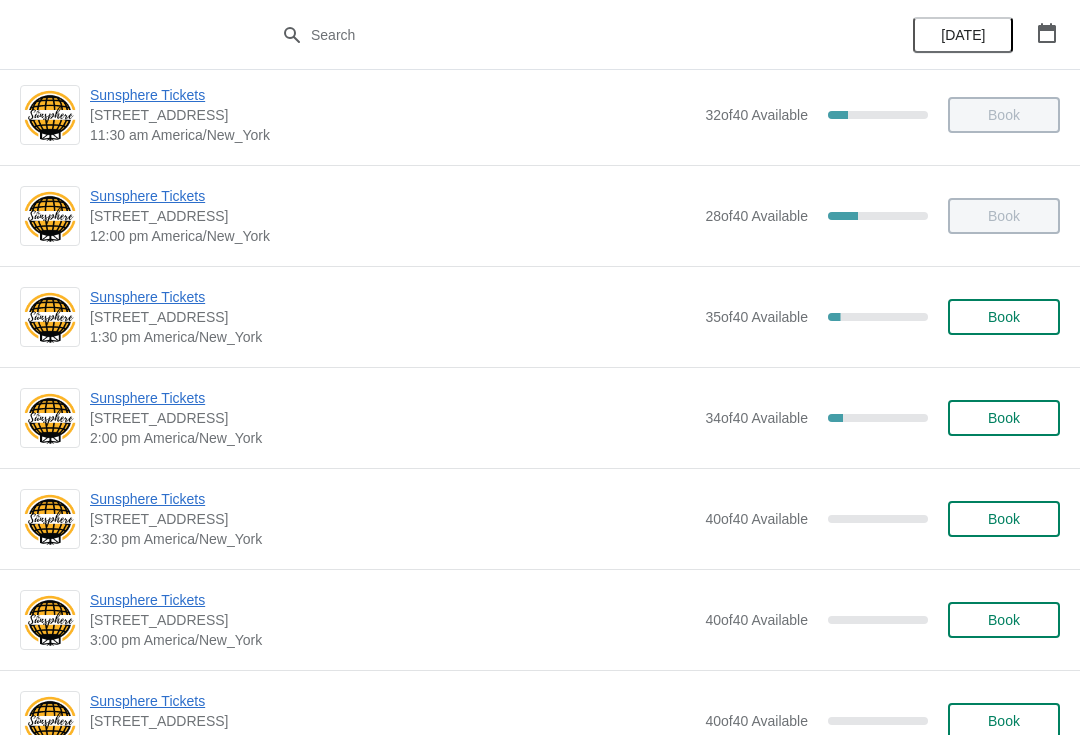 scroll, scrollTop: 420, scrollLeft: 0, axis: vertical 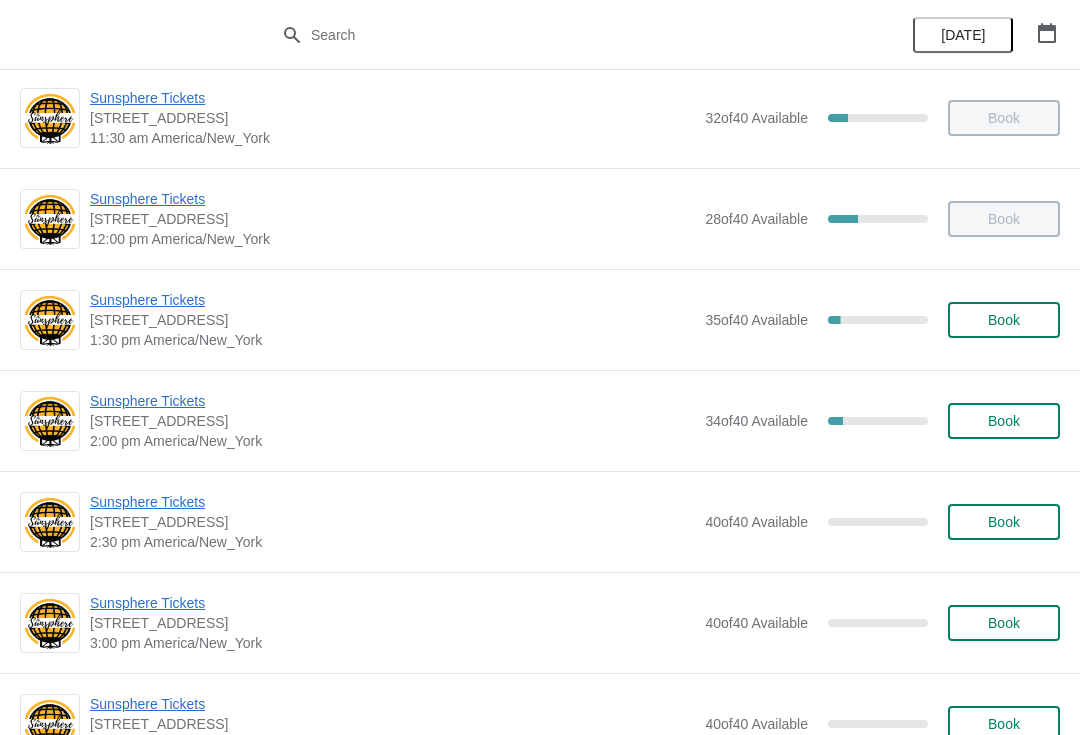 click on "Sunsphere Tickets" at bounding box center [392, 300] 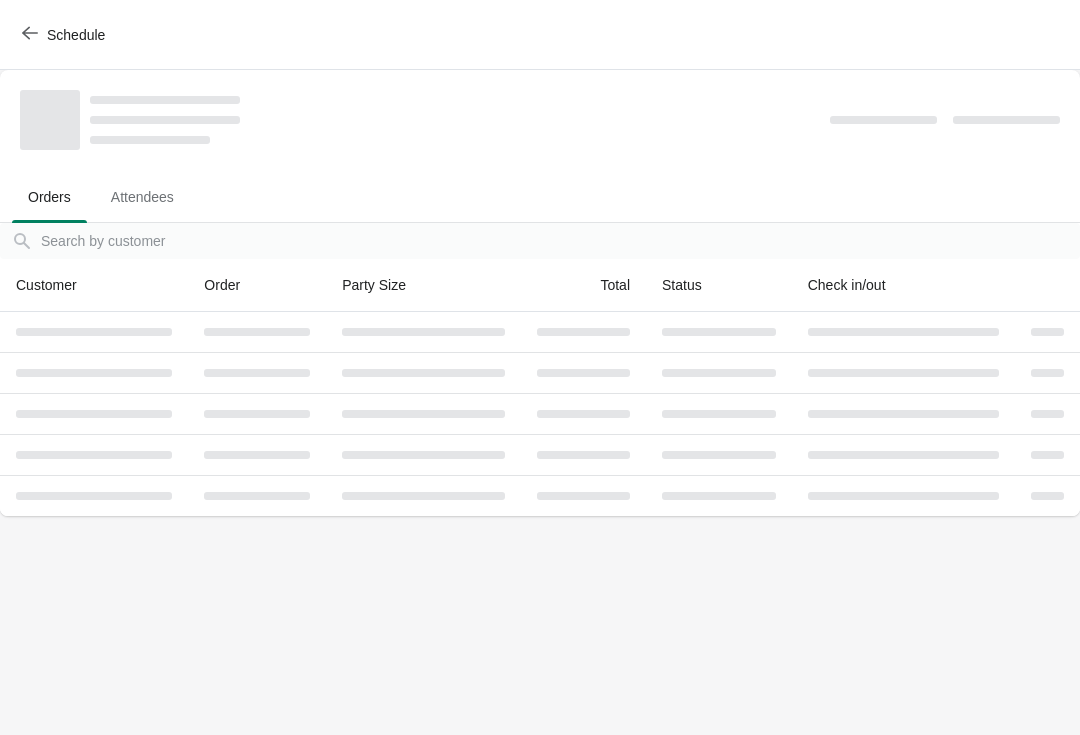 scroll, scrollTop: 0, scrollLeft: 0, axis: both 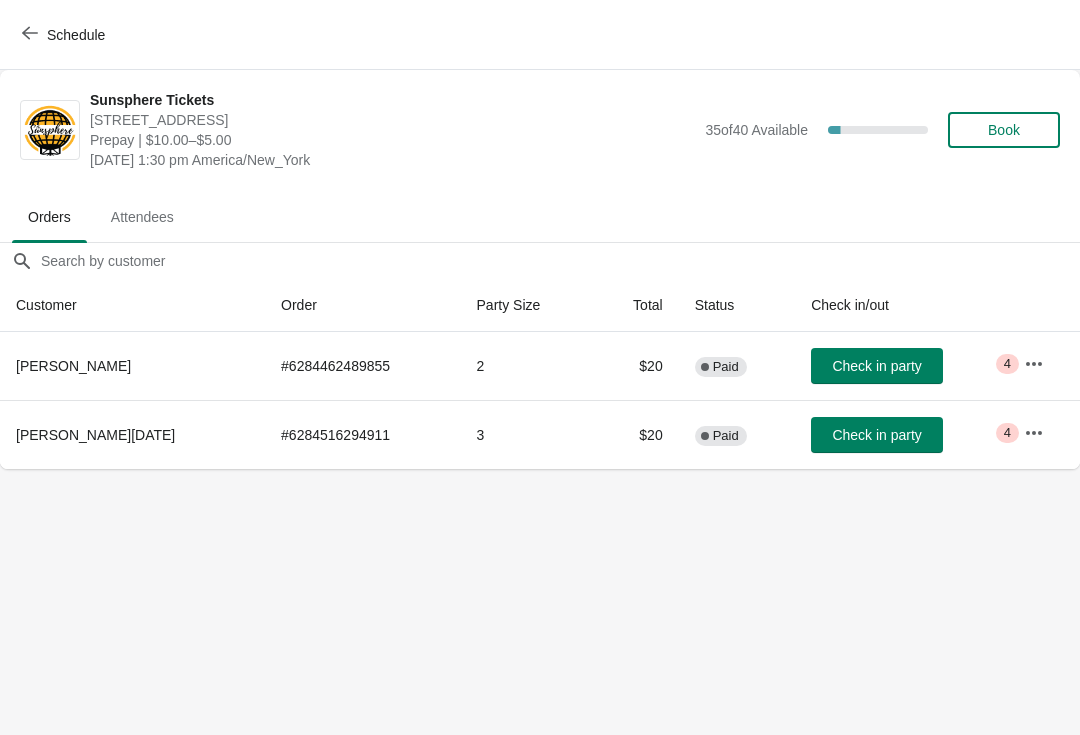 click on "Book" at bounding box center [1004, 130] 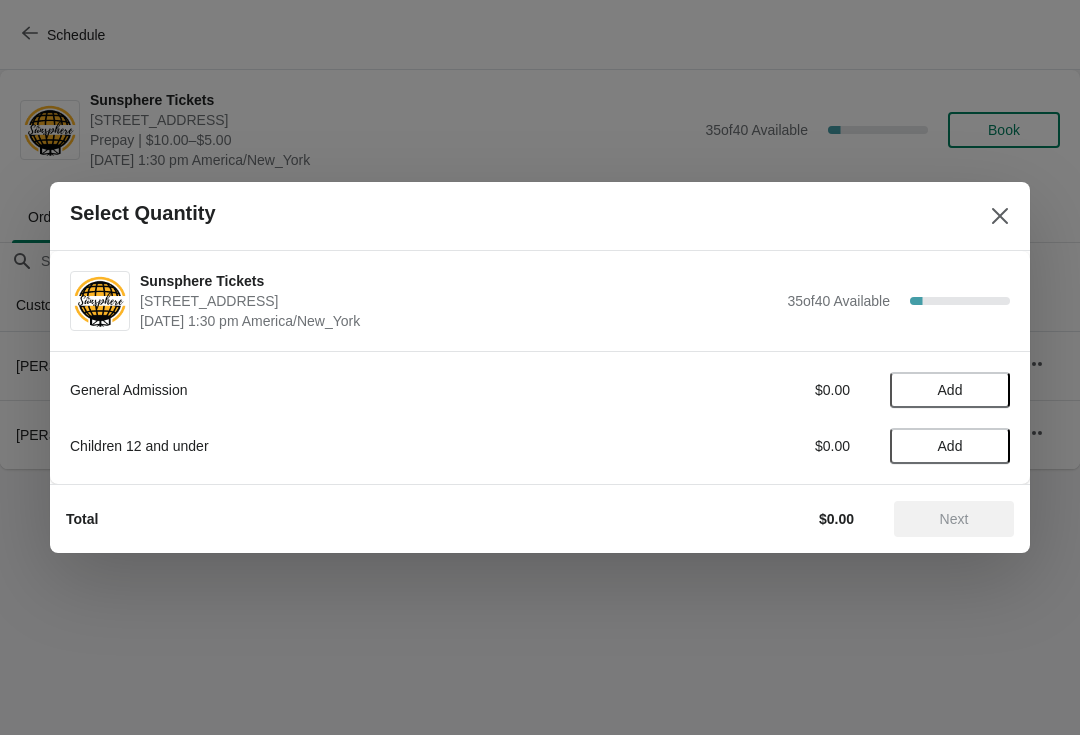 click on "Add" at bounding box center [950, 390] 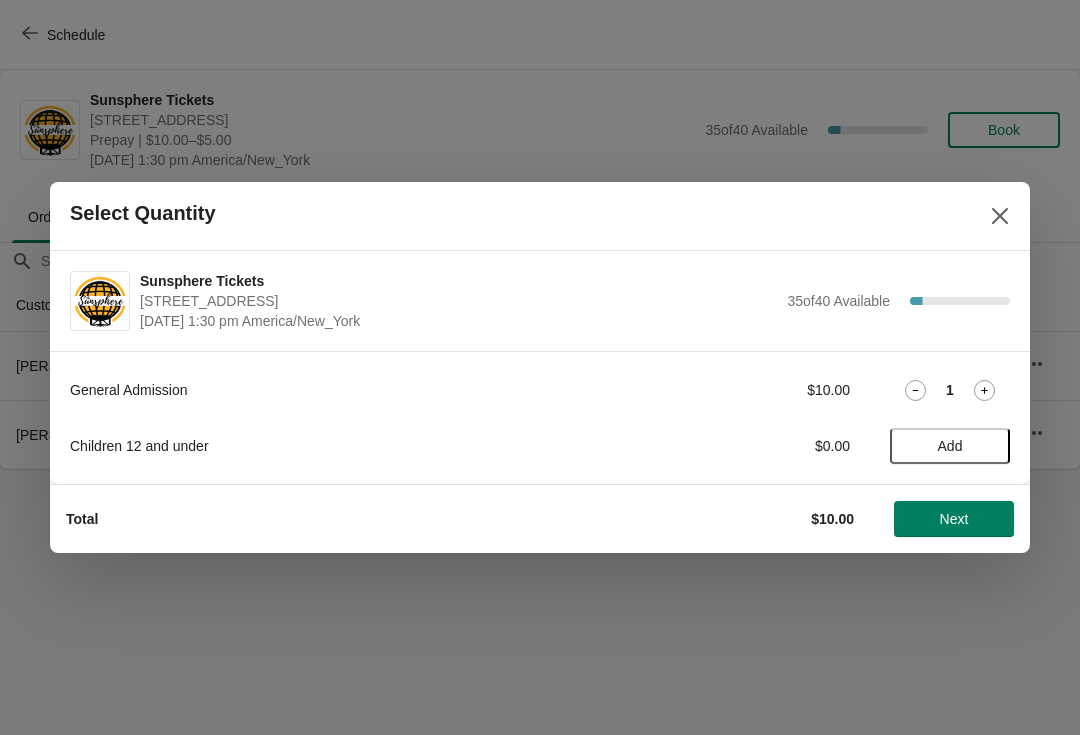 click 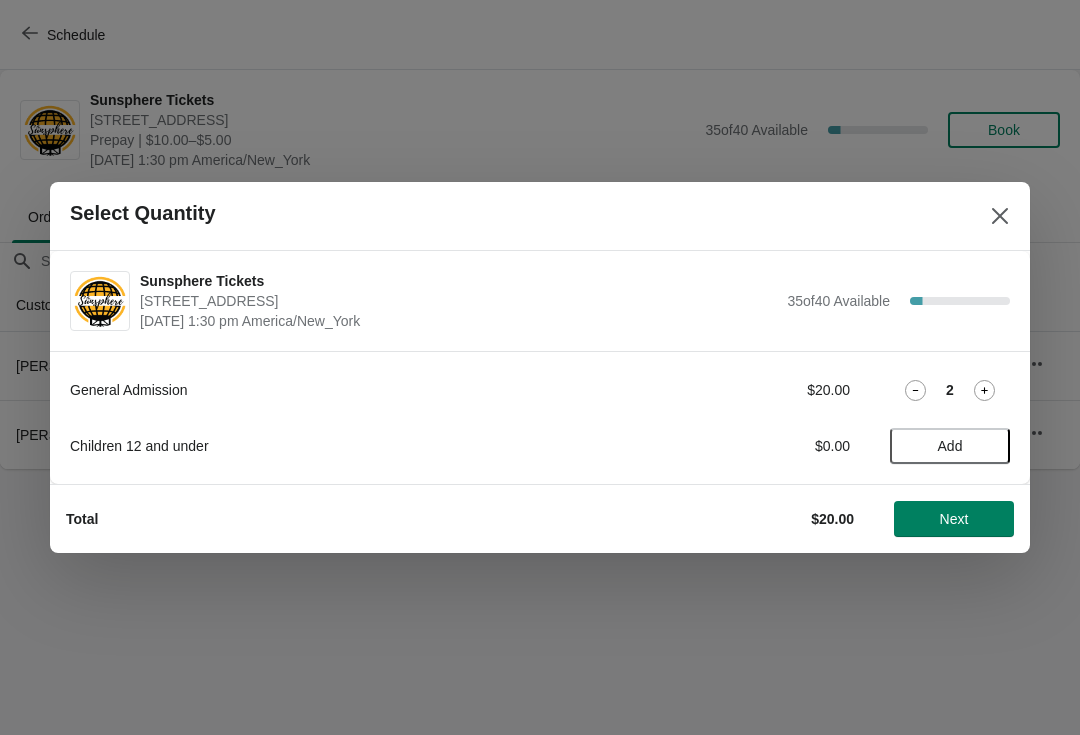click 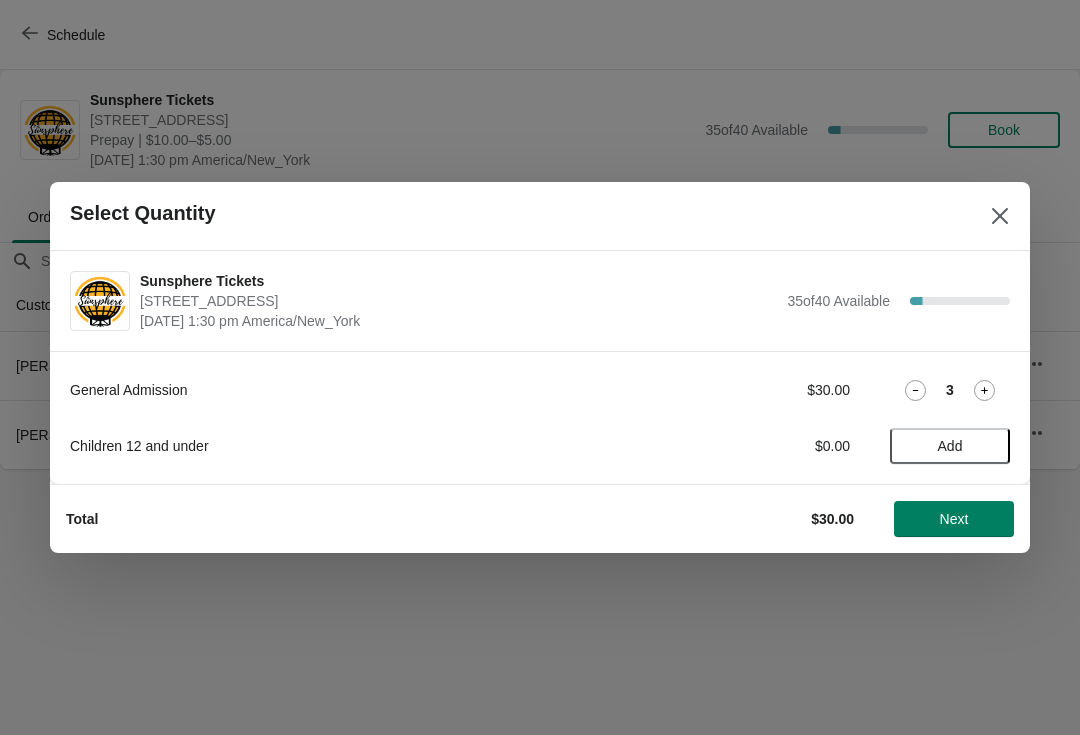 click on "Next" at bounding box center [954, 519] 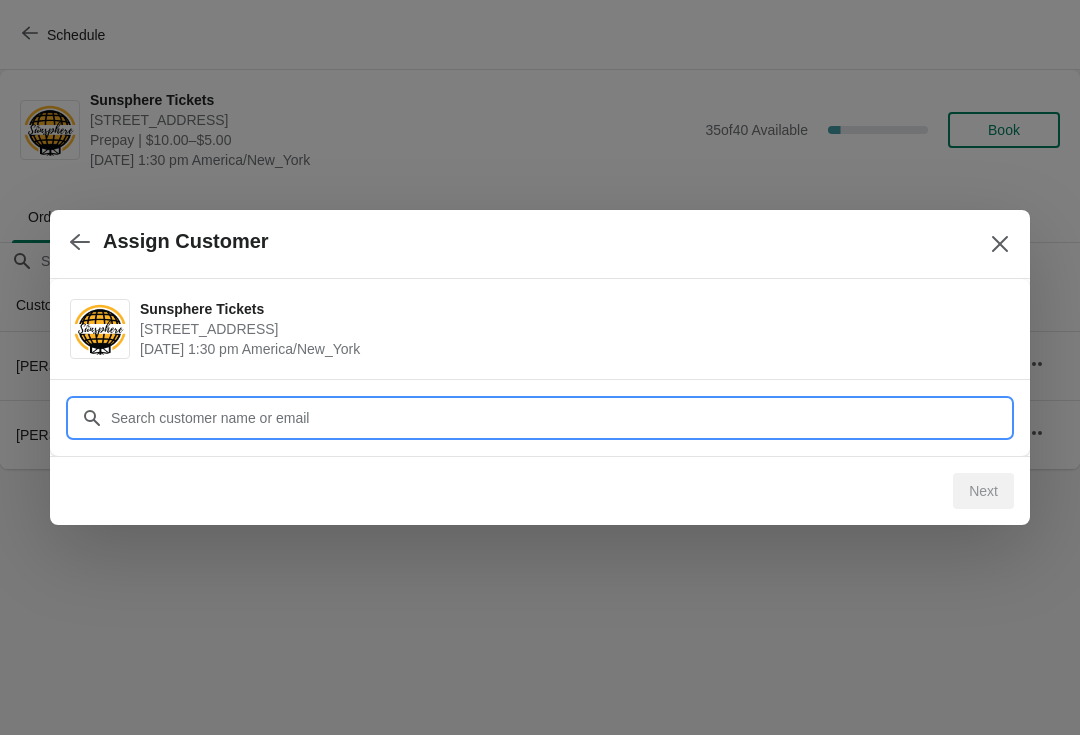 click on "Customer" at bounding box center [560, 418] 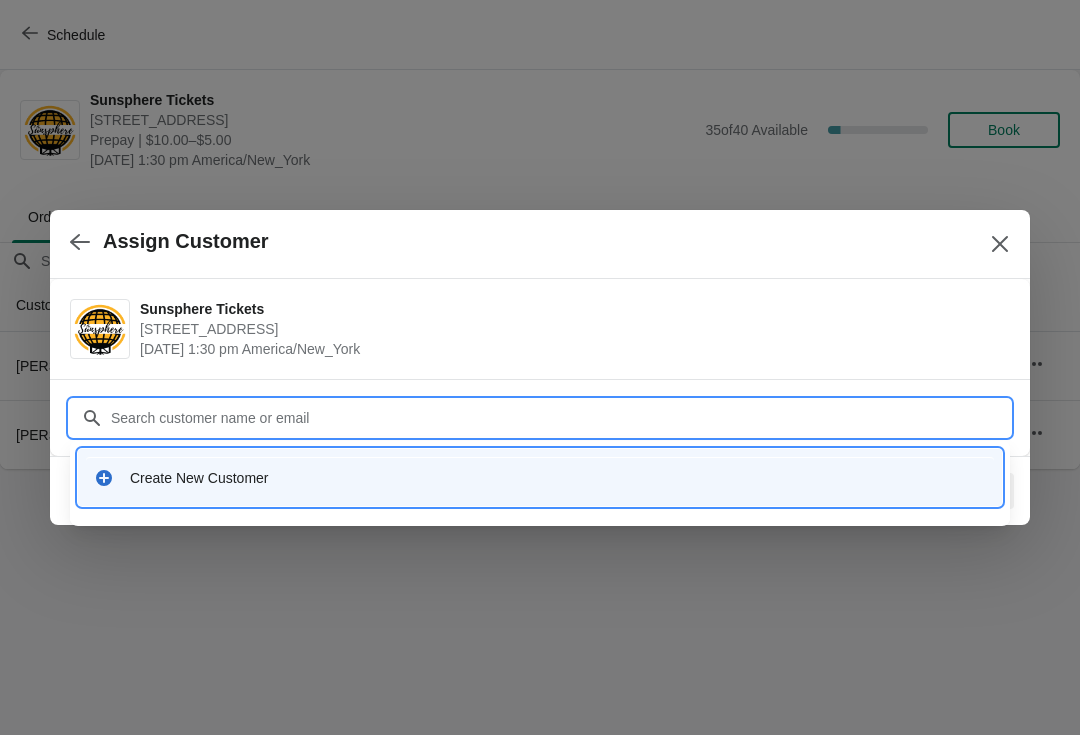 click on "Create New Customer" at bounding box center [540, 477] 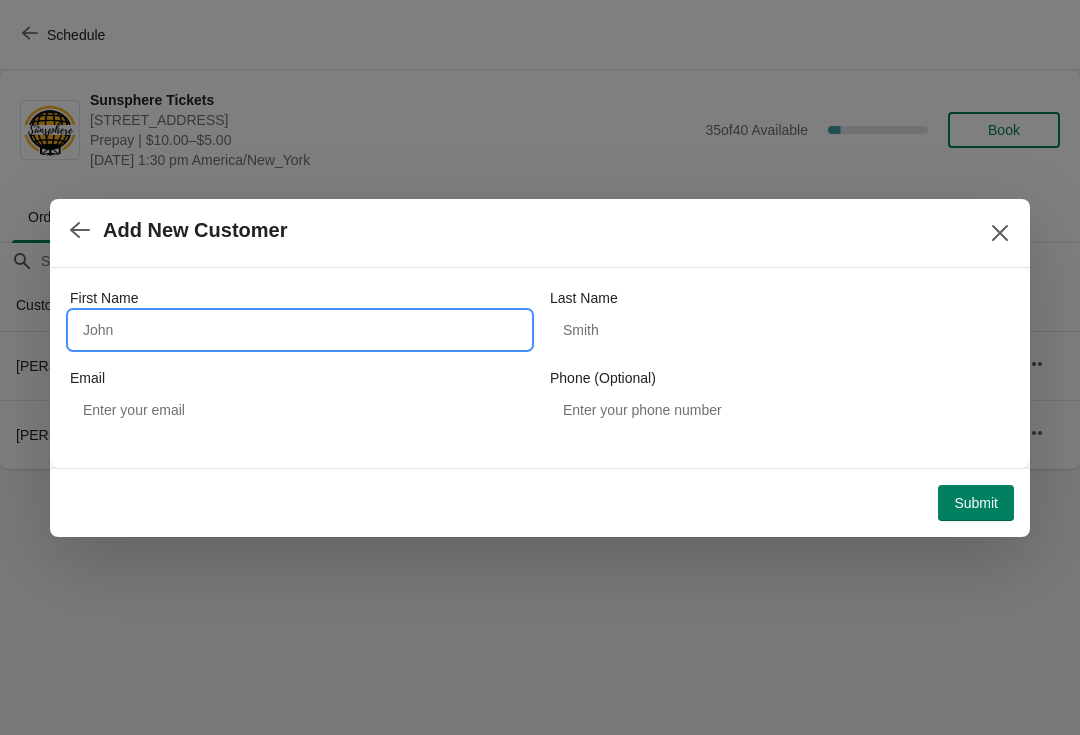 click on "First Name" at bounding box center [300, 330] 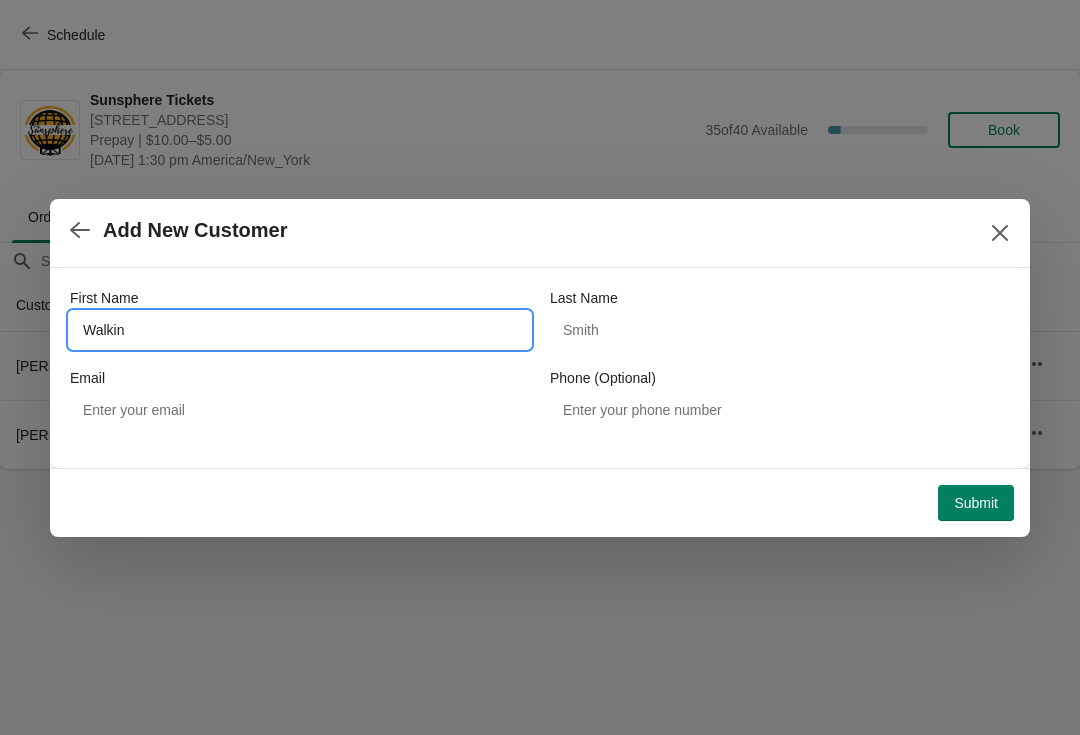 type on "Walkin" 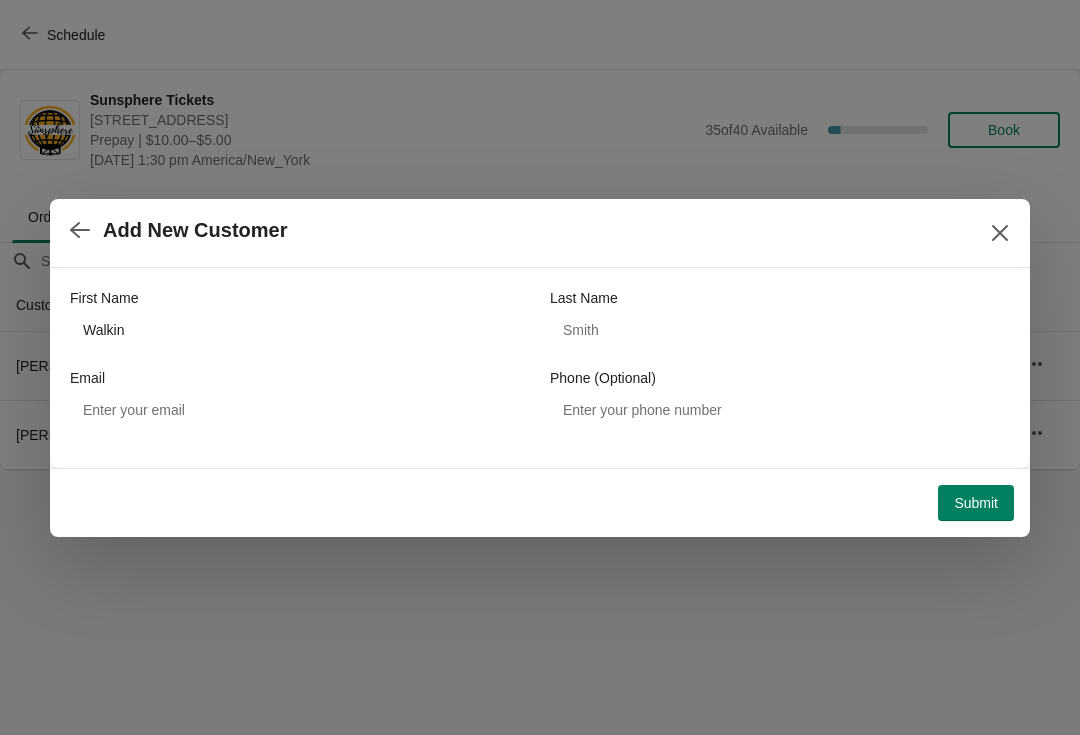 click on "Submit" at bounding box center (976, 503) 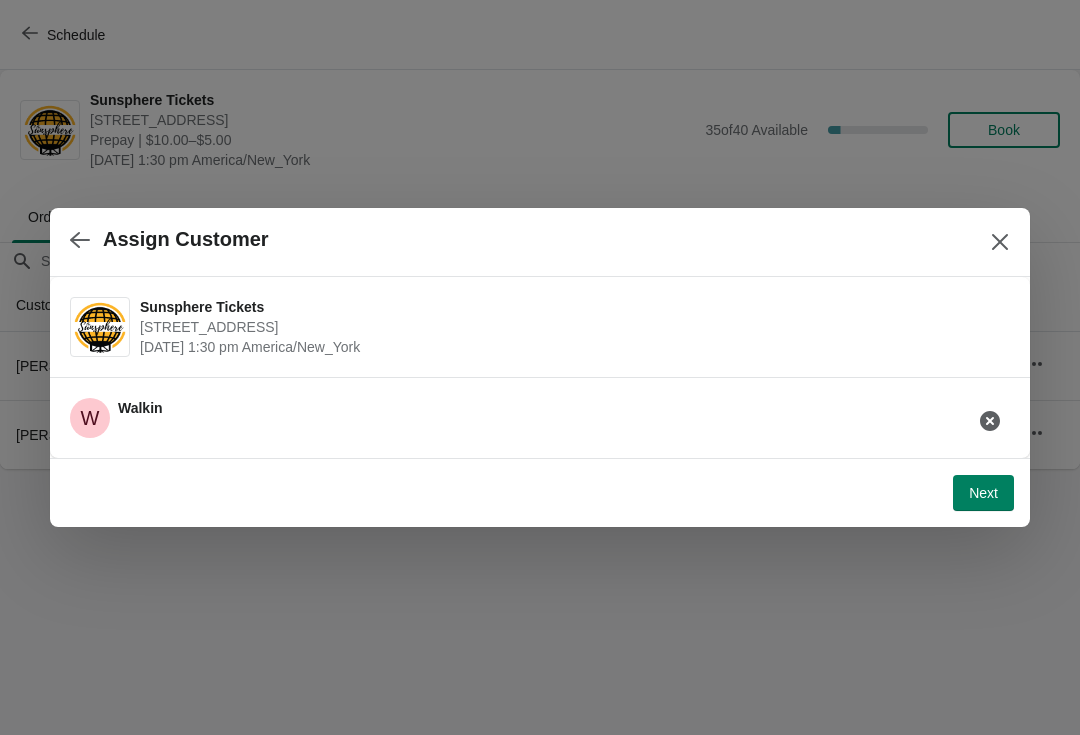 click on "Next" at bounding box center [983, 493] 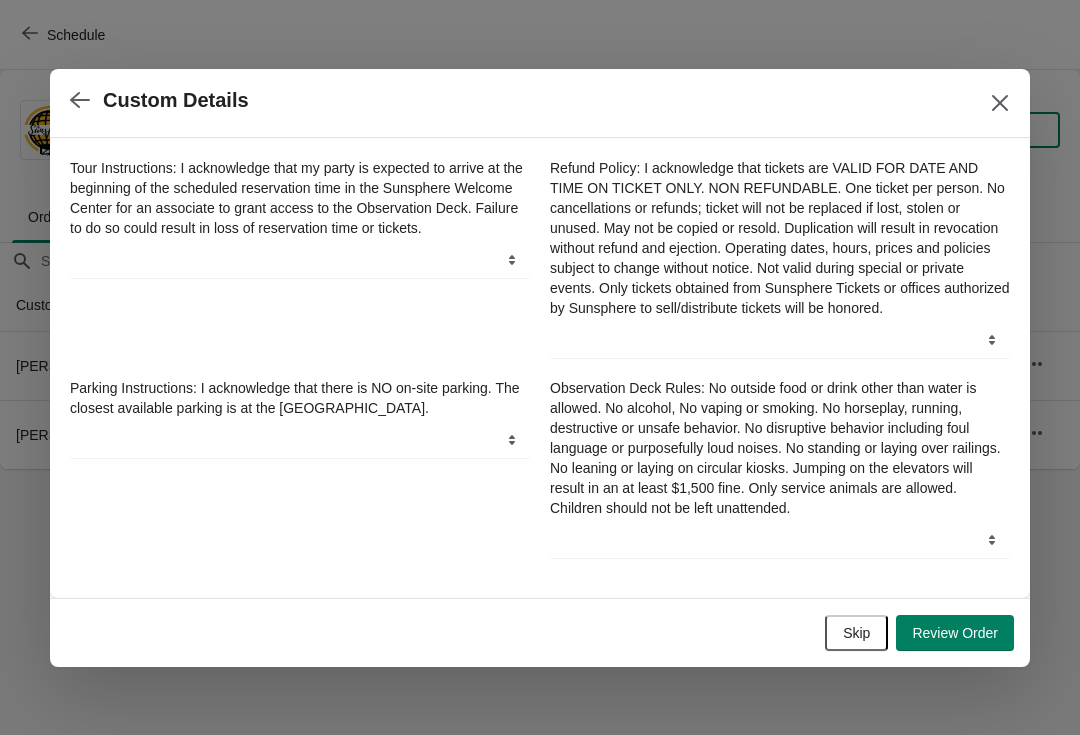 click on "Skip" at bounding box center (856, 633) 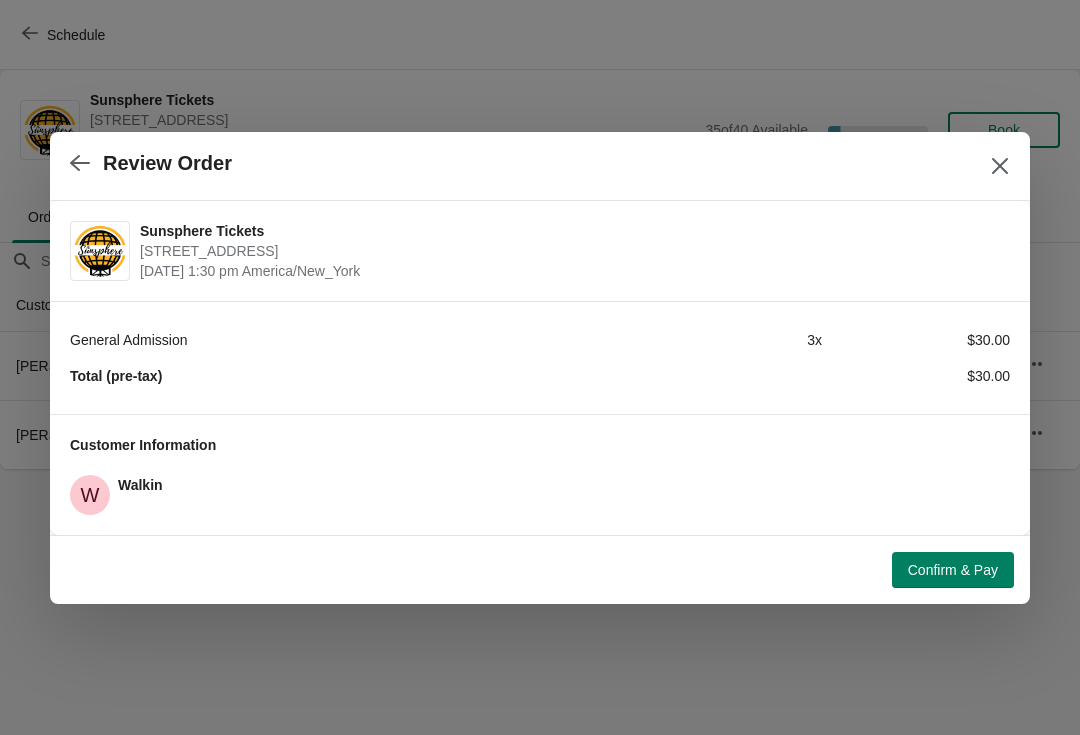 click on "Confirm & Pay" at bounding box center (953, 570) 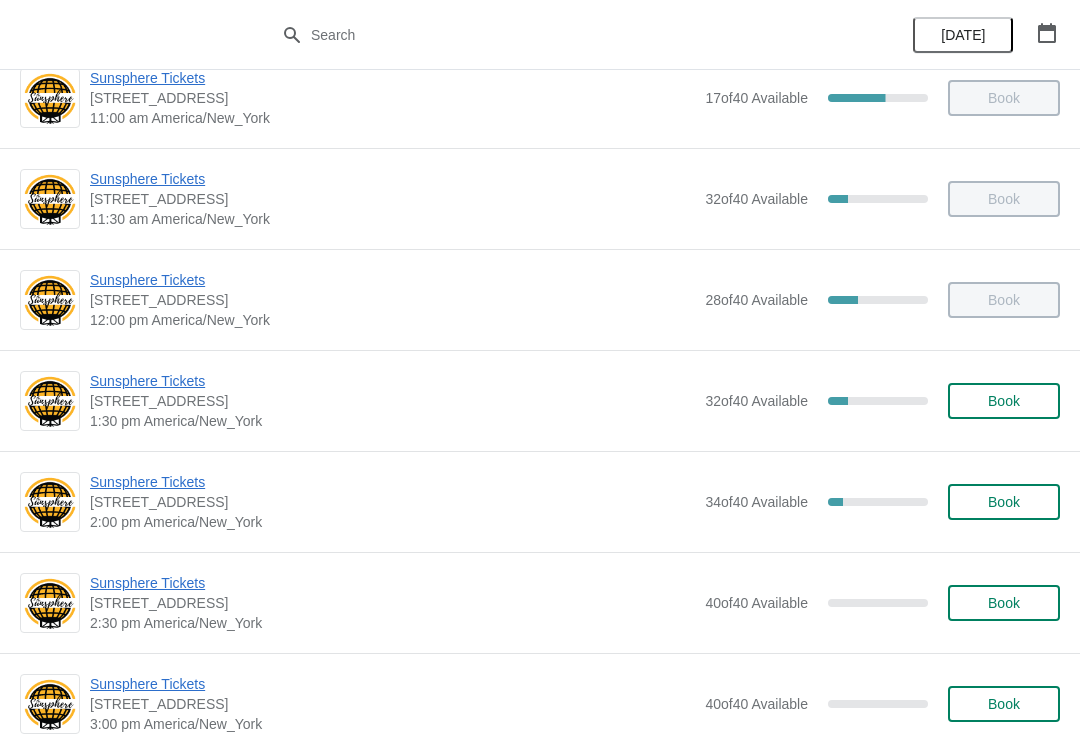 scroll, scrollTop: 341, scrollLeft: 0, axis: vertical 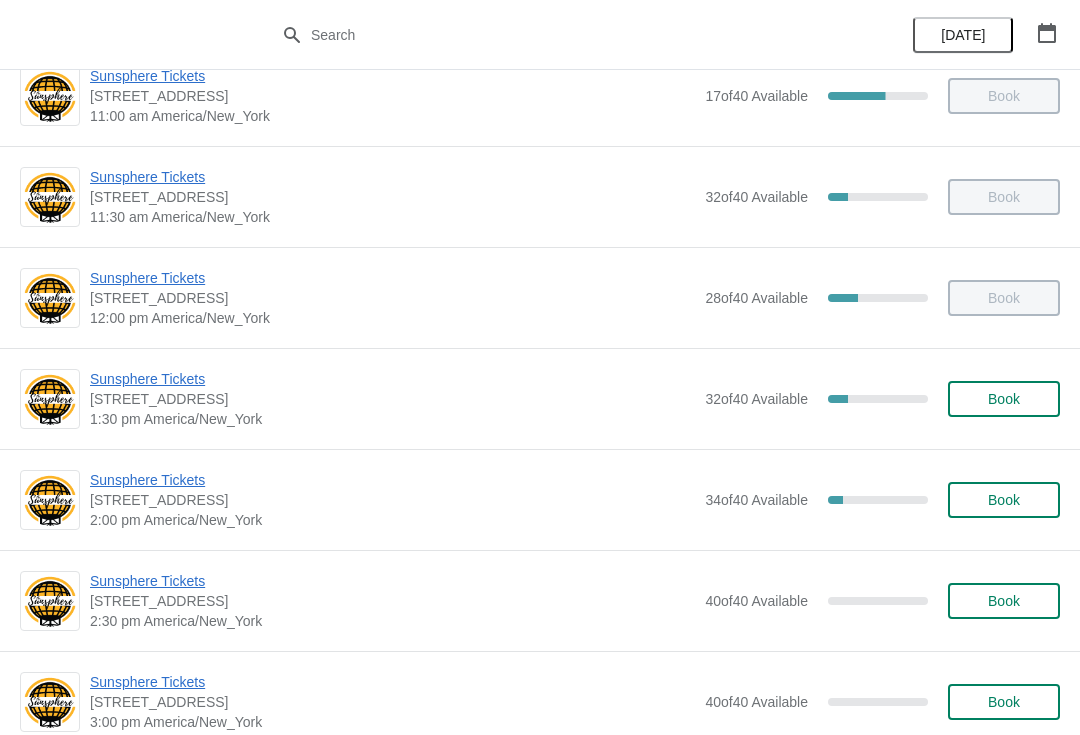 click on "Book" at bounding box center [1004, 399] 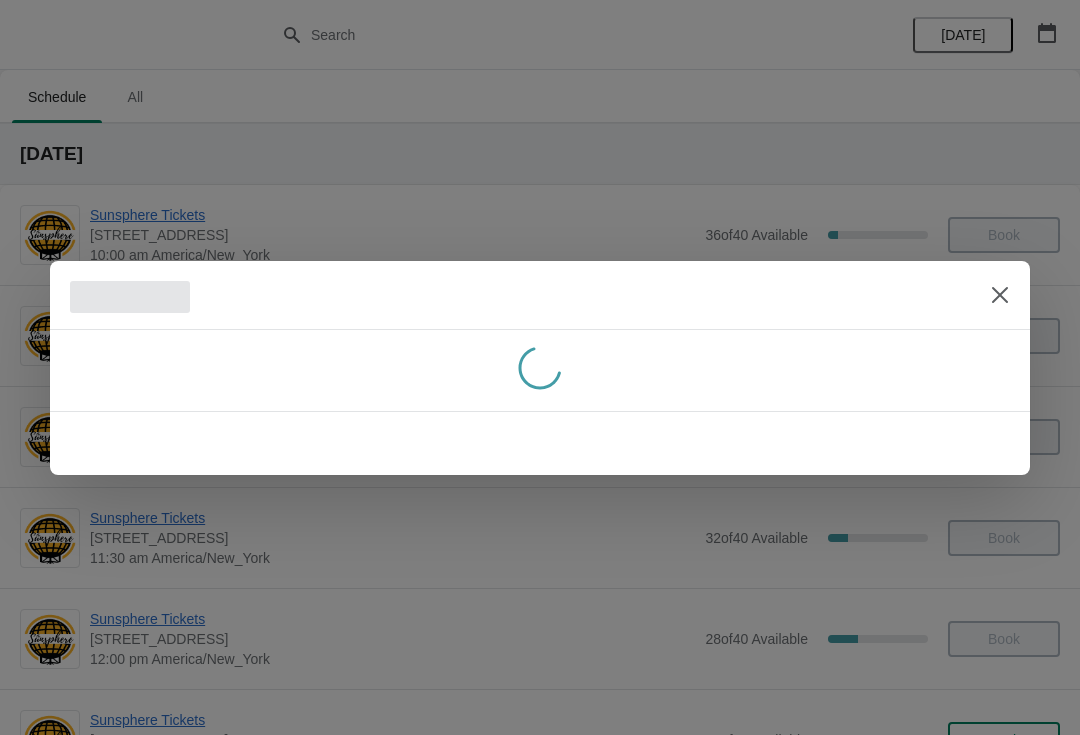 scroll, scrollTop: 0, scrollLeft: 0, axis: both 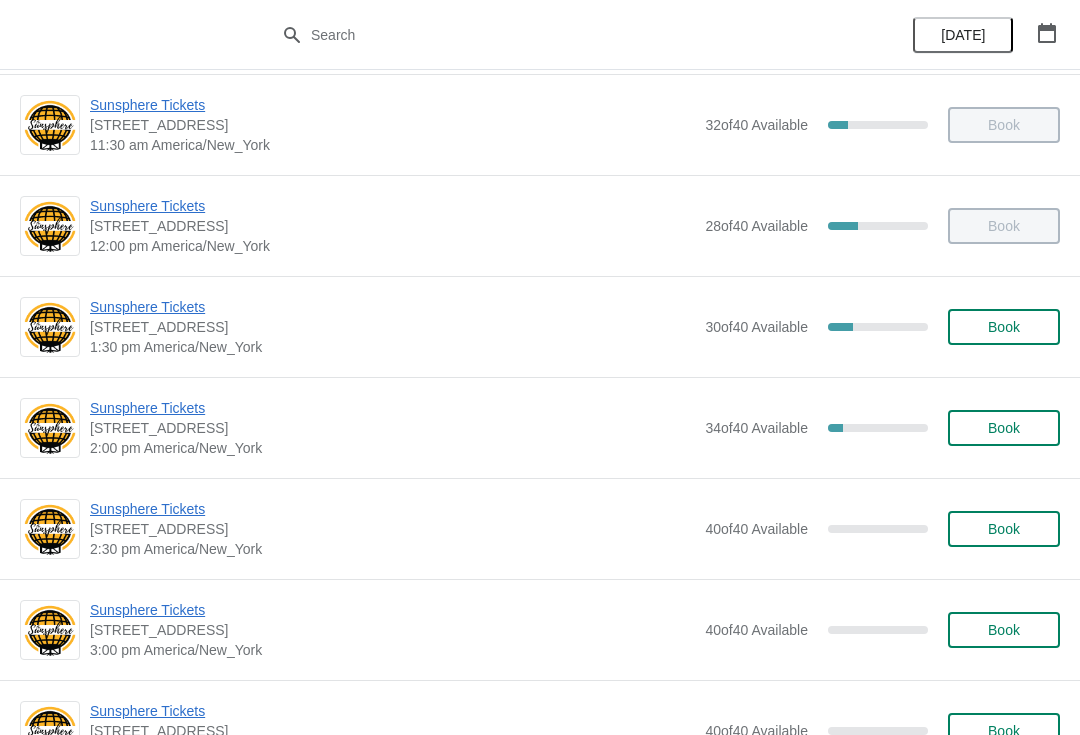 click on "Book" at bounding box center [1004, 327] 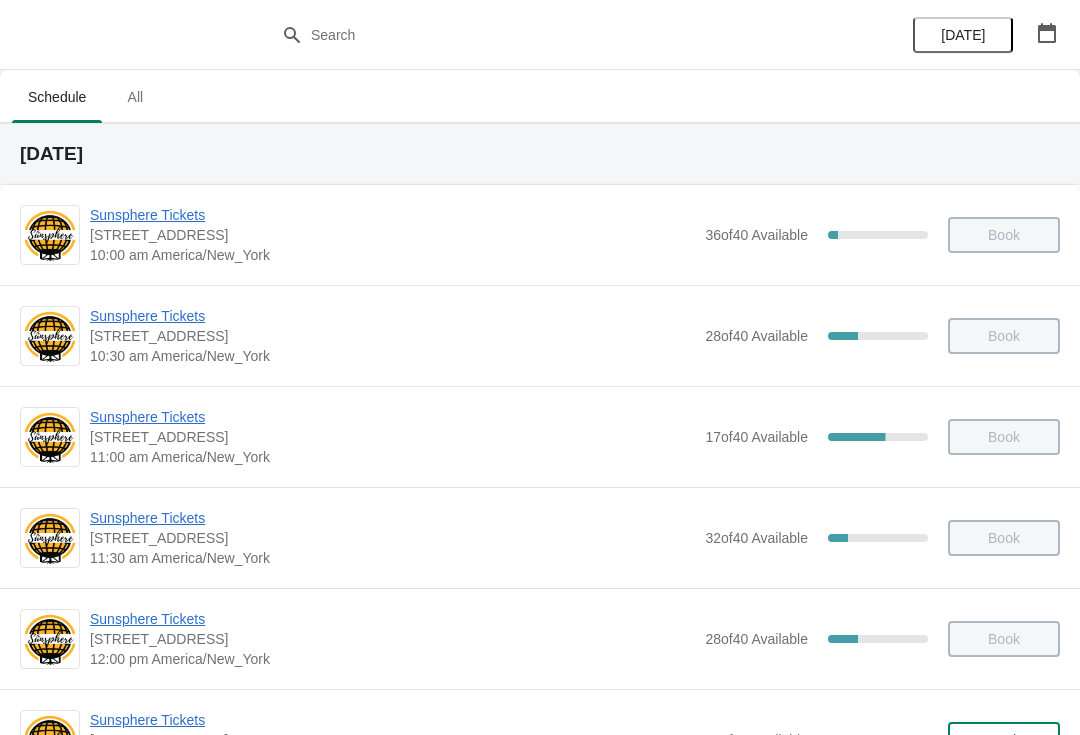 scroll, scrollTop: 413, scrollLeft: 0, axis: vertical 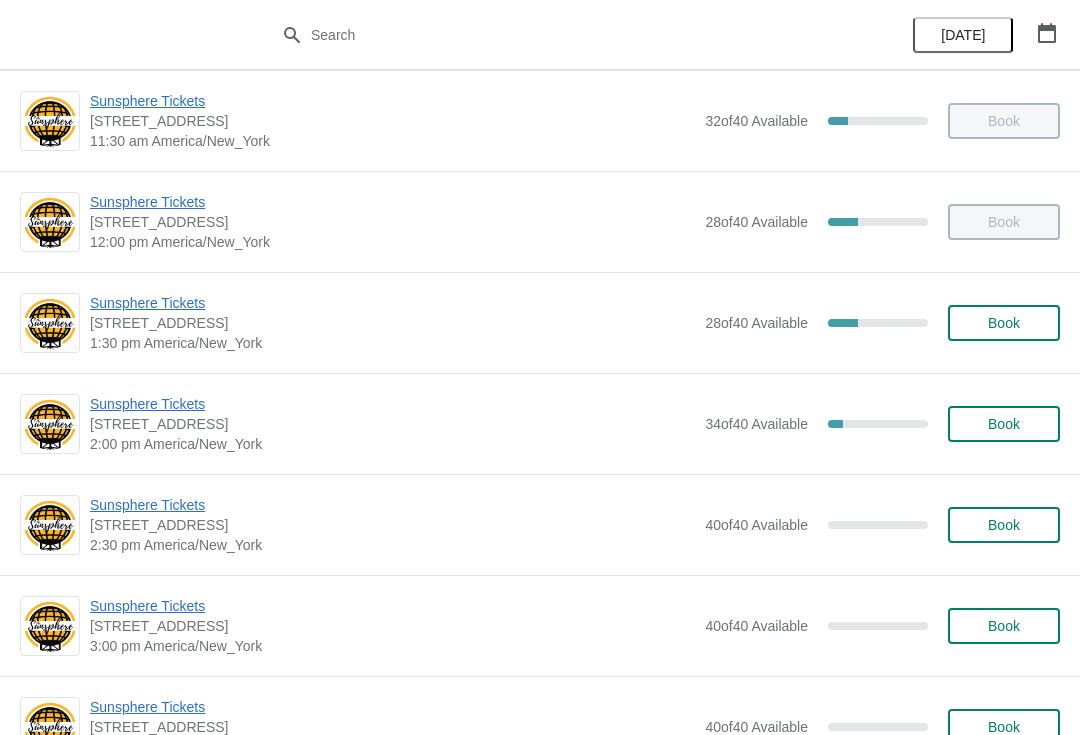click on "Sunsphere Tickets" at bounding box center [392, 303] 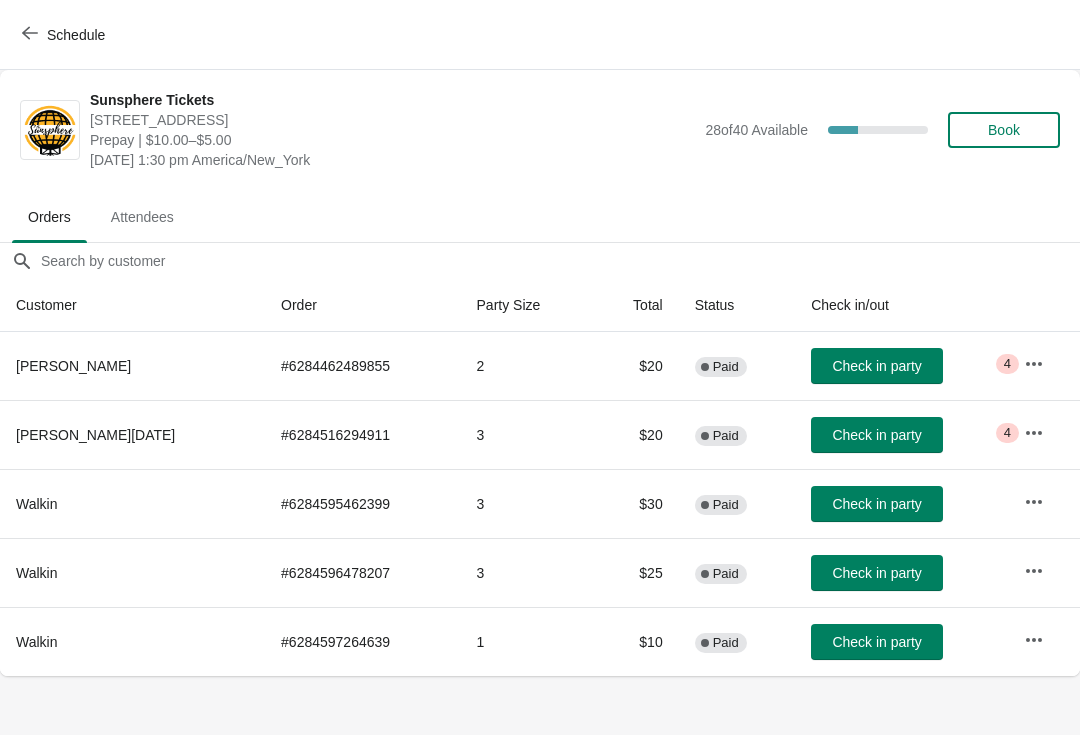 click on "Check in party" at bounding box center [876, 504] 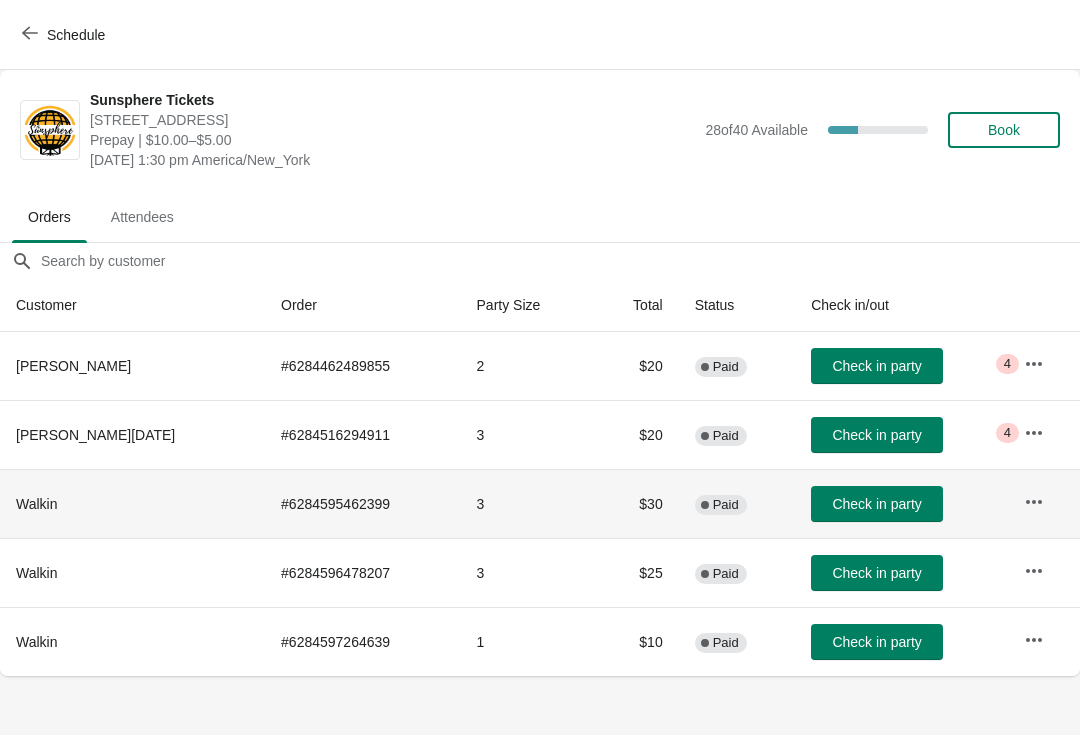 click on "Check in party" at bounding box center (876, 573) 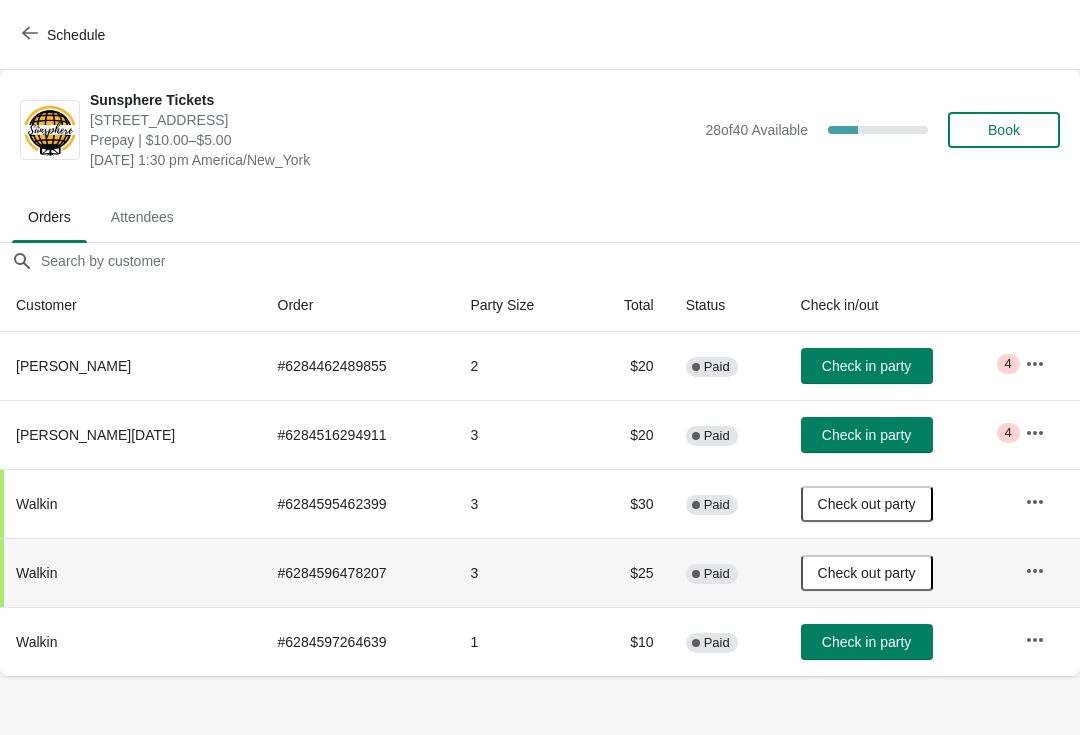 click on "Check in party" at bounding box center (867, 642) 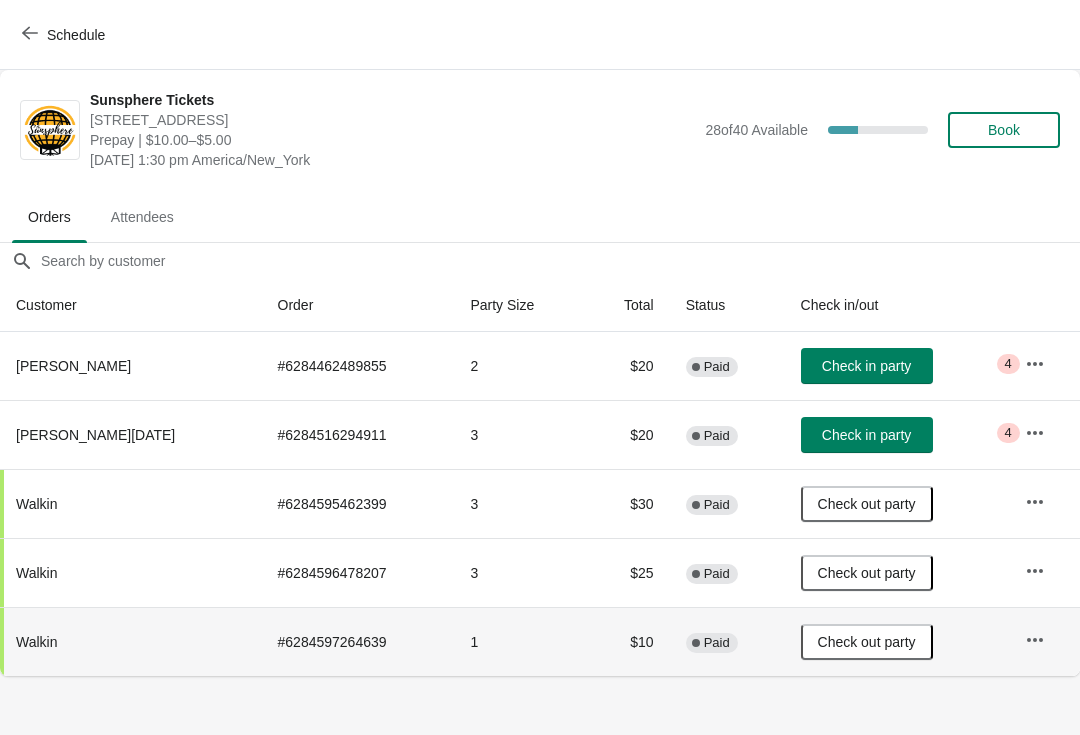 click on "Check in party" at bounding box center [866, 366] 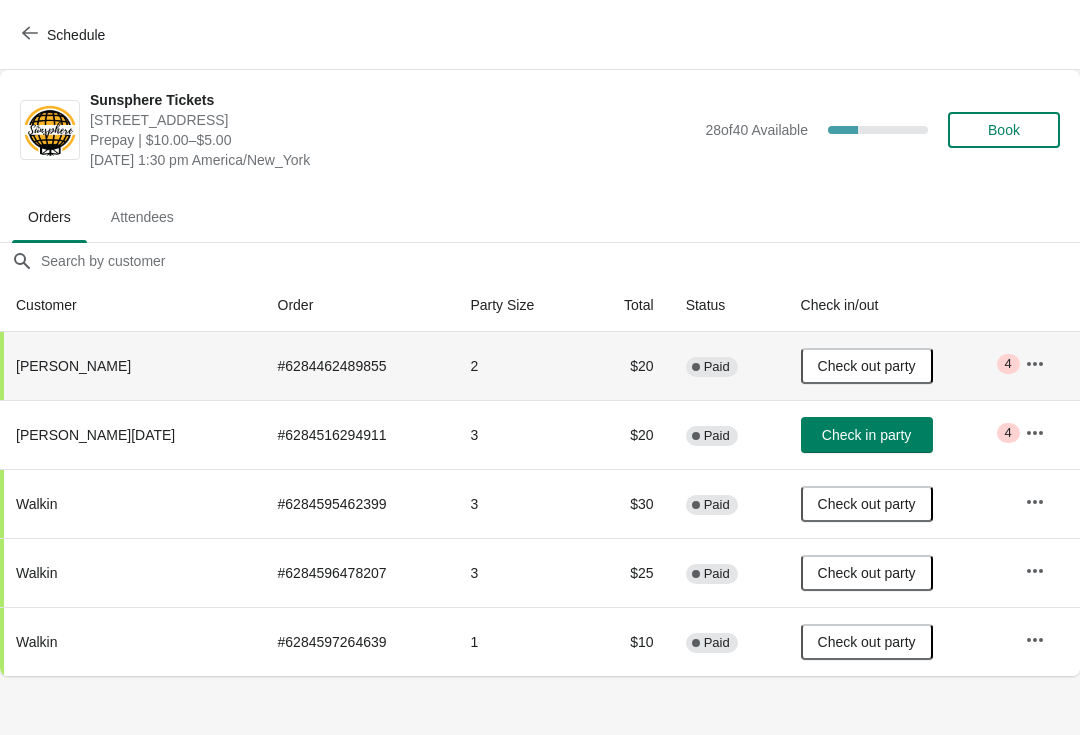 click on "Check in party" at bounding box center (866, 435) 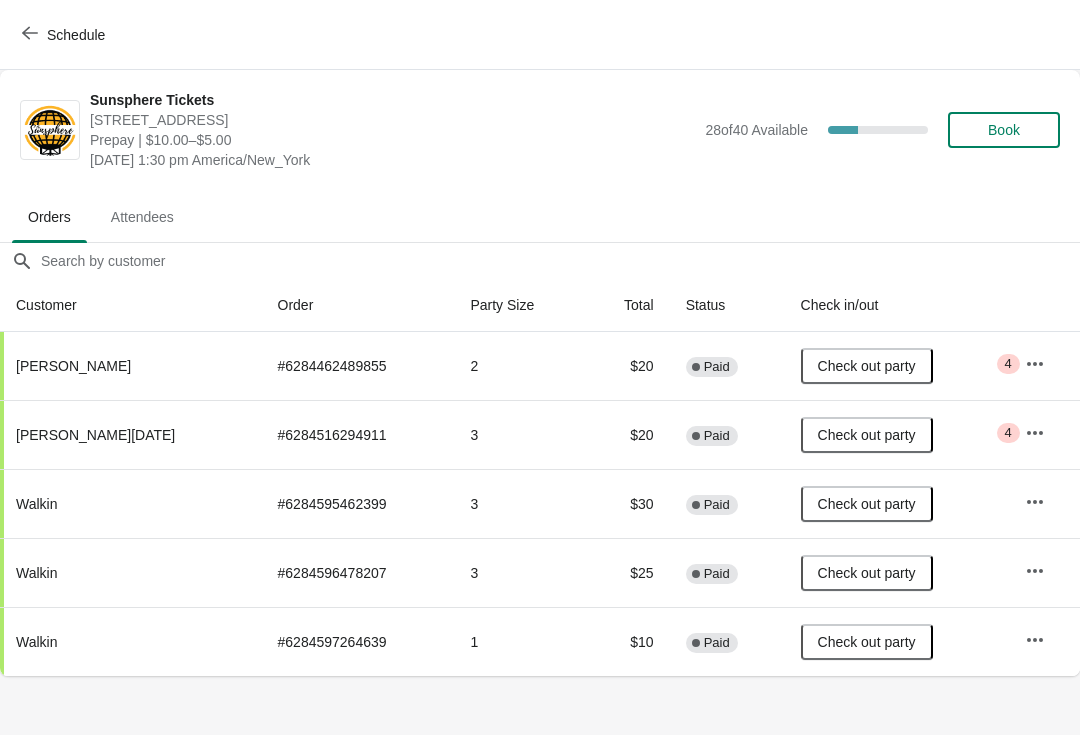 click on "Sunsphere Tickets 810 Clinch Avenue, Knoxville, TN, USA Prepay | $10.00–$5.00 Tuesday, July 29, 2025 | 1:30 pm America/New_York 28  of  40   Available 30 % Book" at bounding box center [575, 130] 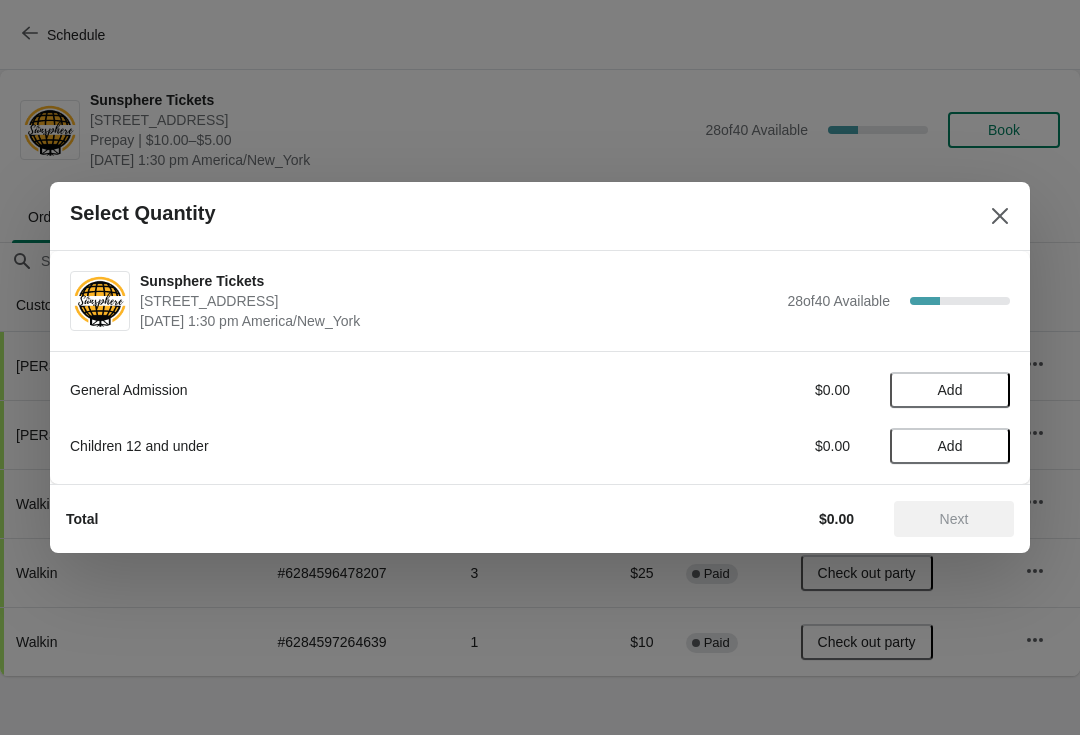 click on "Add" at bounding box center [950, 390] 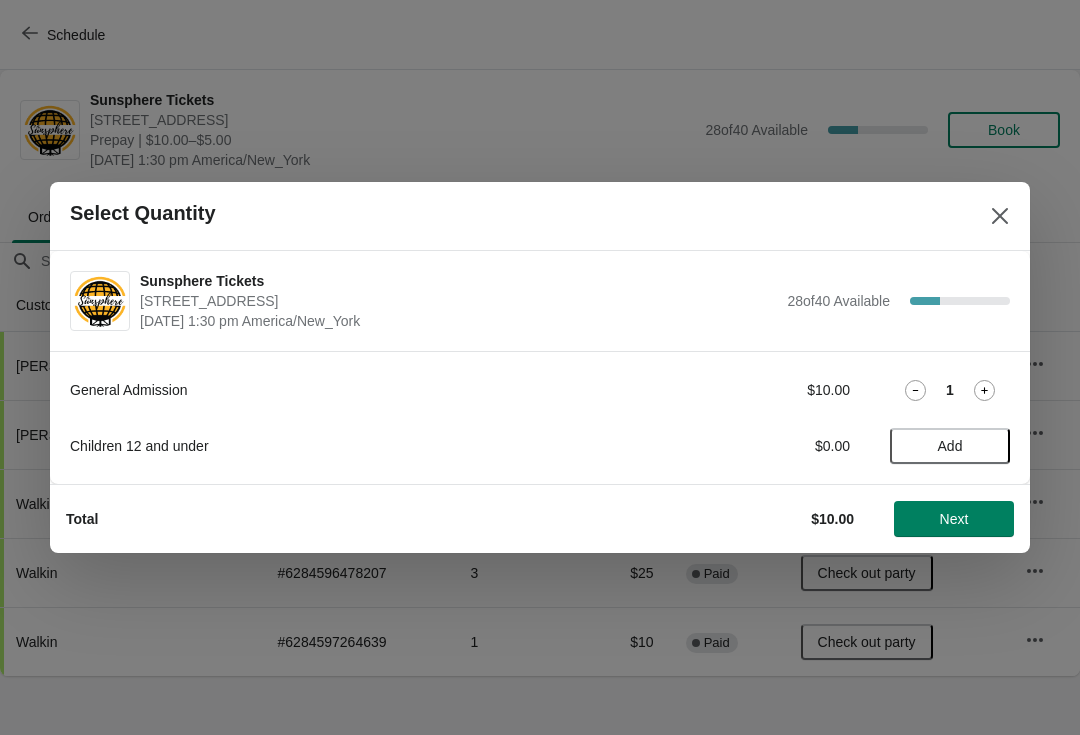click on "General Admission $10.00 1 Children 12 and under $0.00 Add" at bounding box center [540, 408] 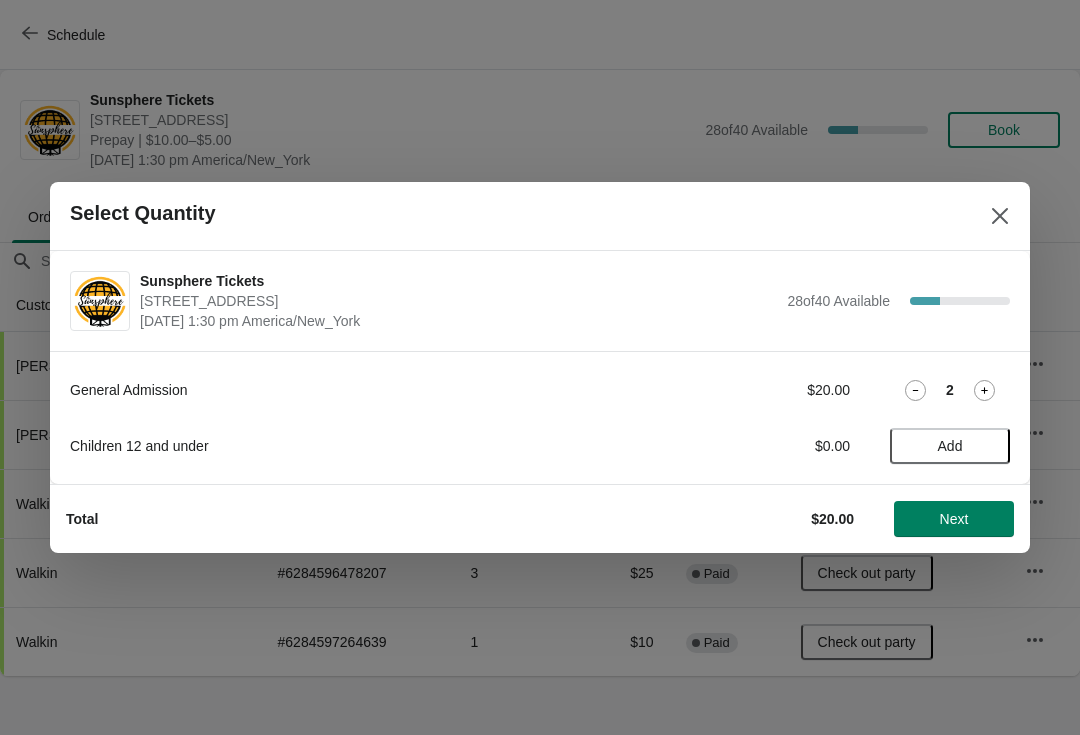 click on "Next" at bounding box center (954, 519) 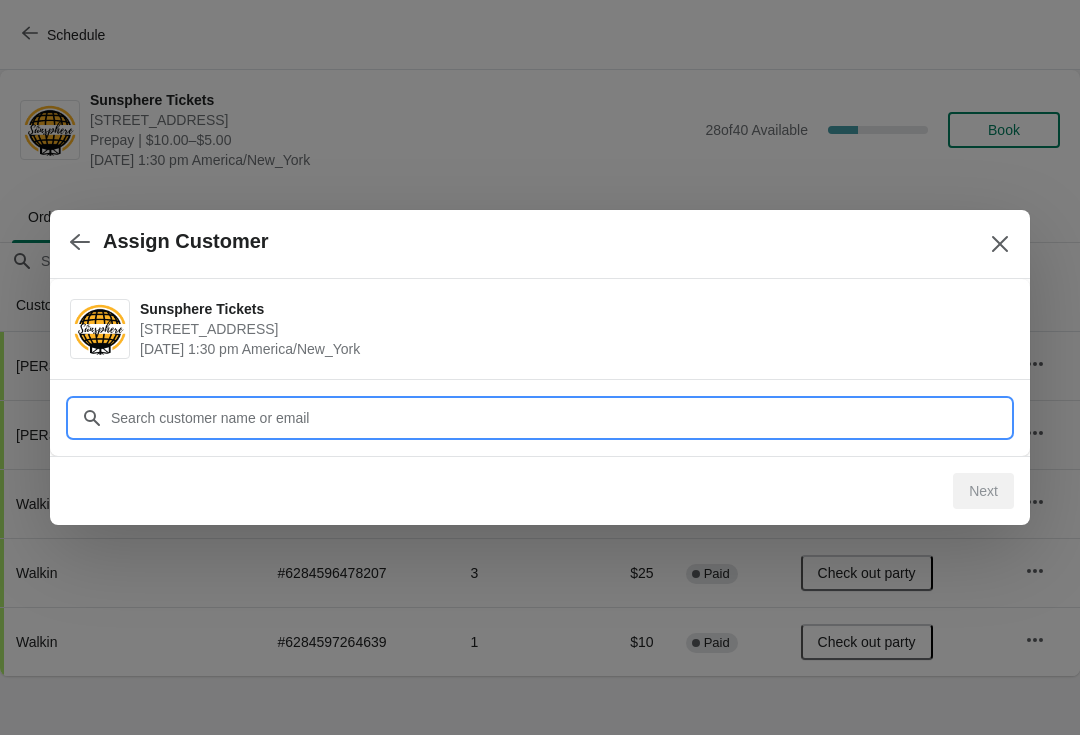 click on "Customer" at bounding box center [560, 418] 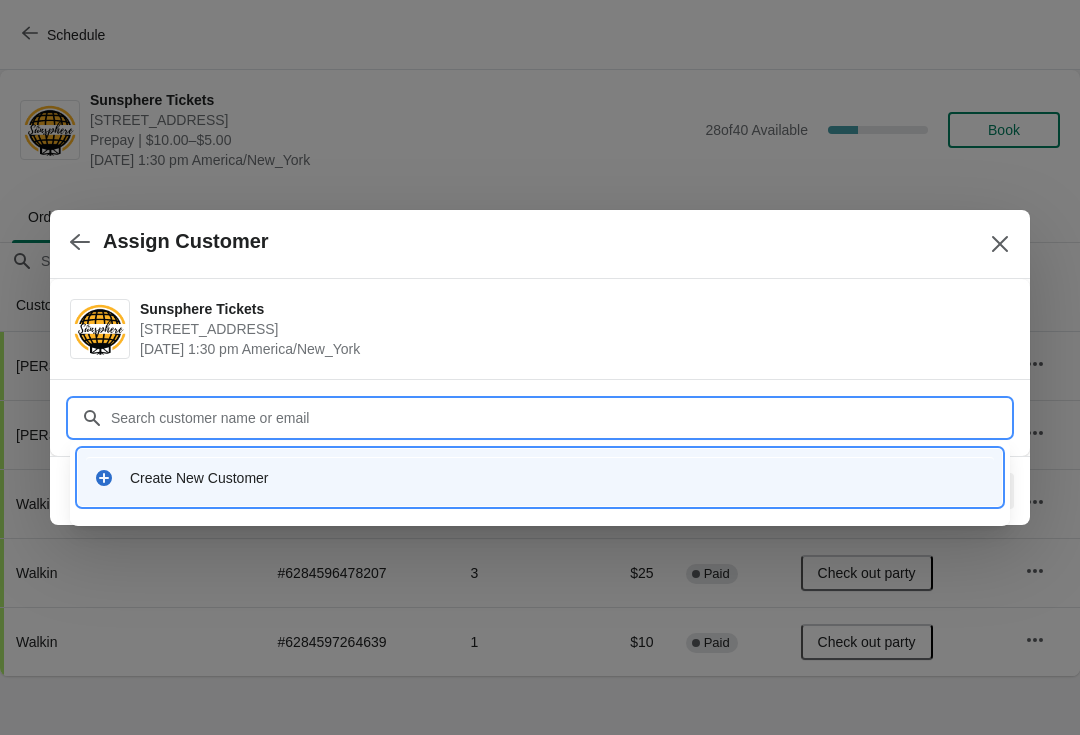 click on "Create New Customer" at bounding box center (540, 477) 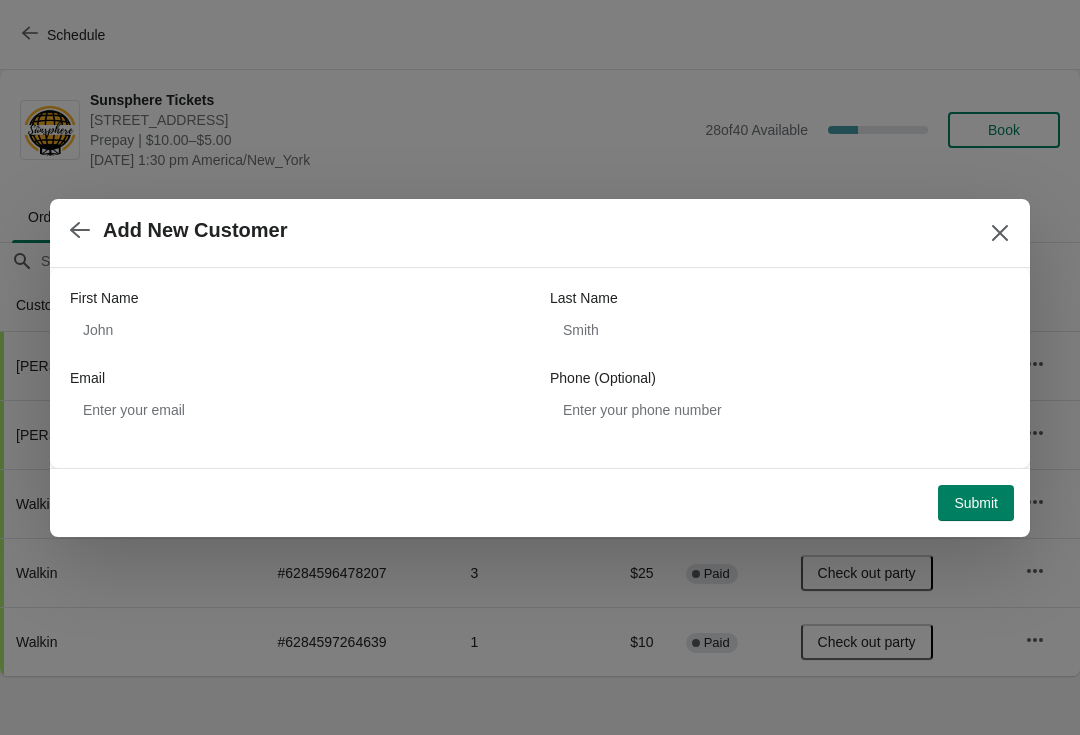 click on "First Name Last Name Email Phone (Optional)" at bounding box center [540, 358] 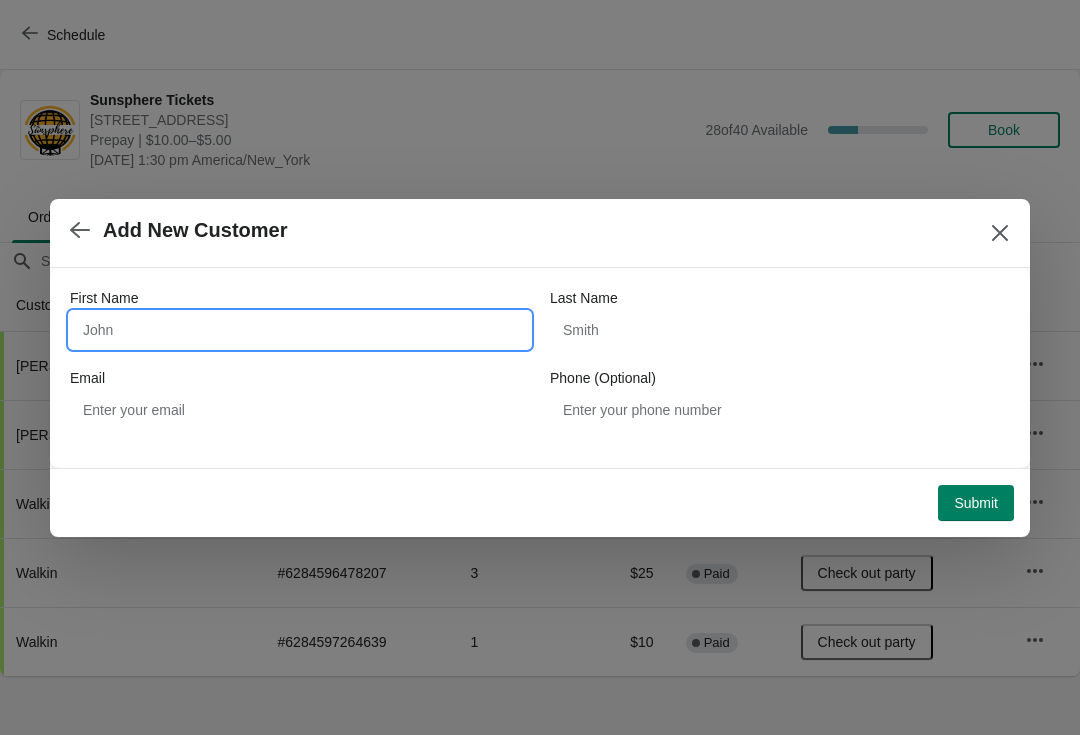 click on "First Name" at bounding box center (300, 330) 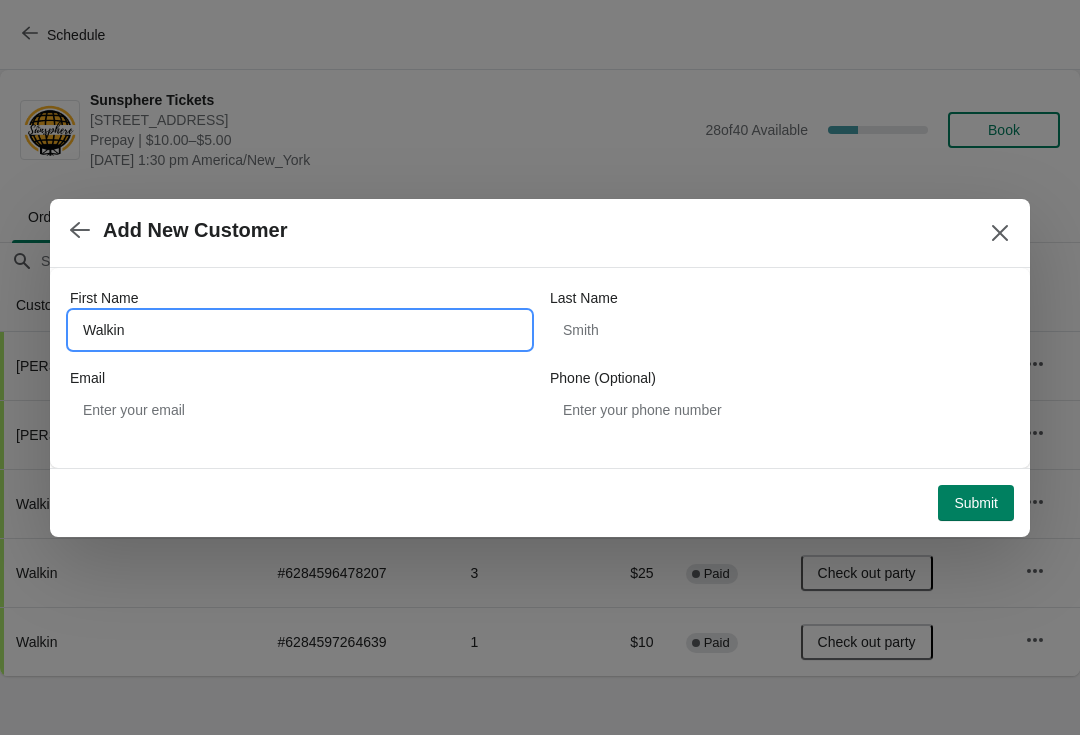 type on "Walkin" 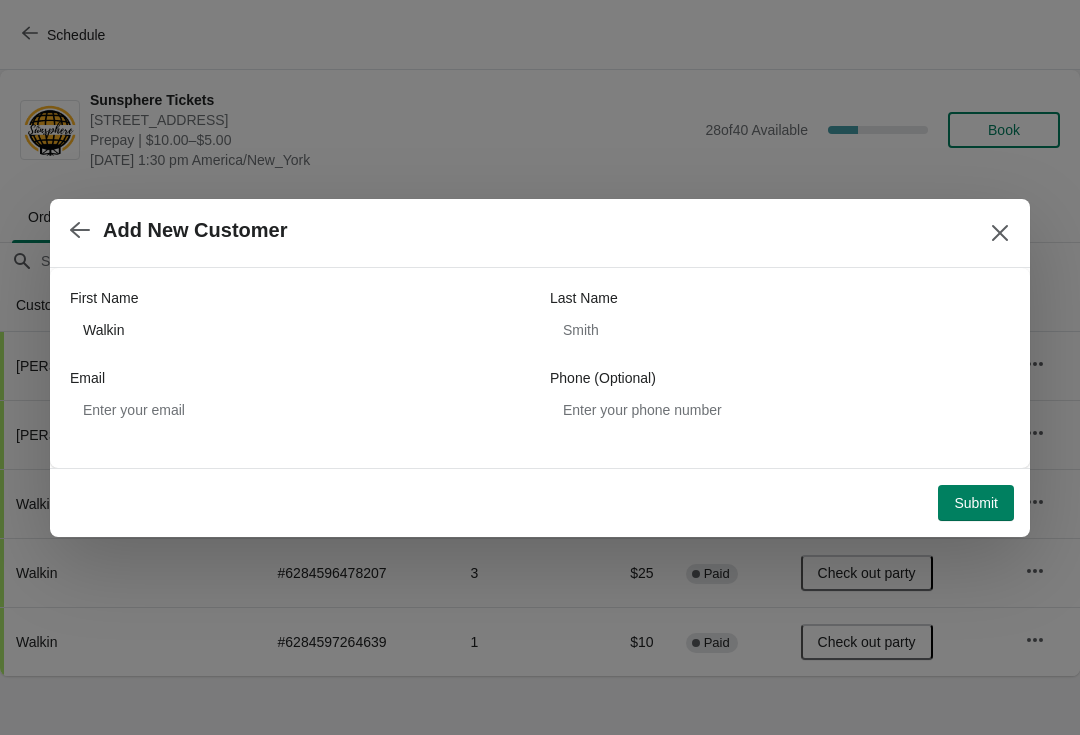 click on "Submit" at bounding box center [976, 503] 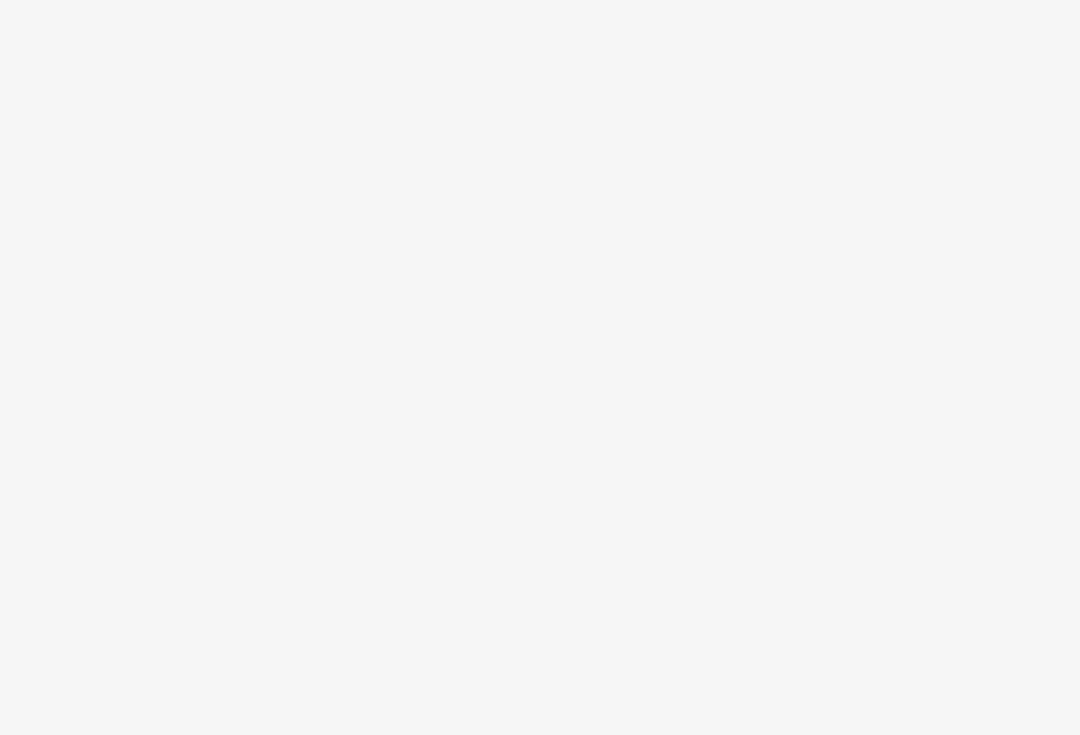 scroll, scrollTop: 0, scrollLeft: 0, axis: both 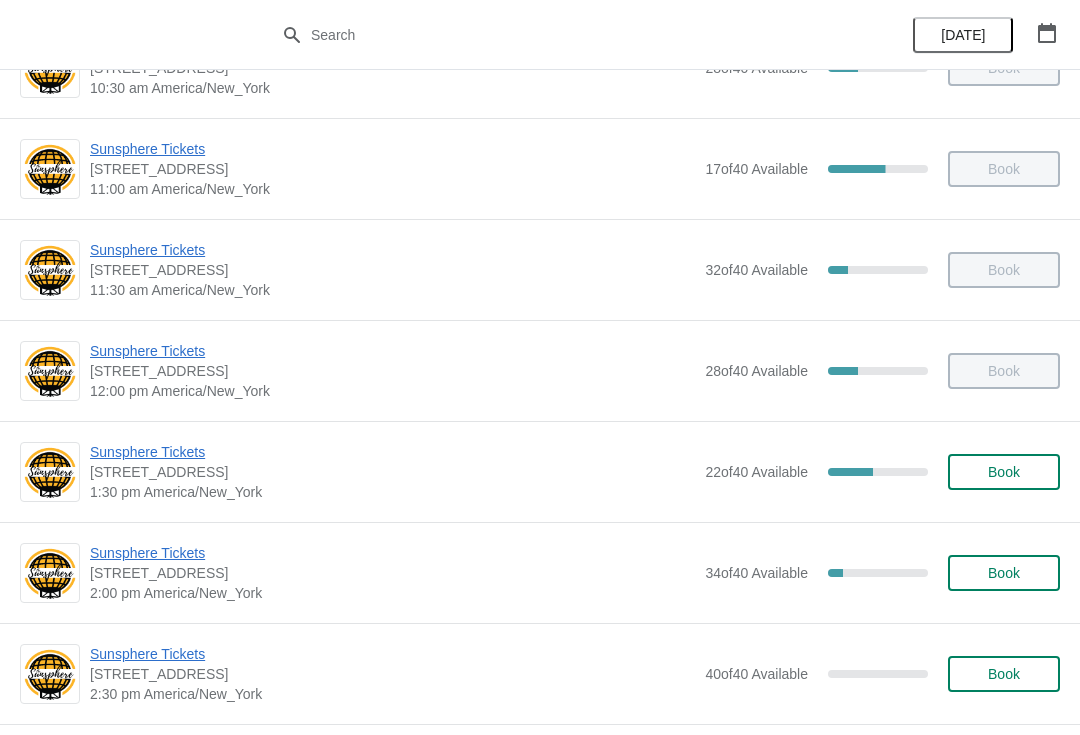 click on "Book" at bounding box center [1004, 472] 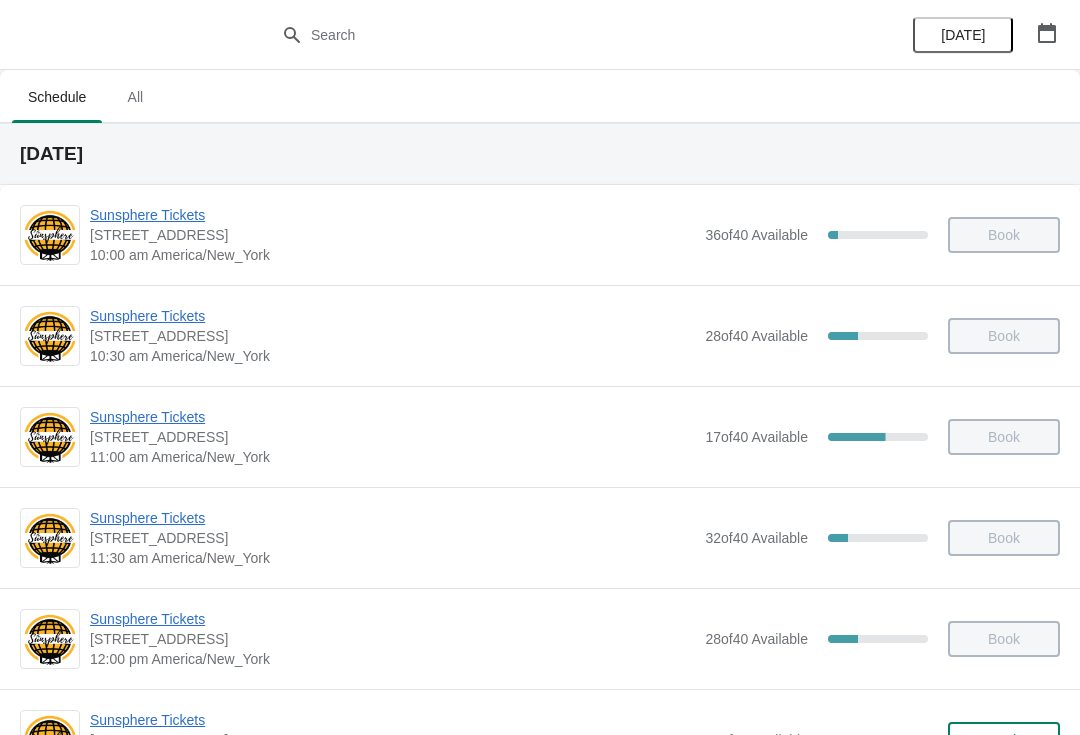 scroll, scrollTop: 268, scrollLeft: 0, axis: vertical 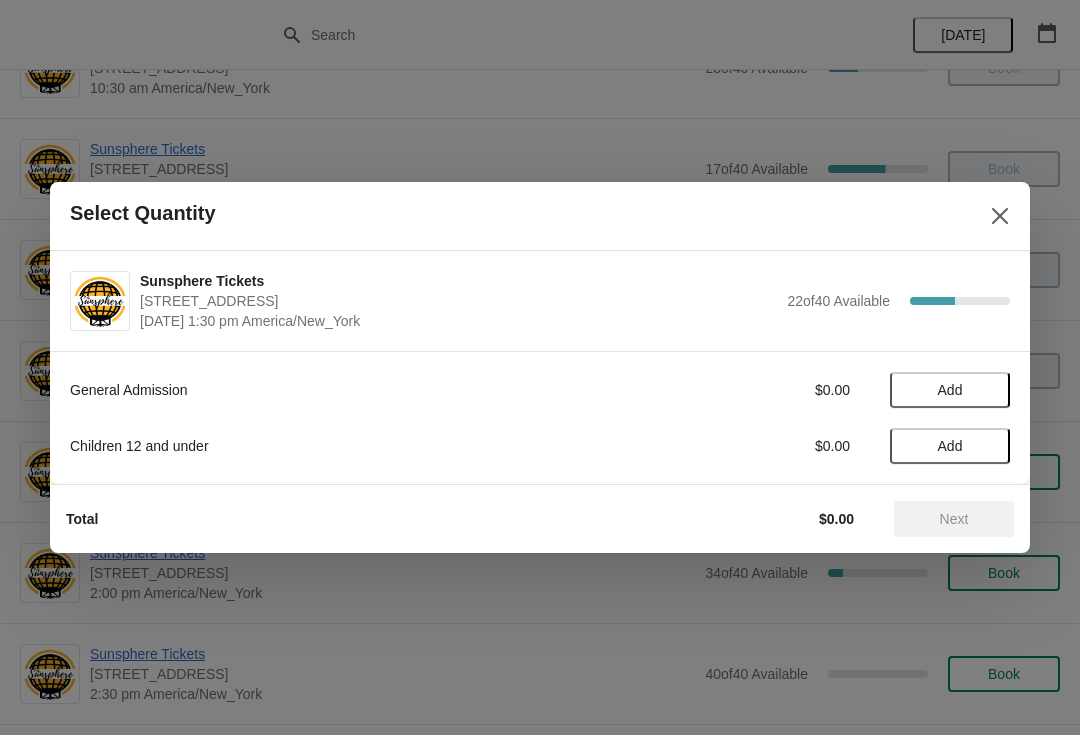 click on "Add" at bounding box center [950, 390] 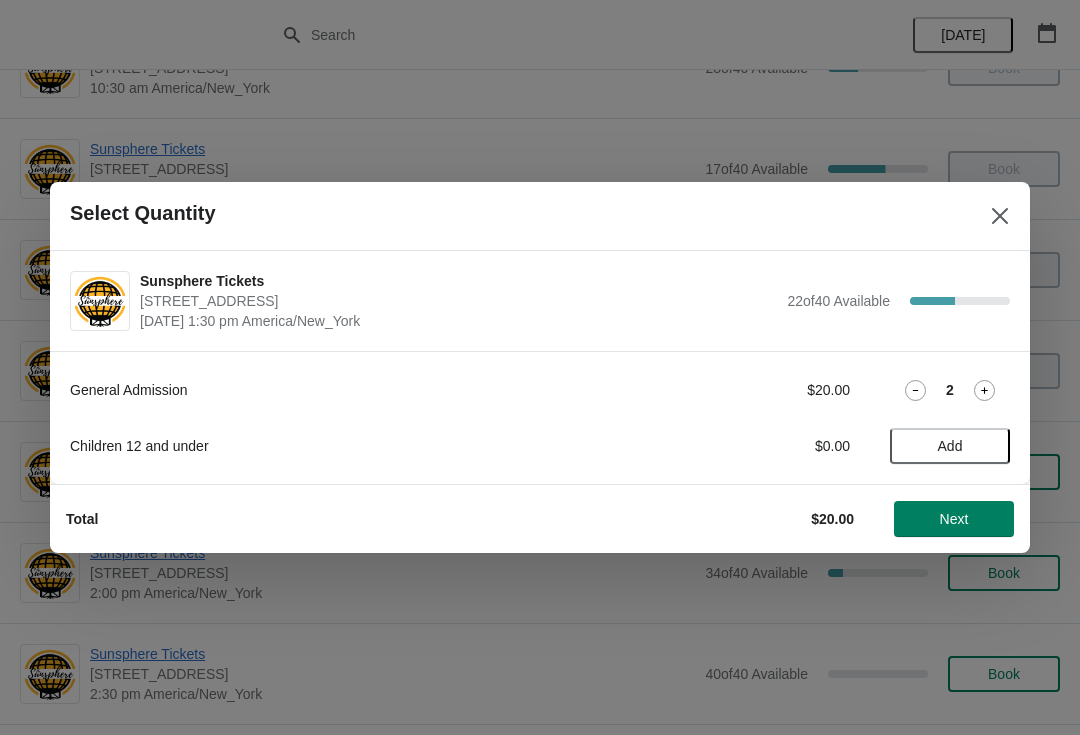 click on "Next" at bounding box center [954, 519] 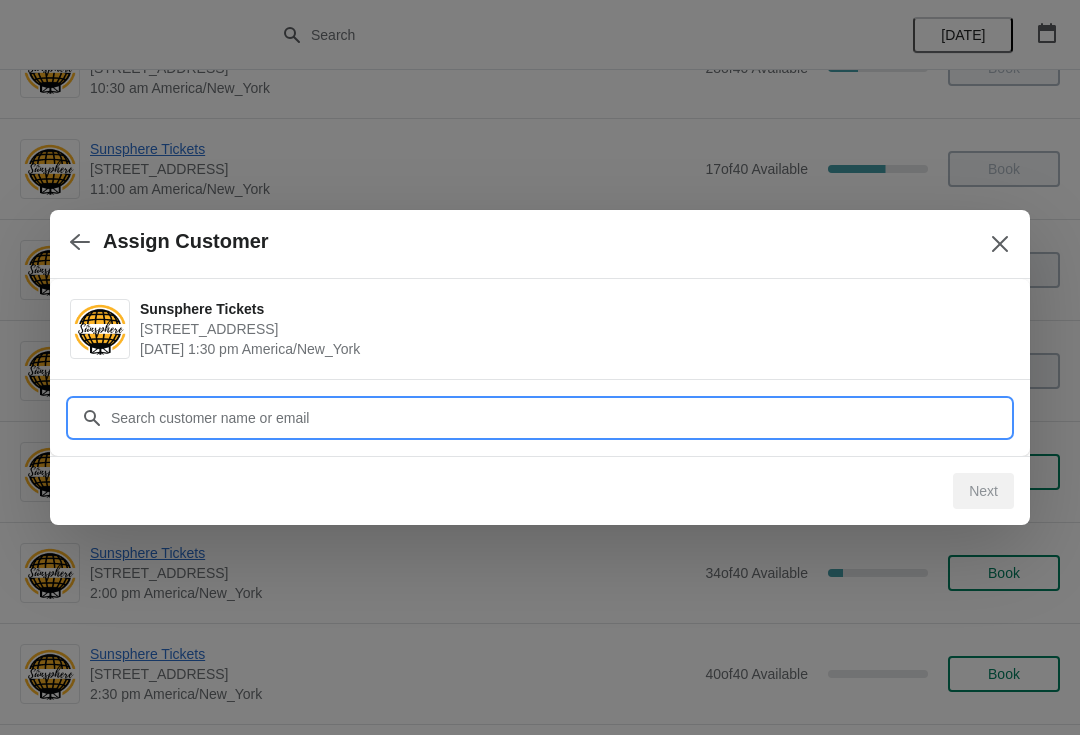 click on "Customer" at bounding box center (560, 418) 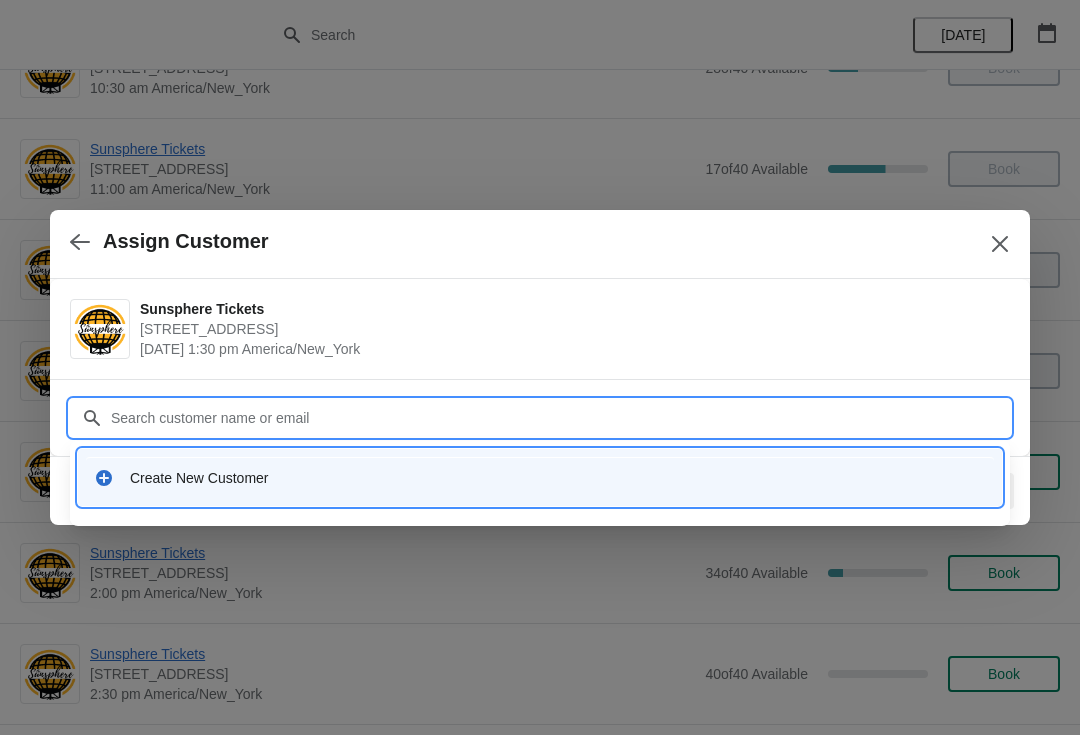 click on "Create New Customer" at bounding box center (558, 478) 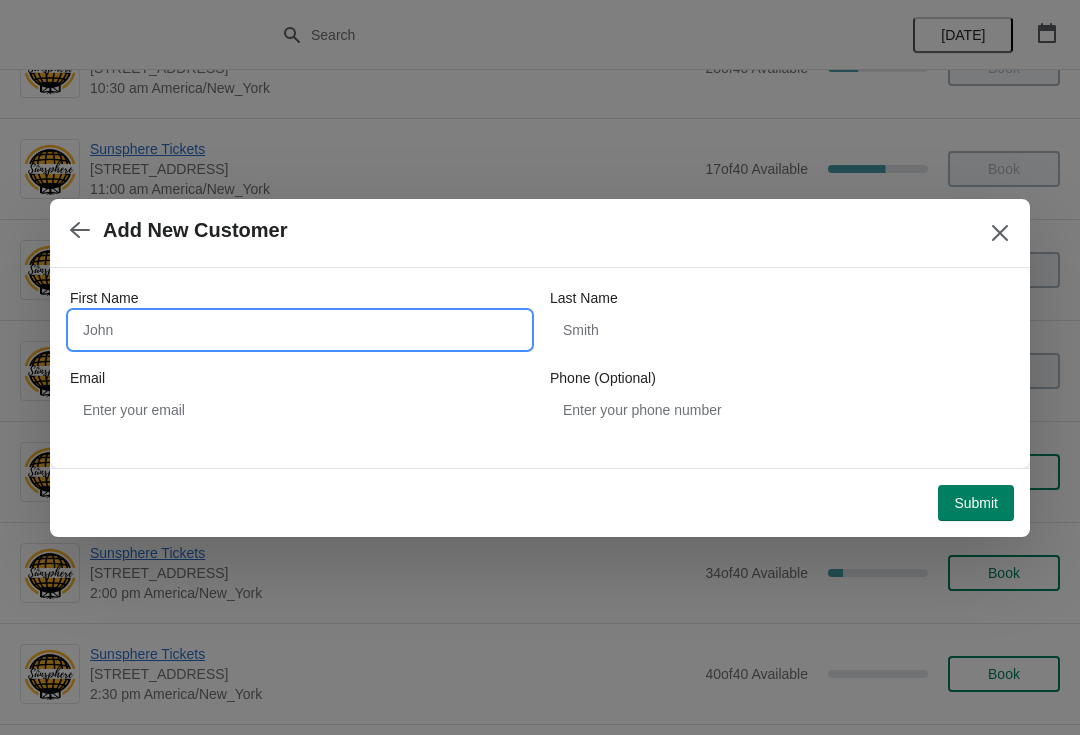 click on "First Name" at bounding box center [300, 330] 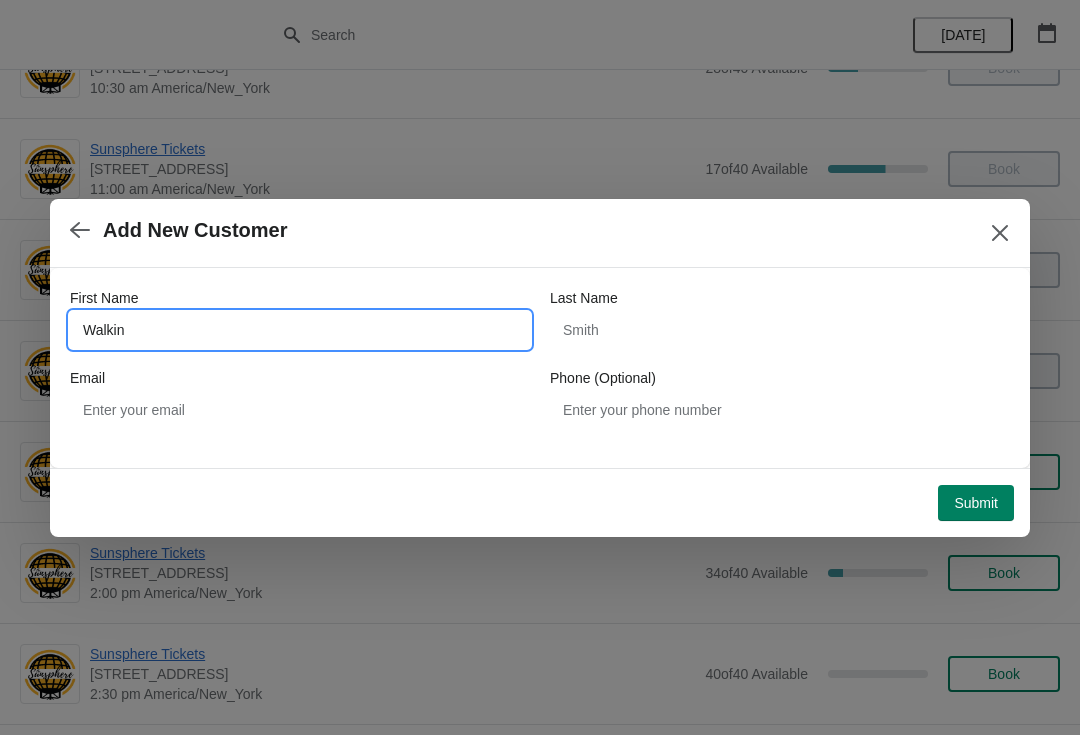 type on "Walkin" 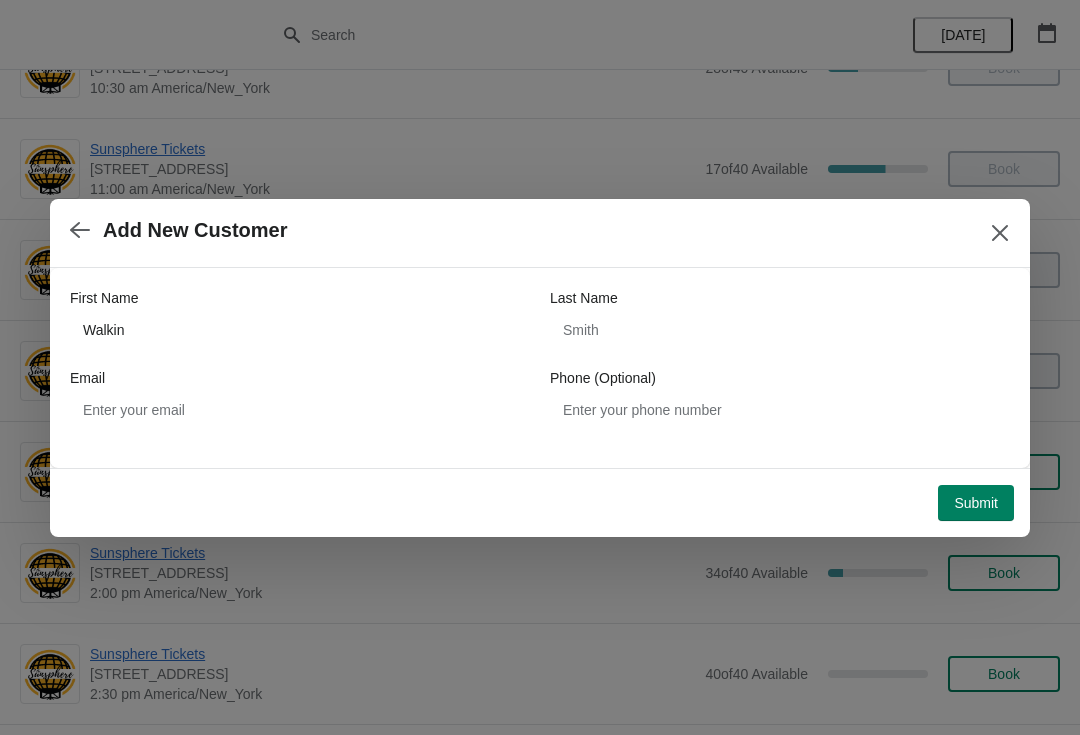 click on "Submit" at bounding box center (976, 503) 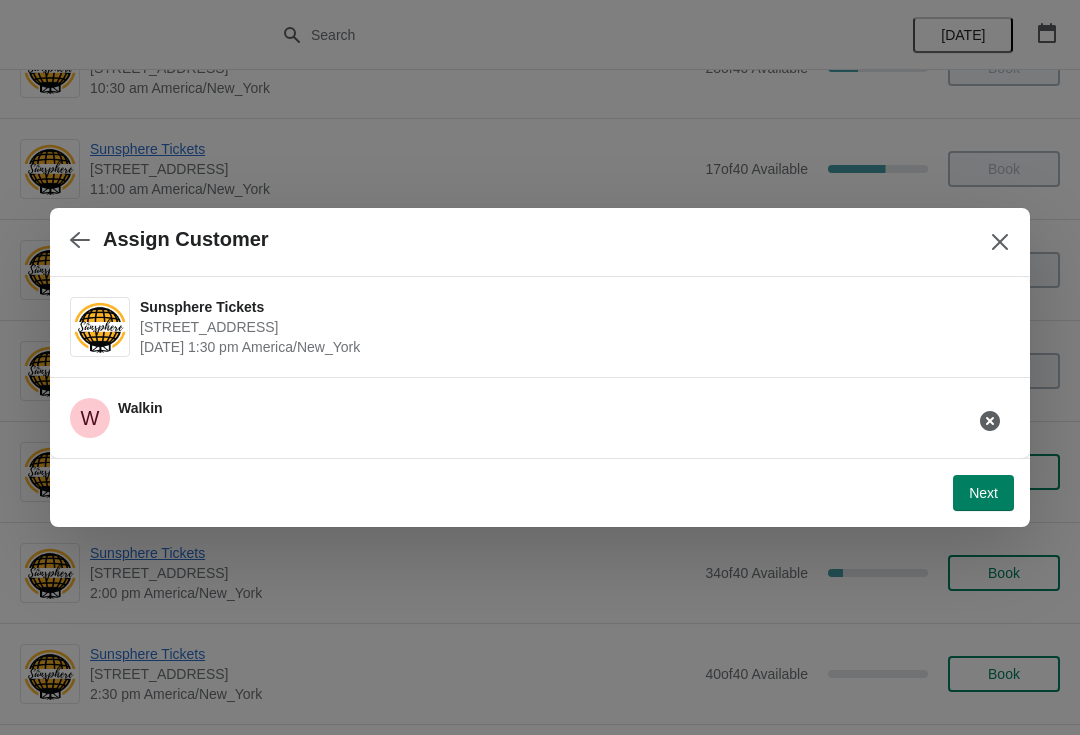 click on "Next" at bounding box center [983, 493] 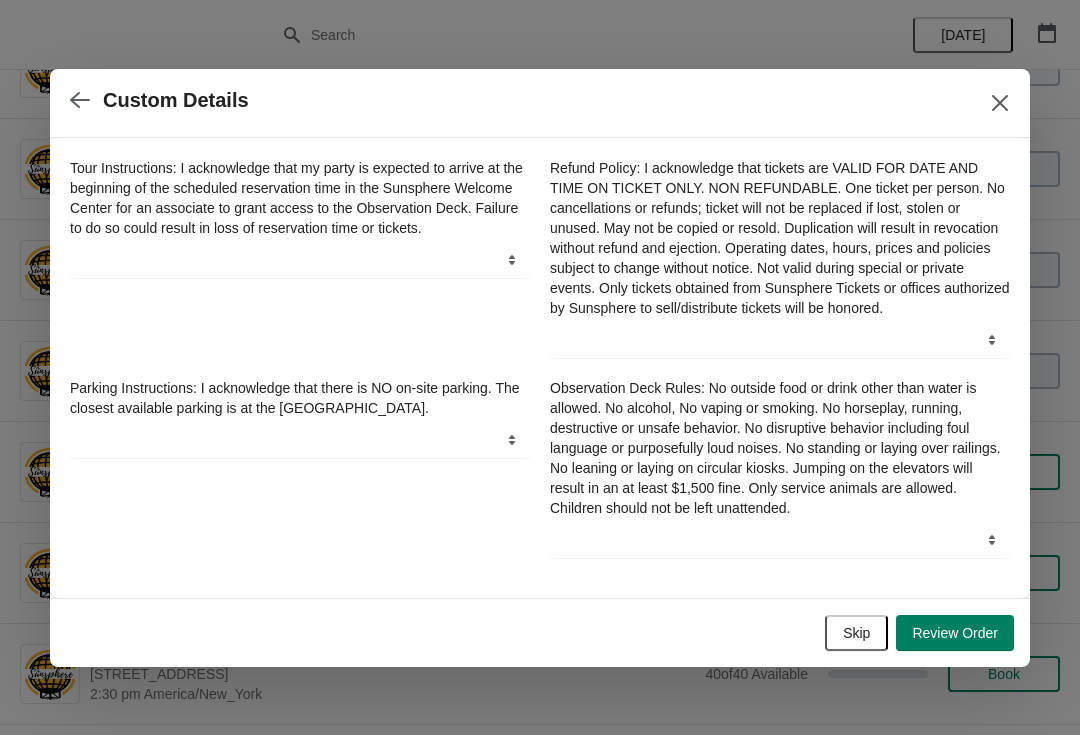 click on "Skip" at bounding box center [856, 633] 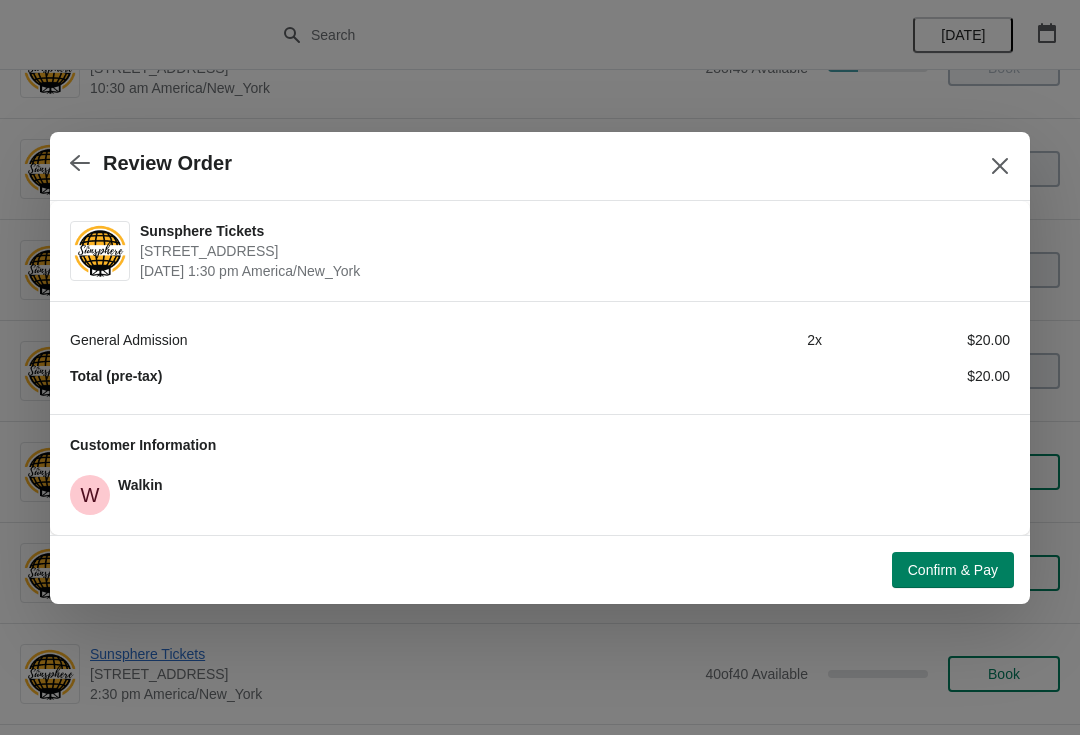 click at bounding box center (540, 367) 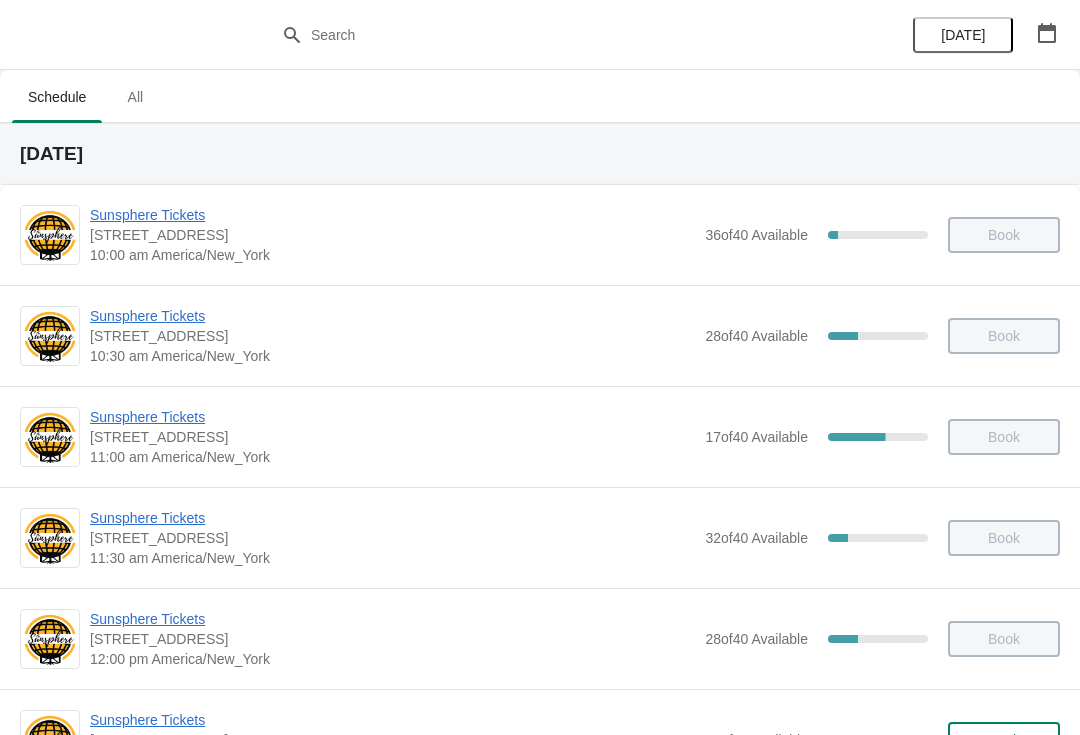 scroll, scrollTop: 268, scrollLeft: 0, axis: vertical 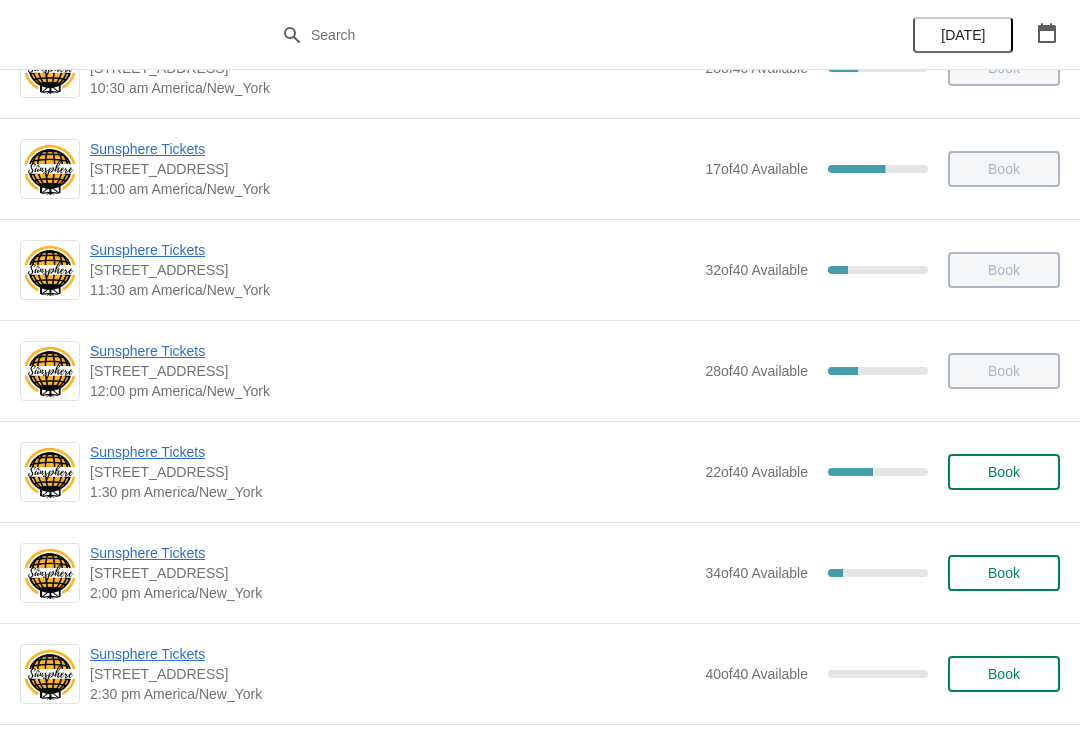 click on "Book" at bounding box center [1004, 472] 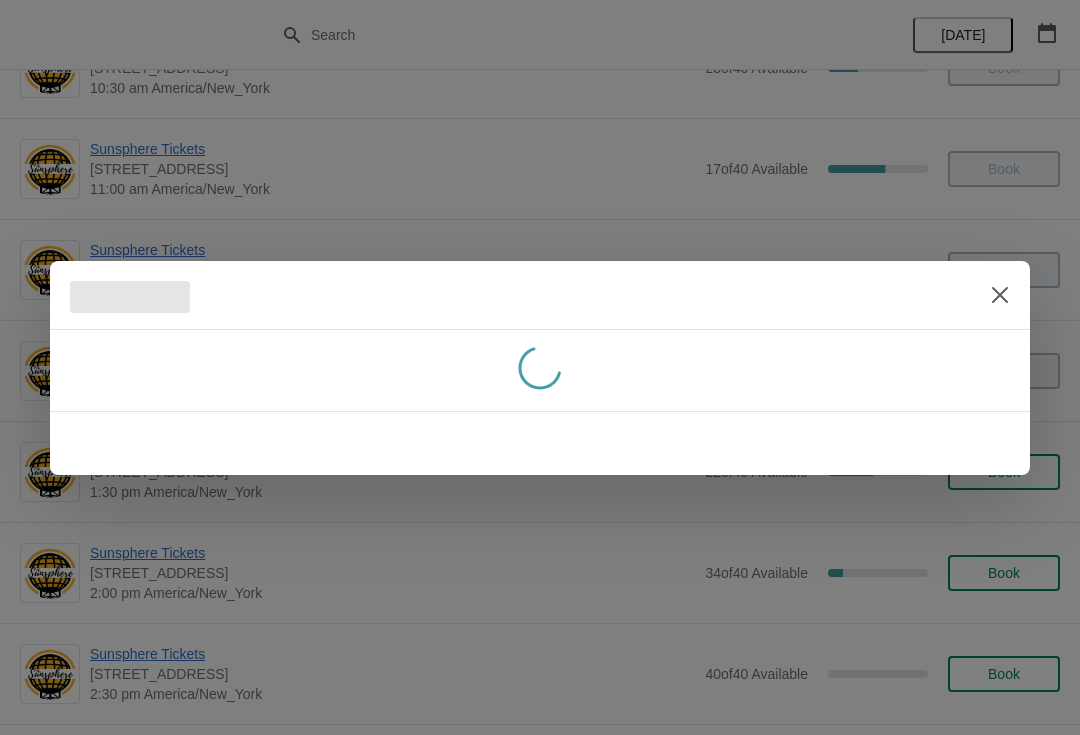 scroll, scrollTop: 0, scrollLeft: 0, axis: both 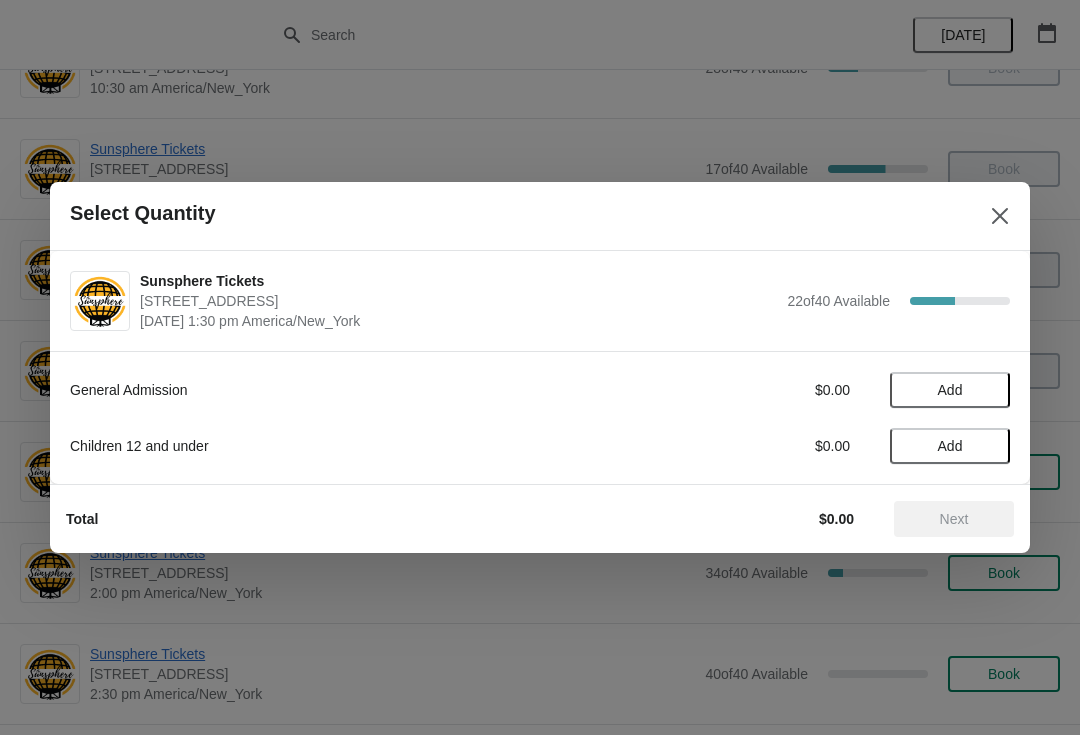 click on "Add" at bounding box center (950, 390) 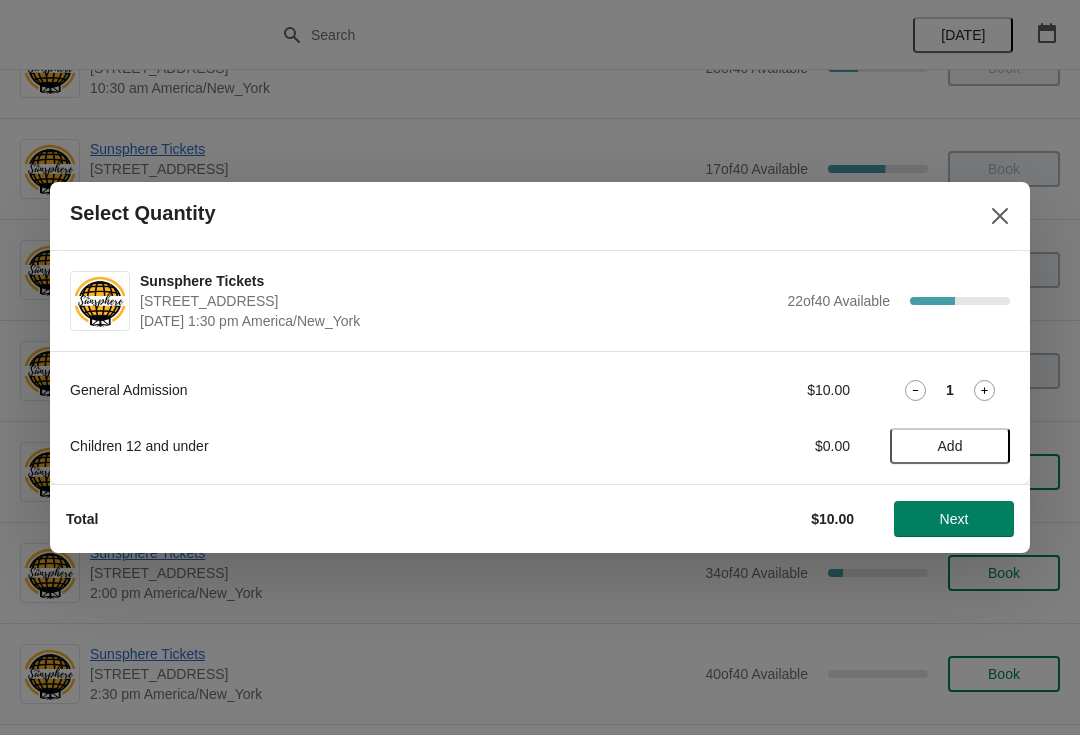click 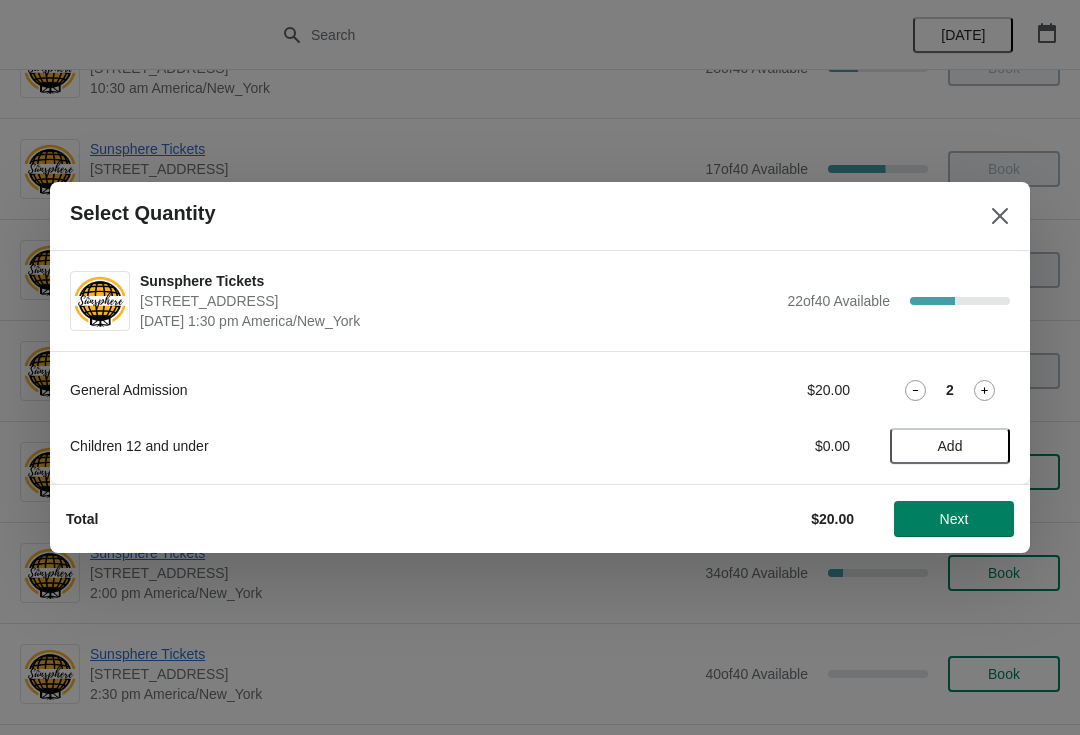 click on "Next" at bounding box center (954, 519) 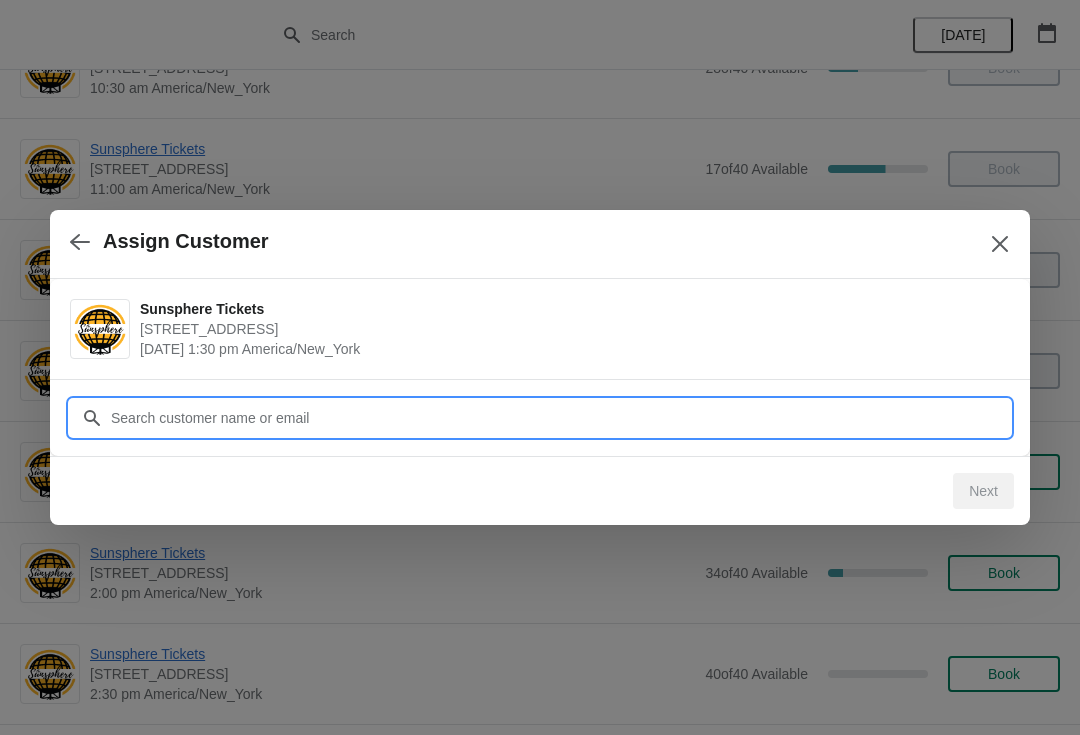 click on "Customer" at bounding box center (560, 418) 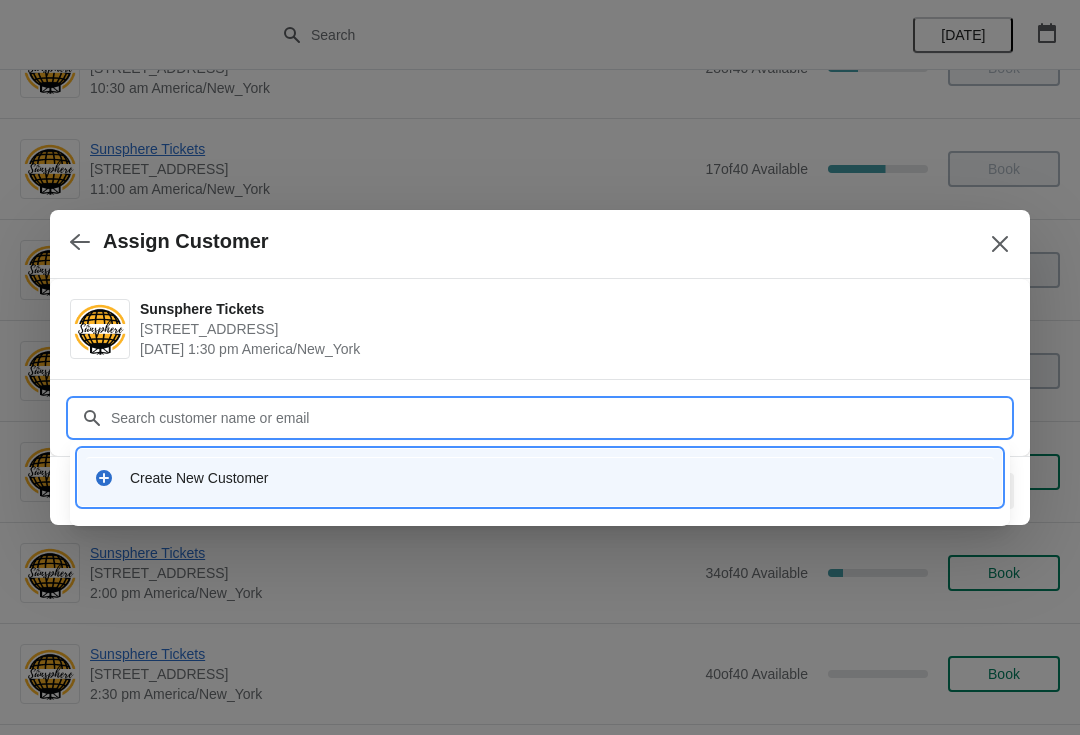 click on "Create New Customer" at bounding box center [558, 478] 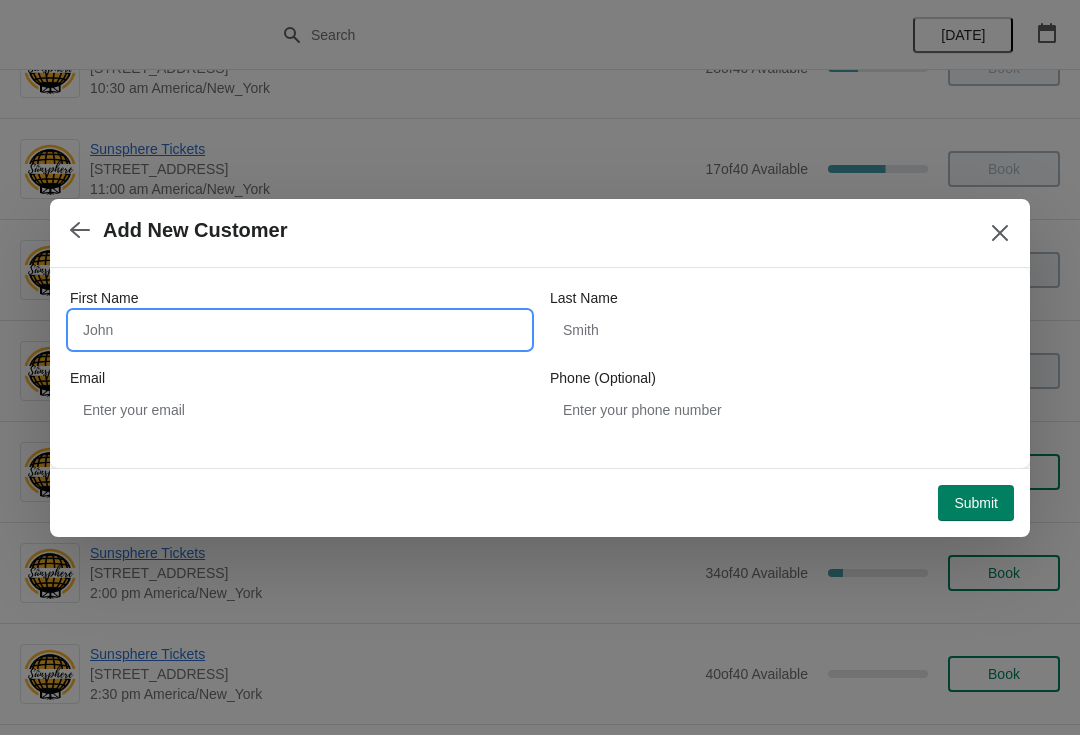 click on "First Name" at bounding box center (300, 330) 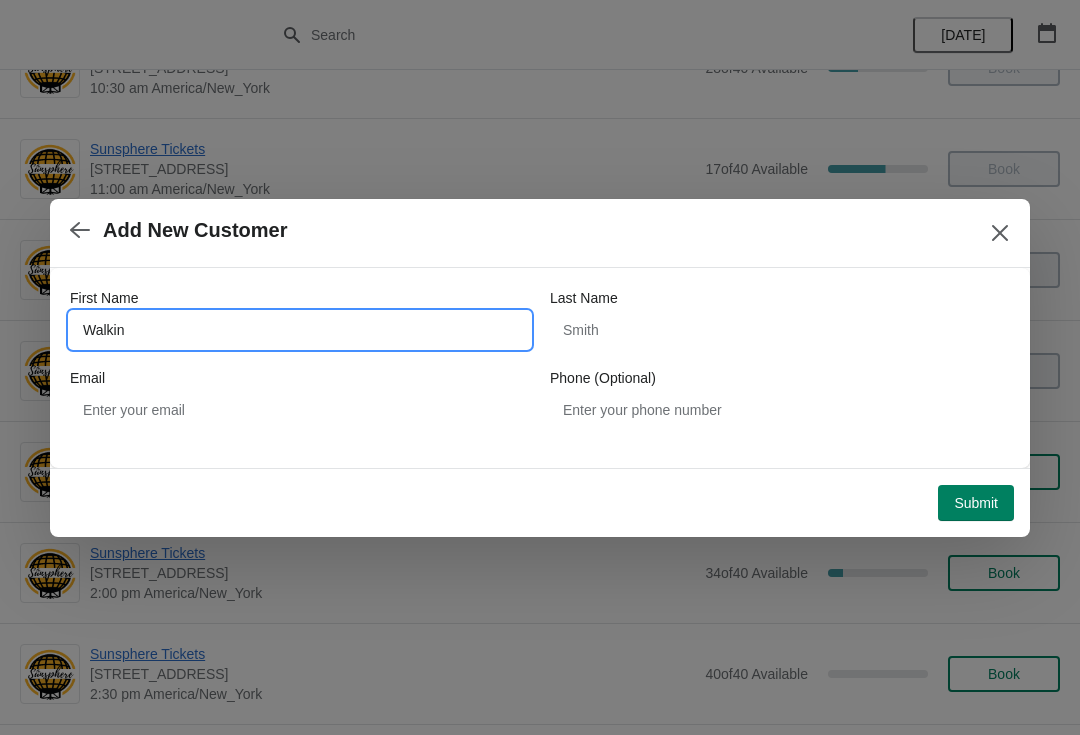 type on "Walkin" 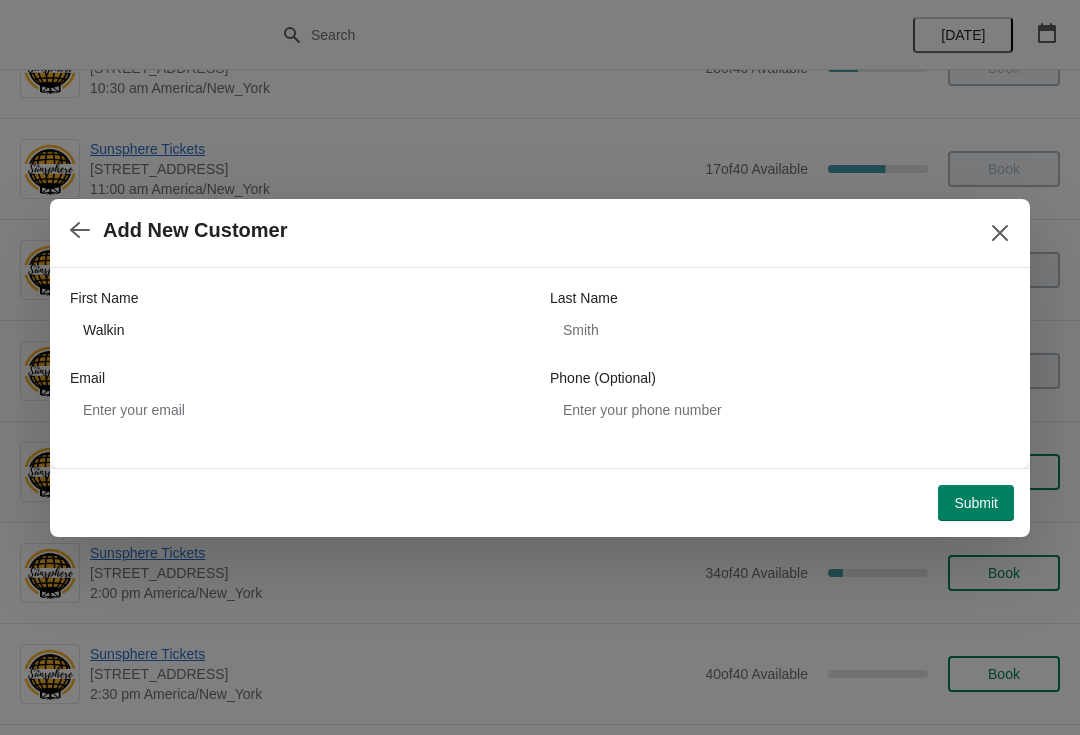 click on "Submit" at bounding box center (976, 503) 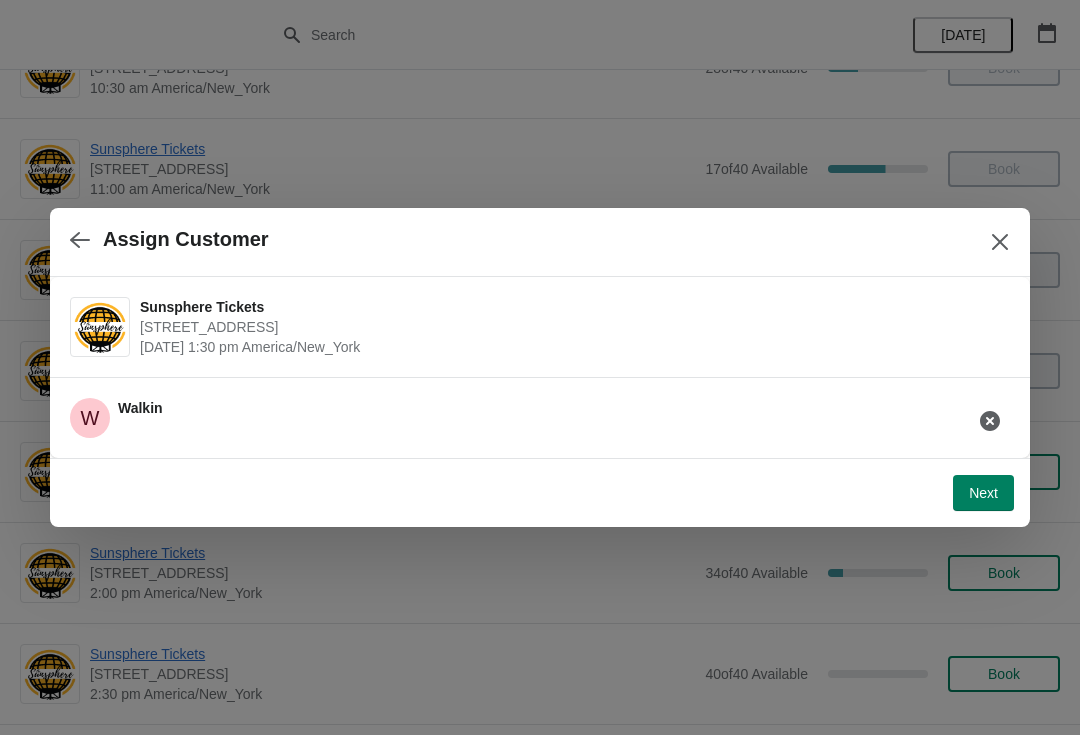 click on "Next" at bounding box center (983, 493) 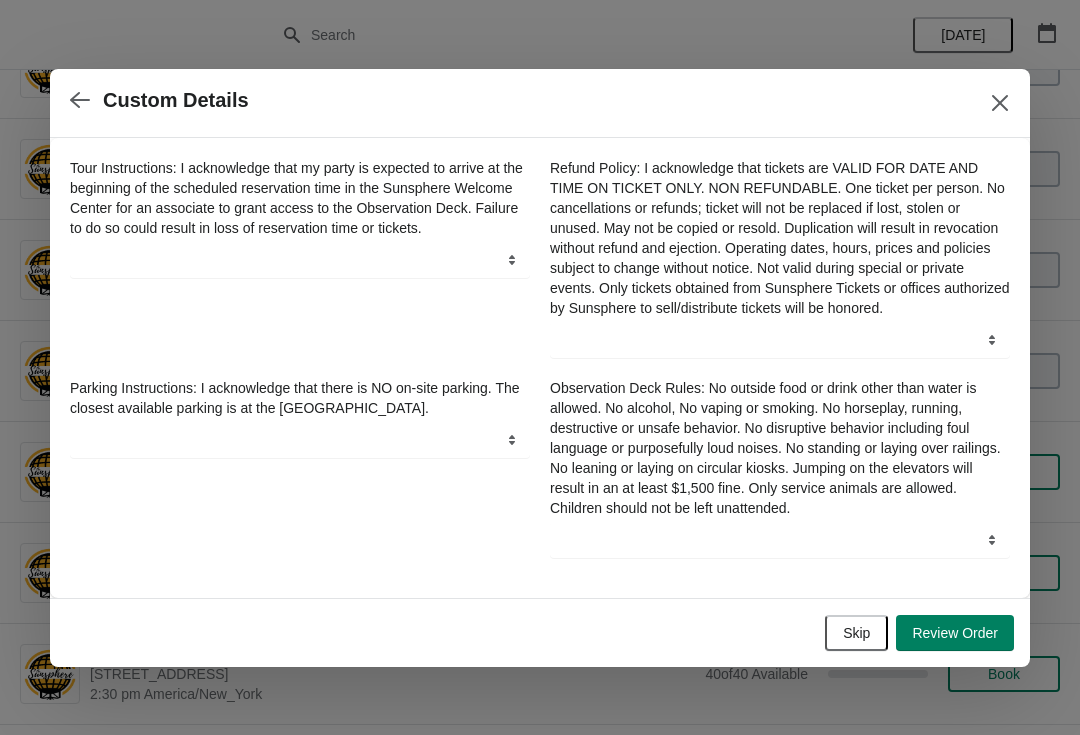 click on "Skip" at bounding box center (856, 633) 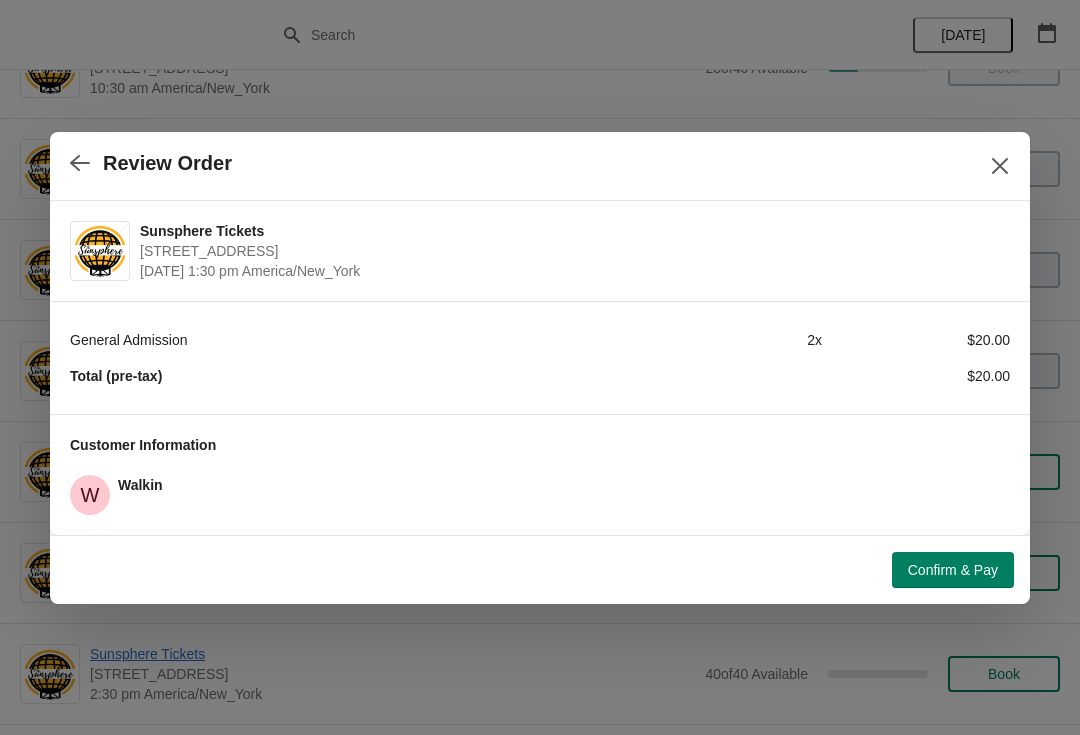 click on "Confirm & Pay" at bounding box center (536, 566) 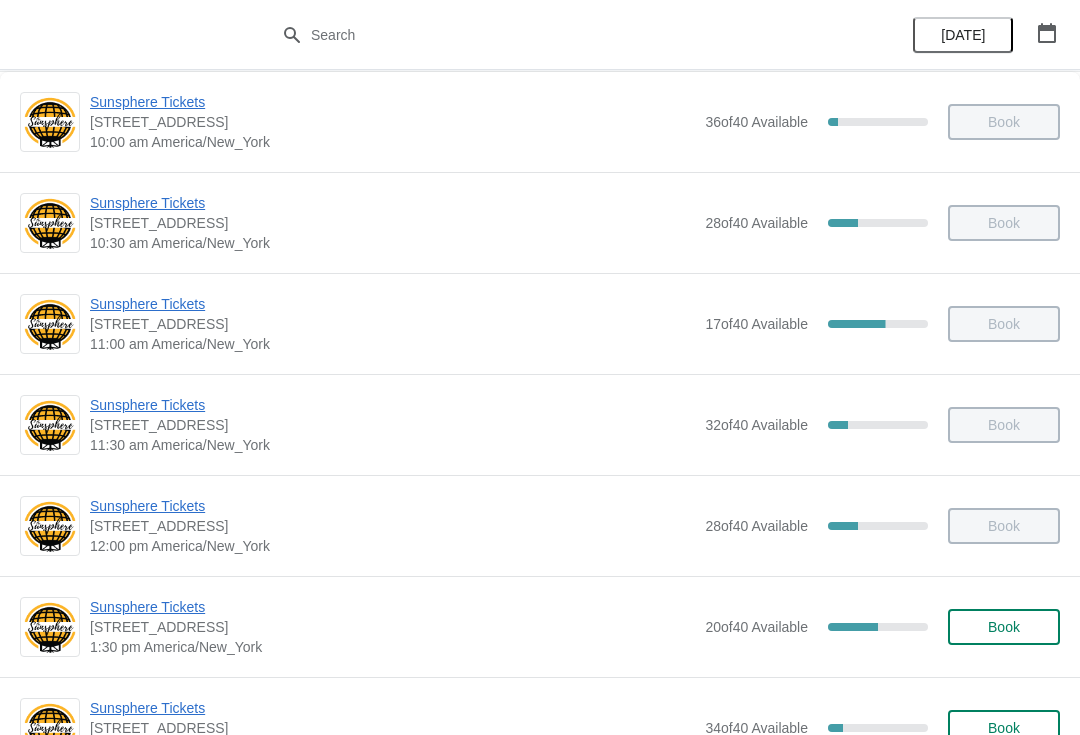 scroll, scrollTop: 151, scrollLeft: 0, axis: vertical 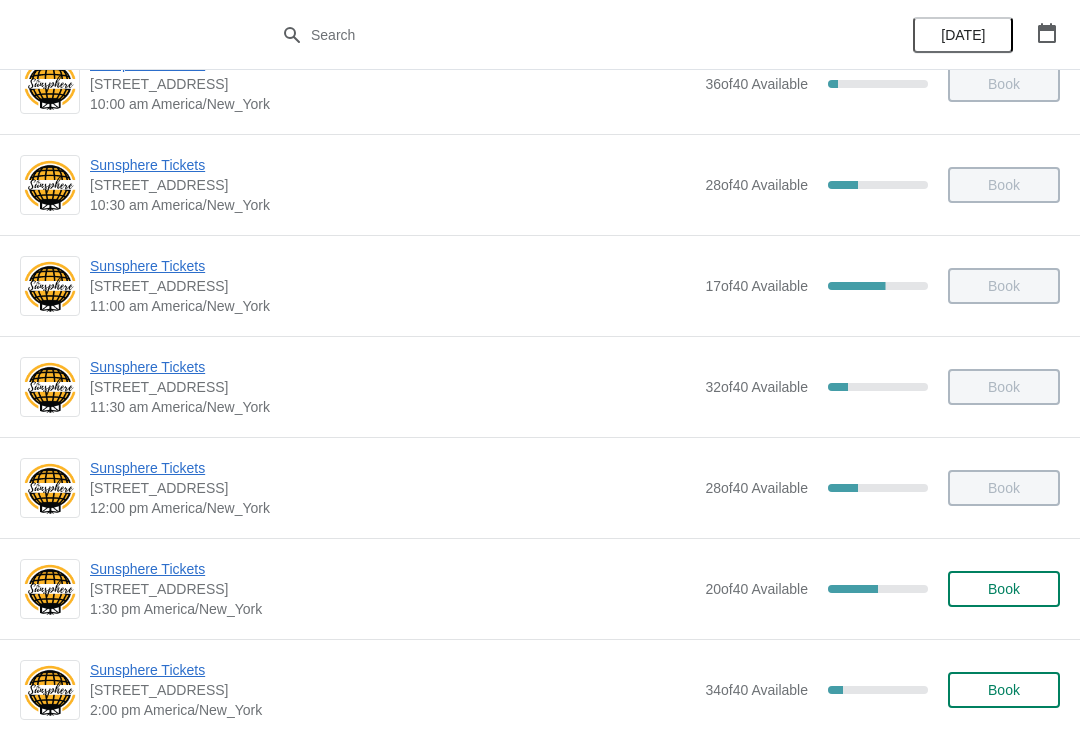 click on "Book" at bounding box center (1004, 589) 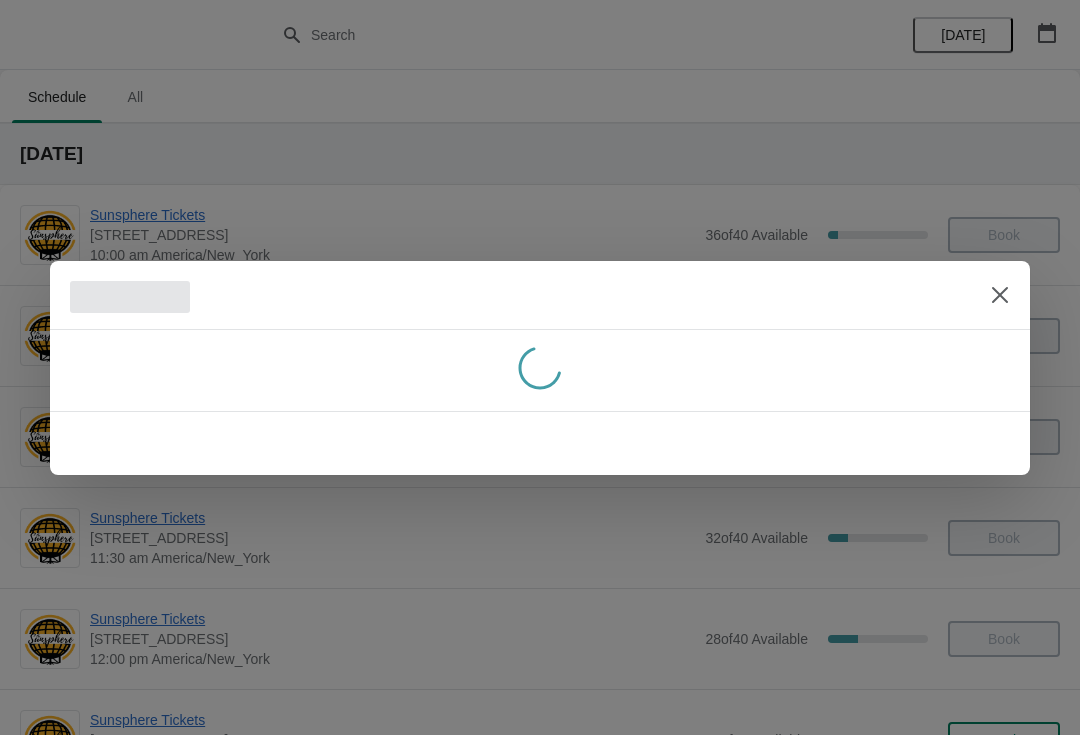 scroll, scrollTop: 151, scrollLeft: 0, axis: vertical 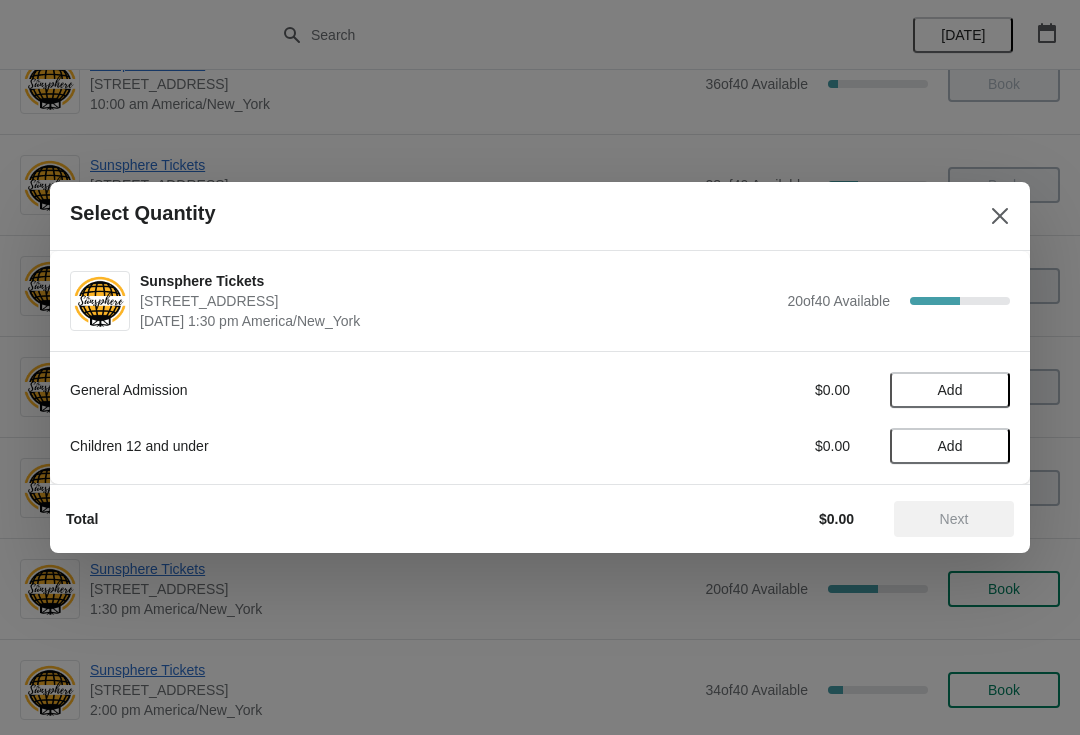 click on "Add" at bounding box center (950, 390) 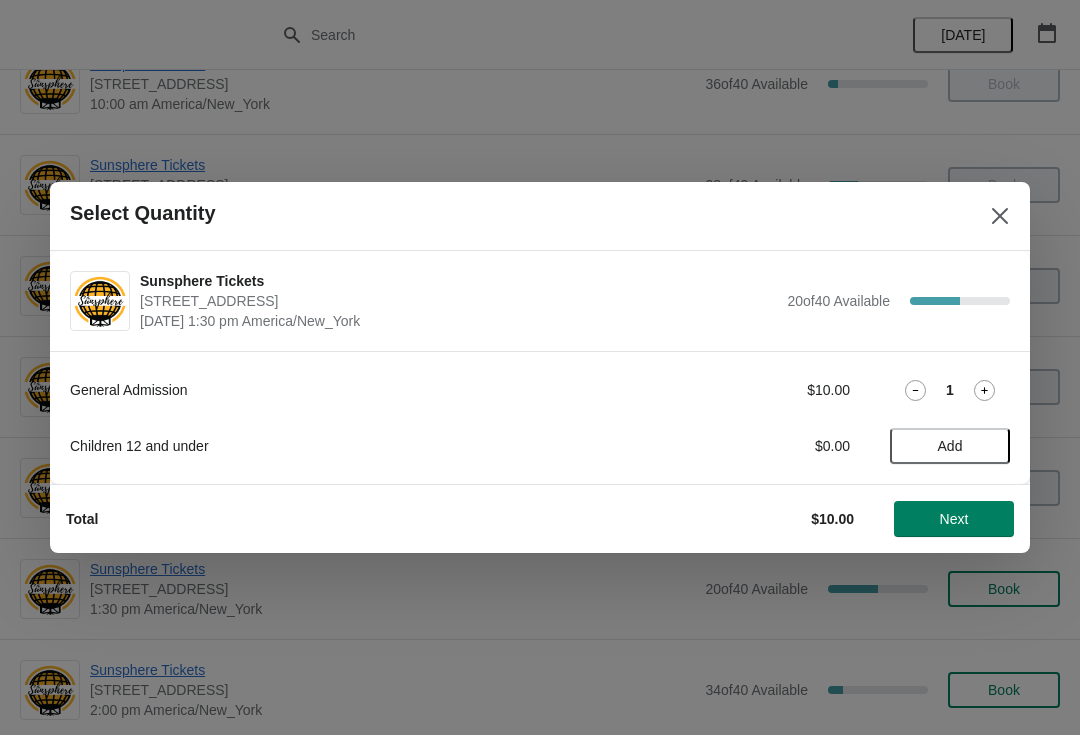click on "Add" at bounding box center (950, 446) 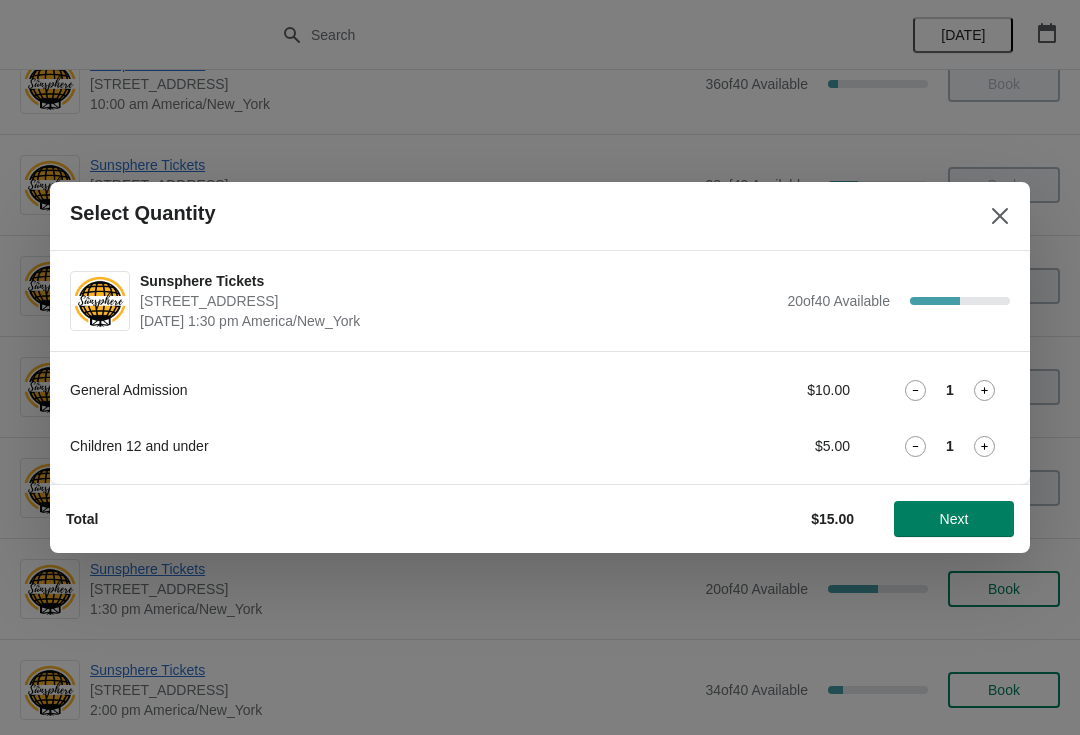 click 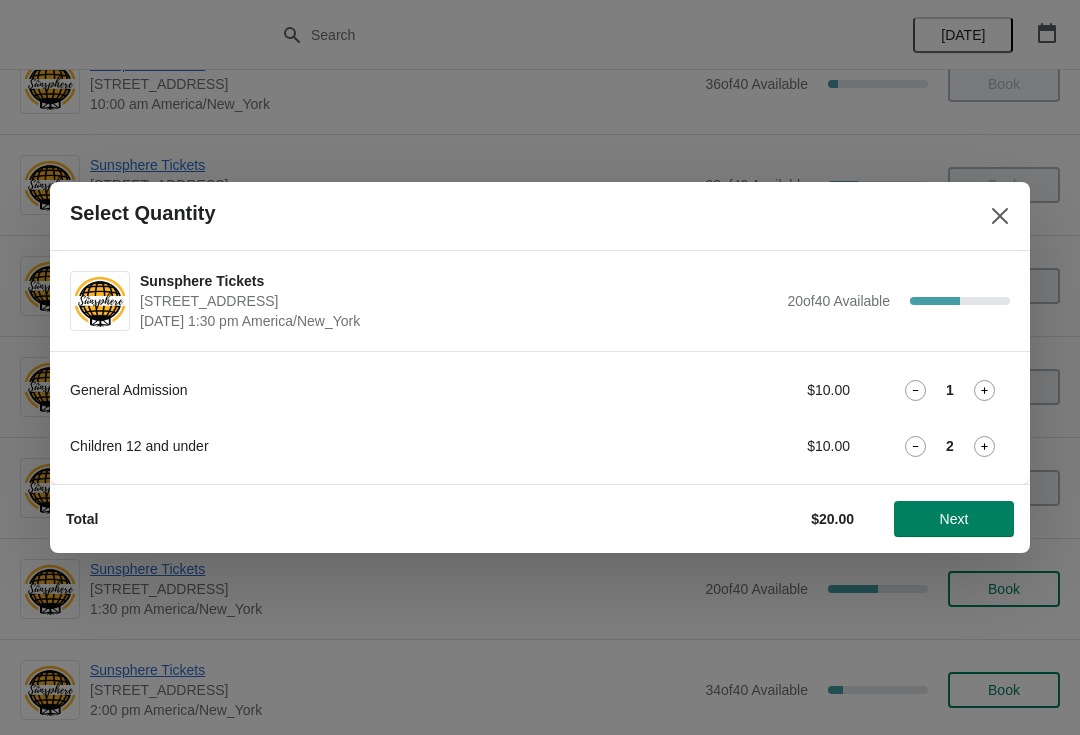 click on "Next" at bounding box center (954, 519) 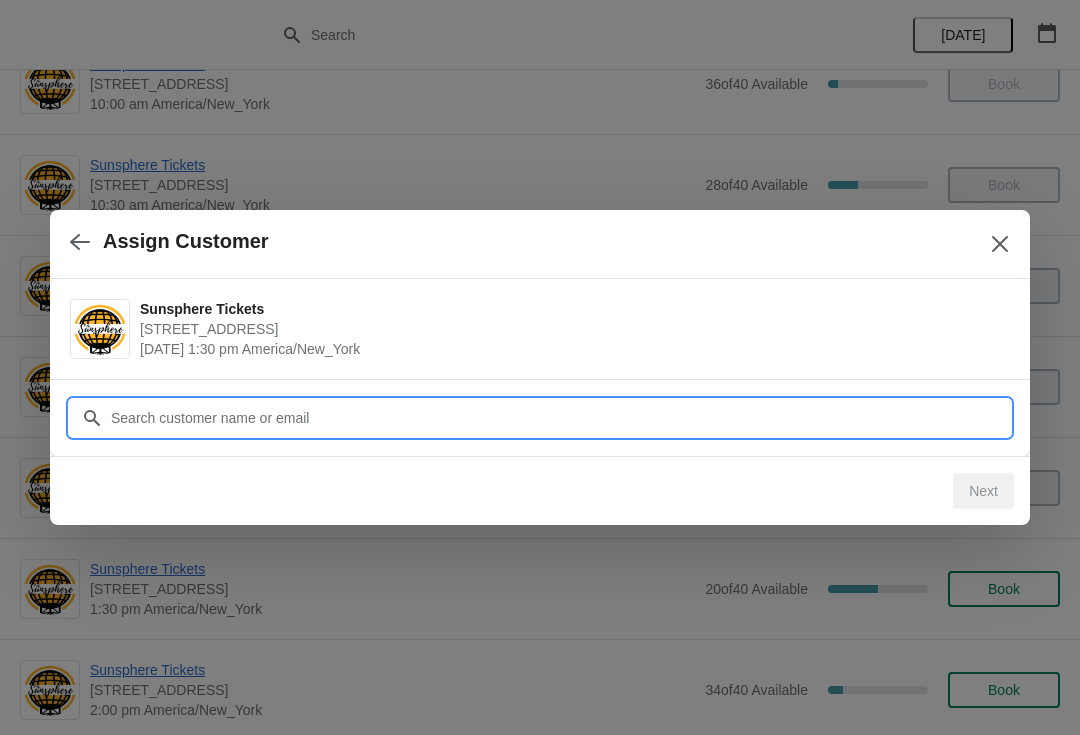 click on "Customer" at bounding box center (560, 418) 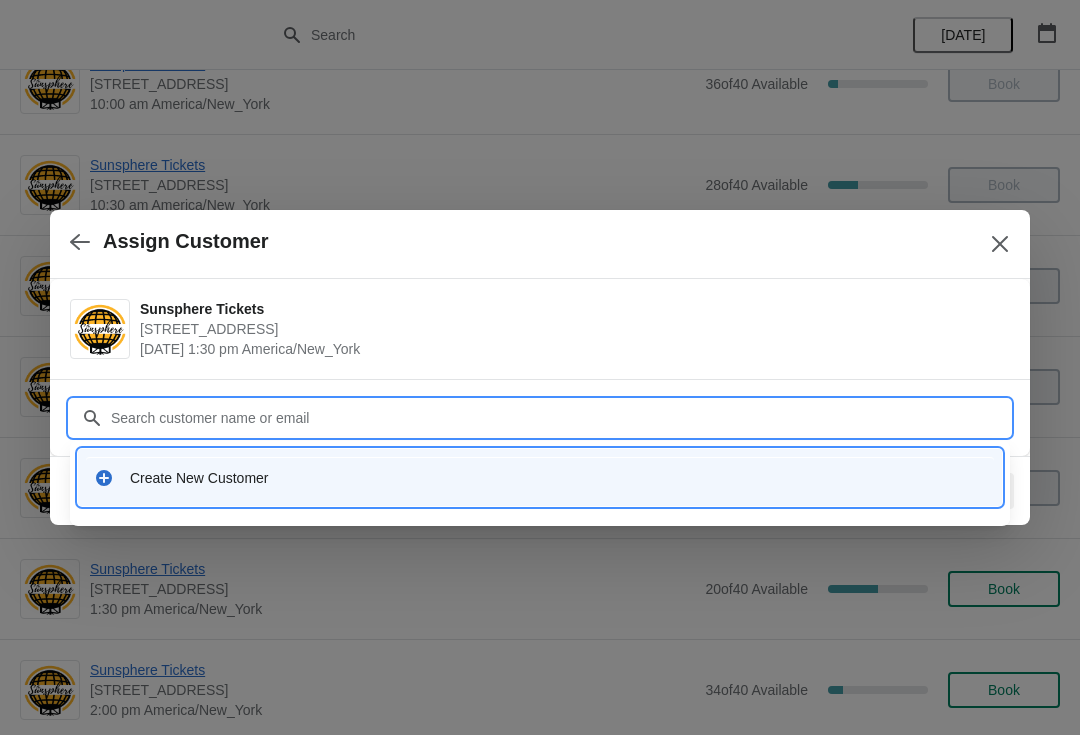click on "Create New Customer" at bounding box center (558, 478) 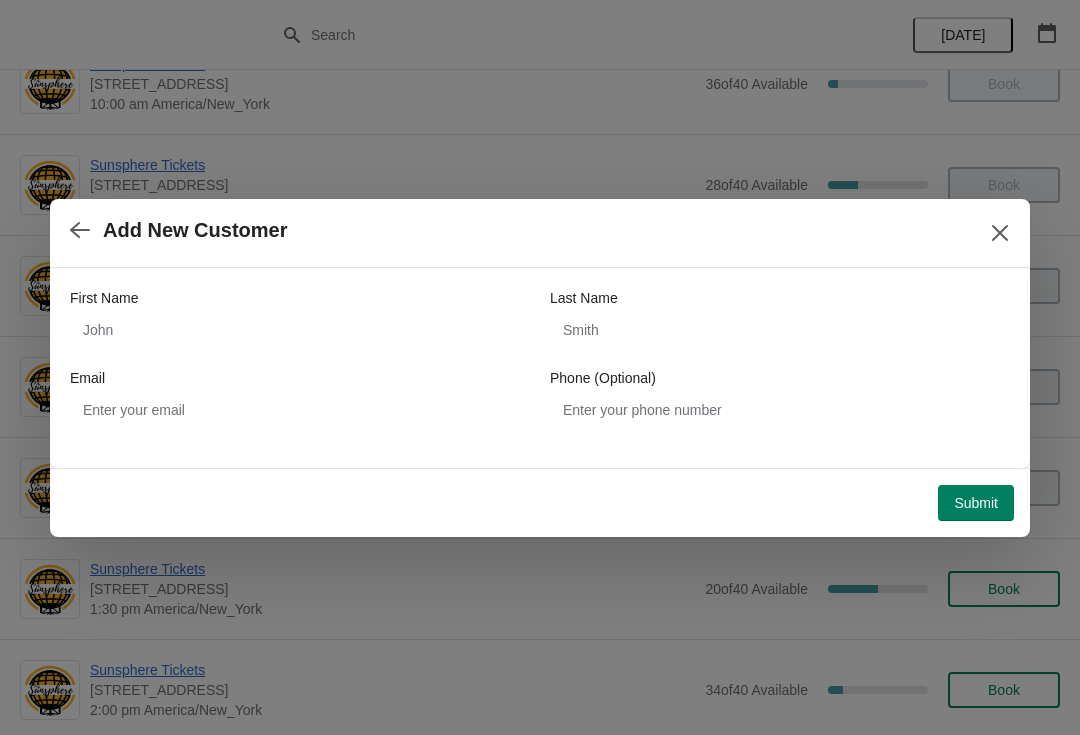 click on "Email" at bounding box center (300, 378) 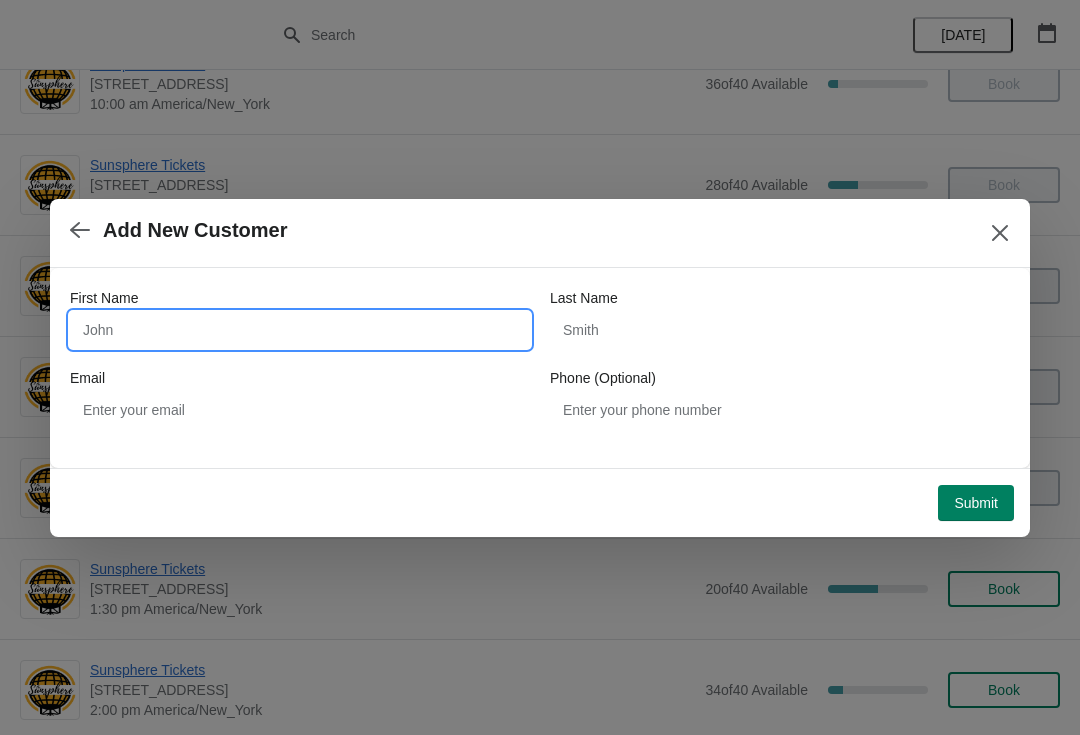click on "First Name" at bounding box center [300, 330] 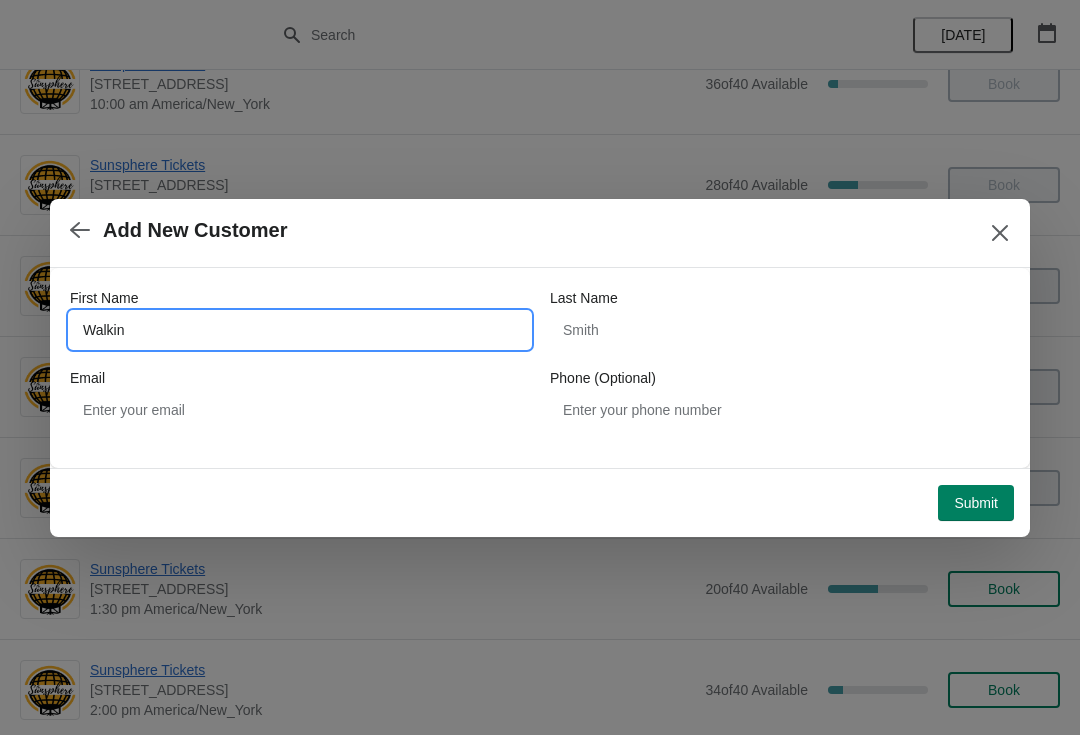 type on "Walkin" 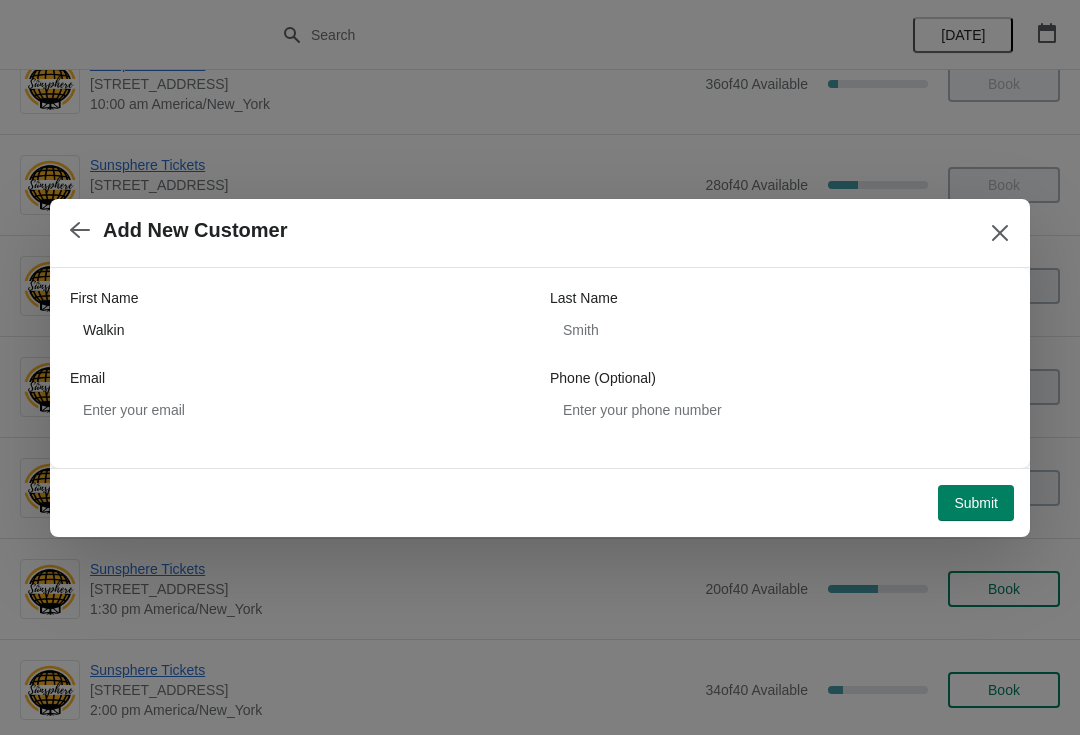 click on "Submit" at bounding box center [976, 503] 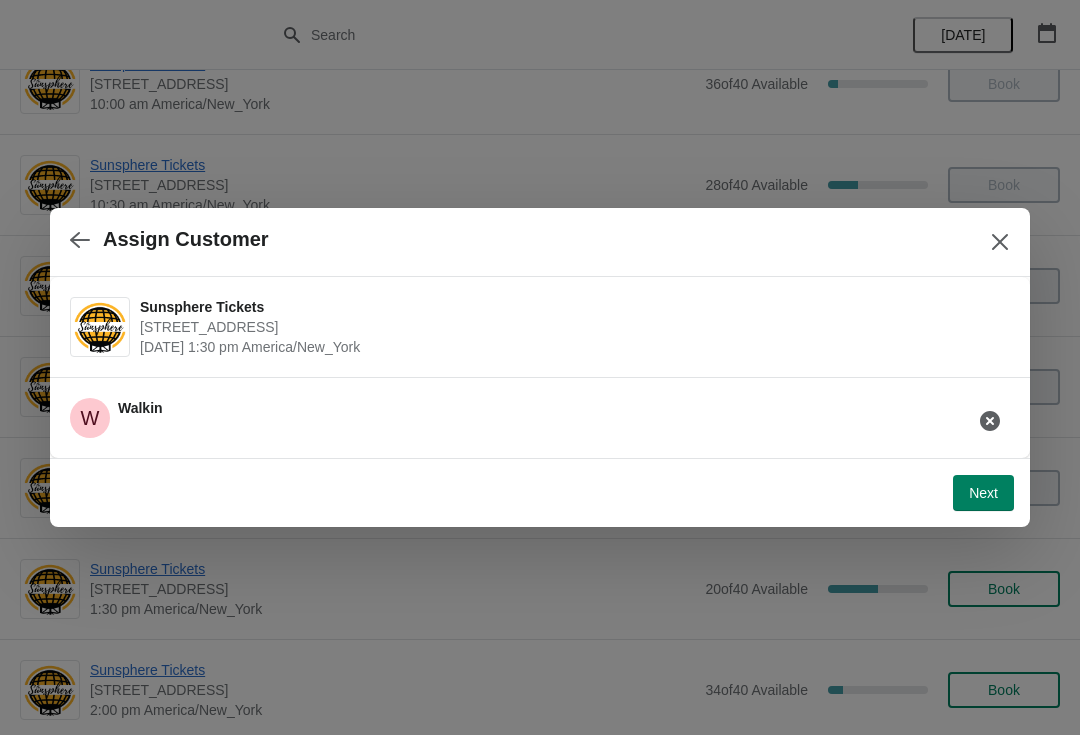 click on "Next" at bounding box center [983, 493] 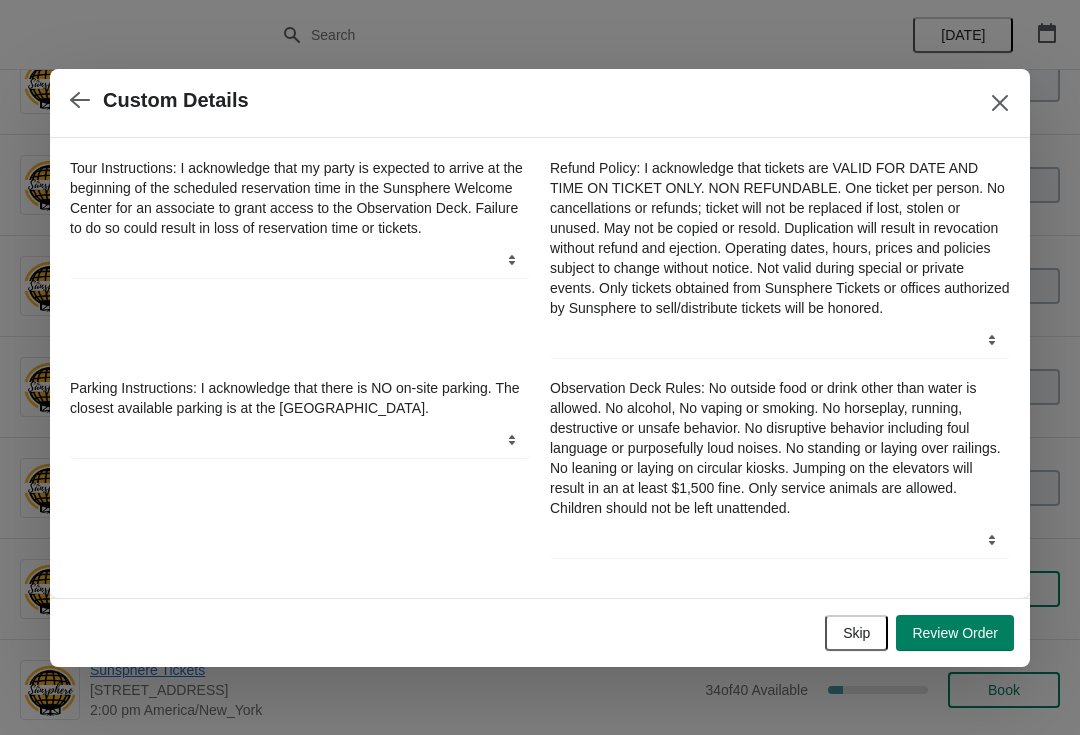 click on "Skip" at bounding box center [856, 633] 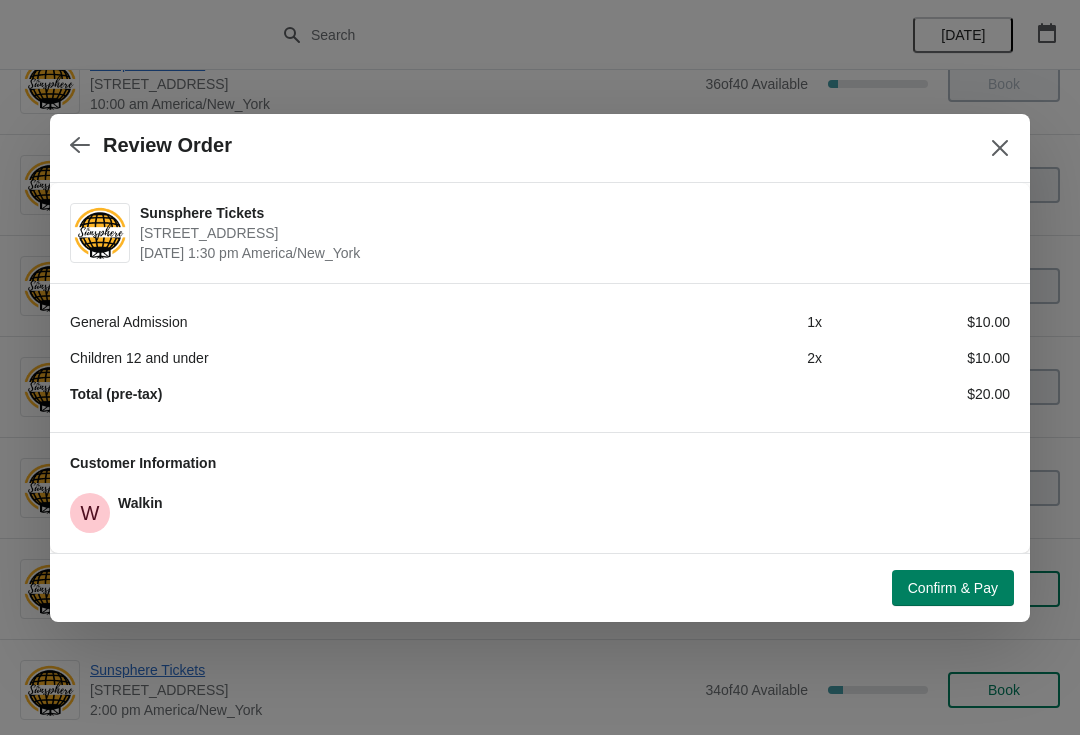 click on "Confirm & Pay" at bounding box center (953, 588) 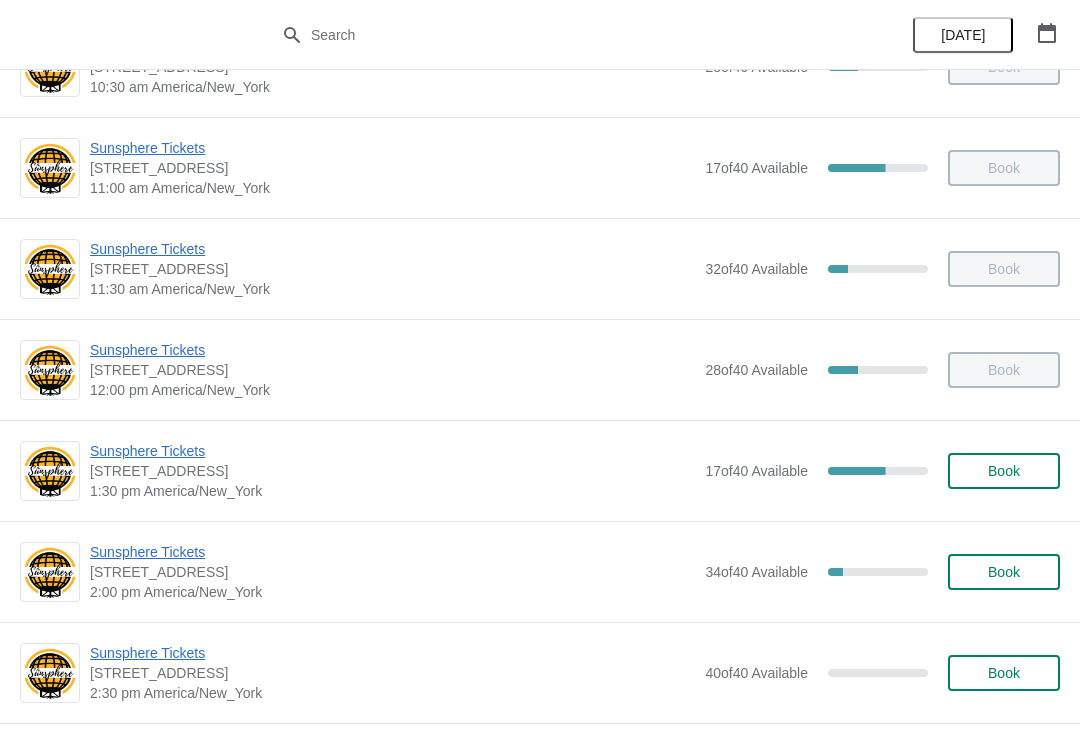 scroll, scrollTop: 292, scrollLeft: 0, axis: vertical 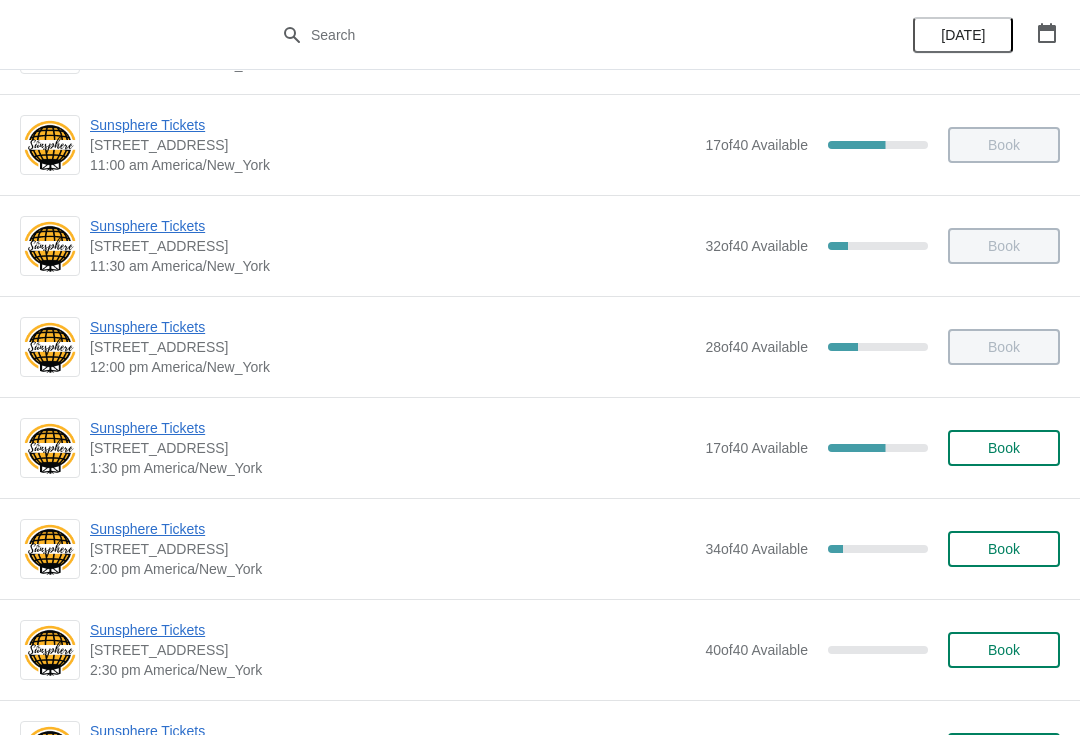 click on "Sunsphere Tickets [STREET_ADDRESS] 1:30 pm [GEOGRAPHIC_DATA]/New_York 17  of  40   Available 57.49999999999999 % Book" at bounding box center (540, 447) 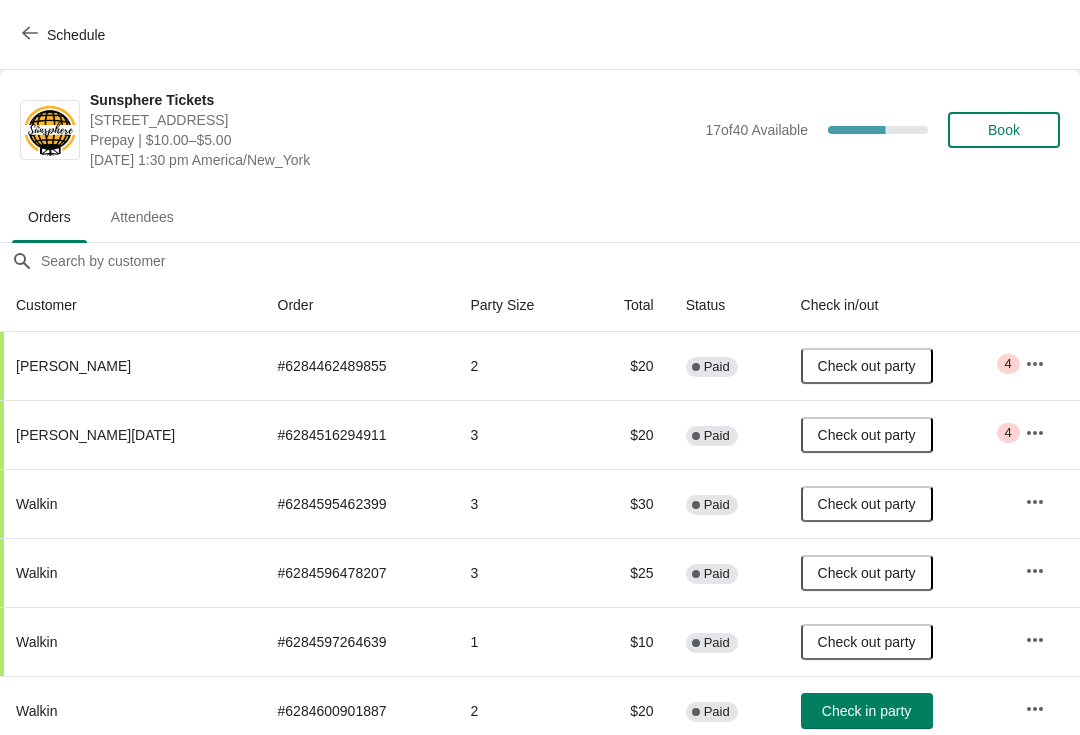 click on "Schedule" at bounding box center (65, 35) 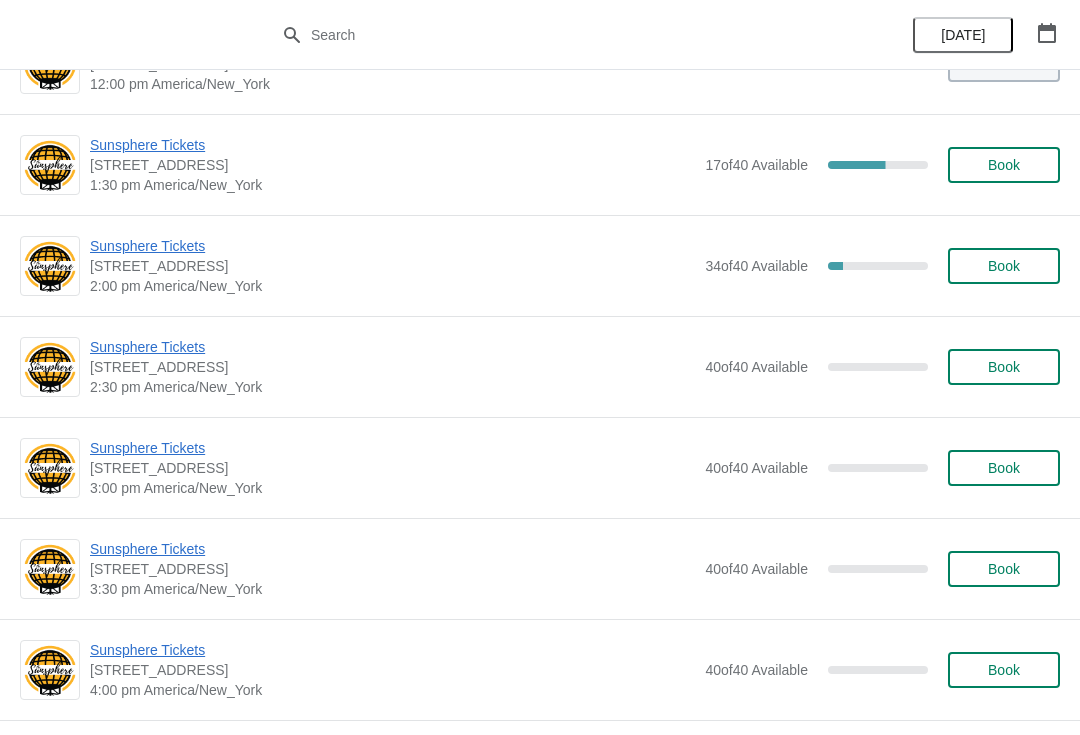 scroll, scrollTop: 579, scrollLeft: 0, axis: vertical 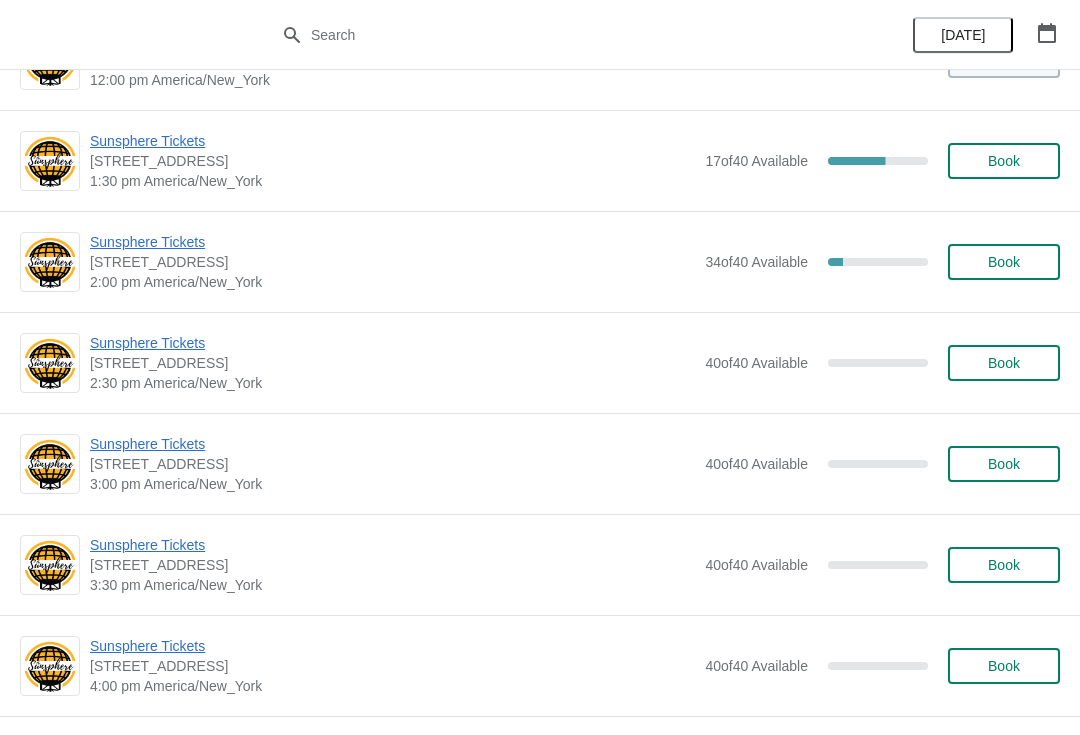click on "Sunsphere Tickets" at bounding box center (392, 242) 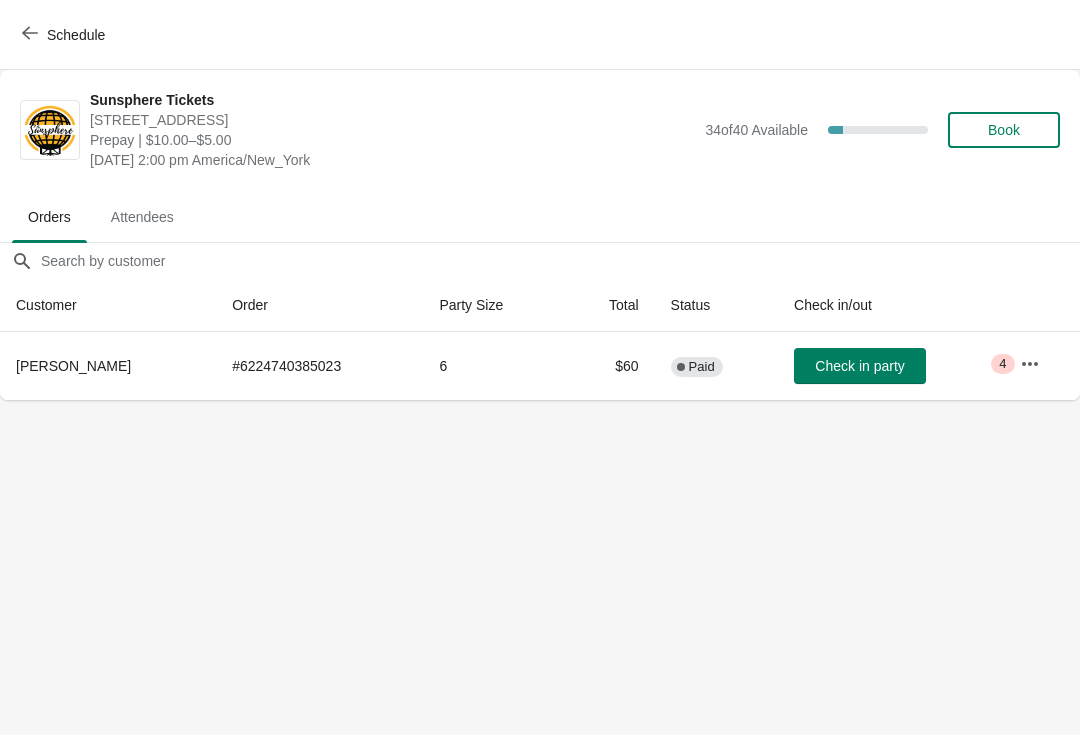 click on "Check in party" at bounding box center [860, 366] 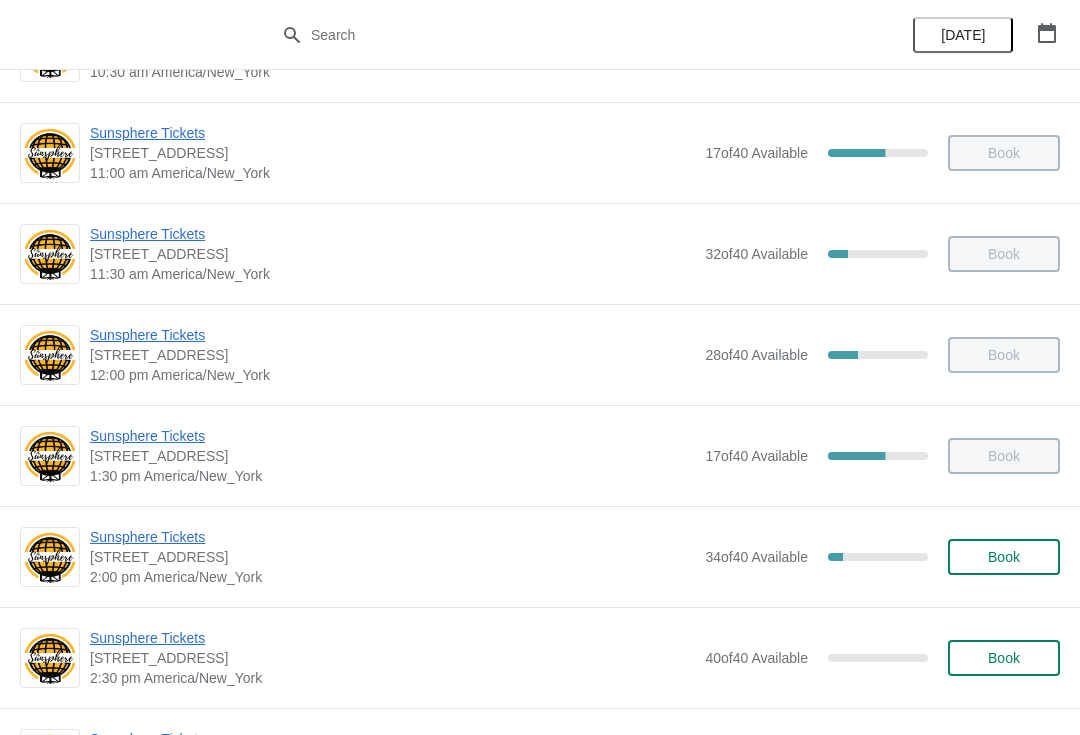 scroll, scrollTop: 309, scrollLeft: 0, axis: vertical 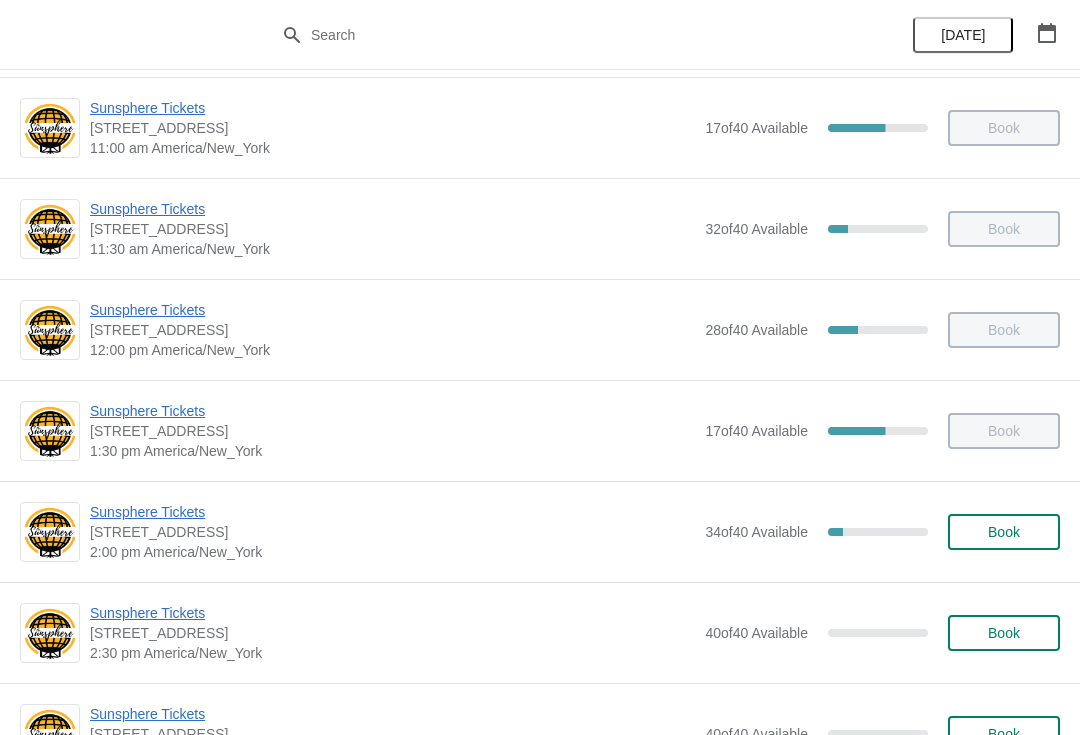 click on "Sunsphere Tickets [STREET_ADDRESS] 2:00 pm [GEOGRAPHIC_DATA]/New_York 34  of  40   Available 15 % Book" at bounding box center [540, 531] 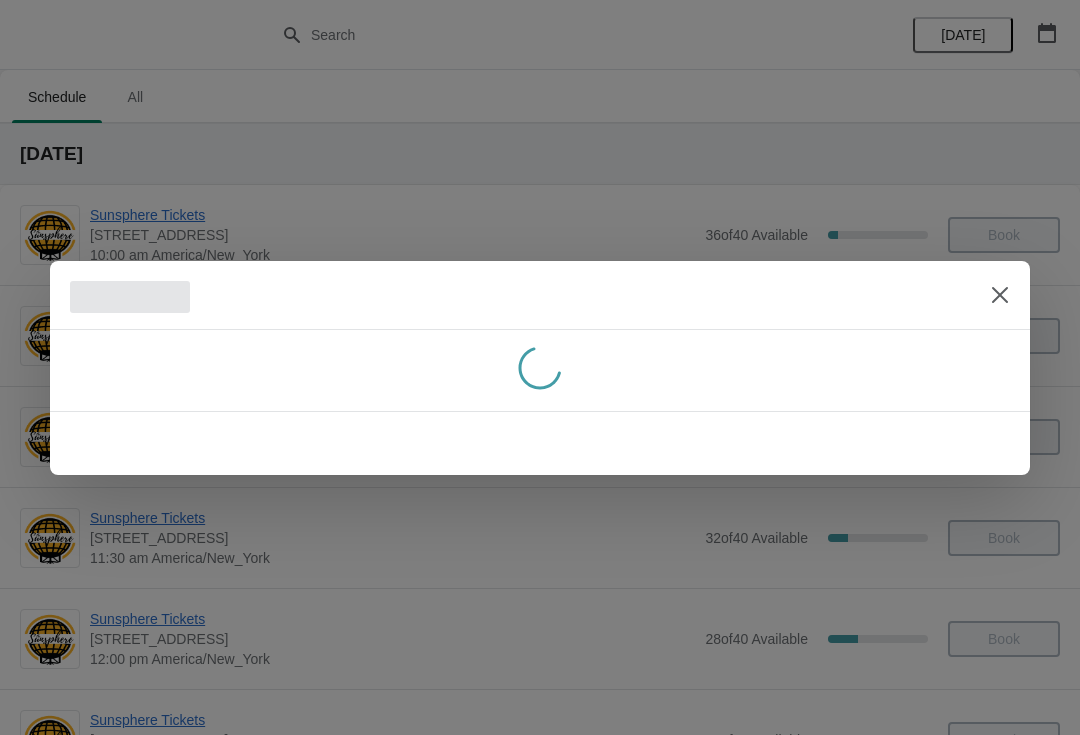 scroll, scrollTop: 309, scrollLeft: 0, axis: vertical 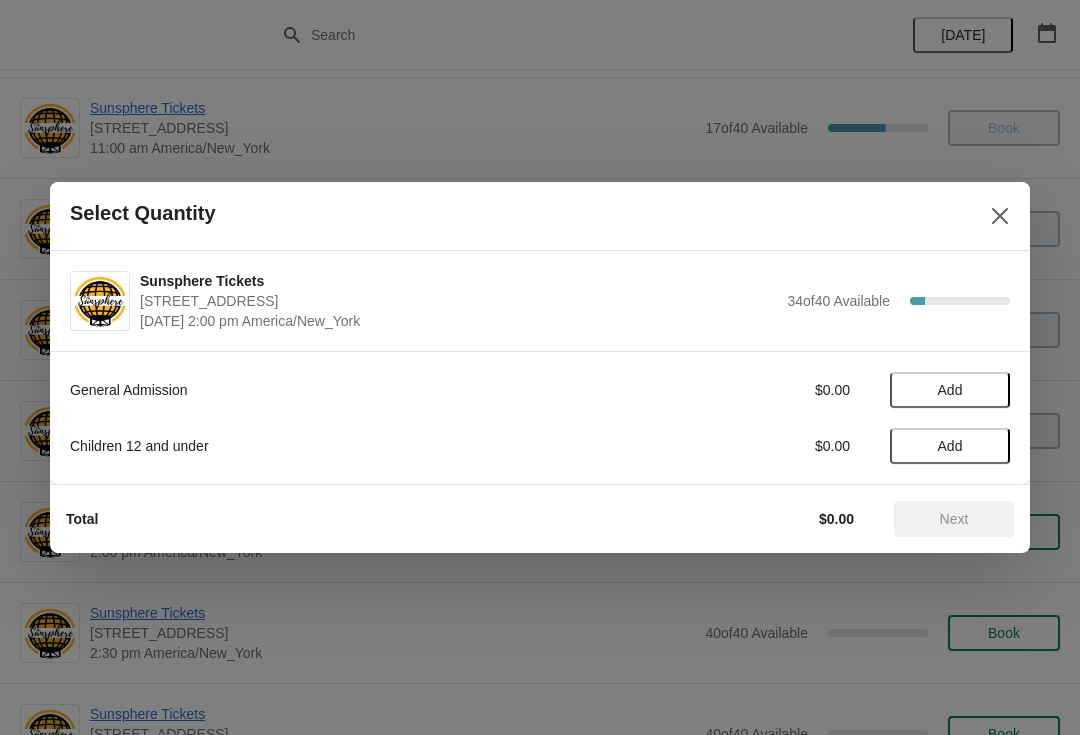 click on "Add" at bounding box center (950, 390) 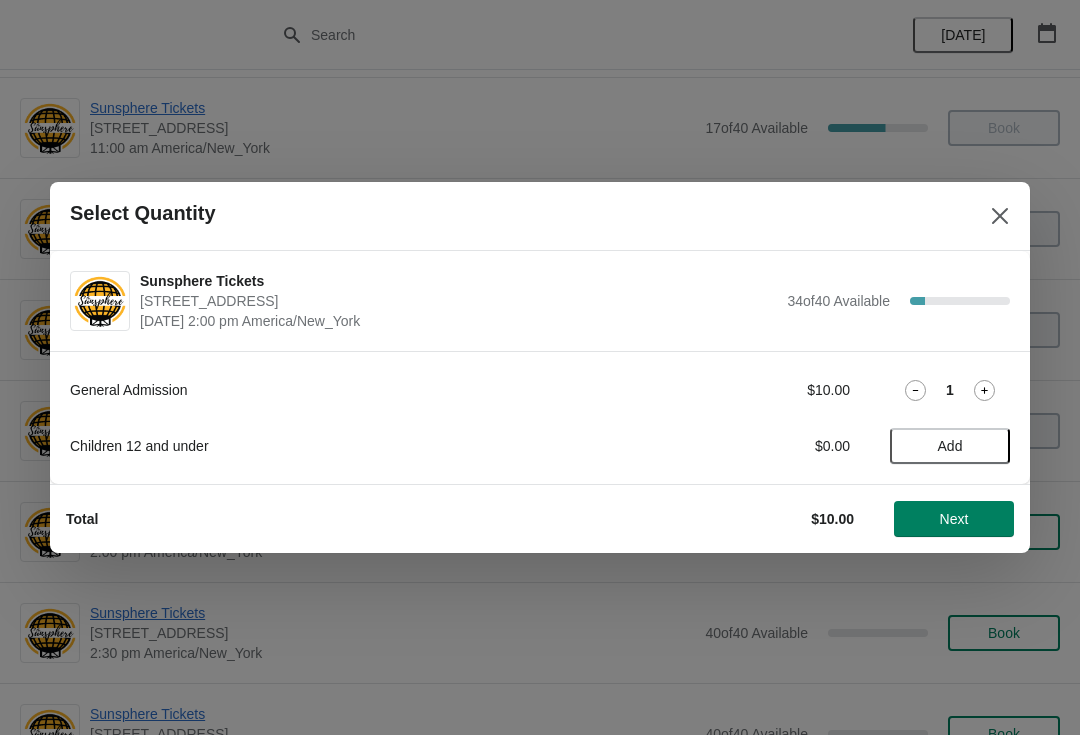 click 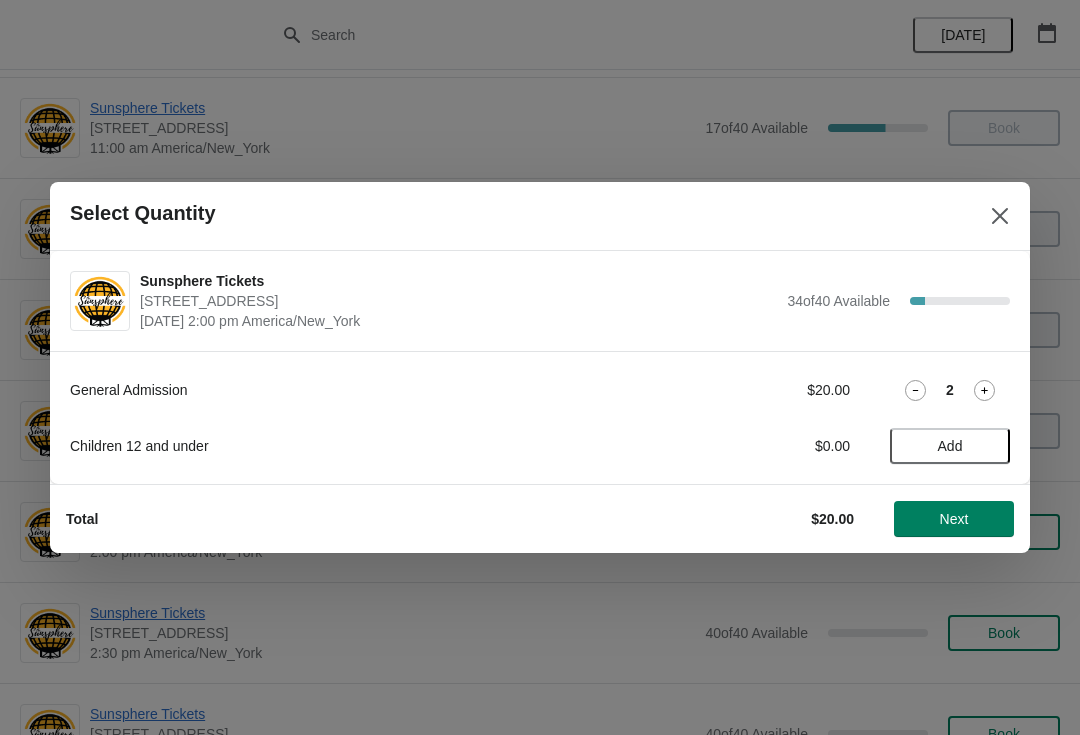 click on "Next" at bounding box center (954, 519) 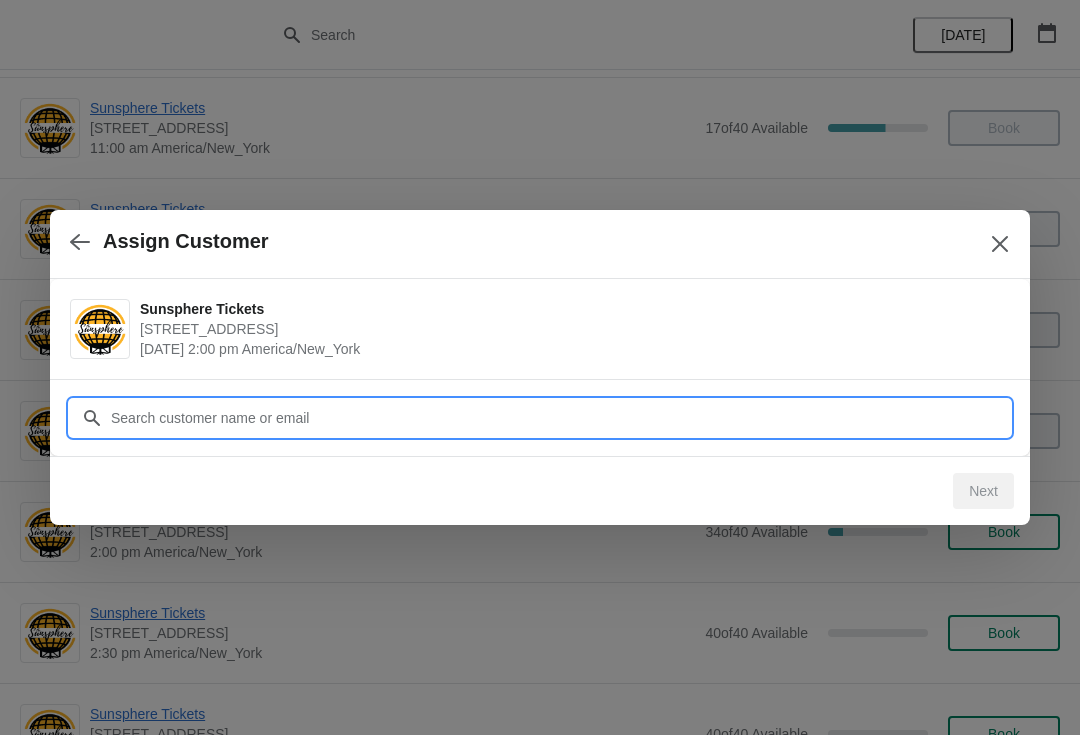click on "Customer" at bounding box center (560, 418) 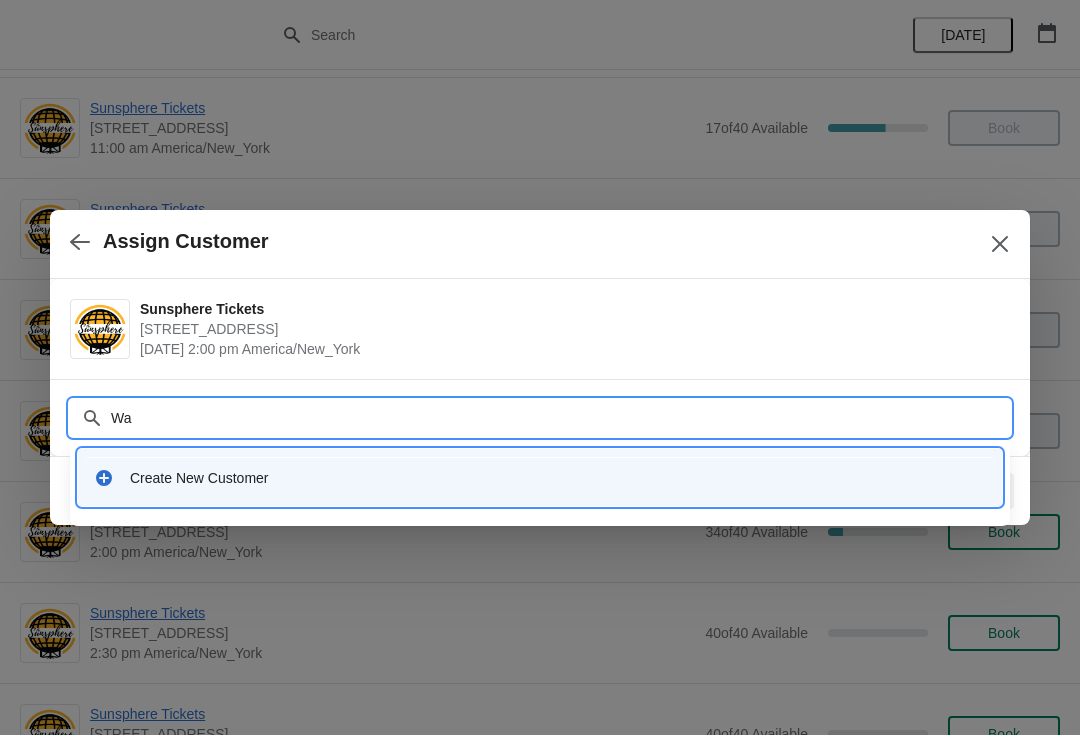 type on "W" 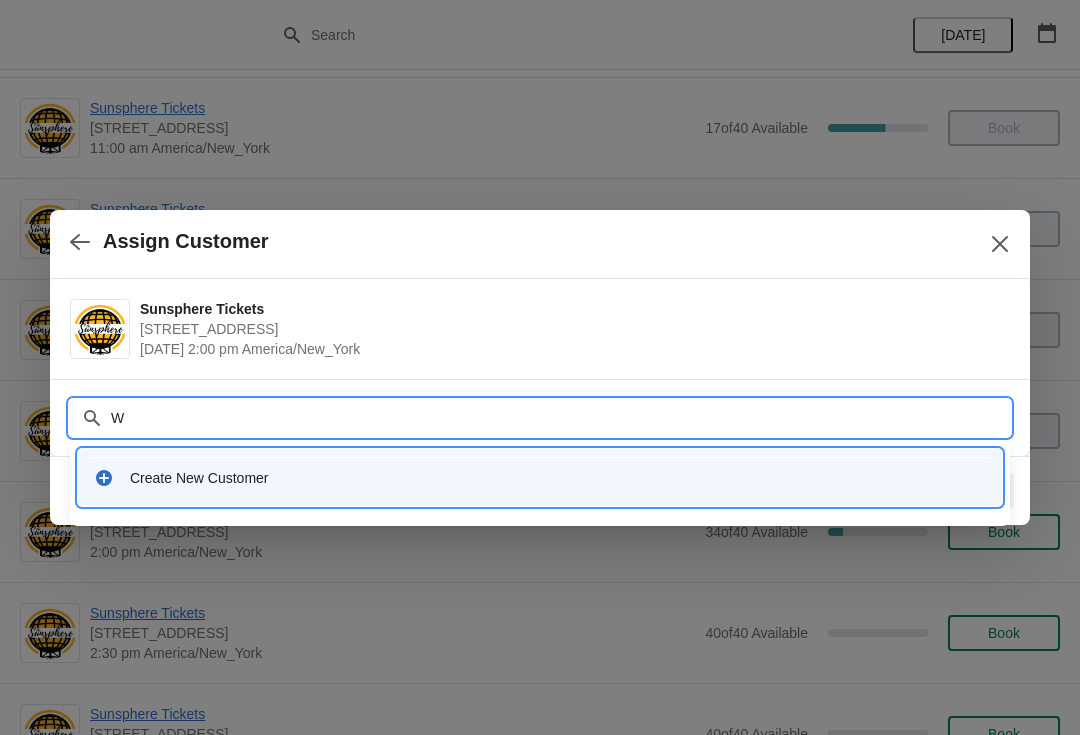 type 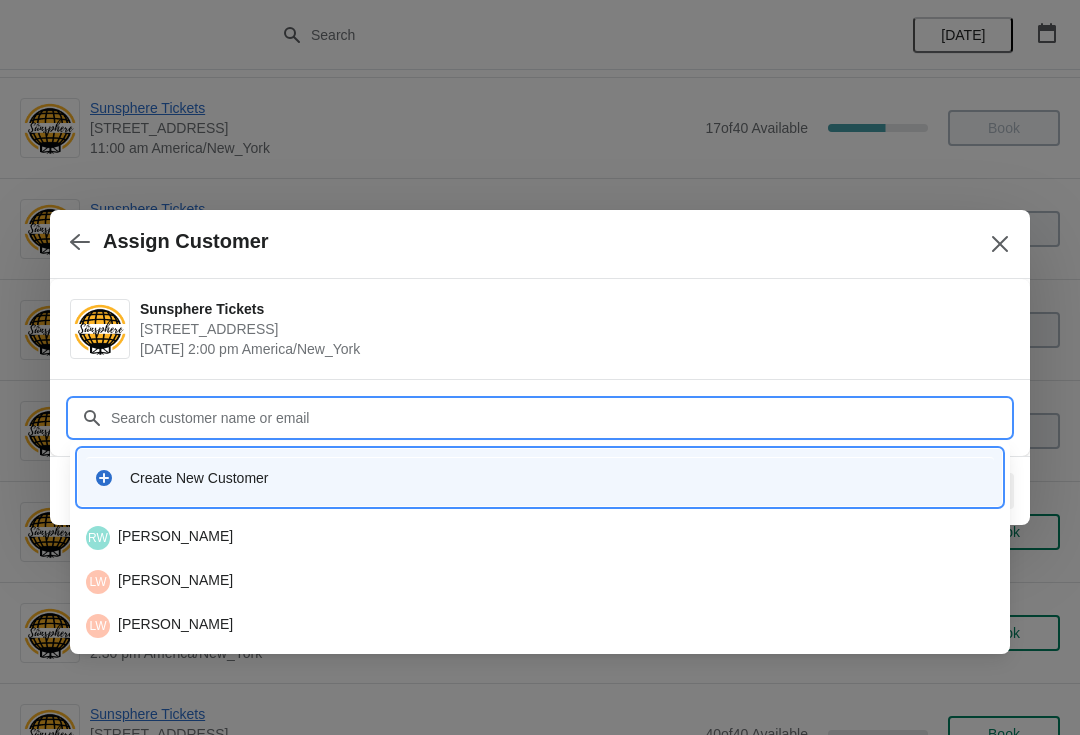 click on "Create New Customer" at bounding box center [558, 478] 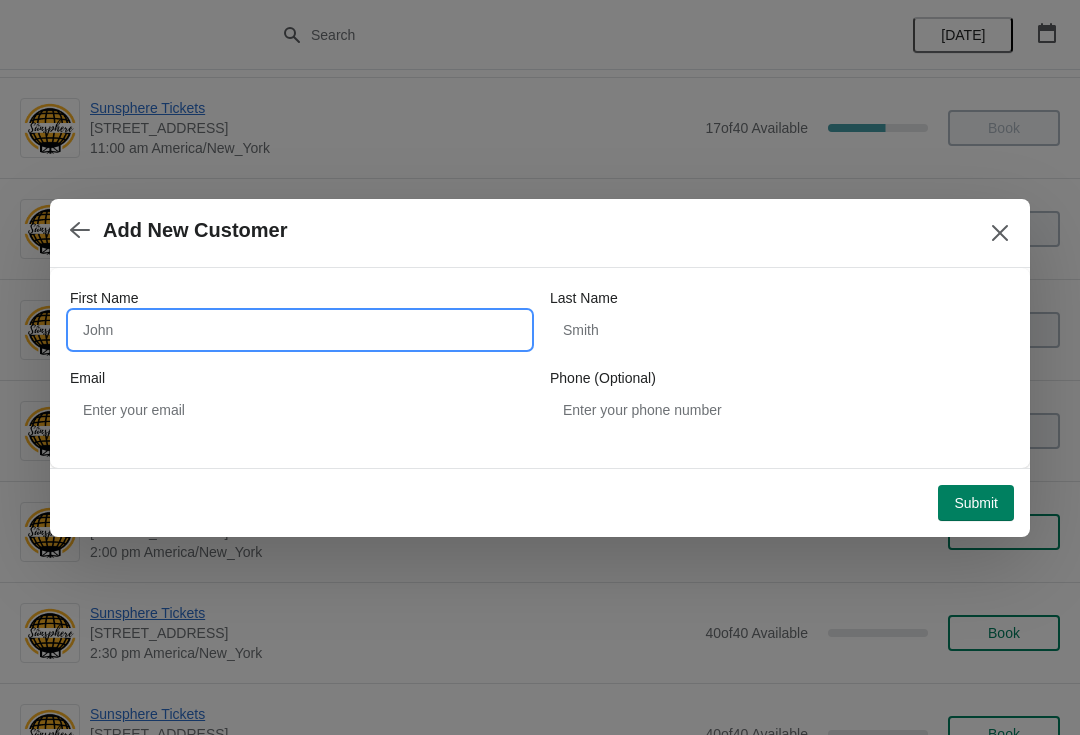 click on "First Name" at bounding box center (300, 330) 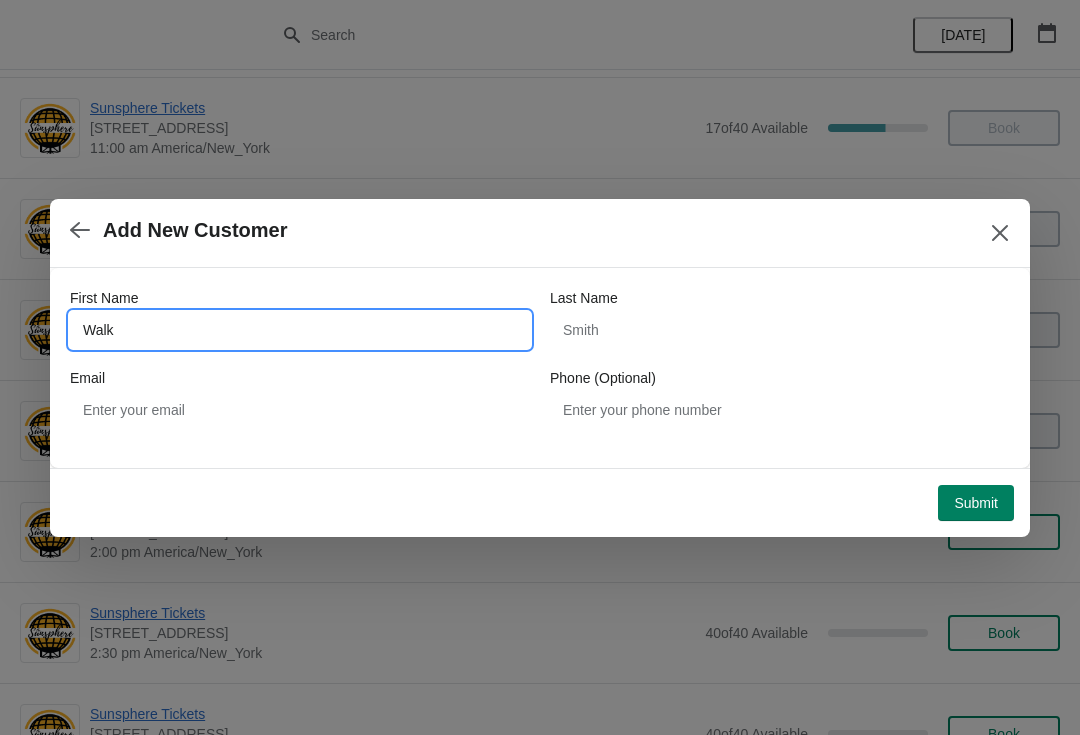 type on "Walk" 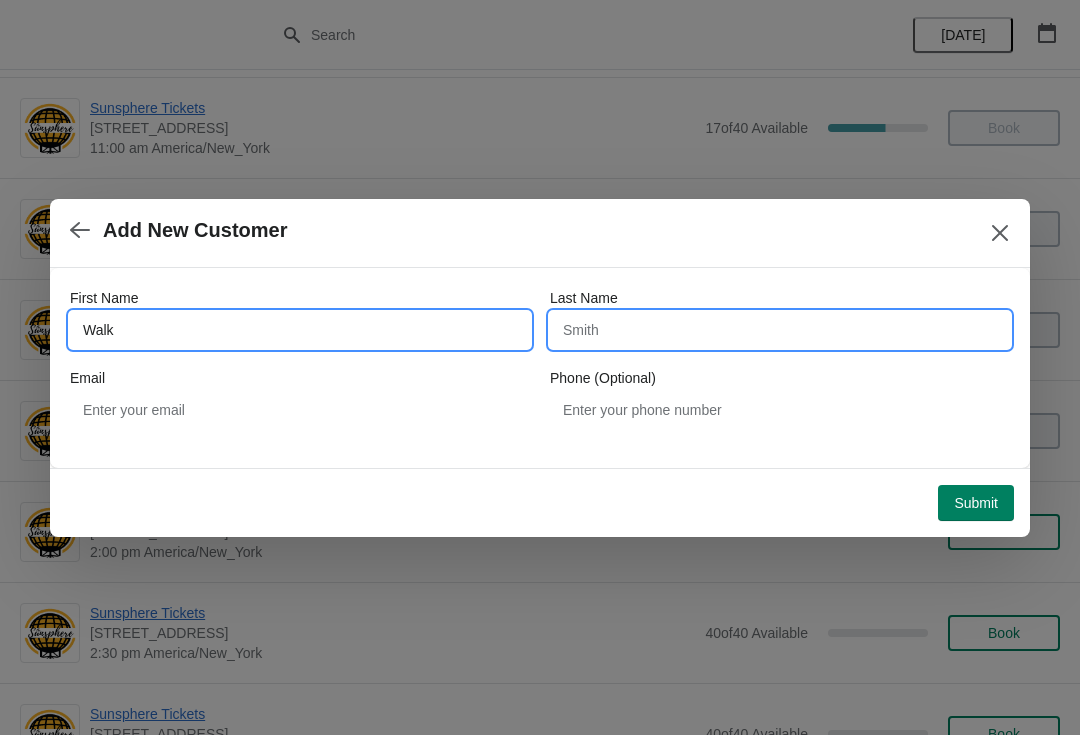 click on "Last Name" at bounding box center (780, 330) 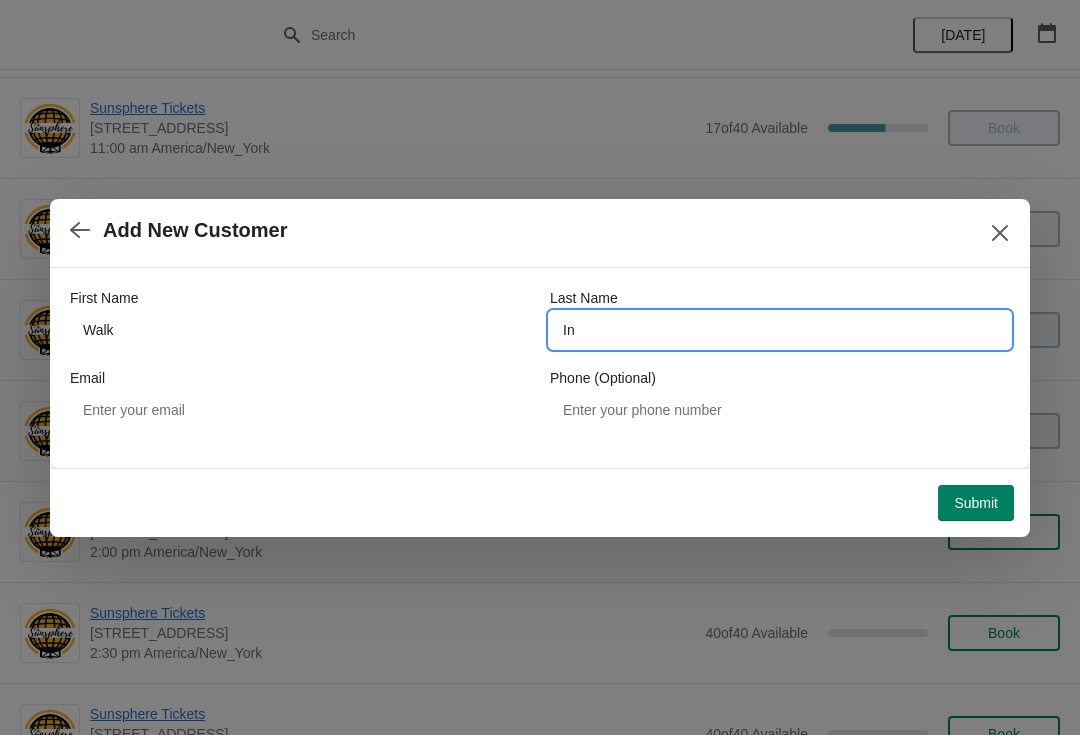 type on "In" 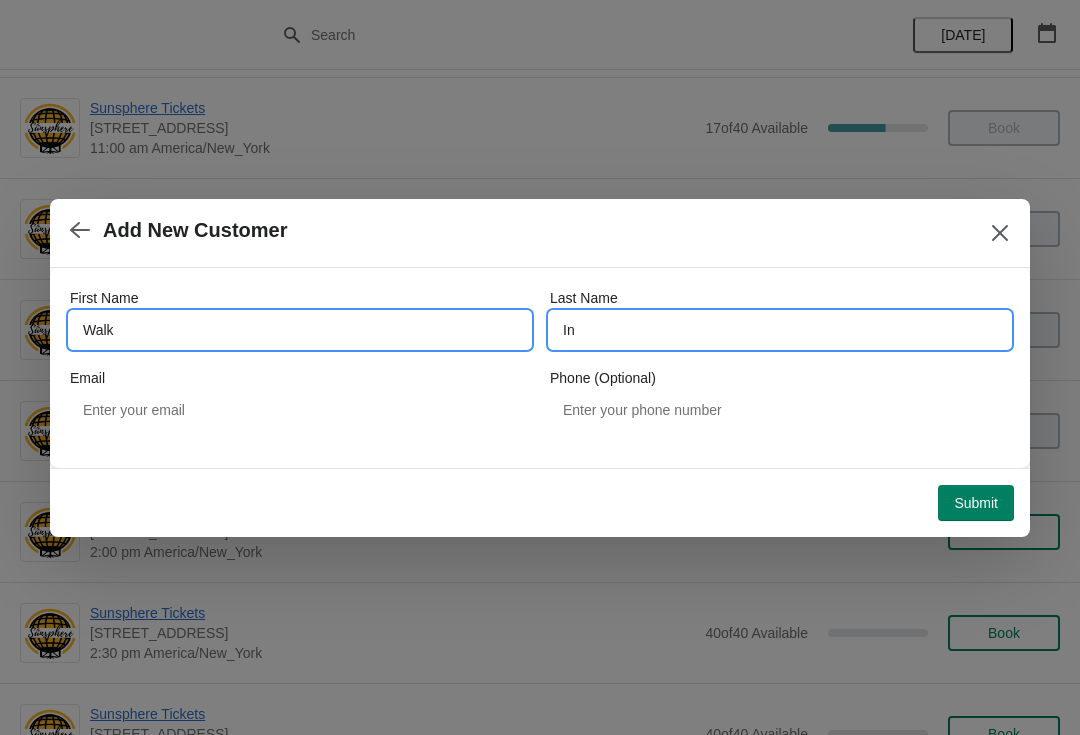 click on "Walk" at bounding box center [300, 330] 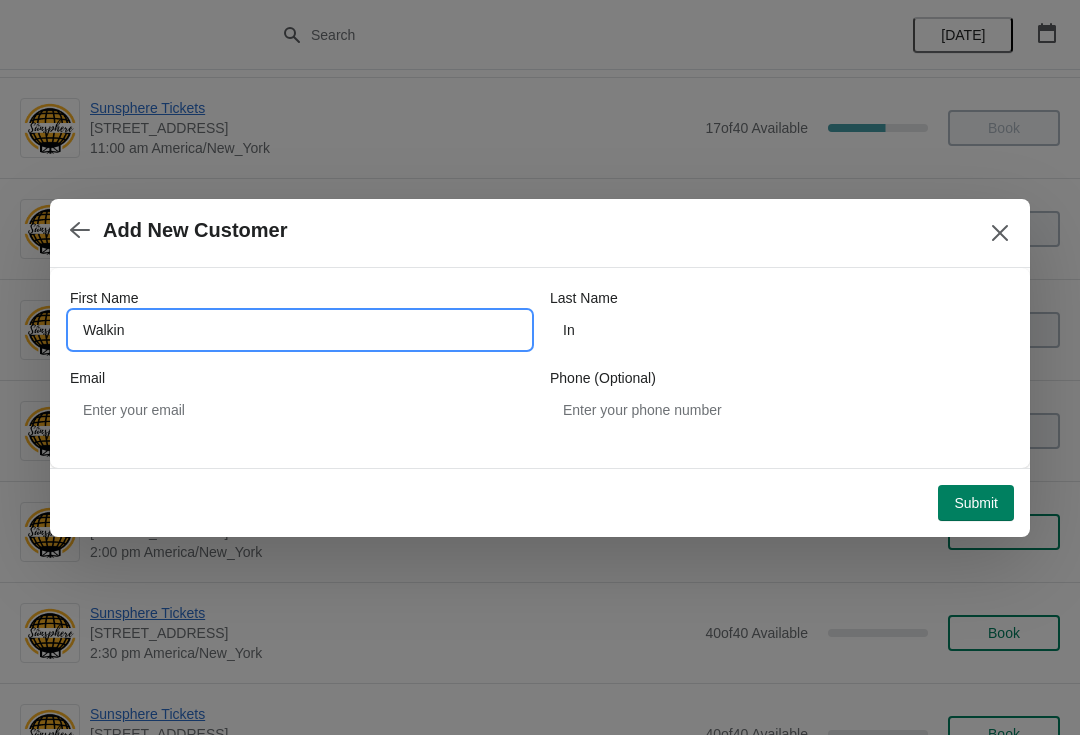 type on "Walkin" 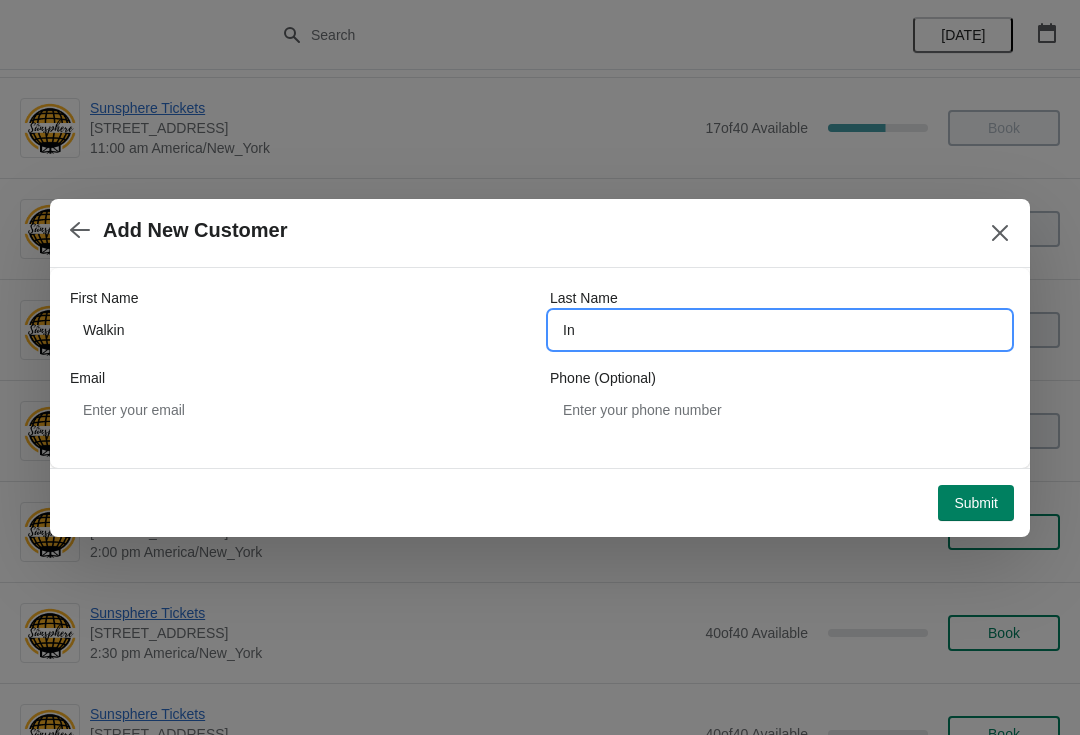 click on "In" at bounding box center [780, 330] 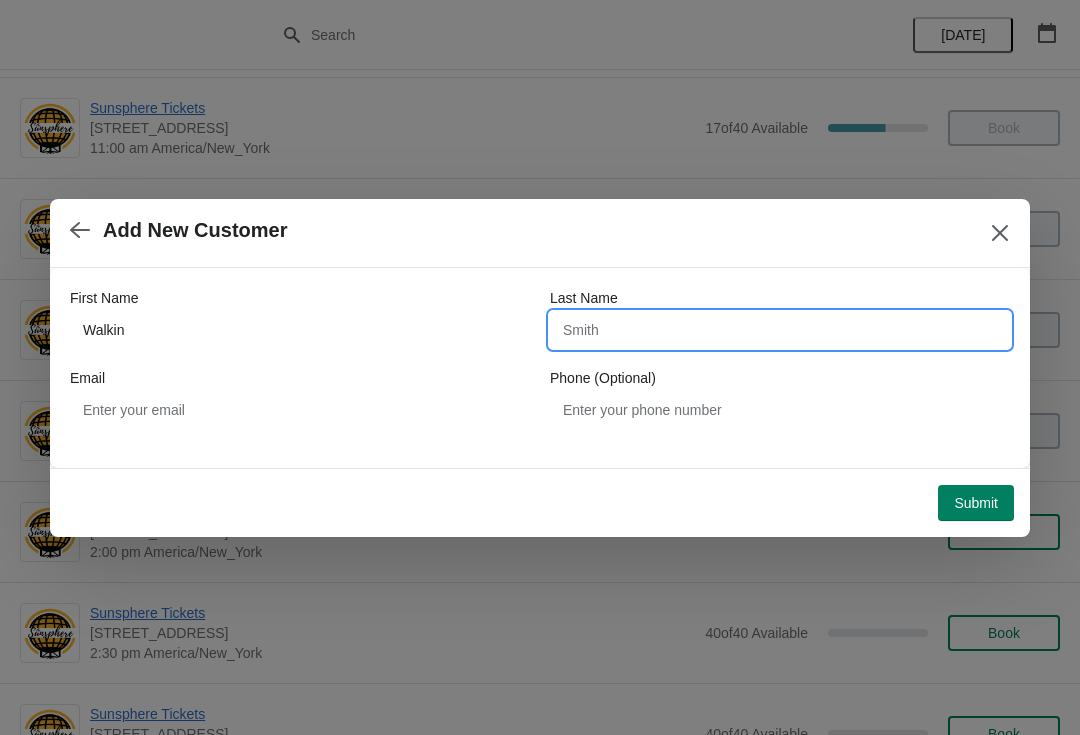 click on "Submit" at bounding box center (976, 503) 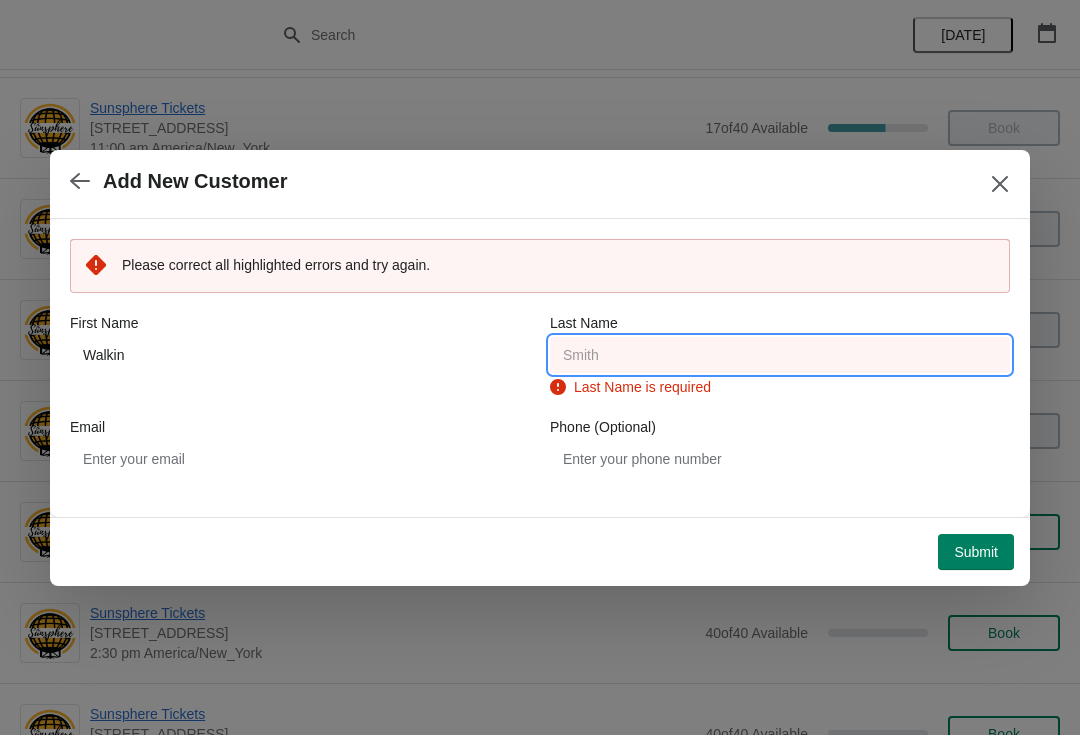 click on "Last Name" at bounding box center (780, 355) 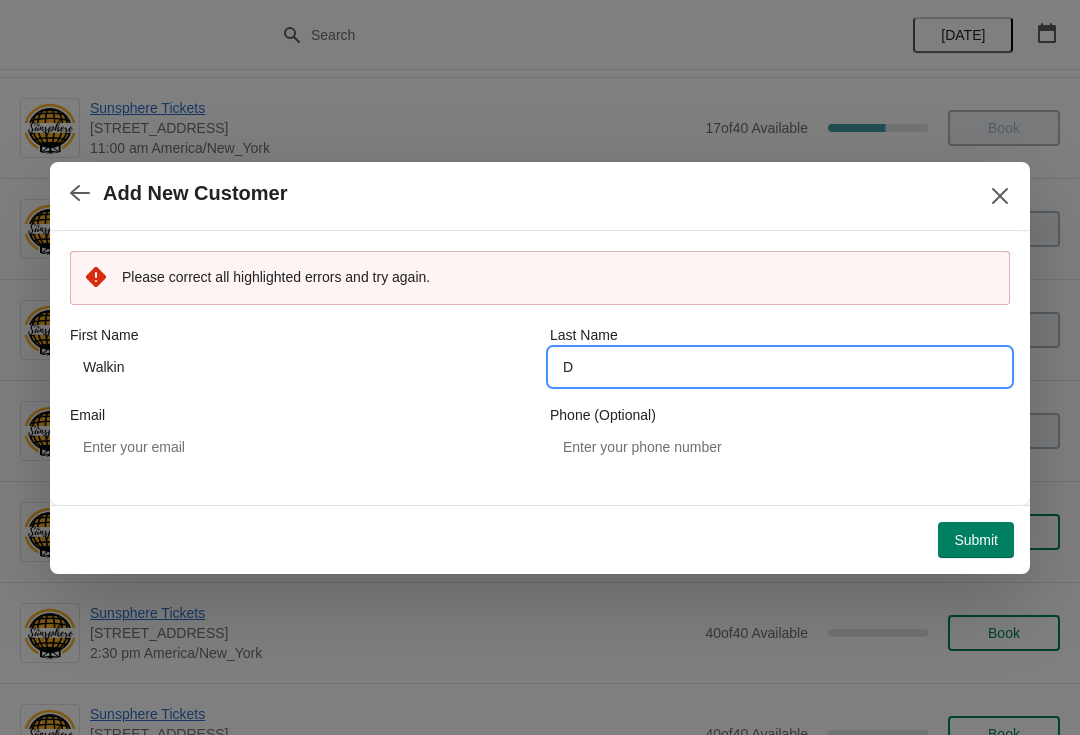 type on "D" 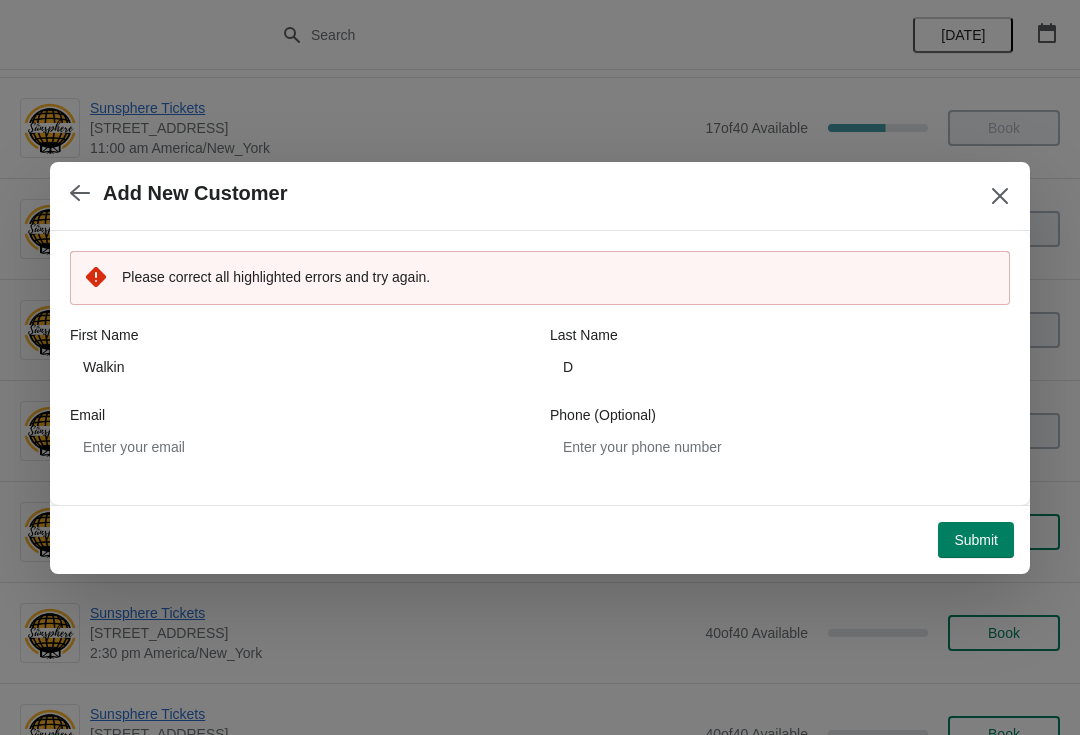 click on "Submit" at bounding box center (976, 540) 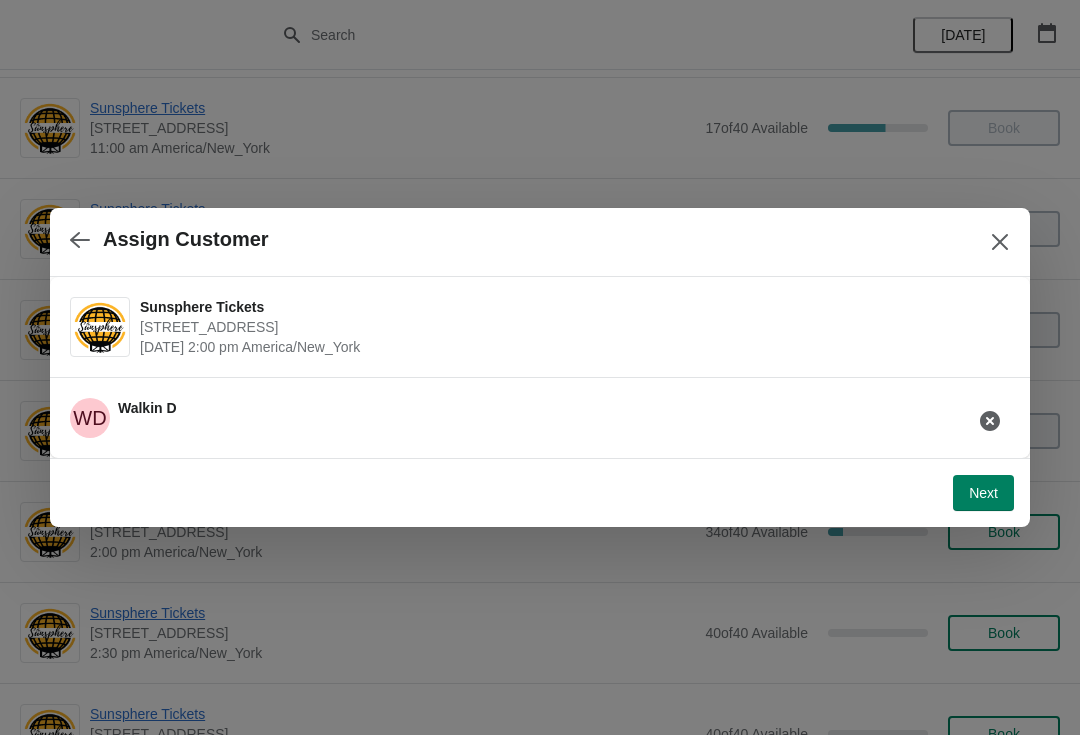 click on "Next" at bounding box center [983, 493] 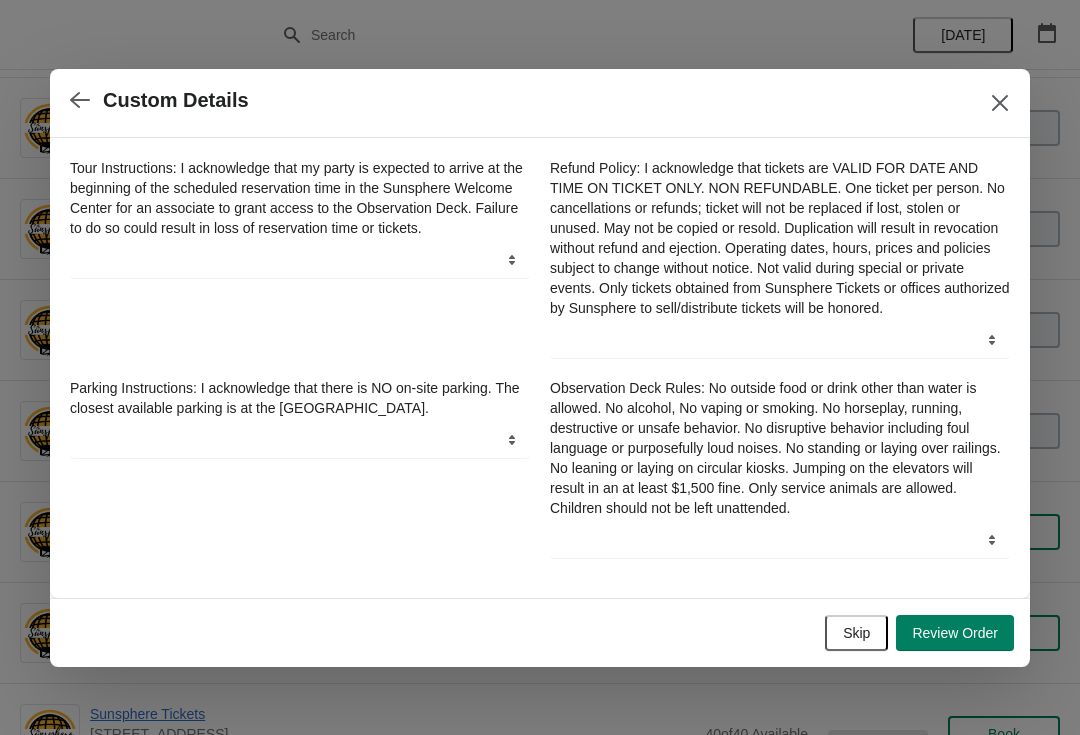 click on "Review Order" at bounding box center [955, 633] 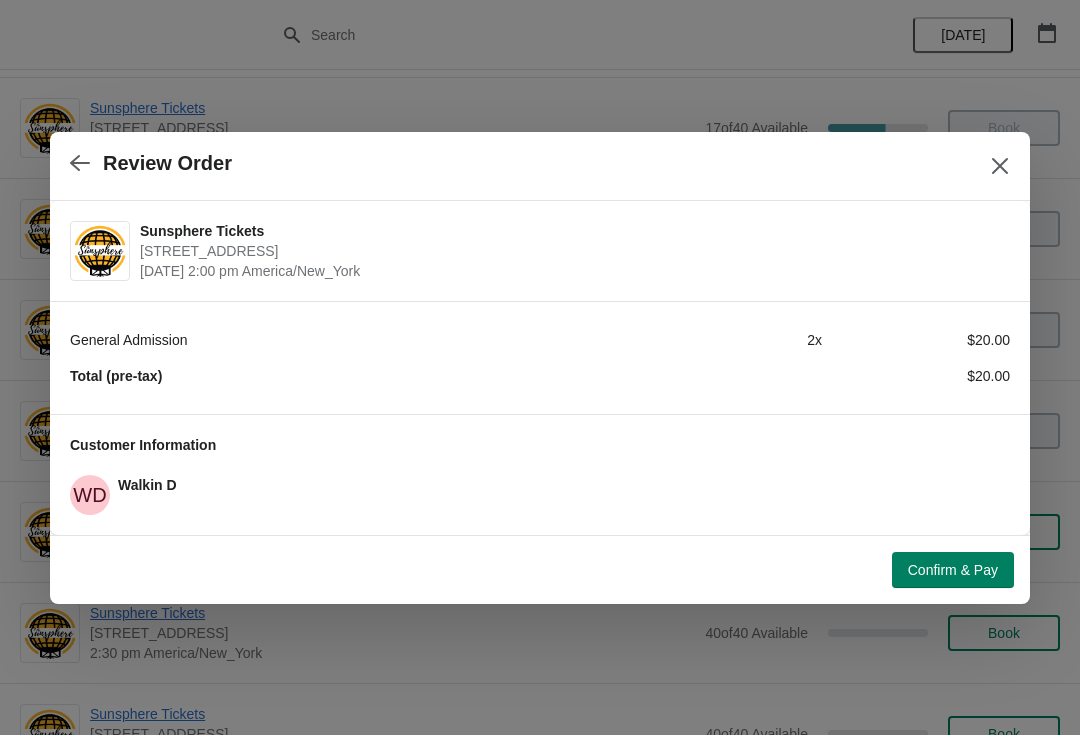 click on "Confirm & Pay" at bounding box center [953, 570] 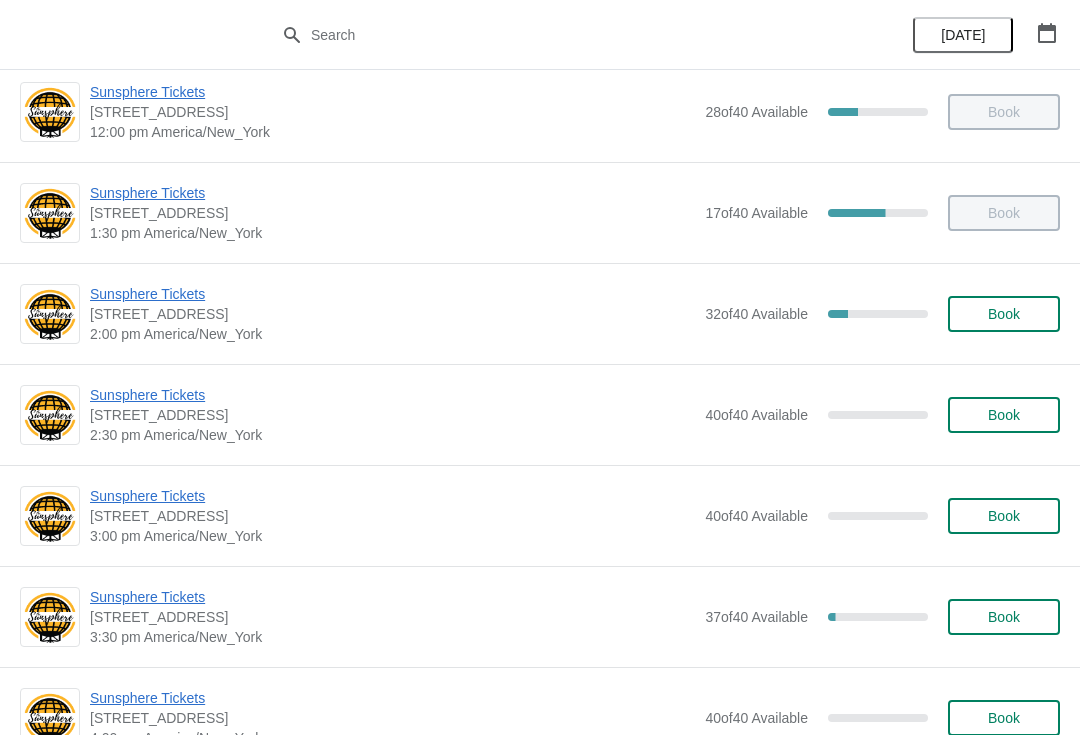 scroll, scrollTop: 537, scrollLeft: 0, axis: vertical 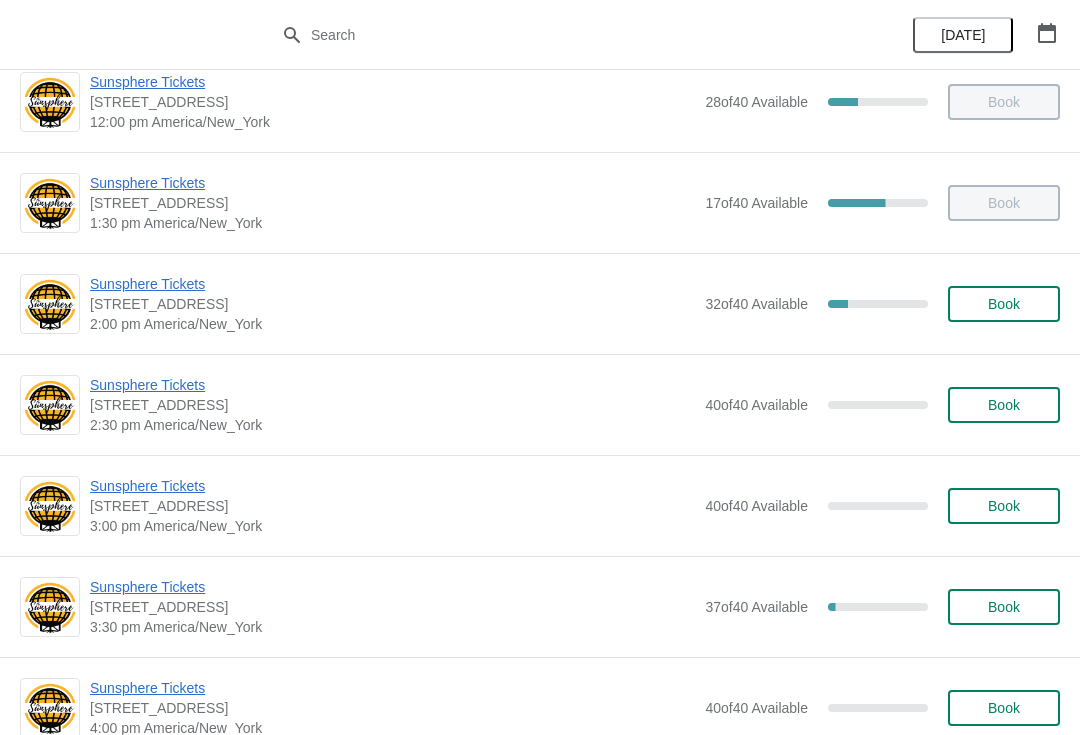 click on "Book" at bounding box center [1004, 405] 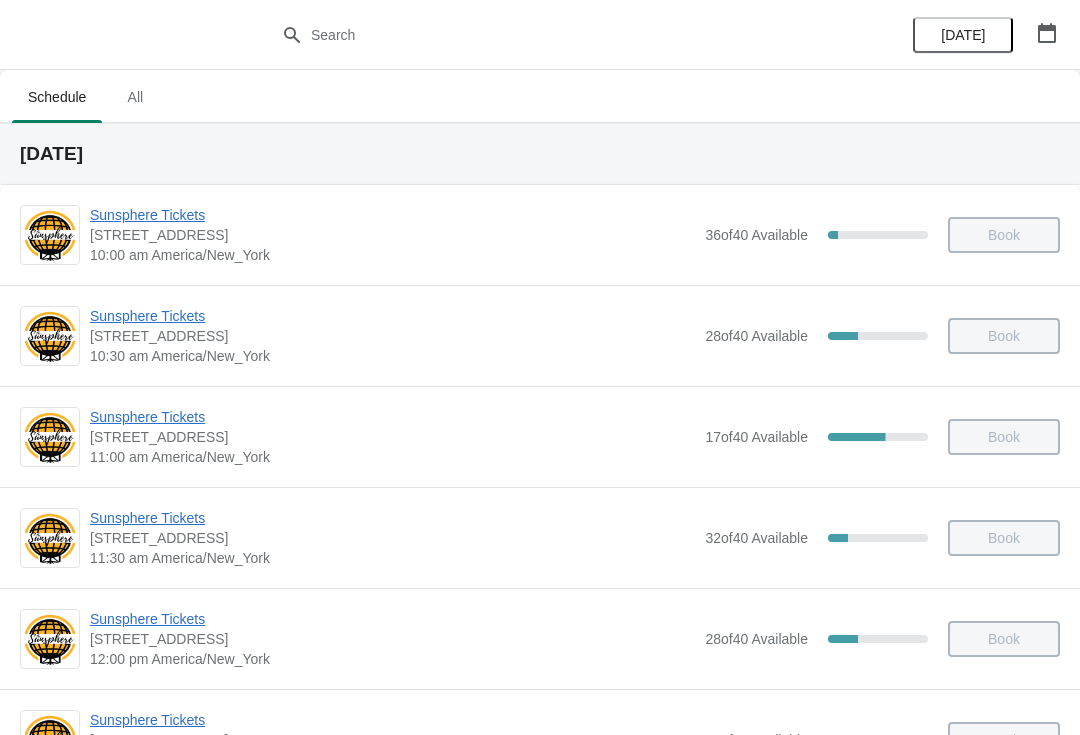 scroll, scrollTop: 537, scrollLeft: 0, axis: vertical 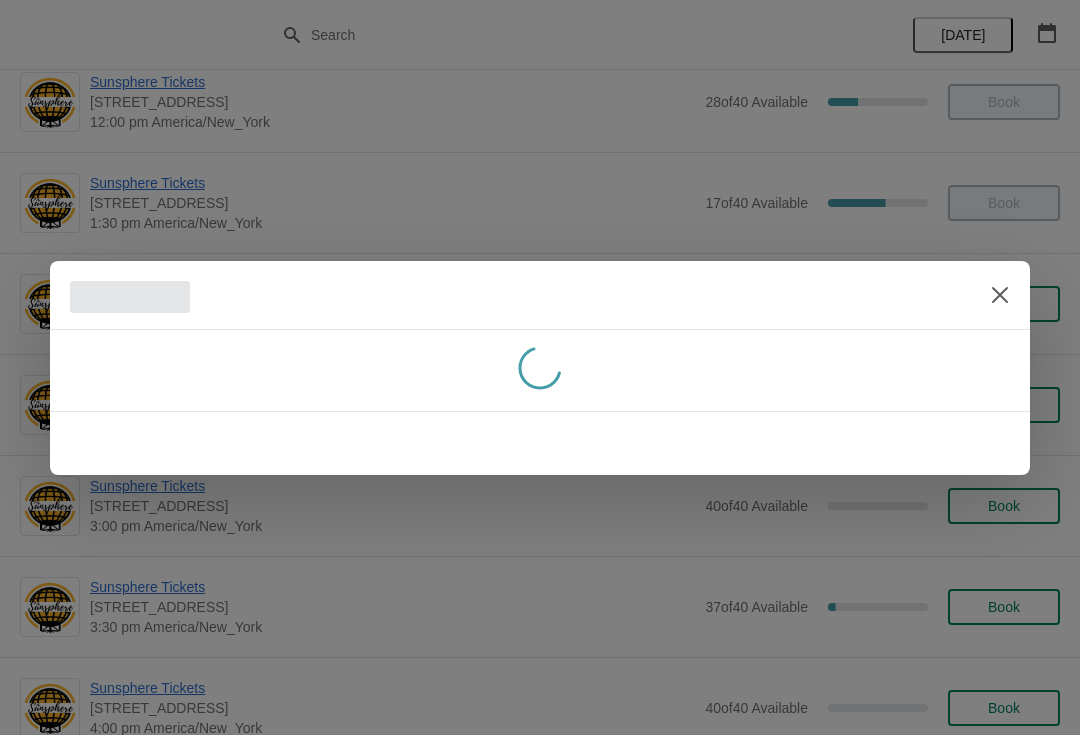 click 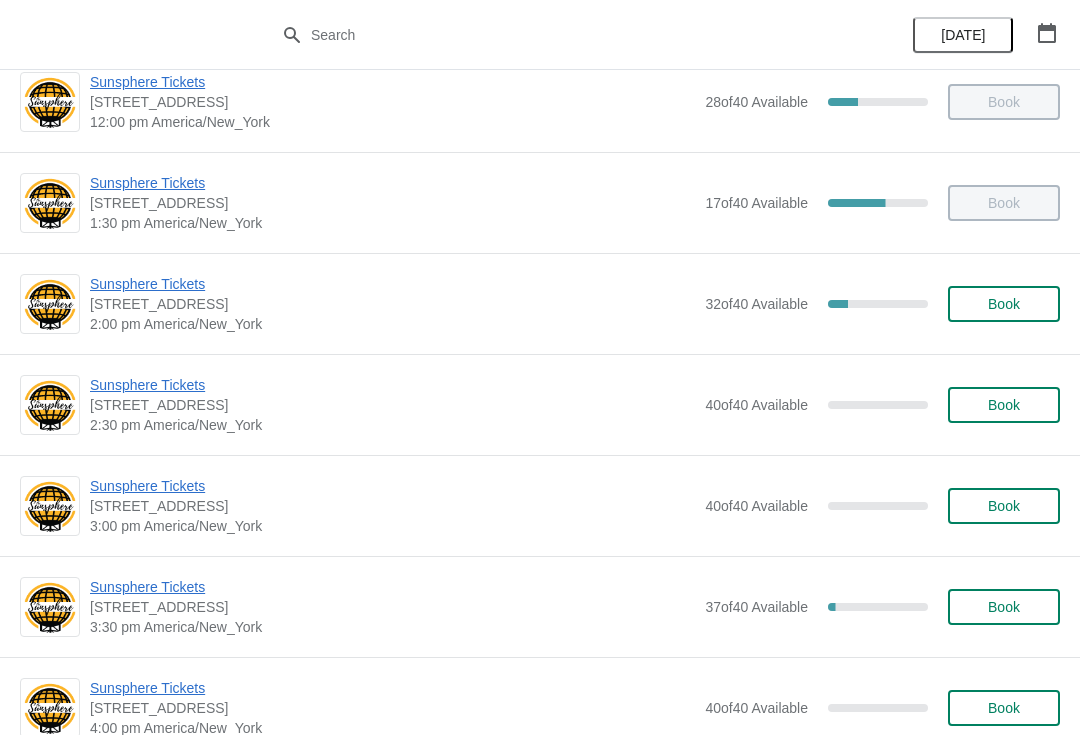click on "Book" at bounding box center [1004, 304] 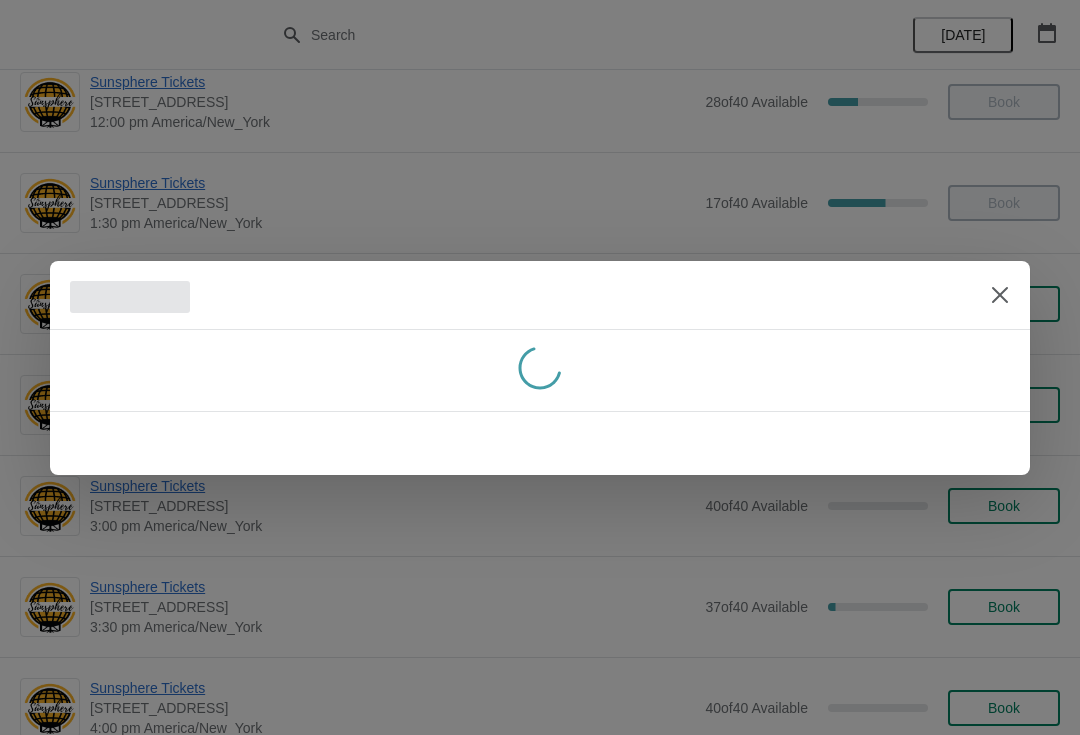 scroll, scrollTop: 0, scrollLeft: 0, axis: both 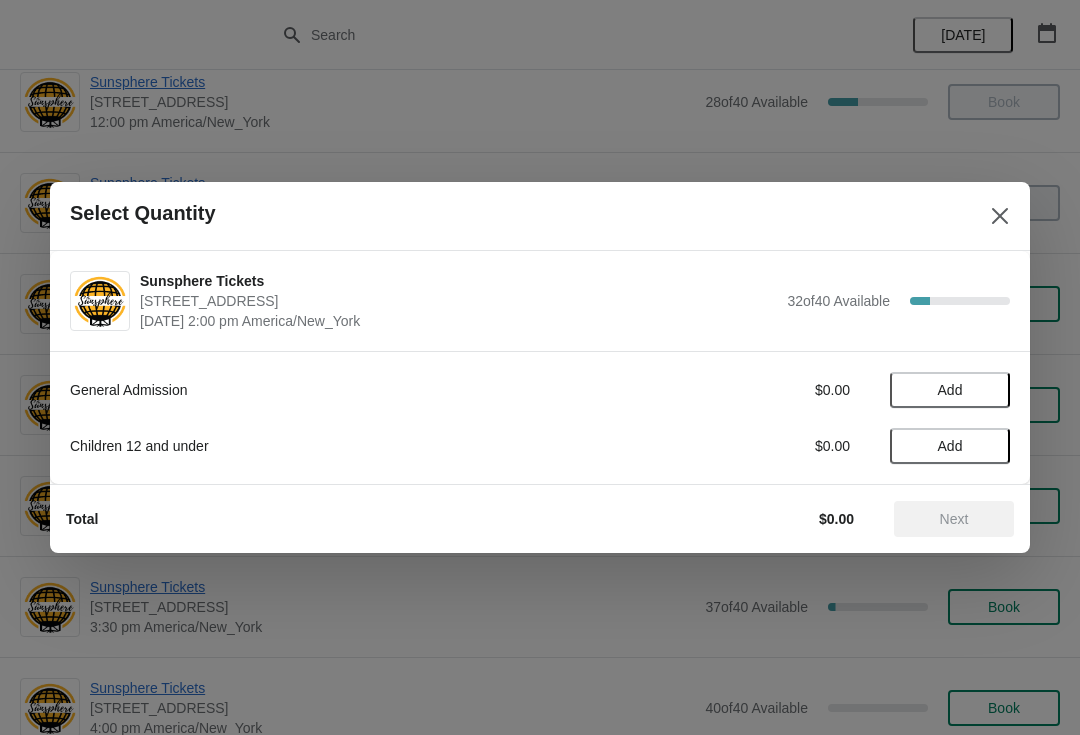click on "Add" at bounding box center (950, 390) 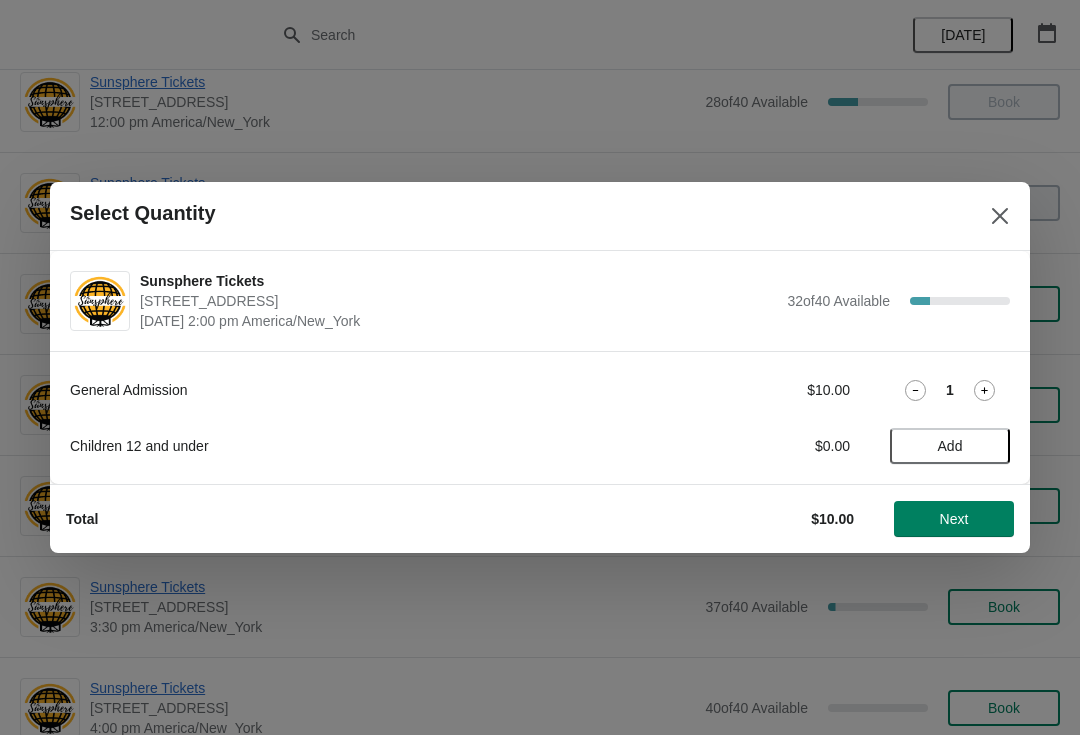 click 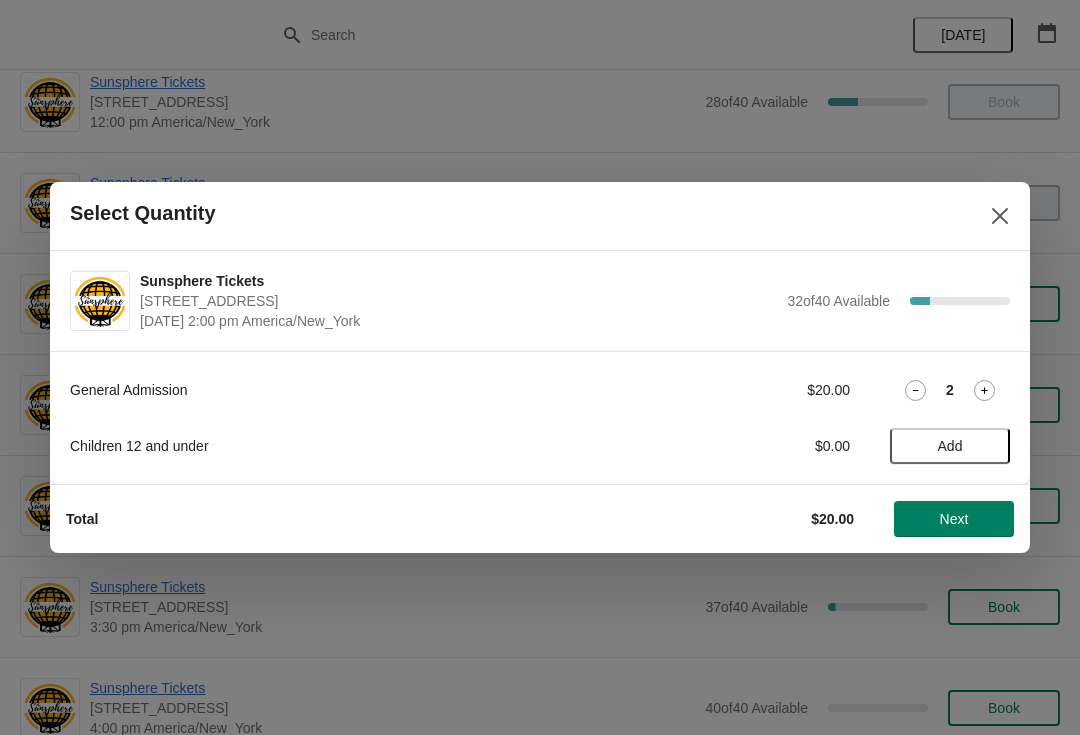 click on "Next" at bounding box center (954, 519) 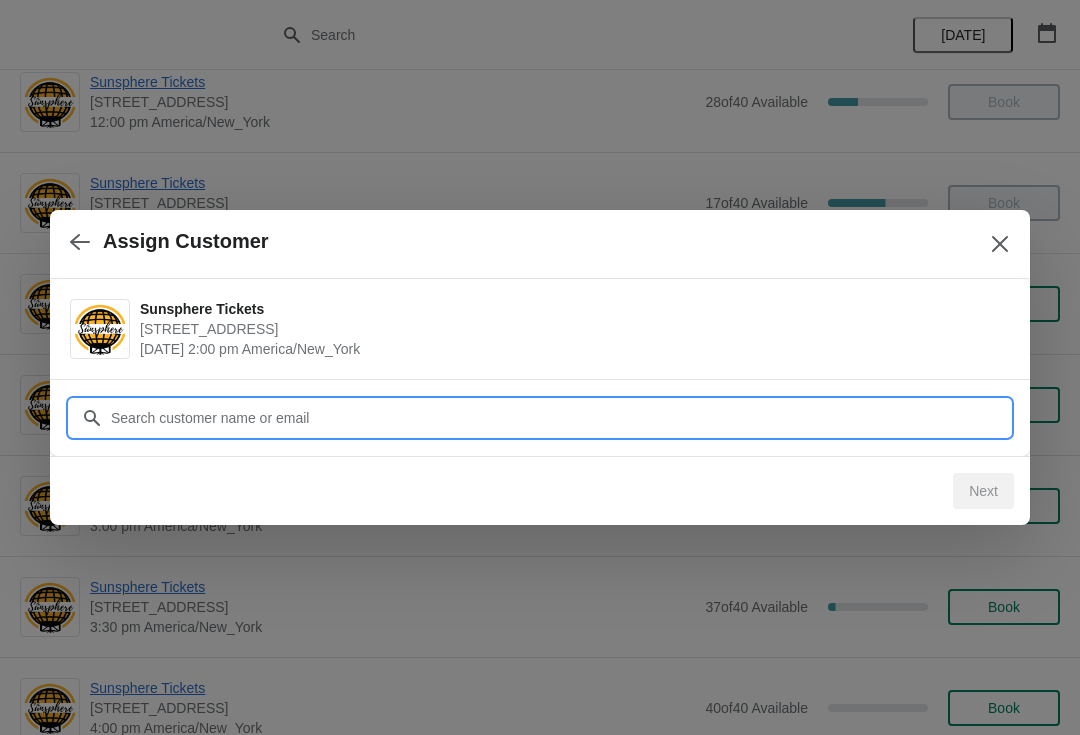 click on "Customer" at bounding box center [560, 418] 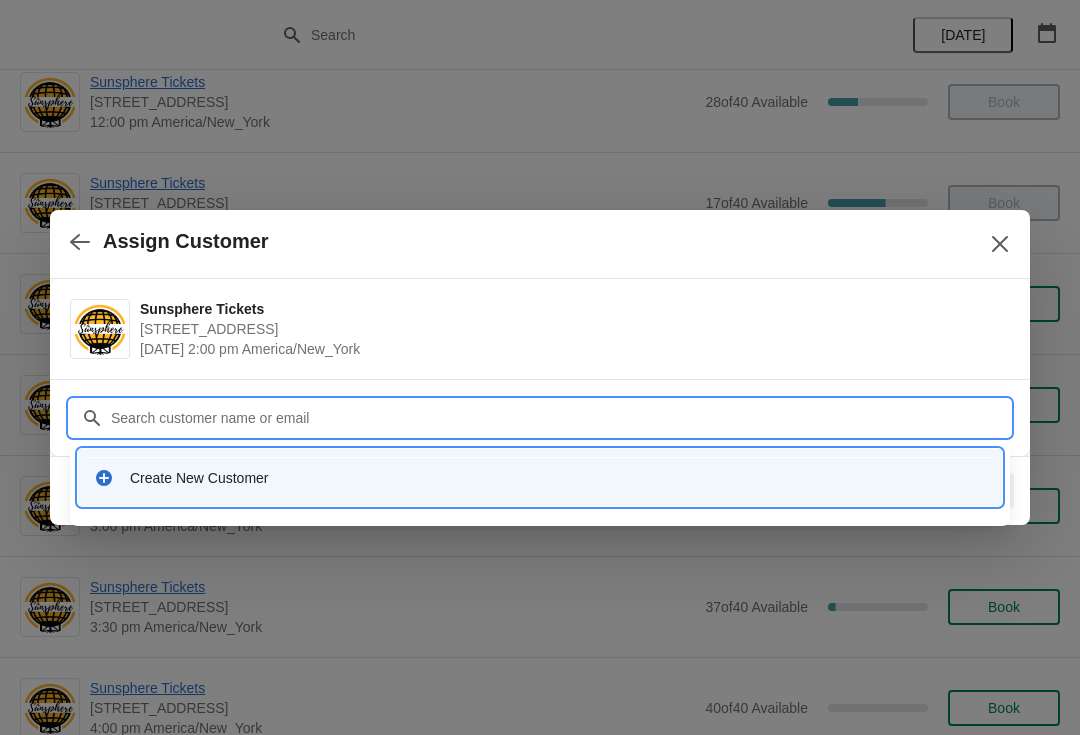 click on "Create New Customer" at bounding box center (558, 478) 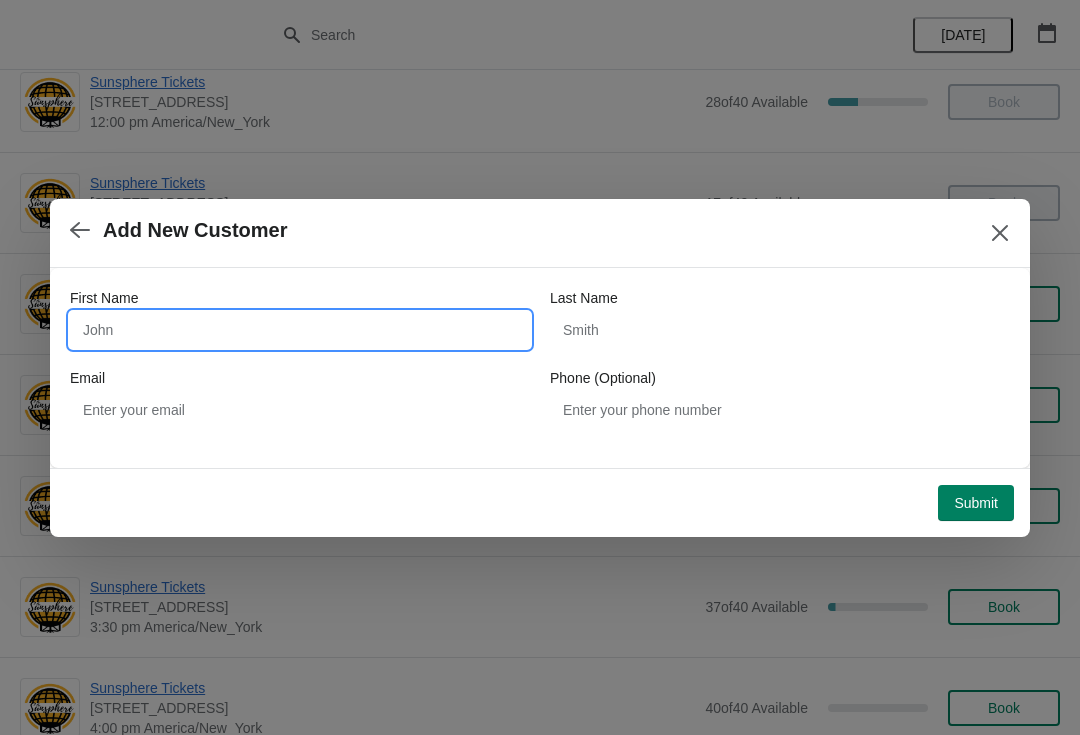 click on "First Name" at bounding box center (300, 330) 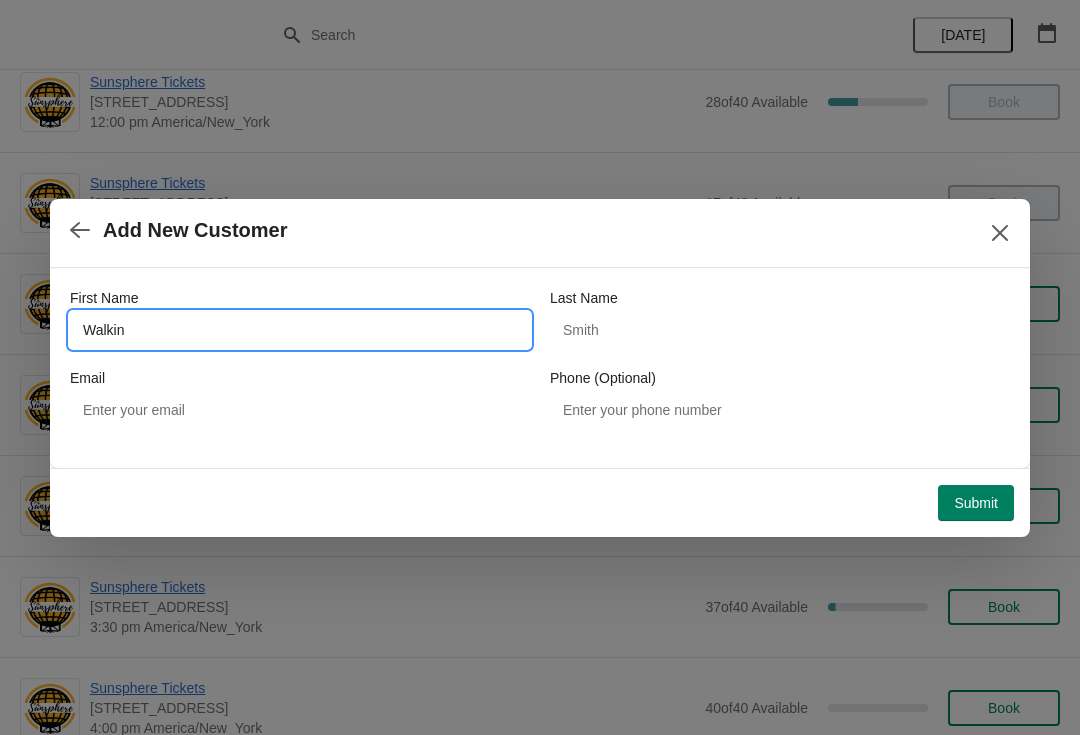 type on "Walkin" 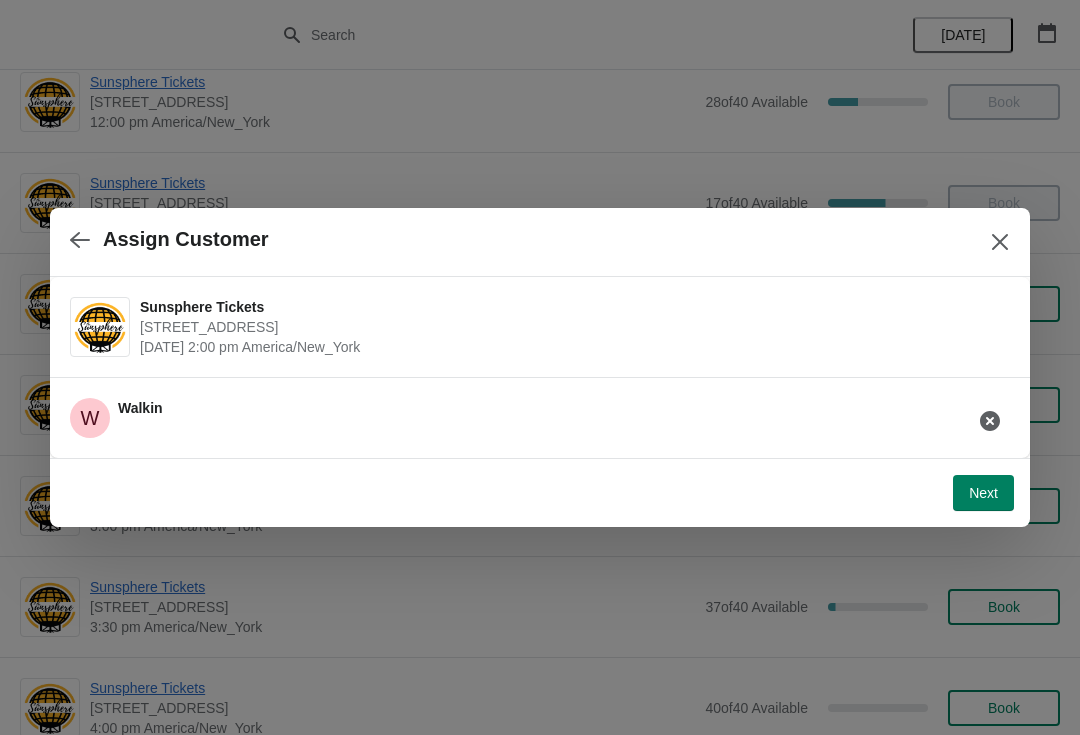 click on "Next" at bounding box center (983, 493) 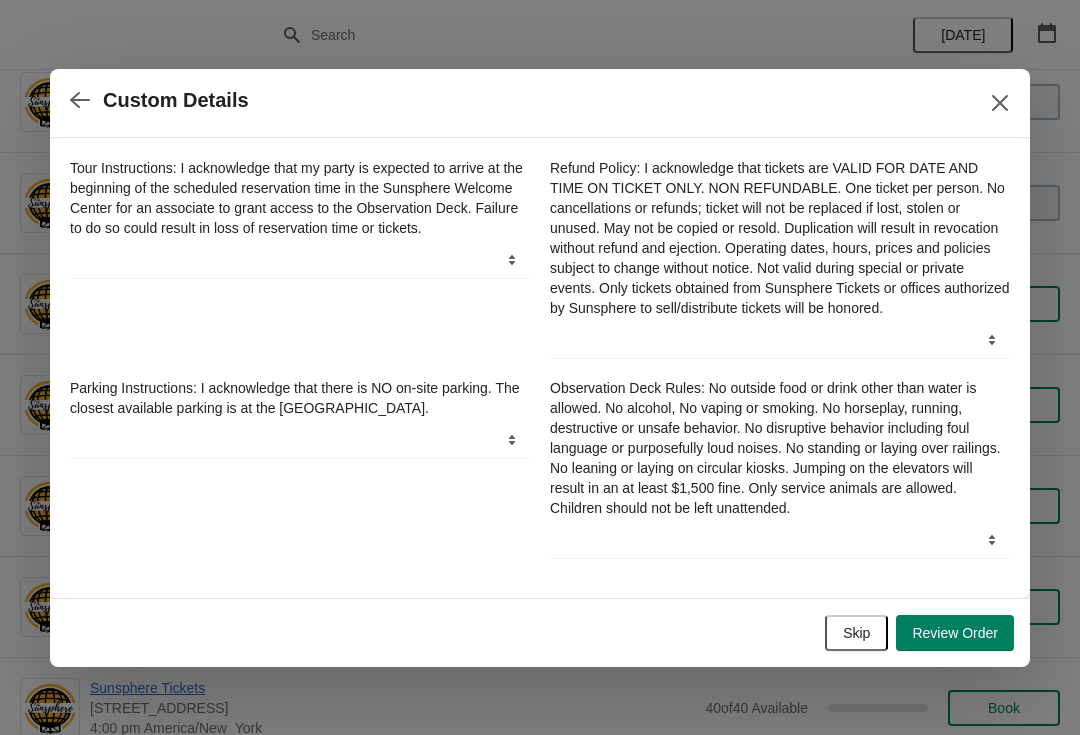 click on "Review Order" at bounding box center [955, 633] 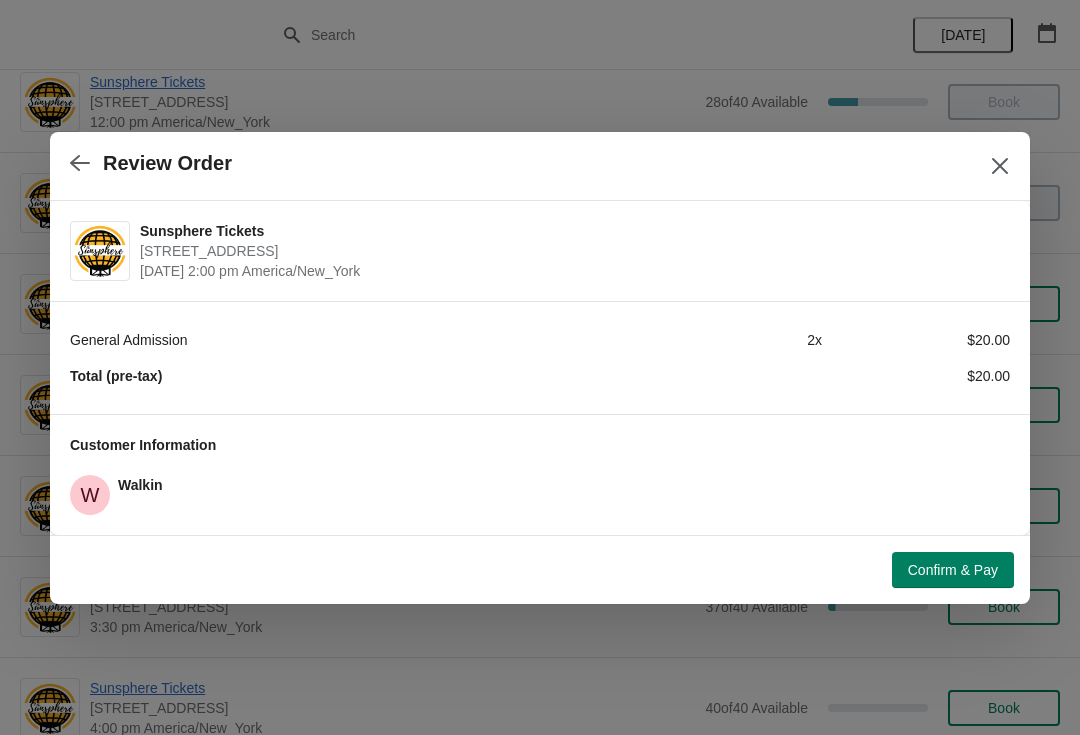 click on "Confirm & Pay" at bounding box center [953, 570] 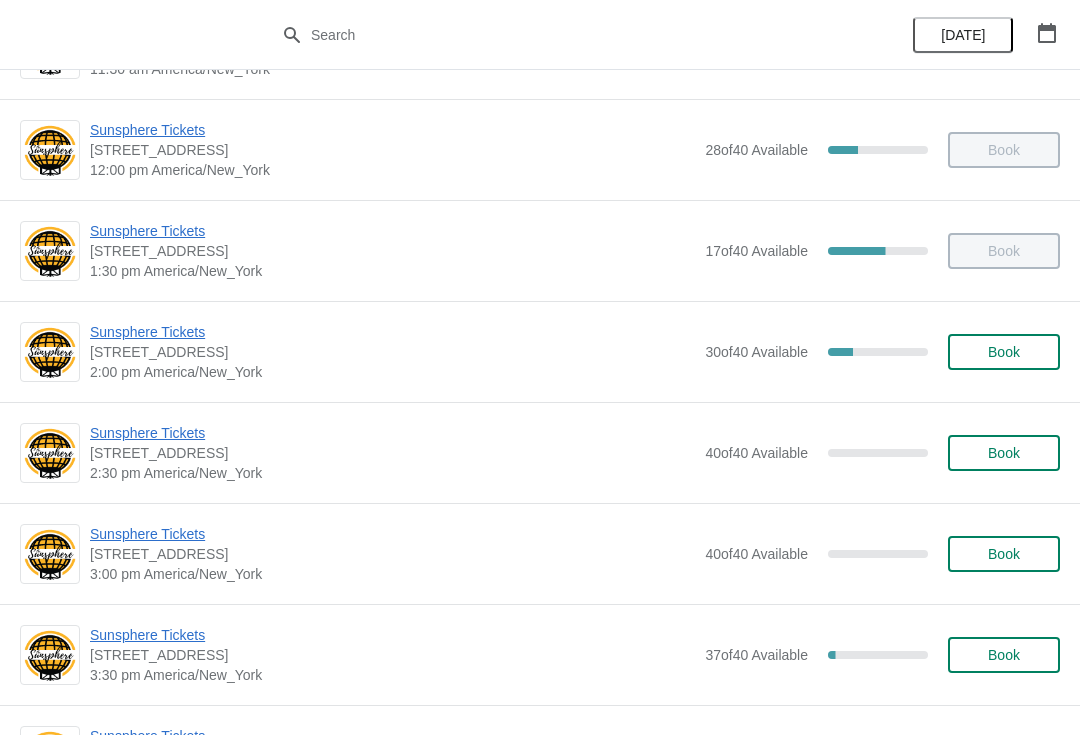 scroll, scrollTop: 533, scrollLeft: 0, axis: vertical 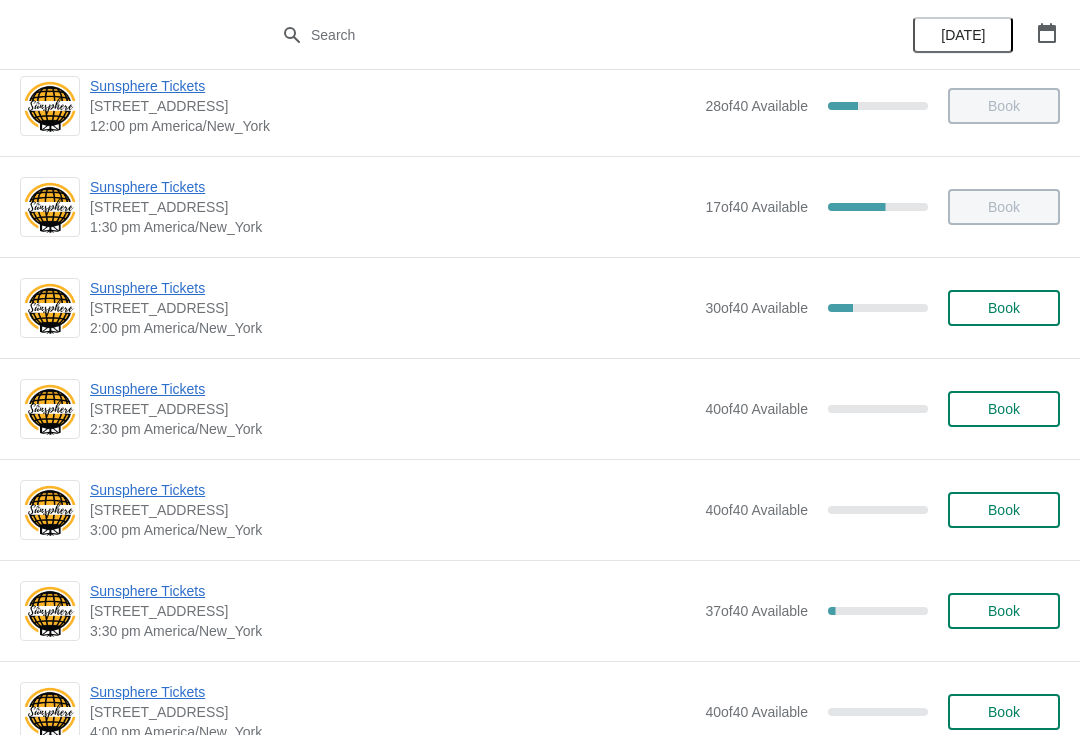 click on "Book" at bounding box center [1004, 308] 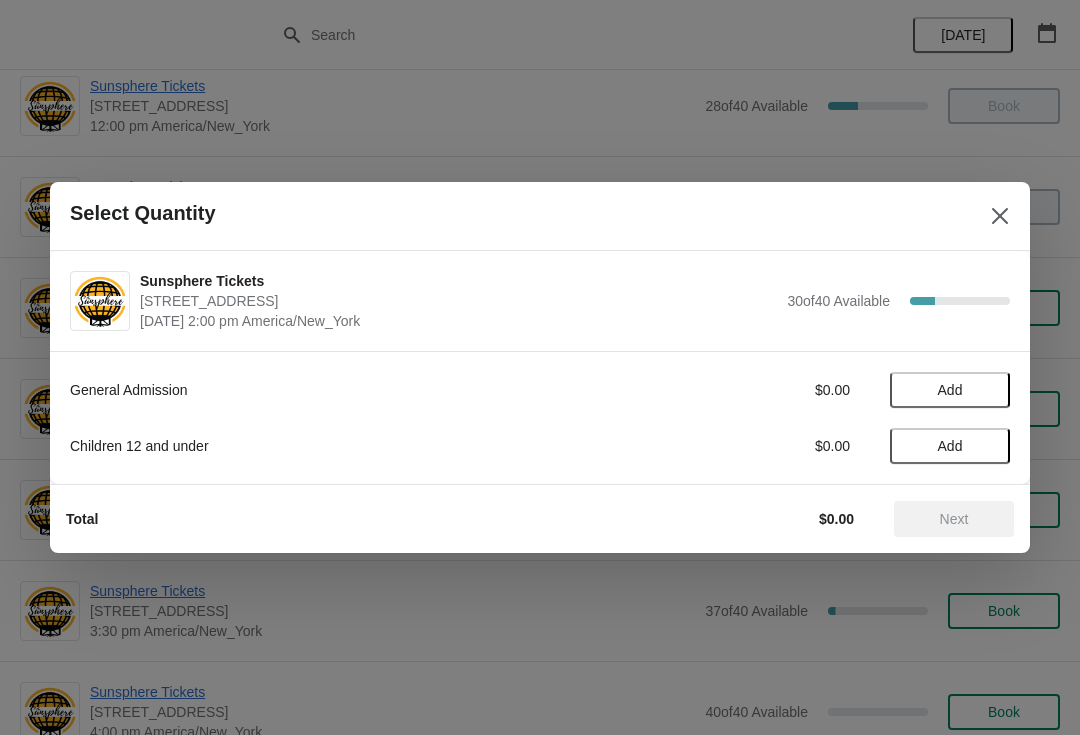 click on "Add" at bounding box center (950, 390) 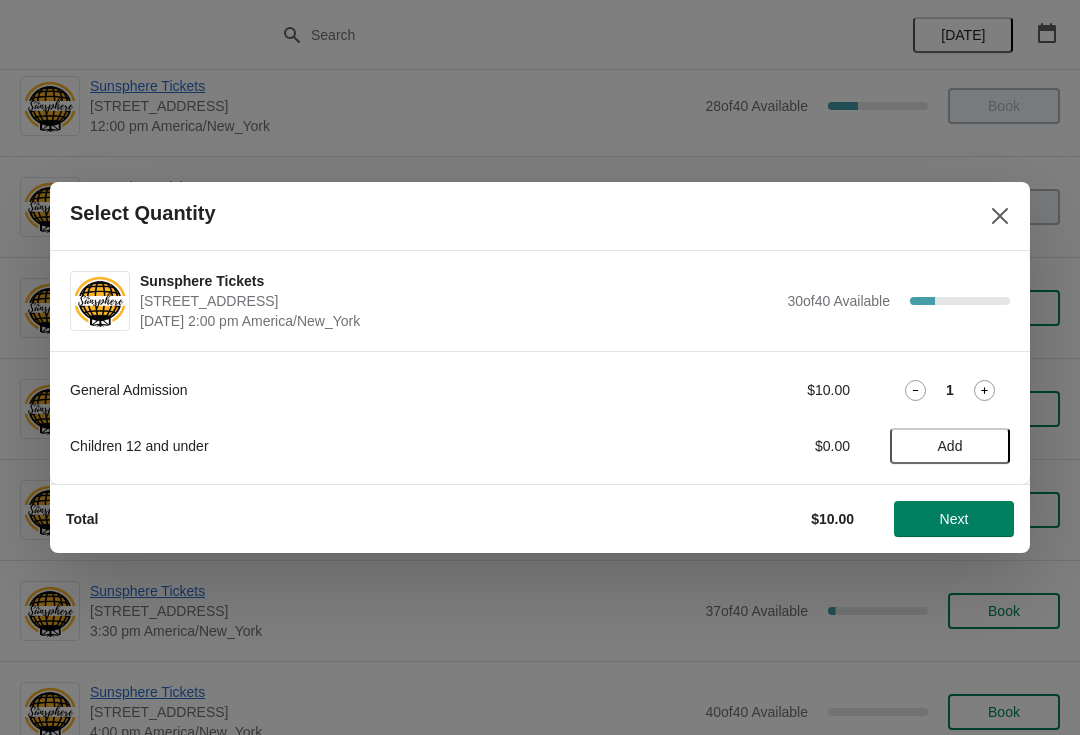 click 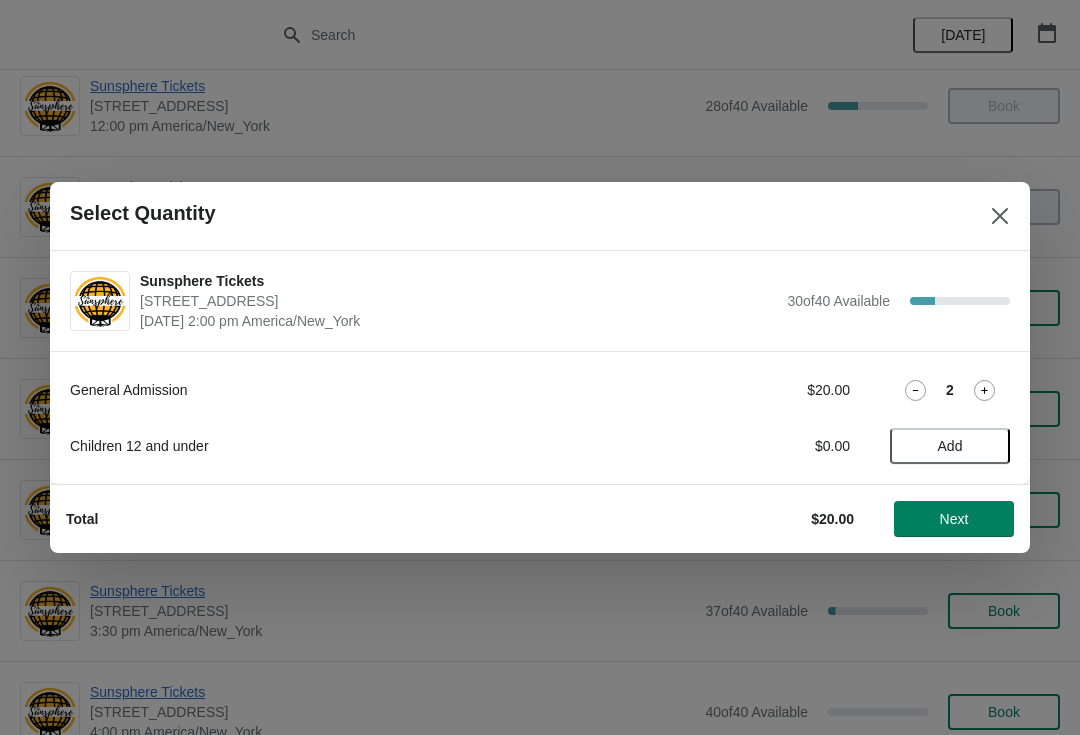 click on "Next" at bounding box center (954, 519) 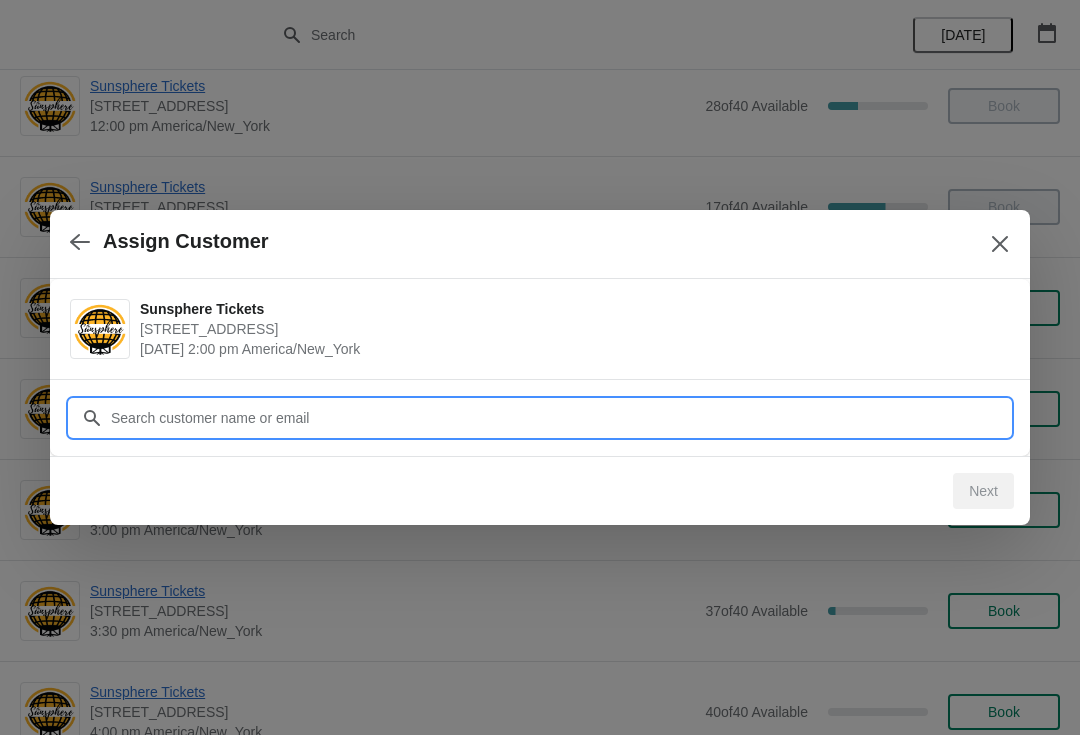 click on "Customer" at bounding box center (560, 418) 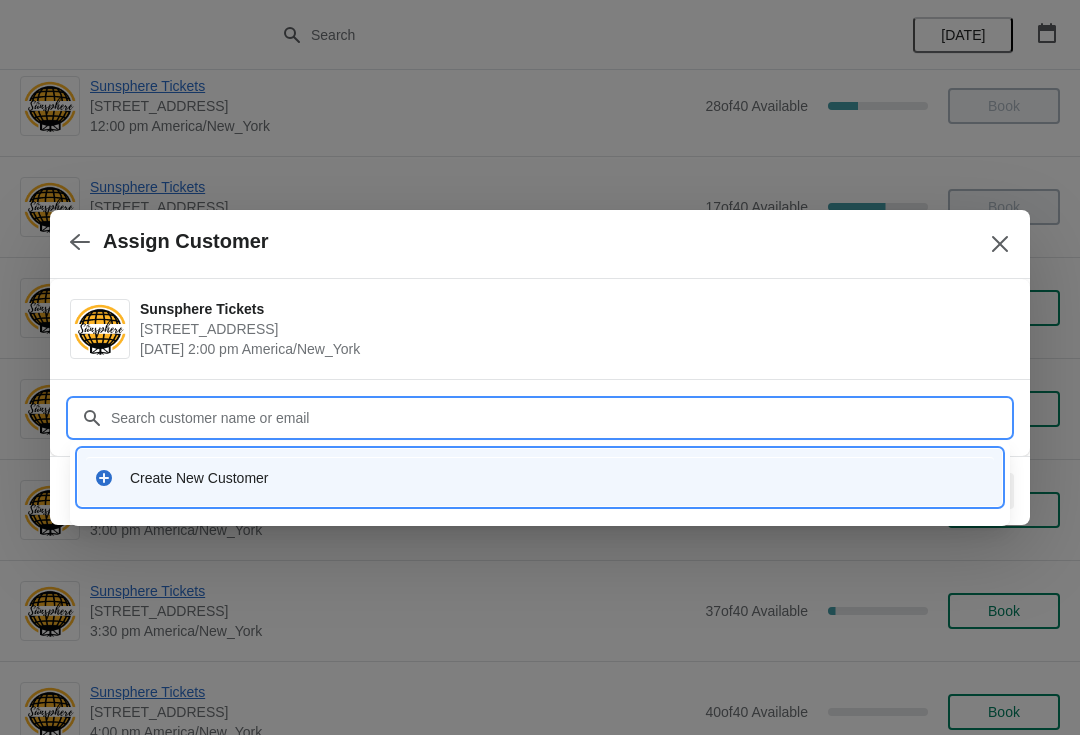 click on "Create New Customer" at bounding box center [540, 477] 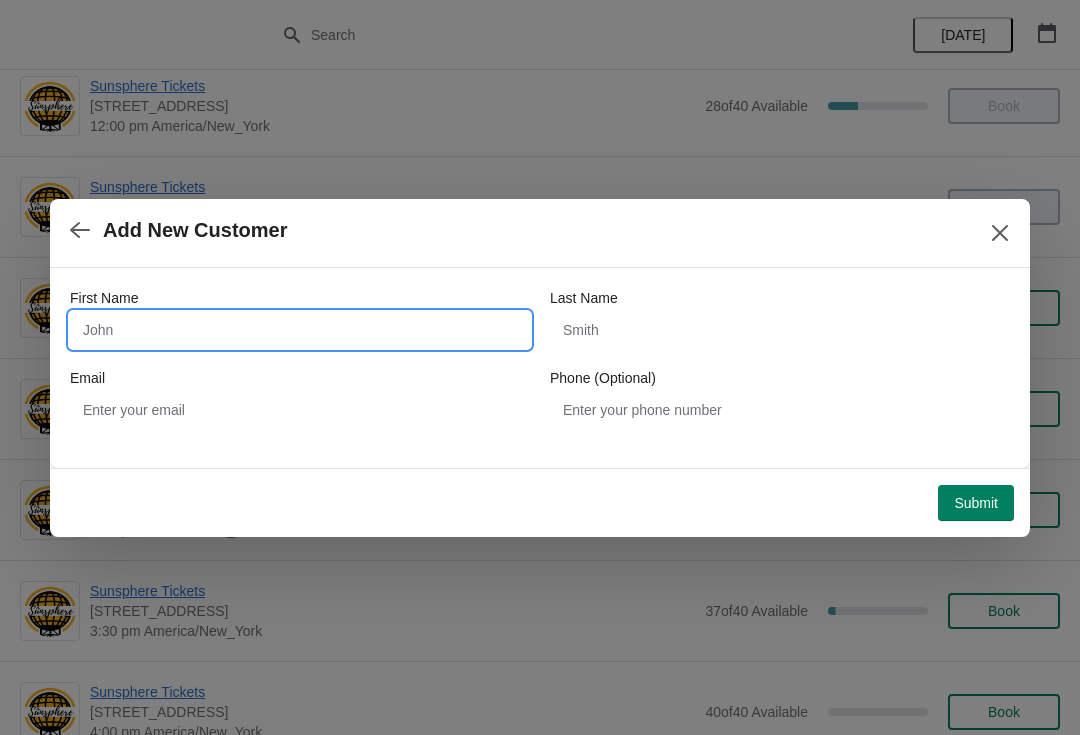 click on "First Name" at bounding box center (300, 330) 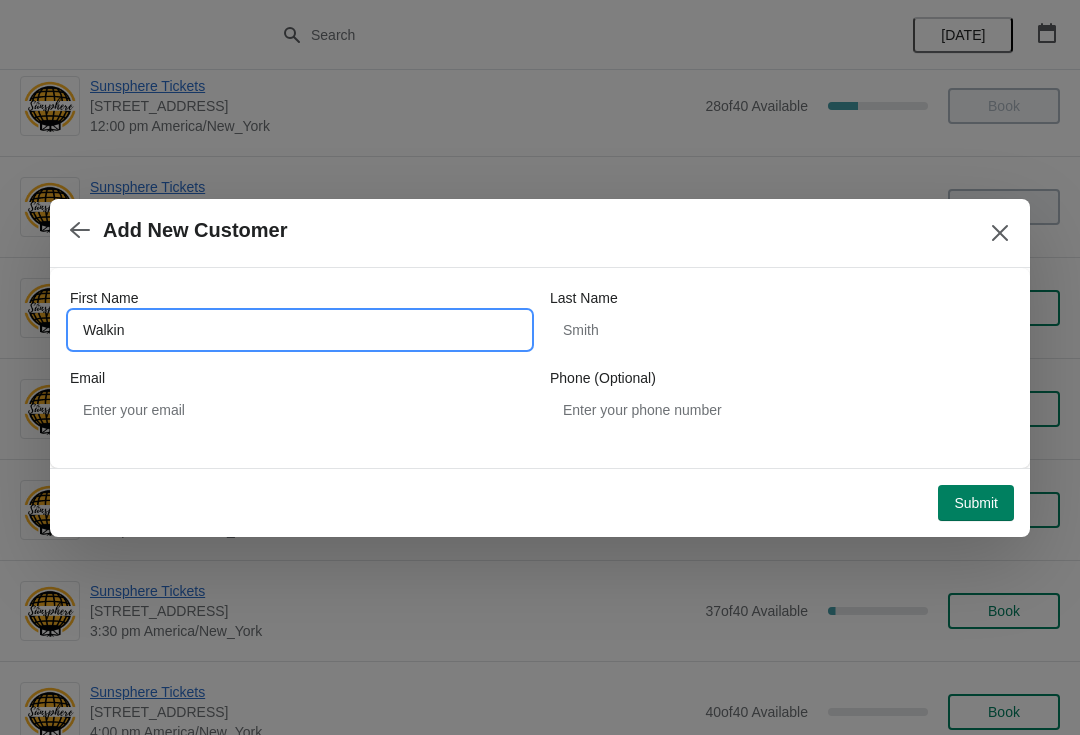 type on "Walkin" 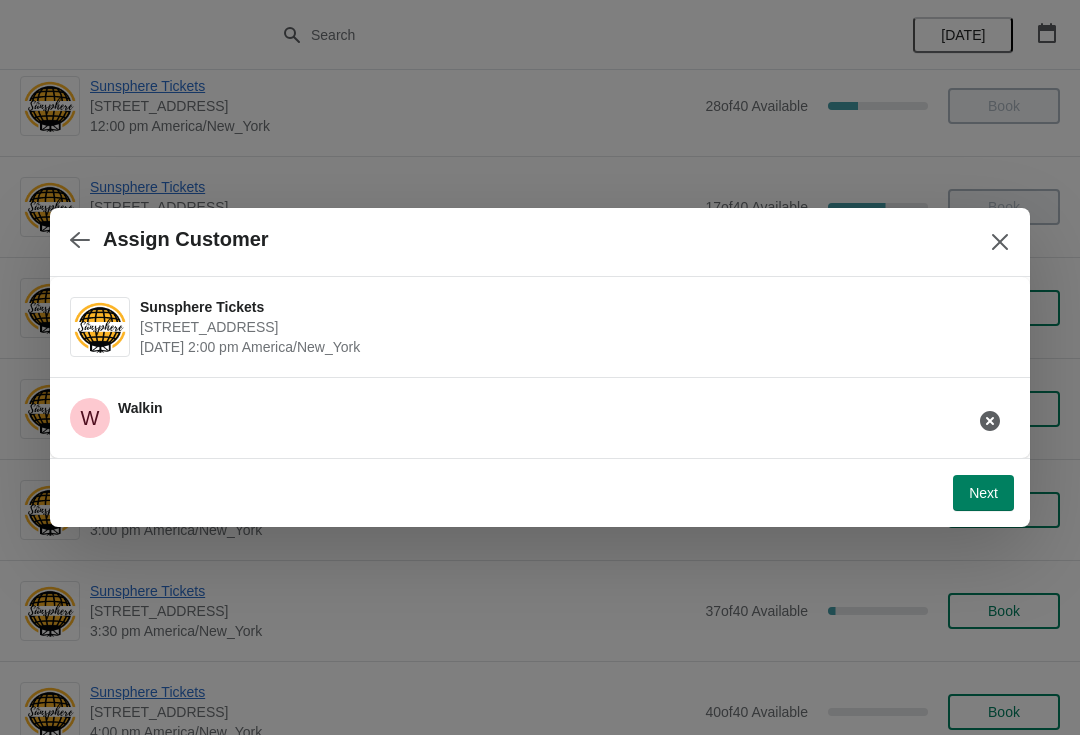 click on "Next" at bounding box center (983, 493) 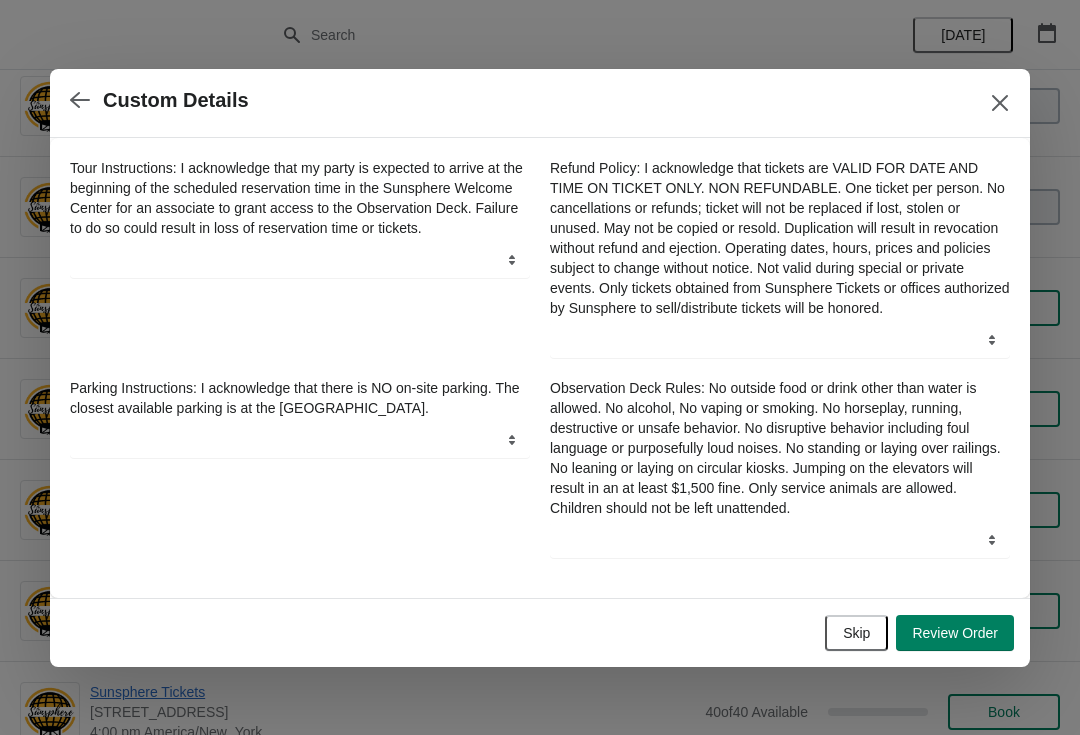click on "Review Order" at bounding box center [955, 633] 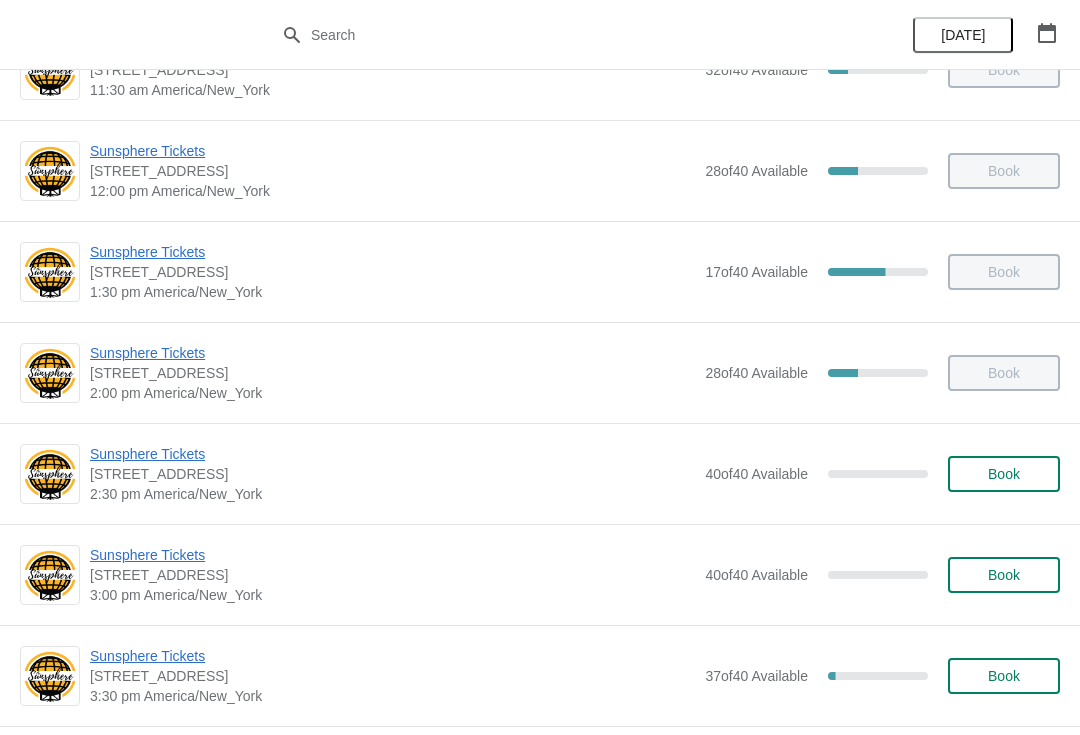 scroll, scrollTop: 466, scrollLeft: 0, axis: vertical 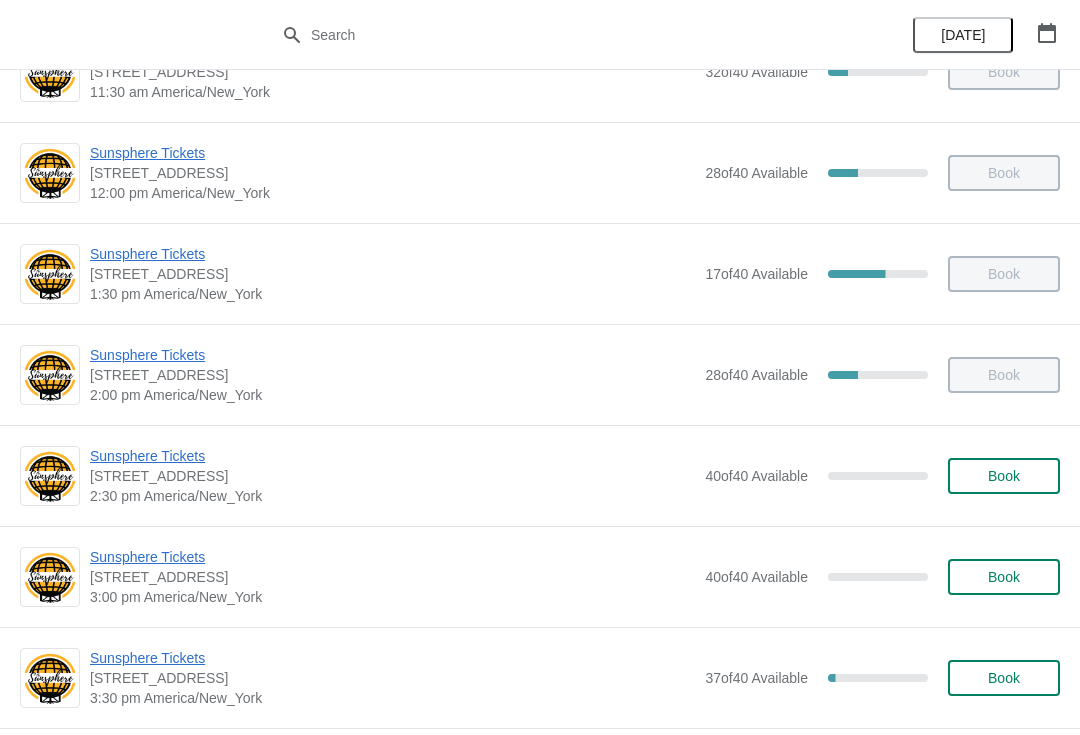 click on "Book" at bounding box center [1004, 476] 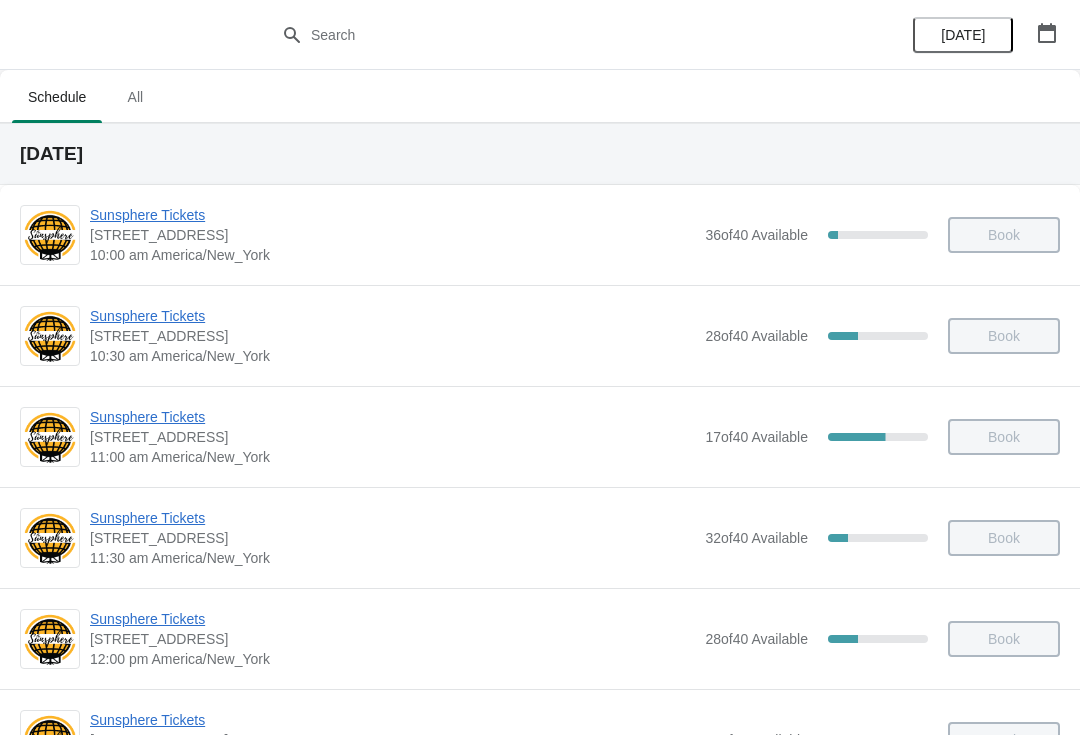 scroll, scrollTop: 466, scrollLeft: 0, axis: vertical 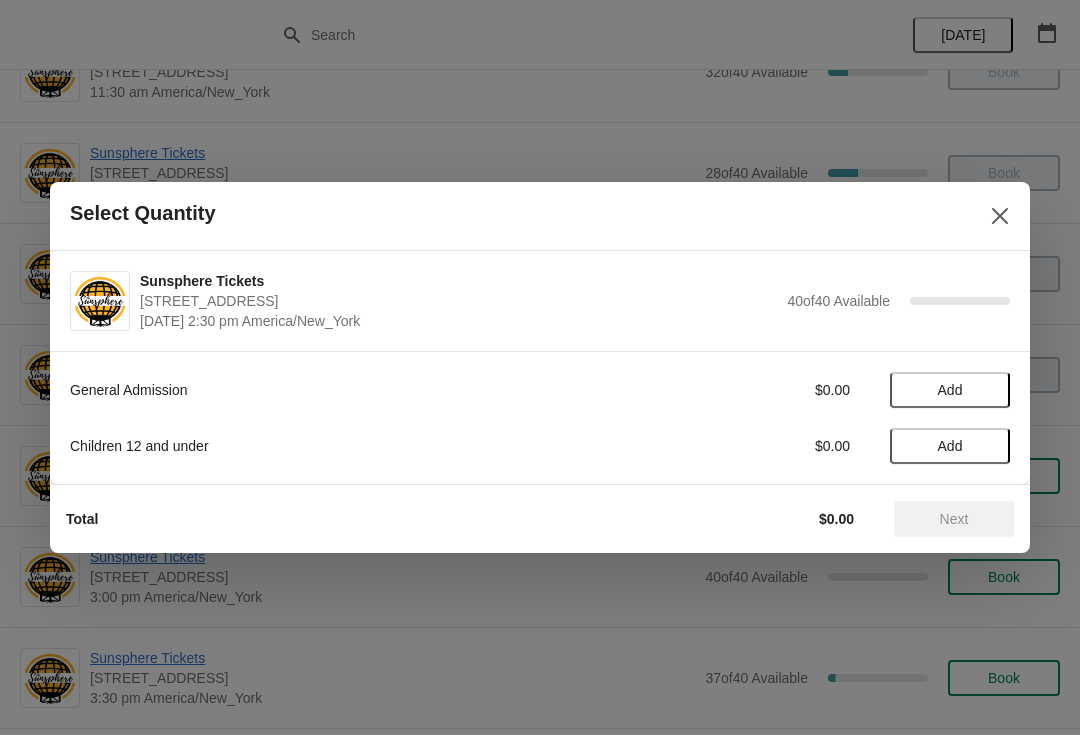 click on "Add" at bounding box center [950, 390] 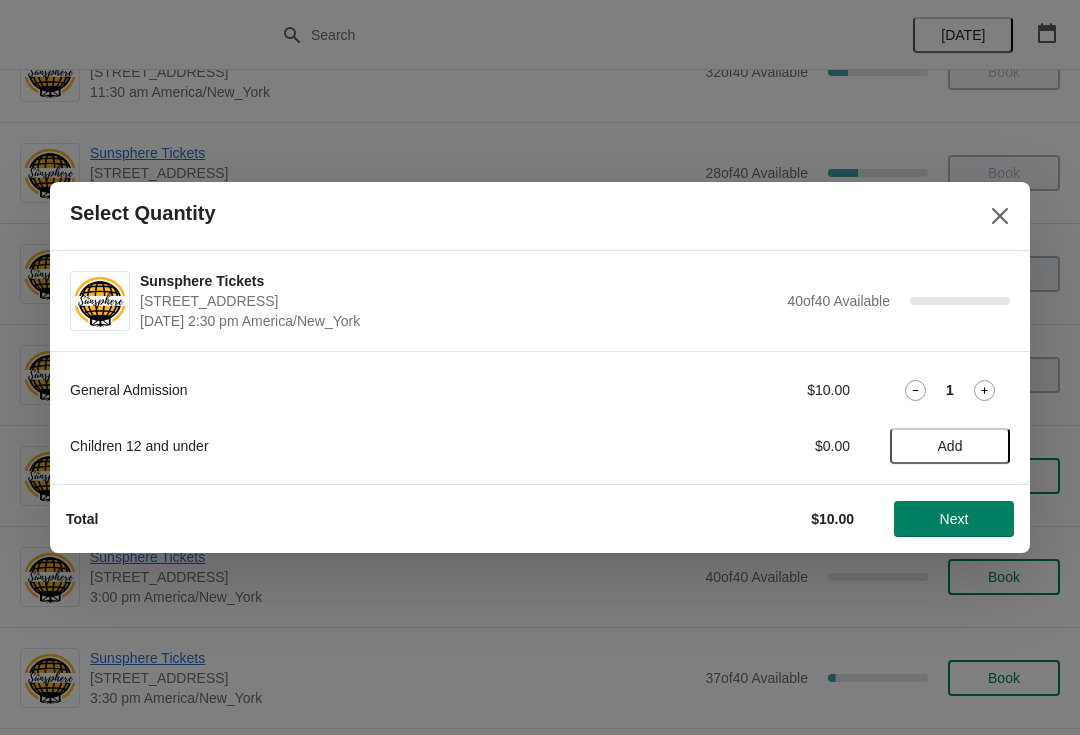 click on "Next" at bounding box center (954, 519) 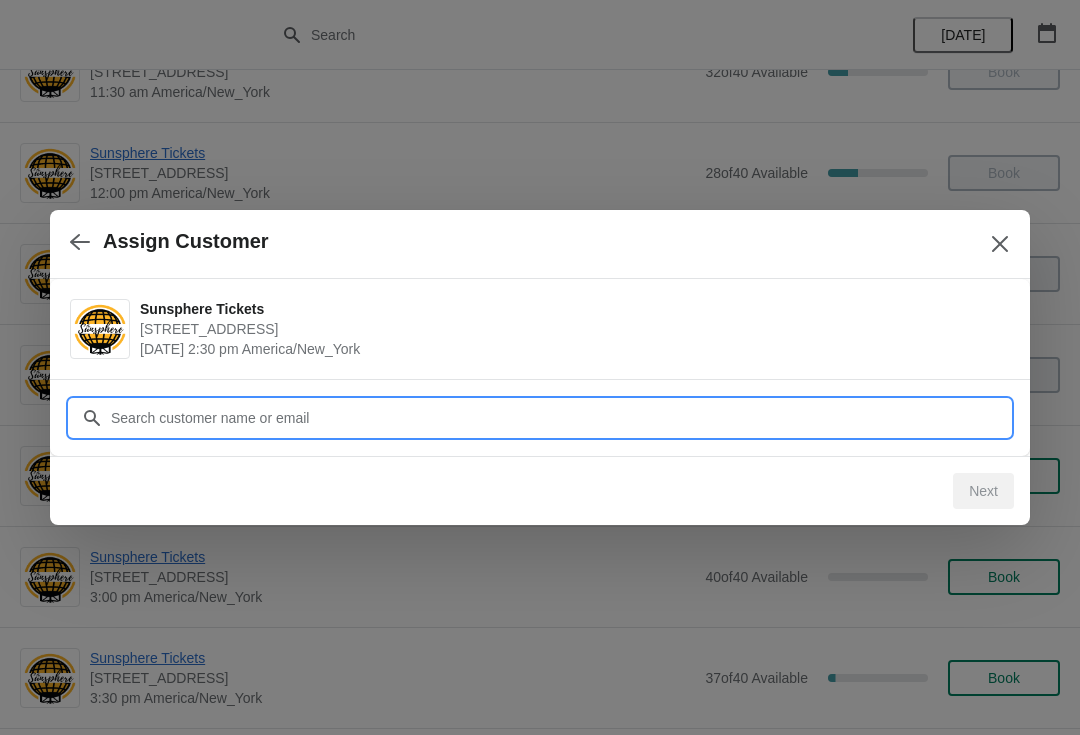 click on "Customer" at bounding box center (560, 418) 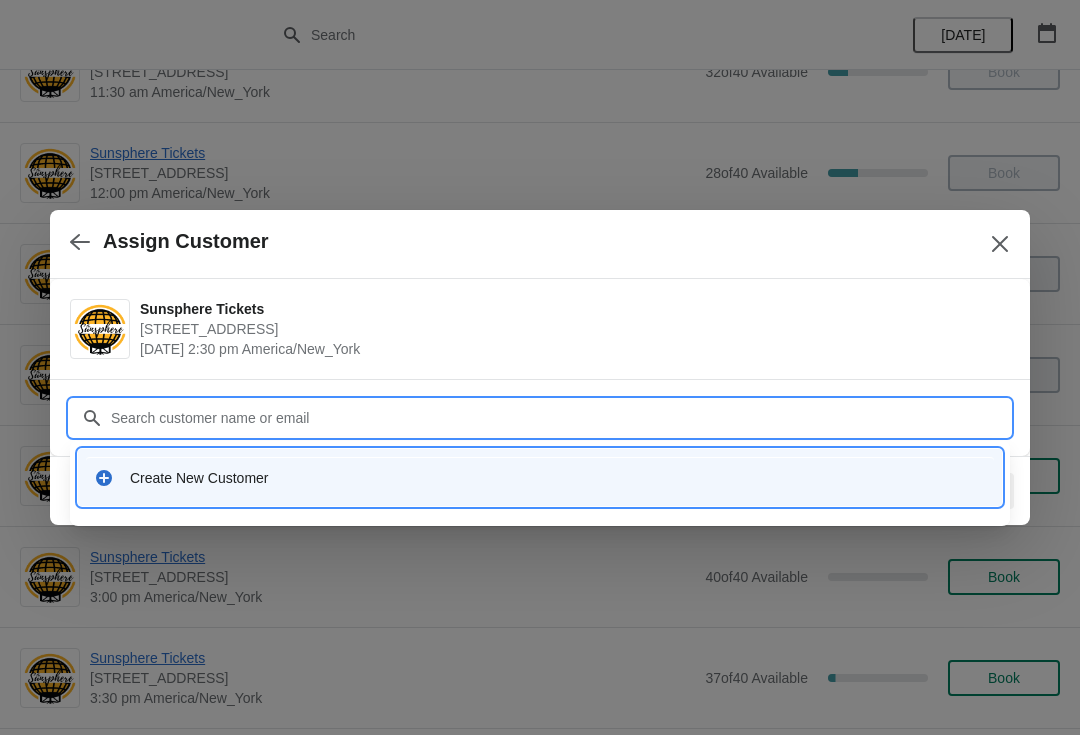 click on "Create New Customer" at bounding box center [540, 477] 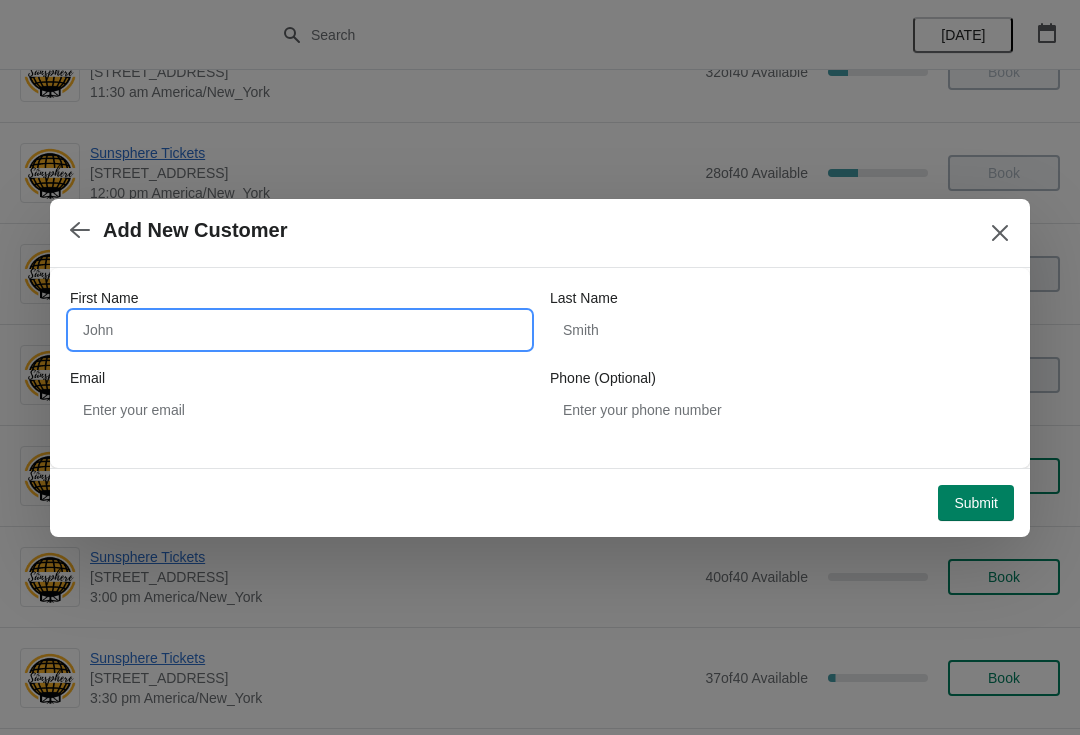 click on "First Name" at bounding box center [300, 330] 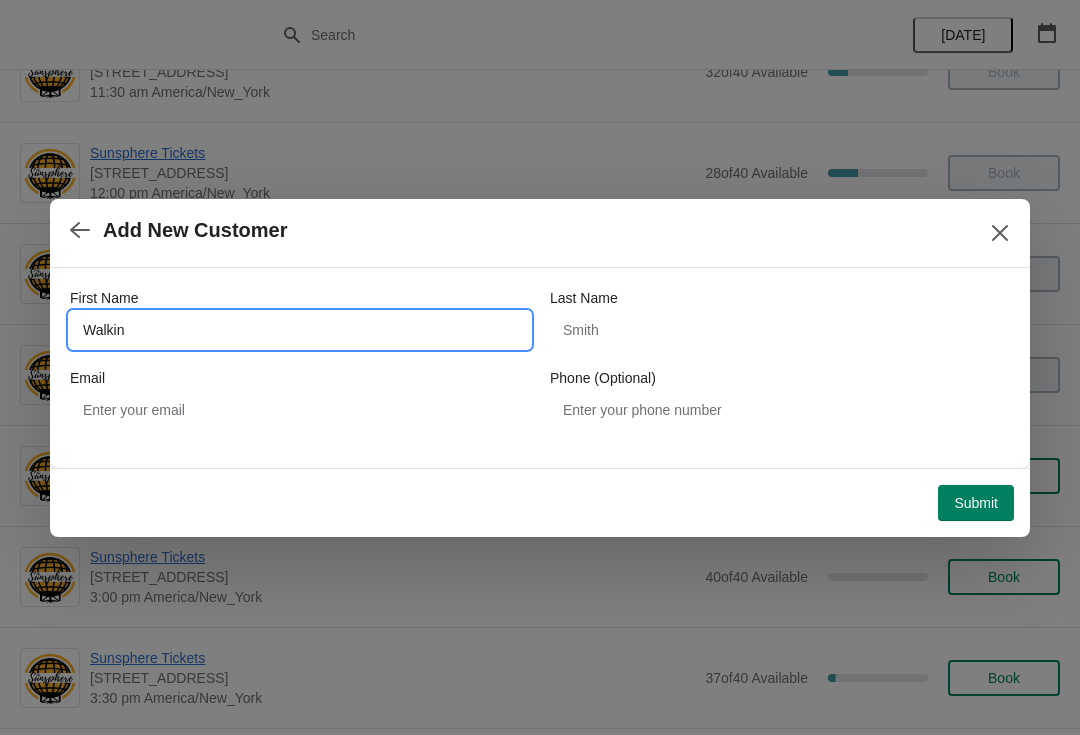 type on "Walkin" 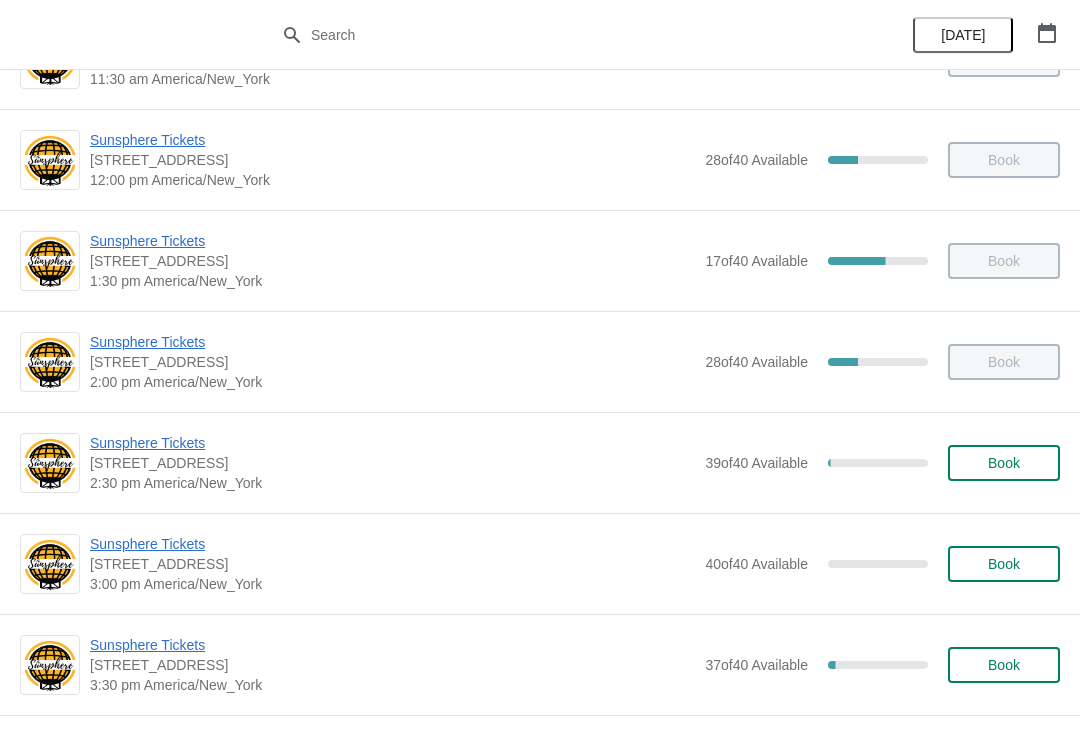 scroll, scrollTop: 490, scrollLeft: 0, axis: vertical 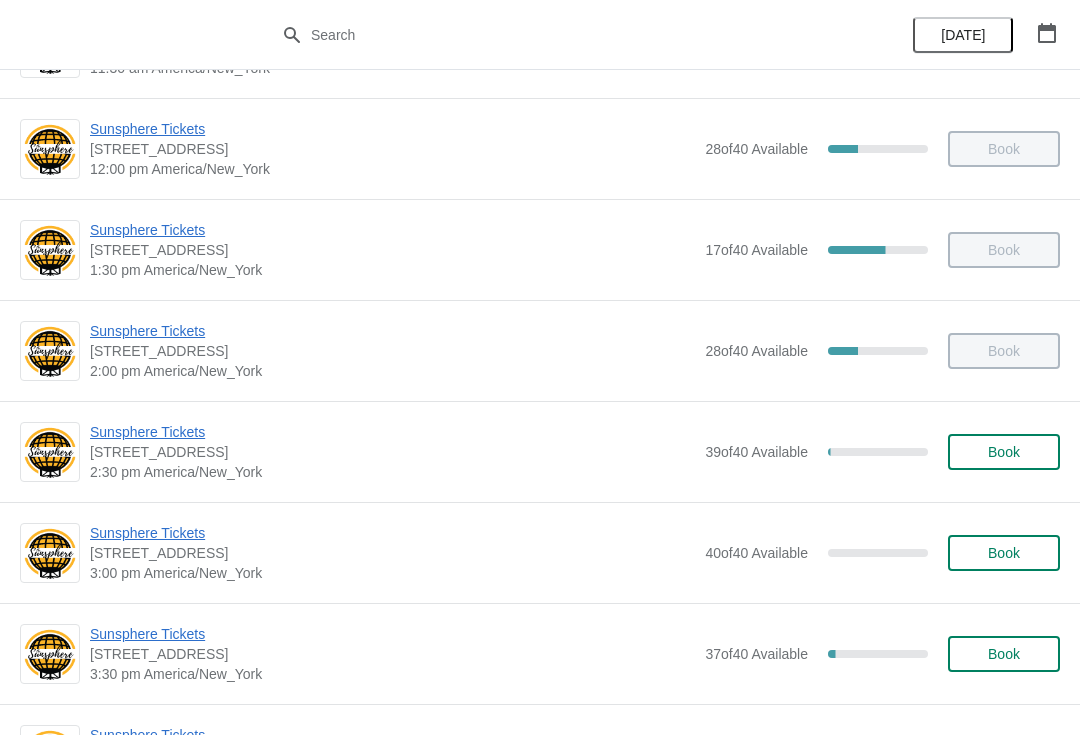click on "Book" at bounding box center (1004, 452) 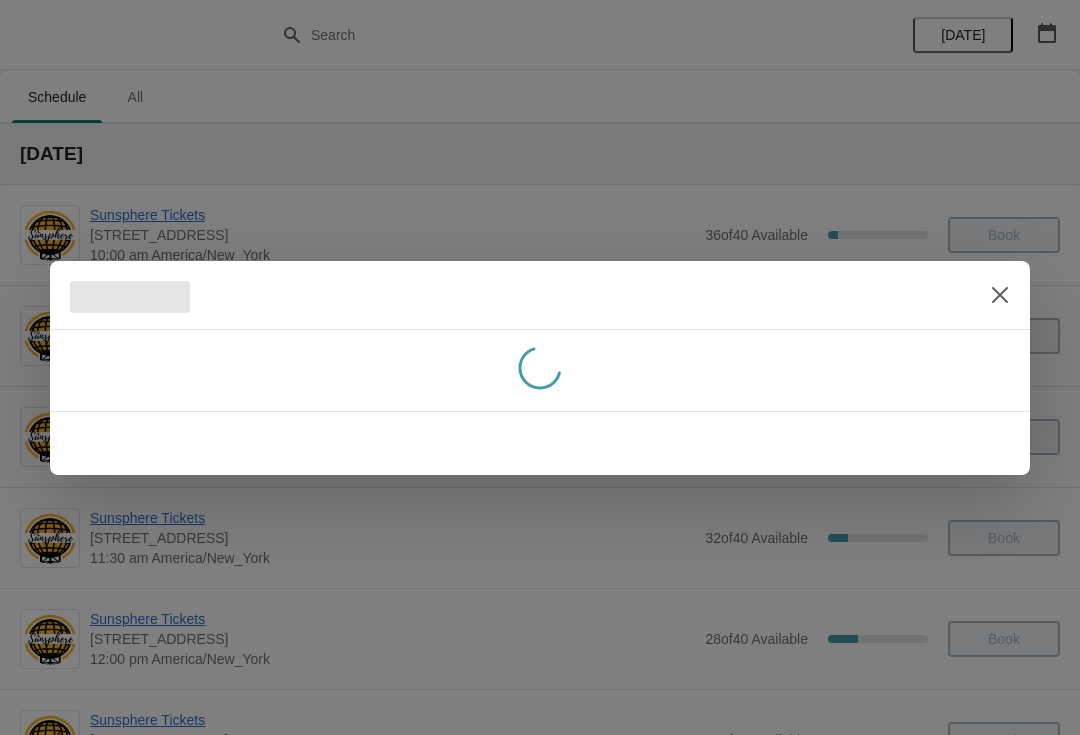scroll, scrollTop: 490, scrollLeft: 0, axis: vertical 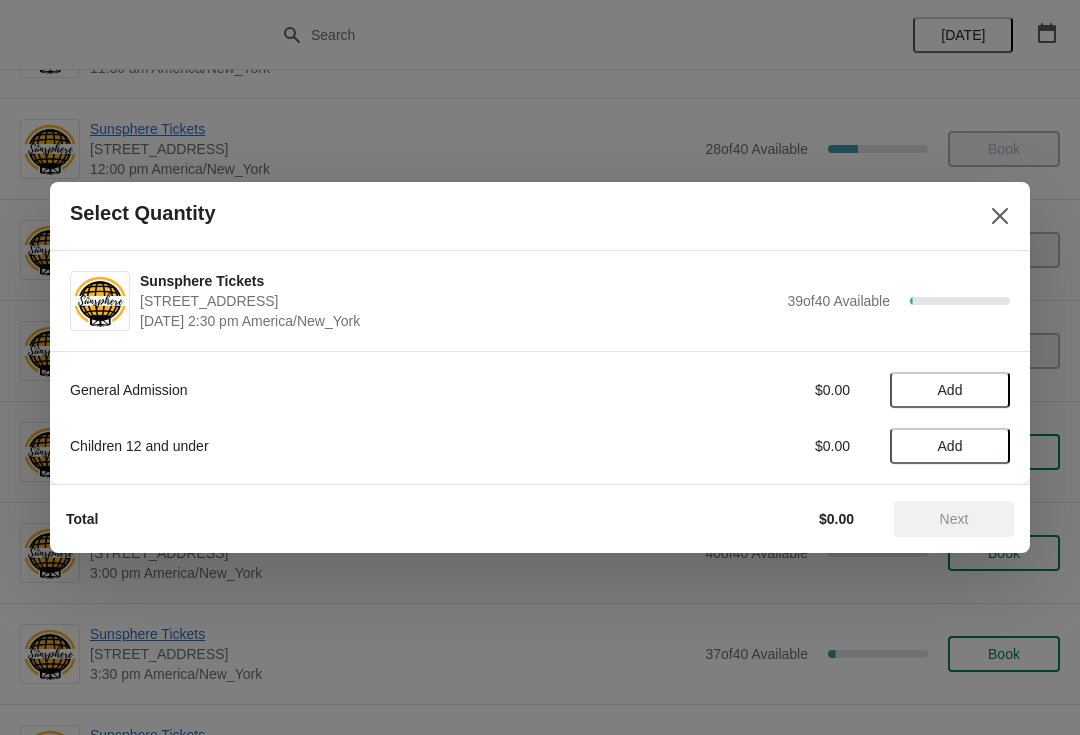 click on "Add" at bounding box center (950, 390) 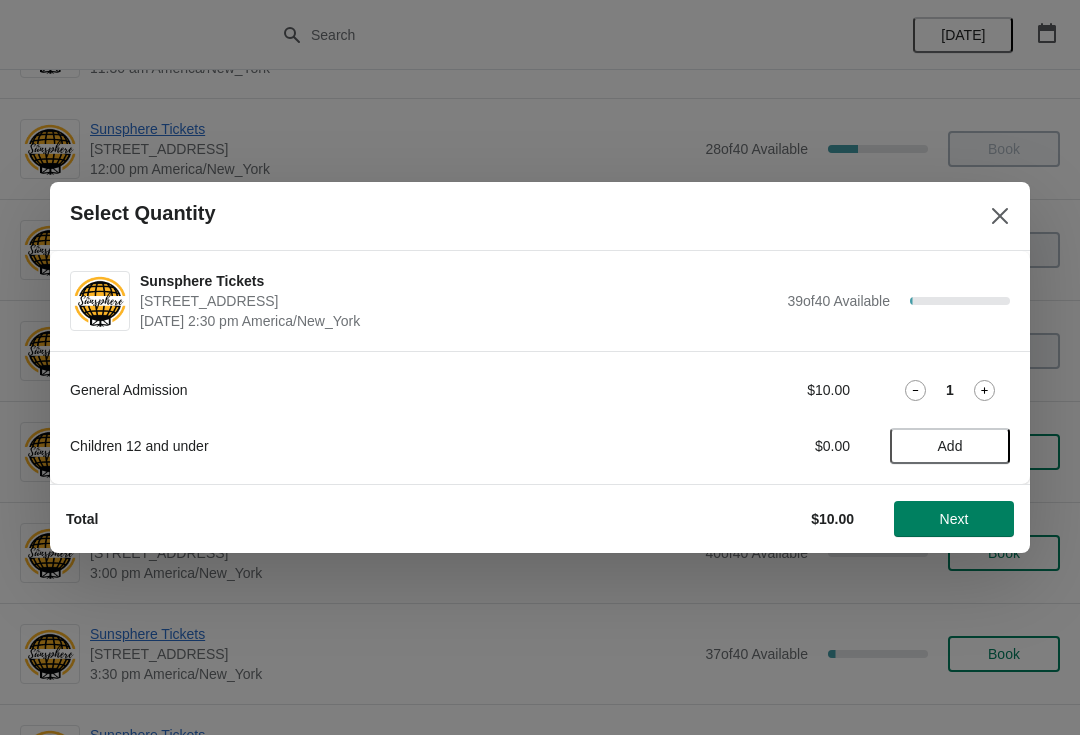 click 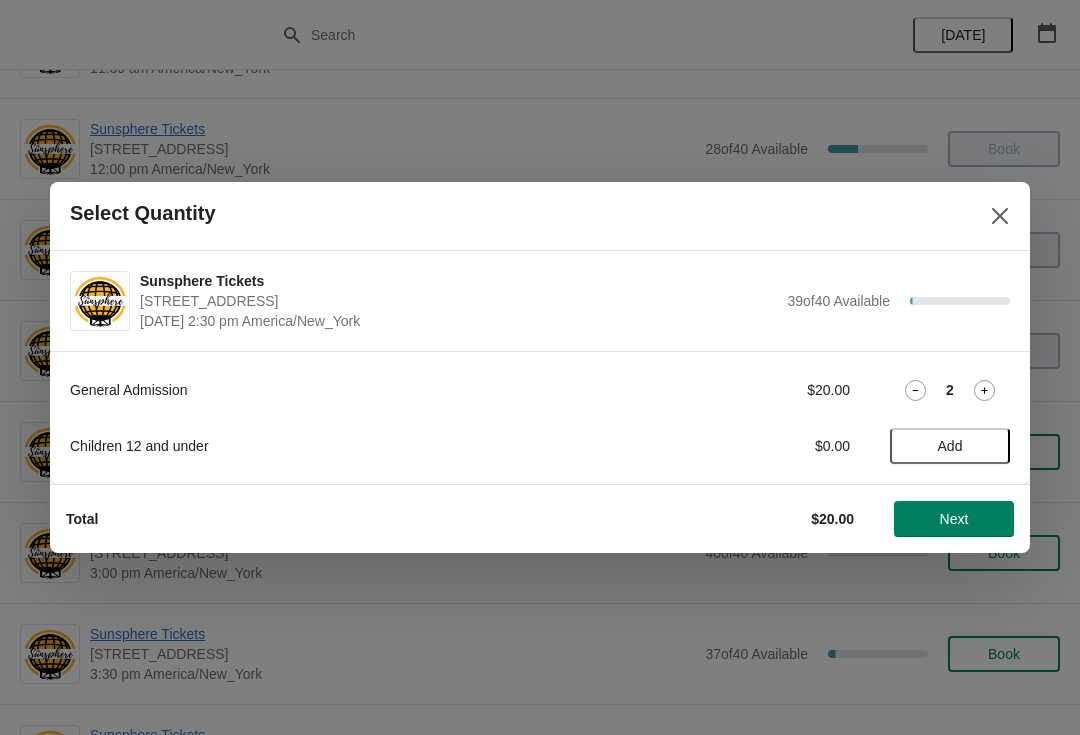 click on "Next" at bounding box center [954, 519] 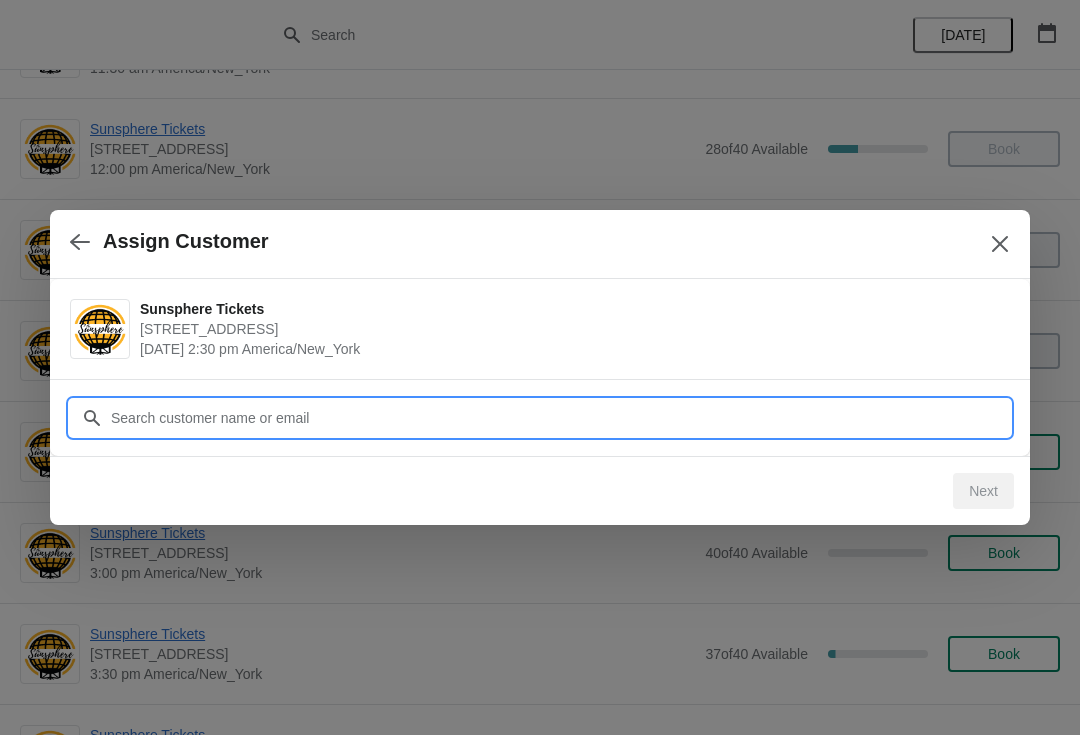 click on "Customer" at bounding box center [560, 418] 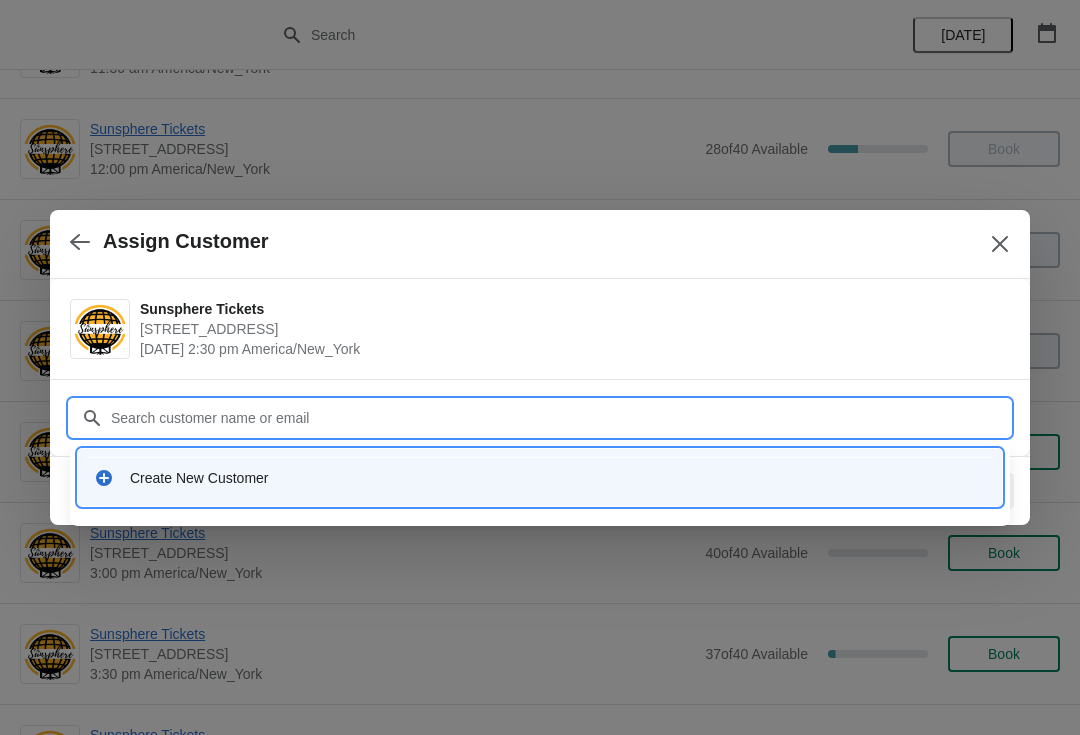 click on "Create New Customer" at bounding box center (558, 478) 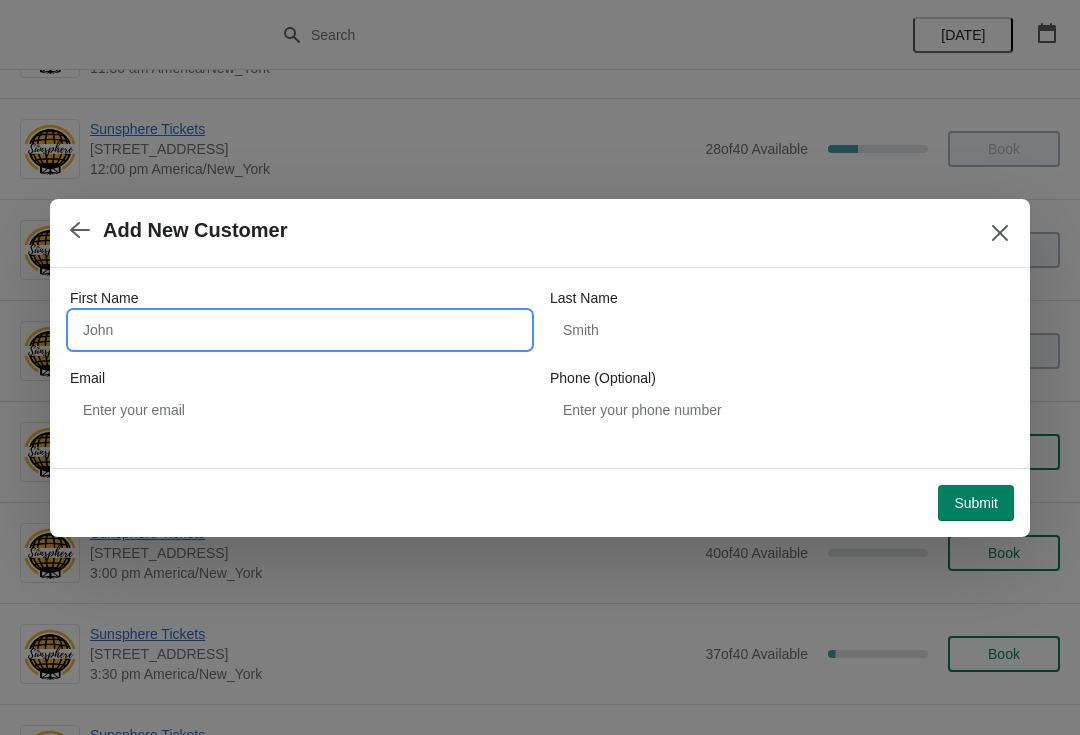 click on "First Name" at bounding box center [300, 330] 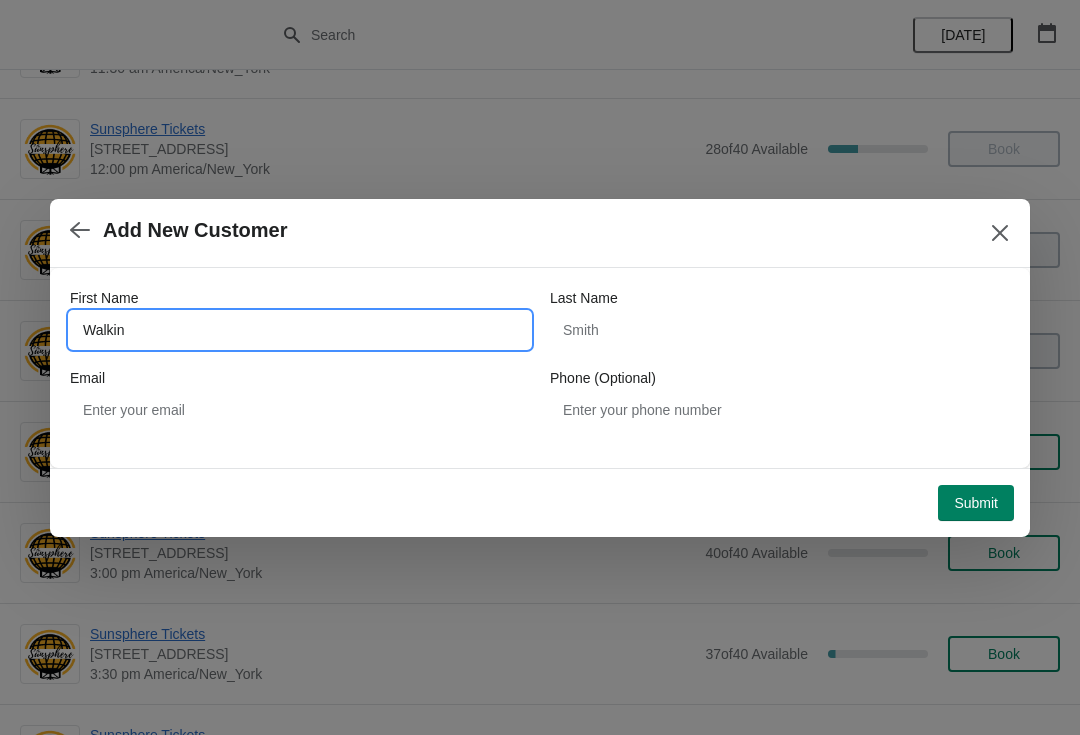 type on "Walkin" 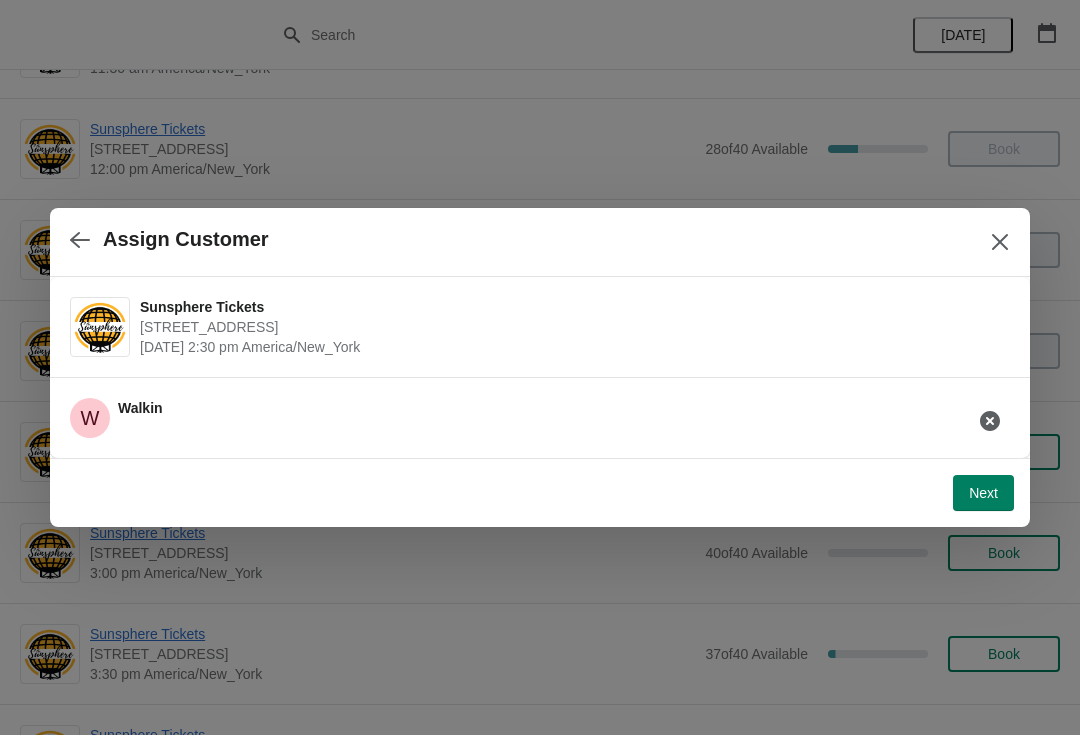 click on "Next" at bounding box center [983, 493] 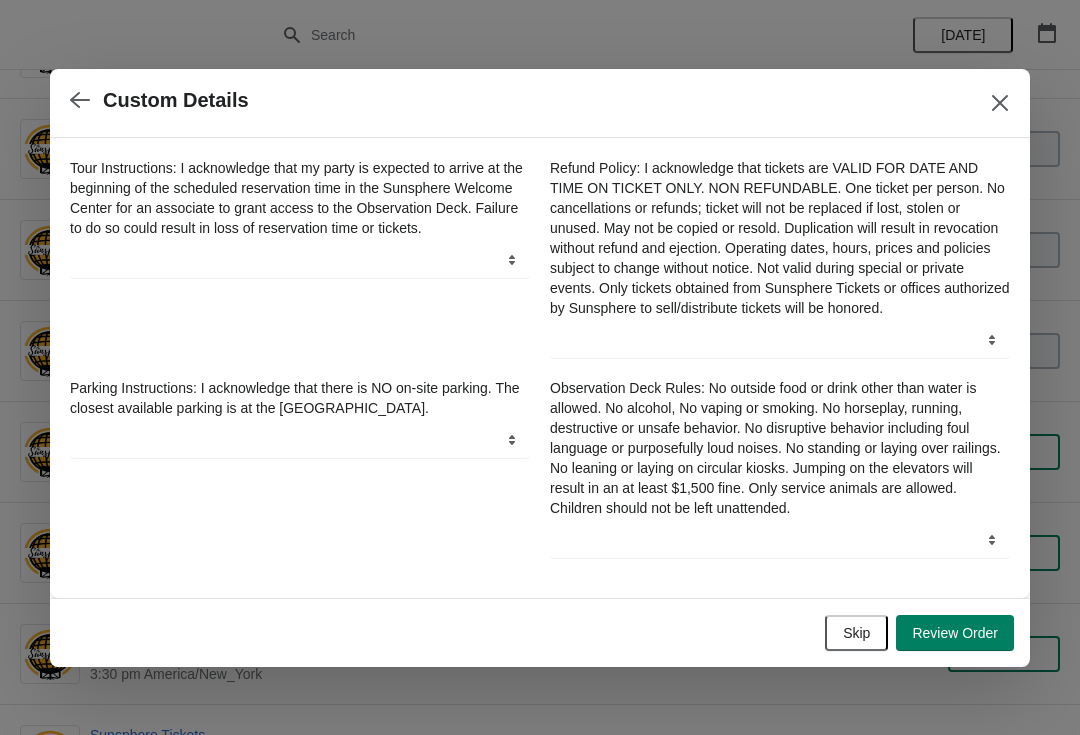 click on "Review Order" at bounding box center [955, 633] 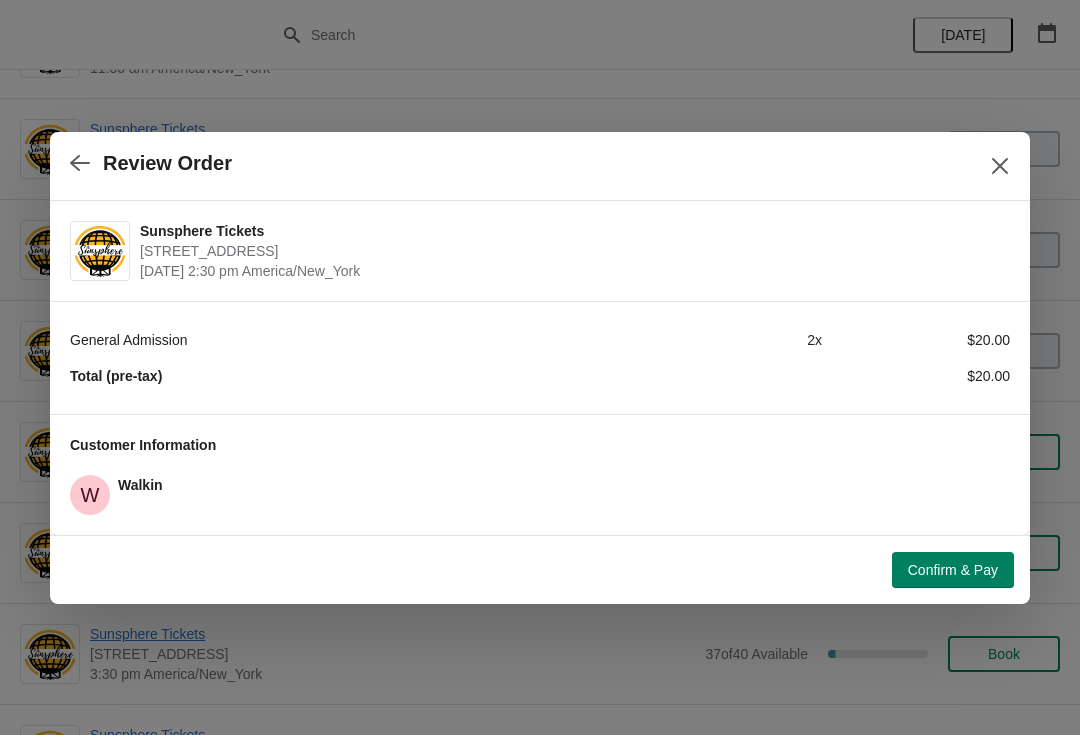 click on "Confirm & Pay" at bounding box center (953, 570) 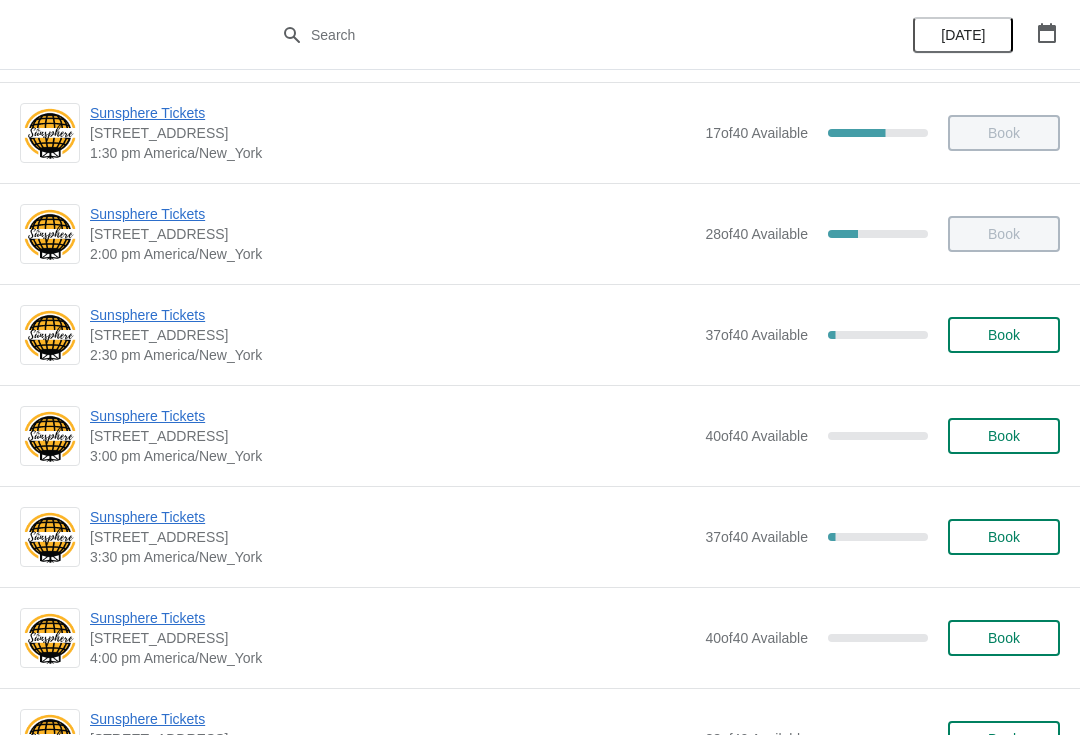 scroll, scrollTop: 609, scrollLeft: 0, axis: vertical 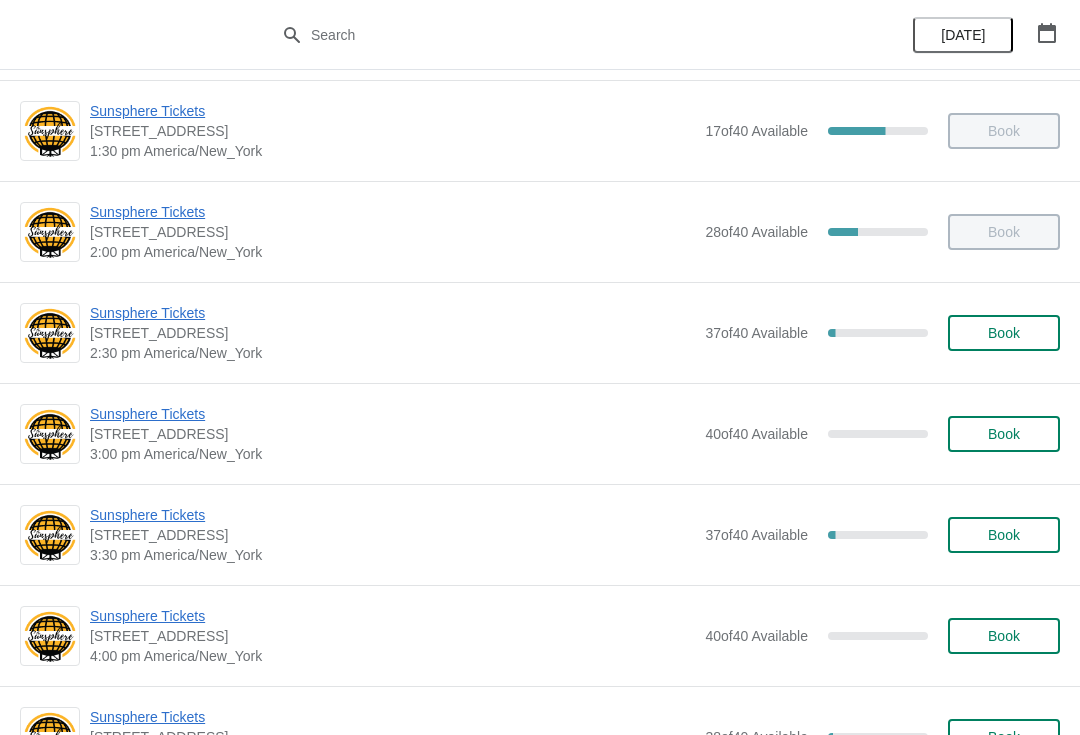 click on "3:30 pm America/New_York" at bounding box center [392, 555] 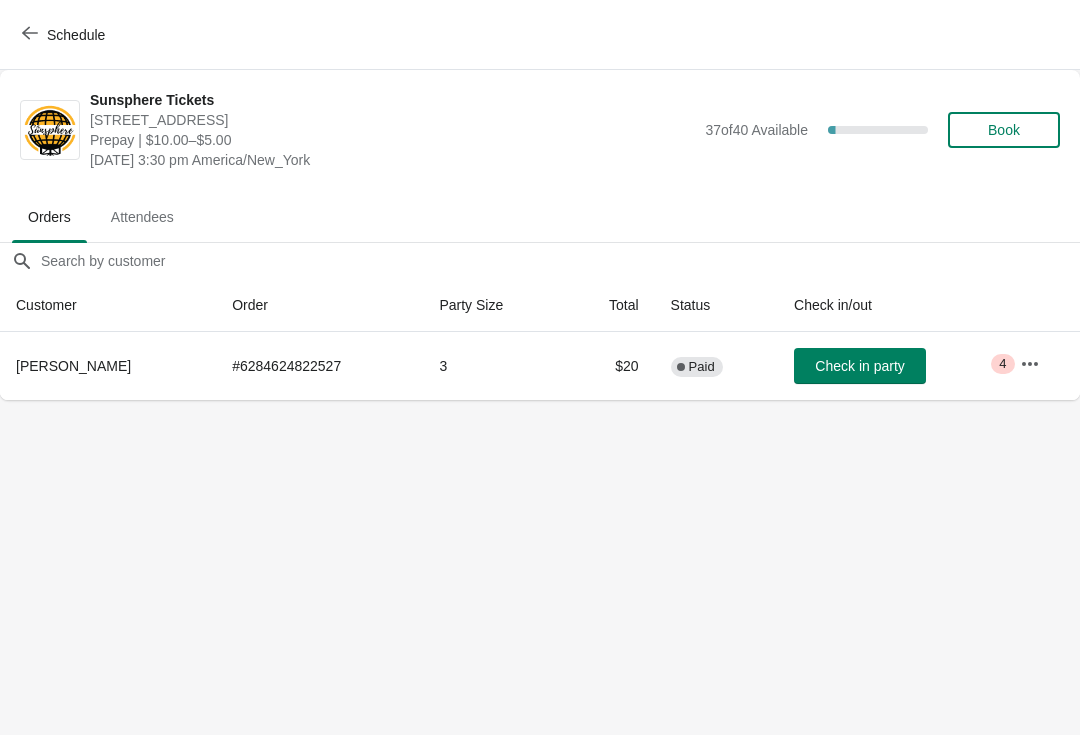click on "Check in party" at bounding box center [859, 366] 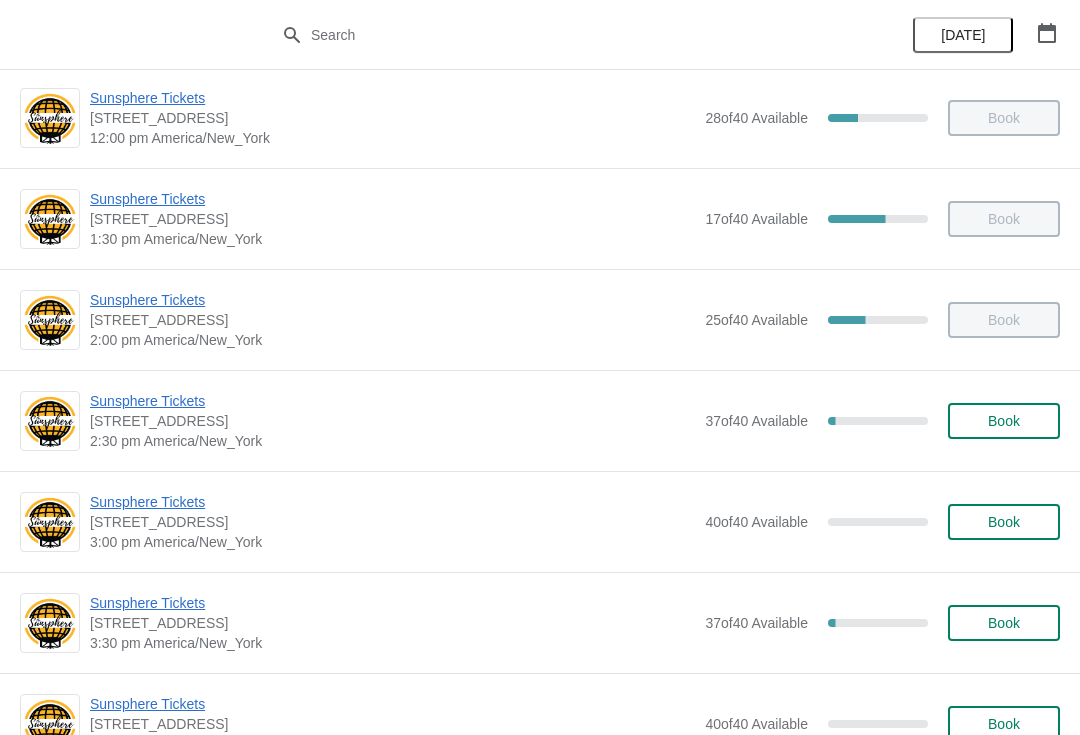 scroll, scrollTop: 523, scrollLeft: 0, axis: vertical 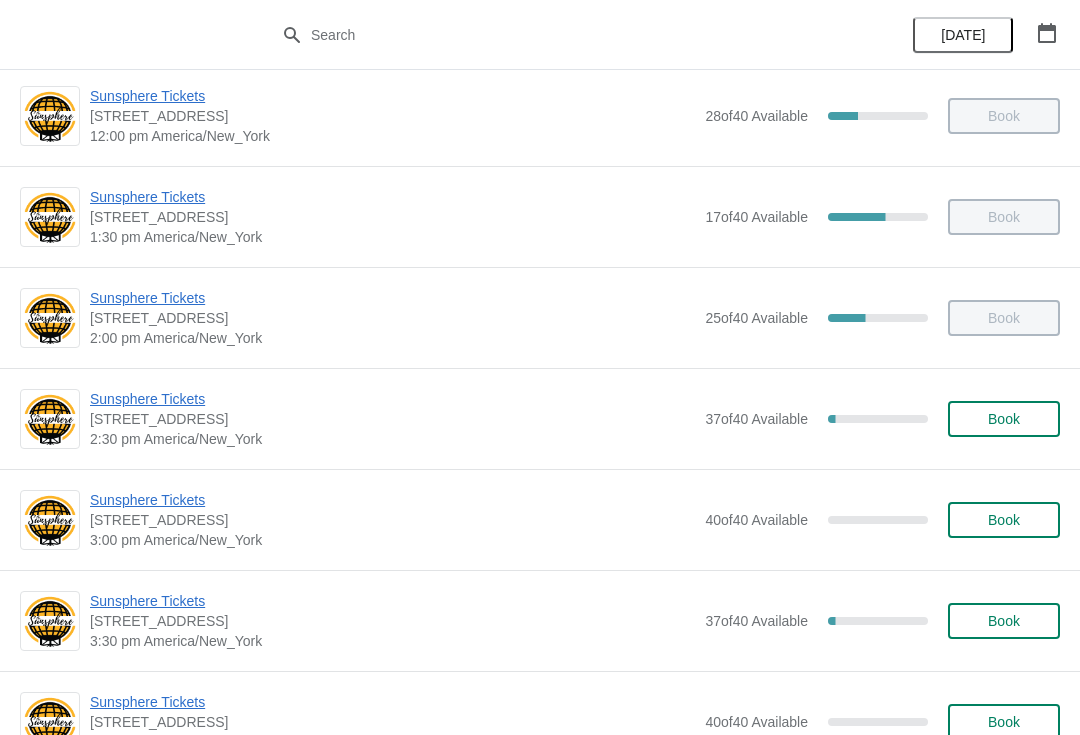 click on "Book" at bounding box center (1004, 419) 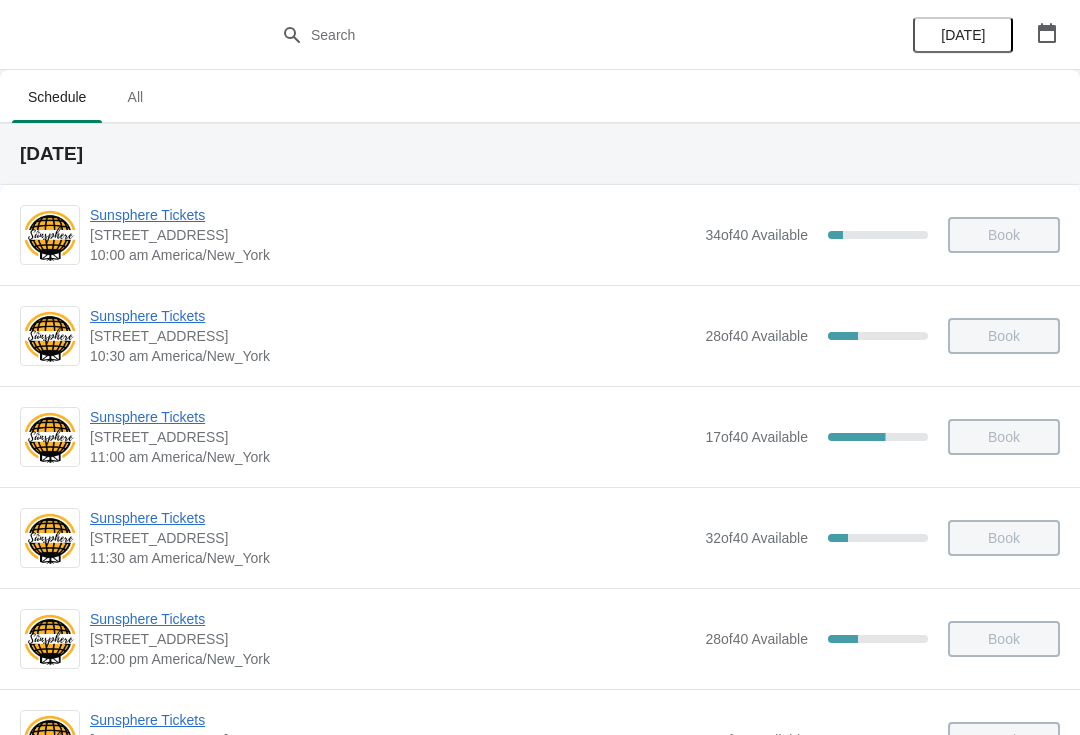 scroll, scrollTop: 523, scrollLeft: 0, axis: vertical 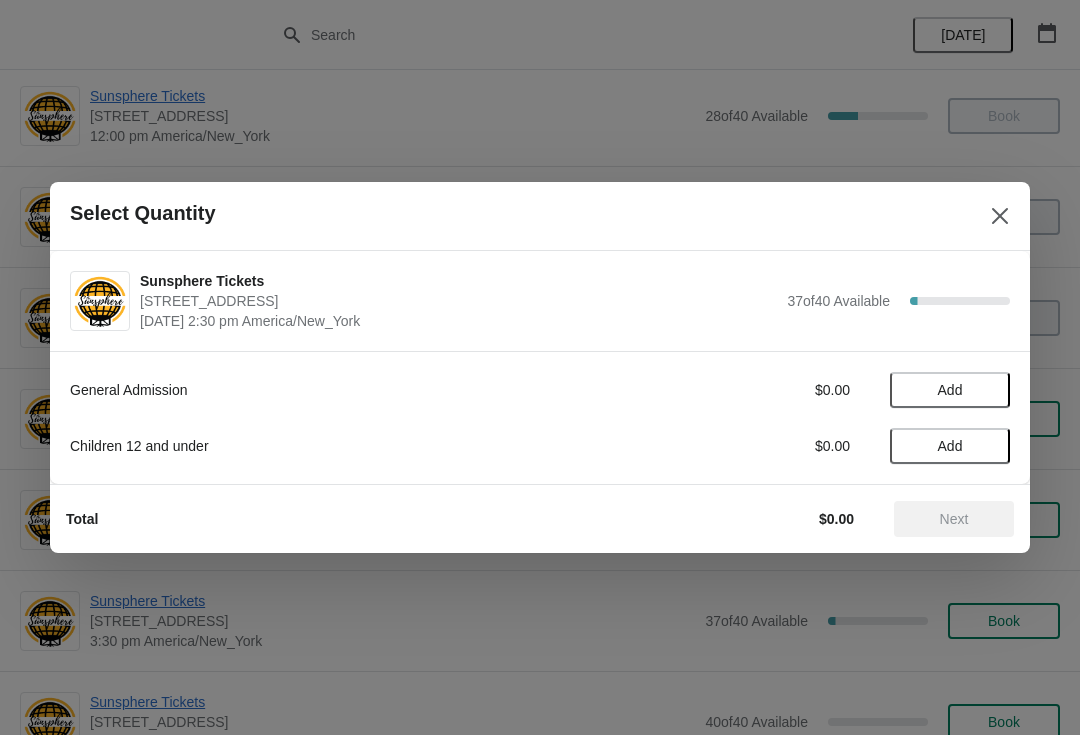 click on "Add" at bounding box center [950, 390] 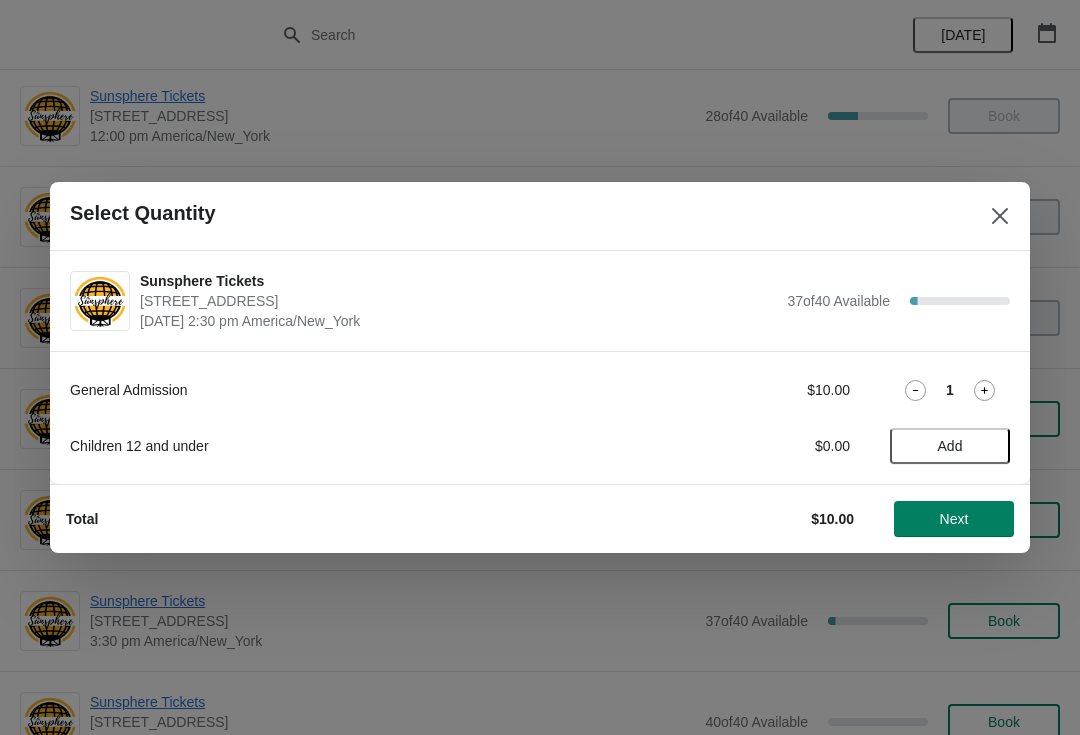 click 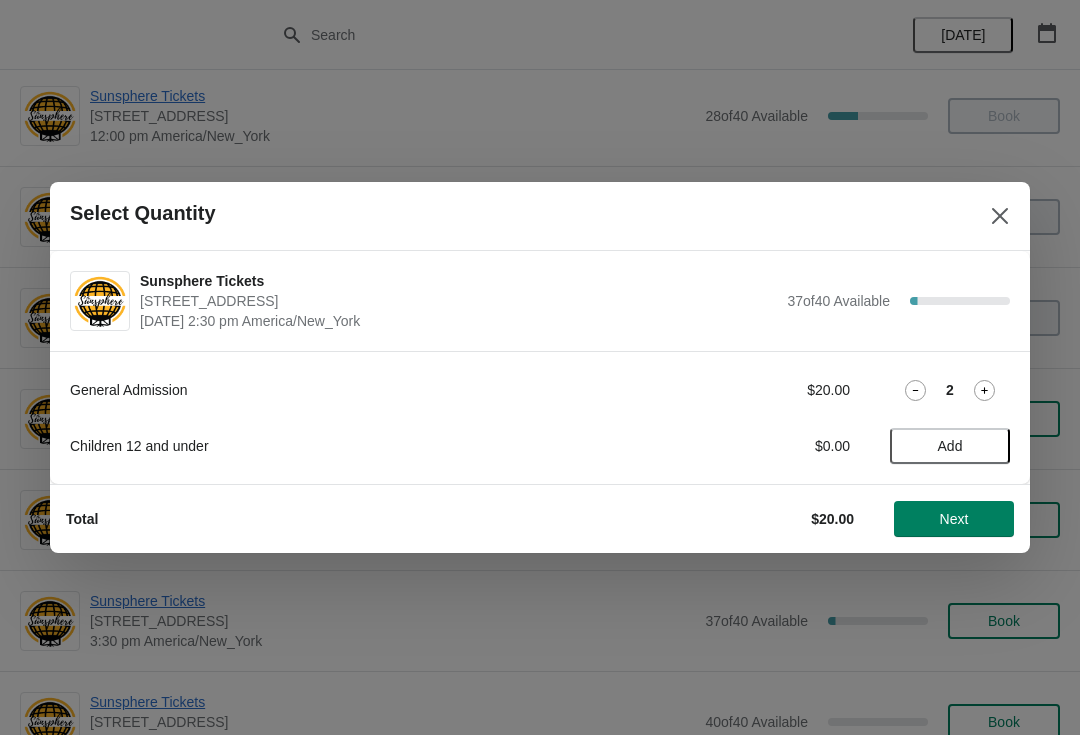 click on "Next" at bounding box center (954, 519) 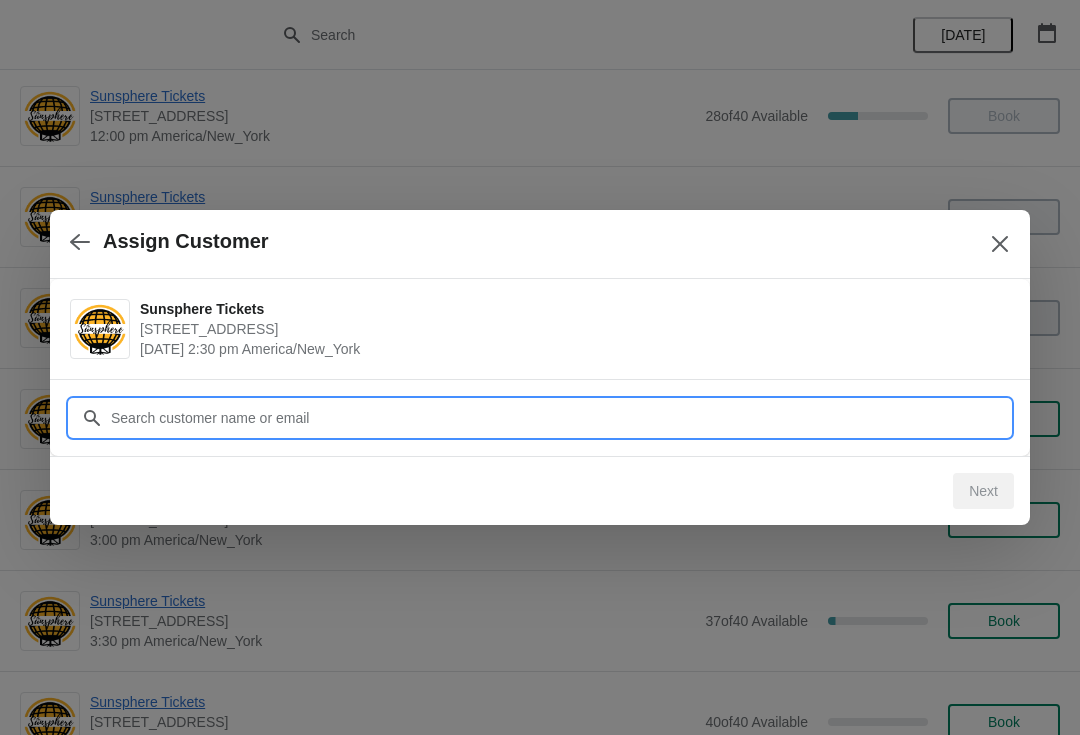 click on "Customer" at bounding box center (560, 418) 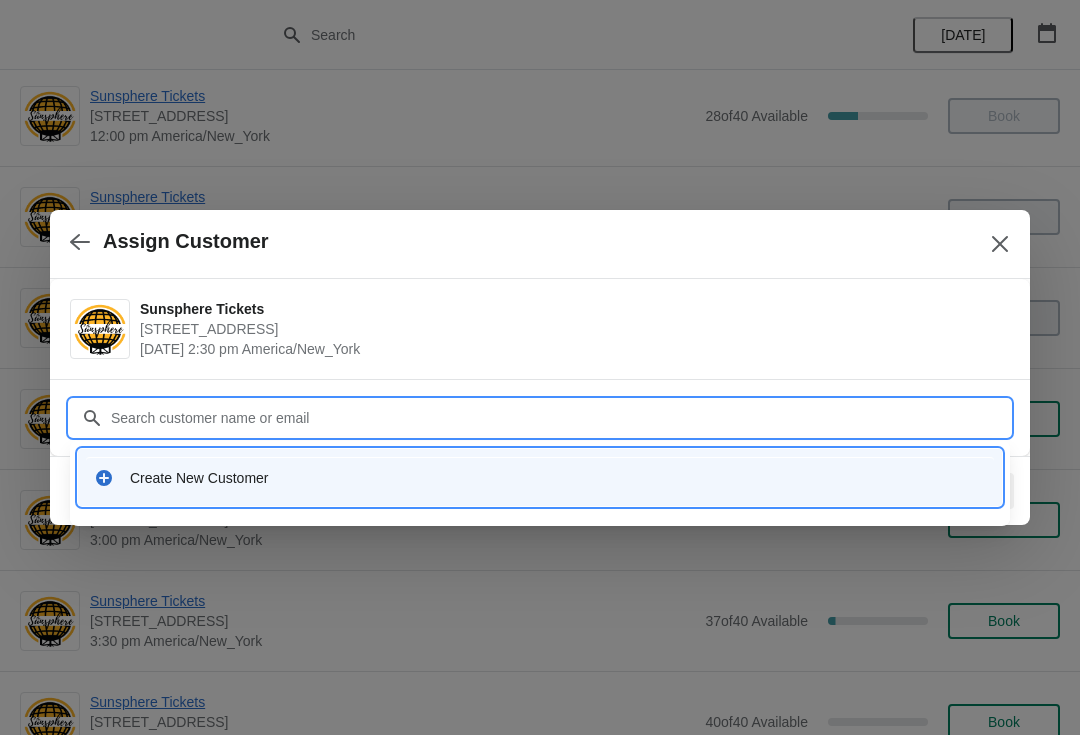 click on "Create New Customer" at bounding box center [558, 478] 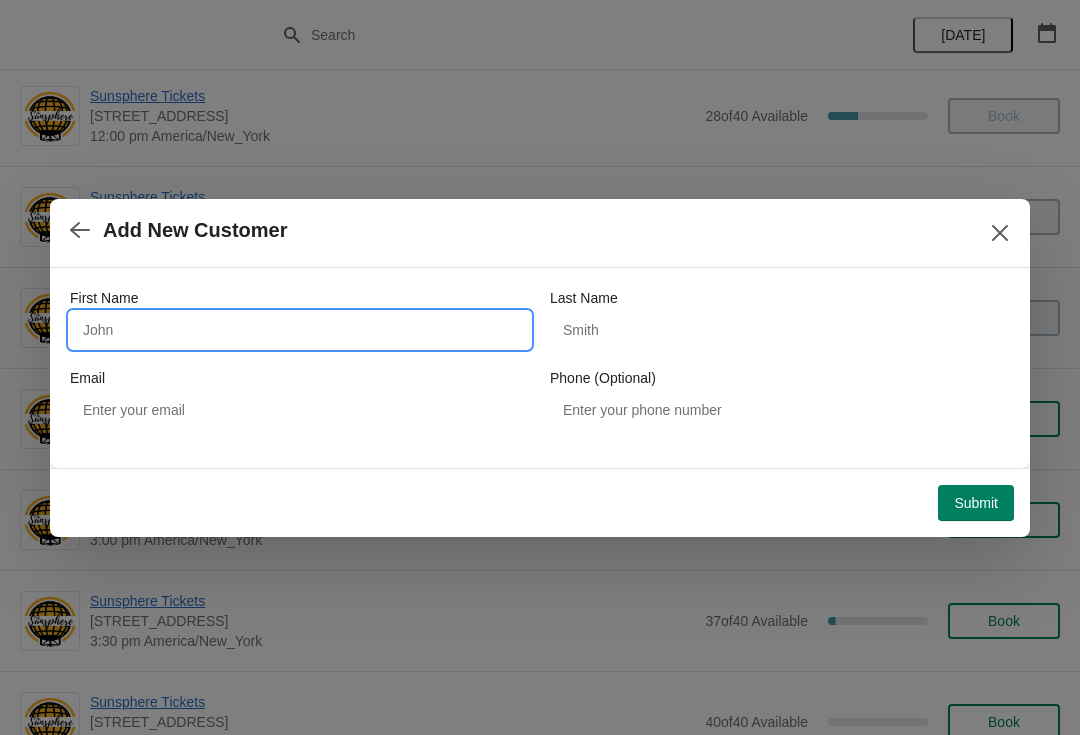 click on "First Name" at bounding box center [300, 330] 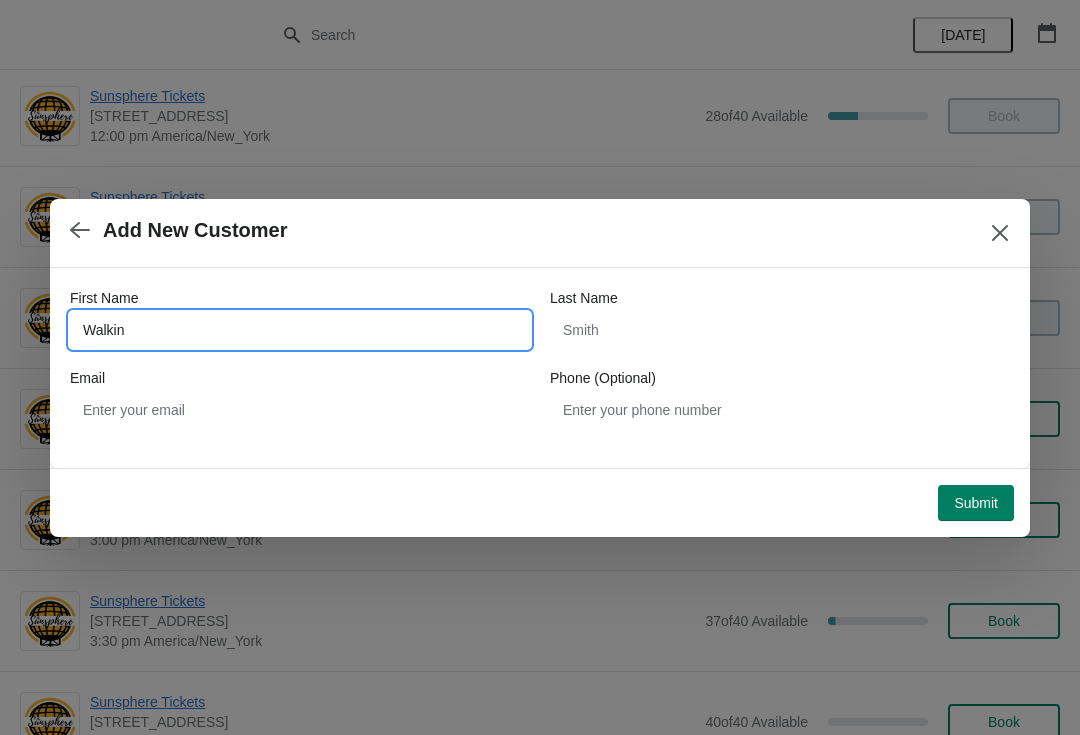 type on "Walkin" 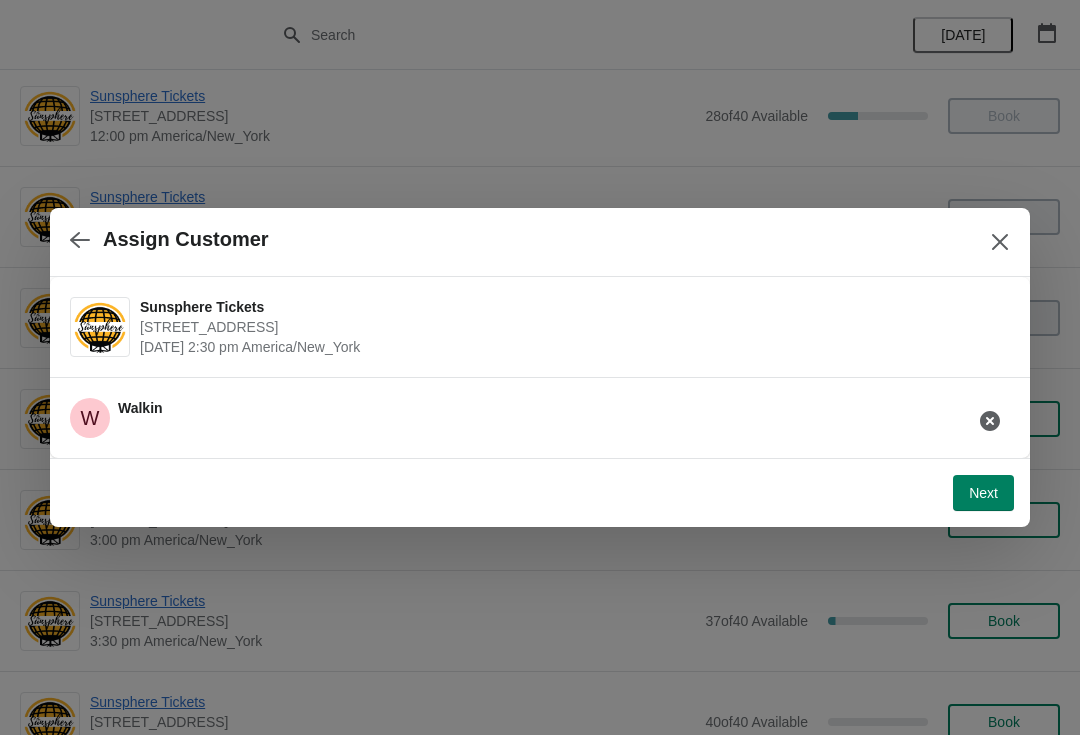 click on "Next" at bounding box center (983, 493) 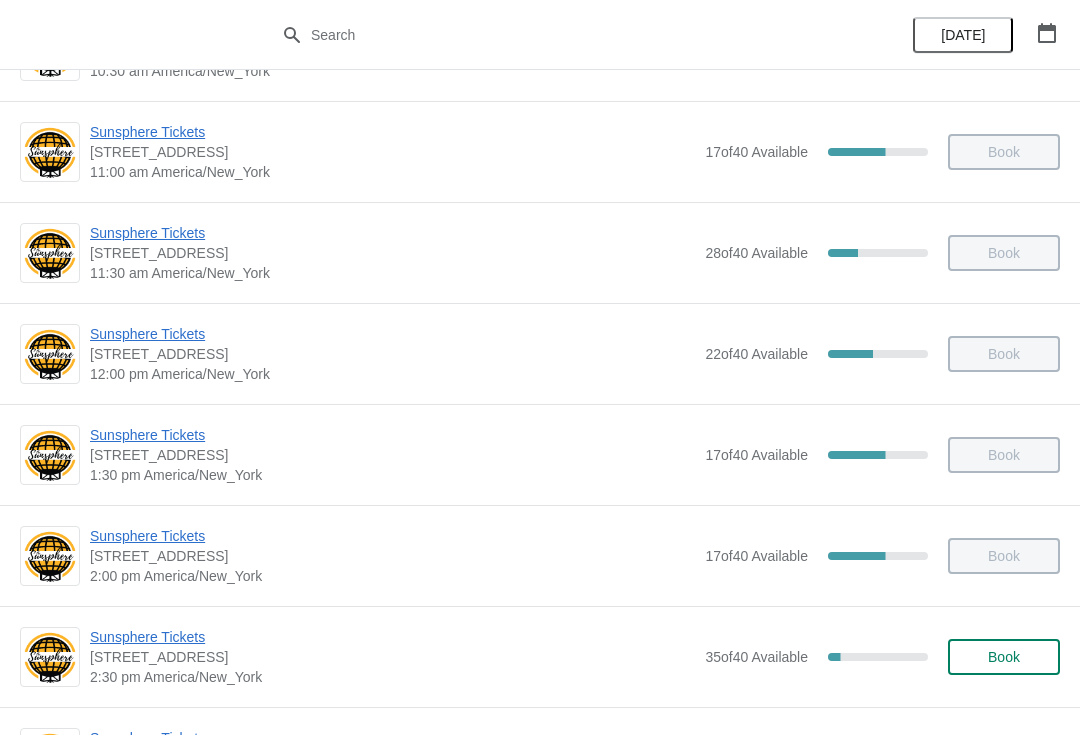 scroll, scrollTop: 328, scrollLeft: 0, axis: vertical 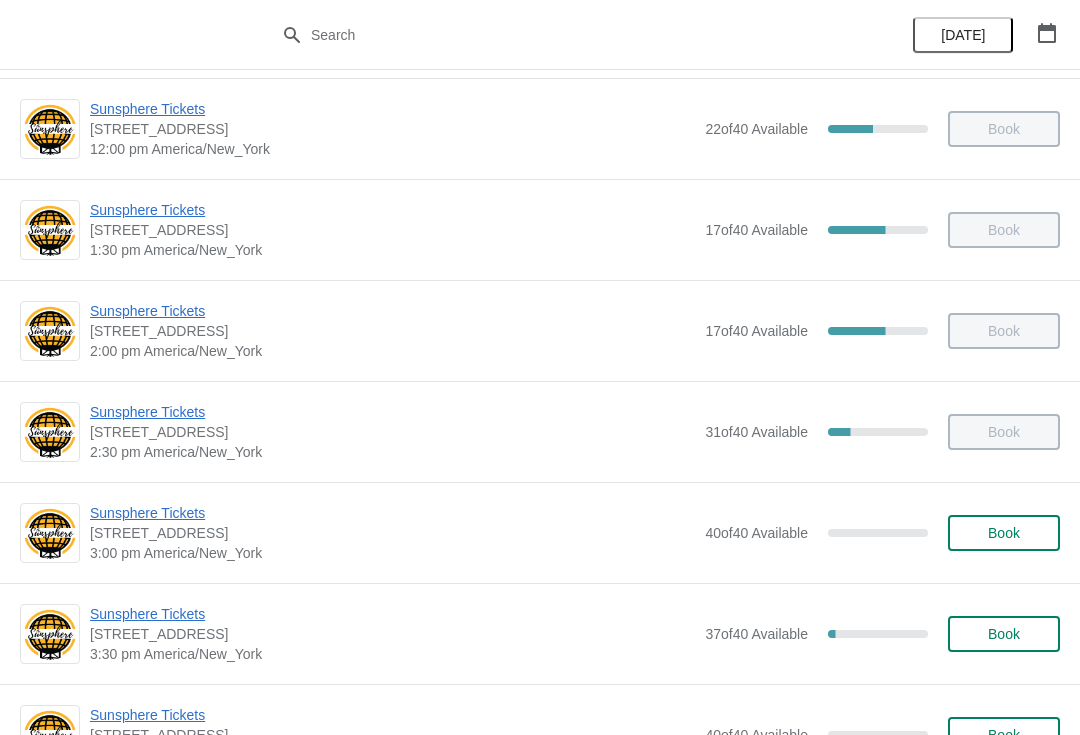 click on "Book" at bounding box center [1004, 533] 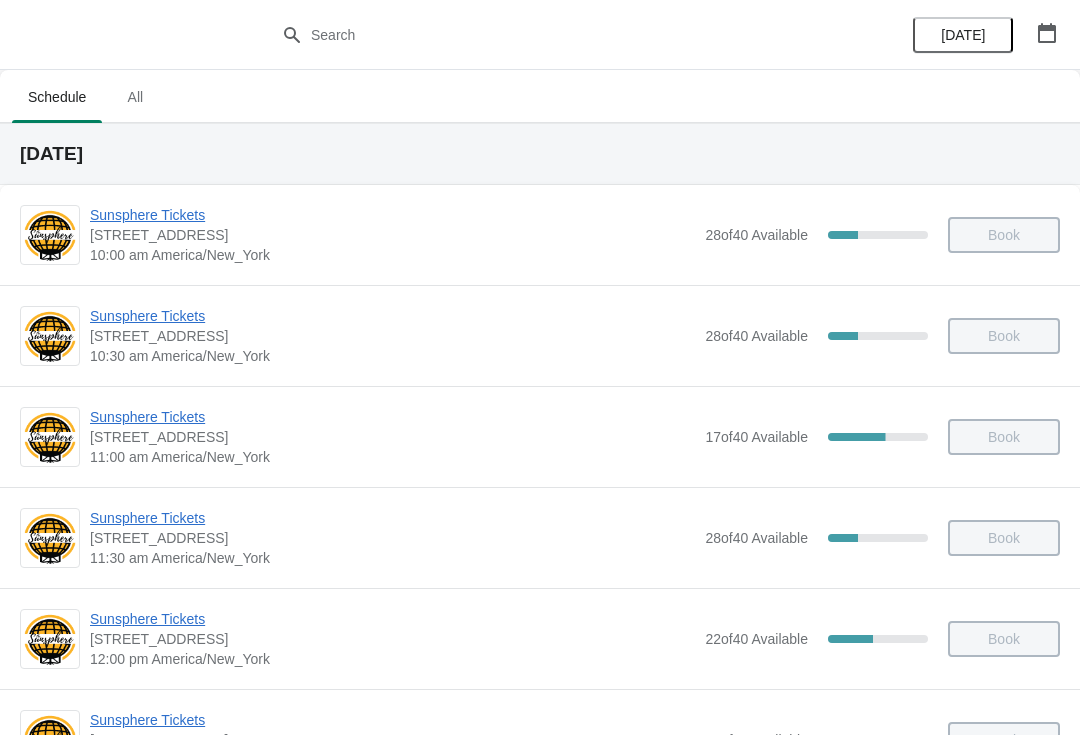 scroll, scrollTop: 510, scrollLeft: 0, axis: vertical 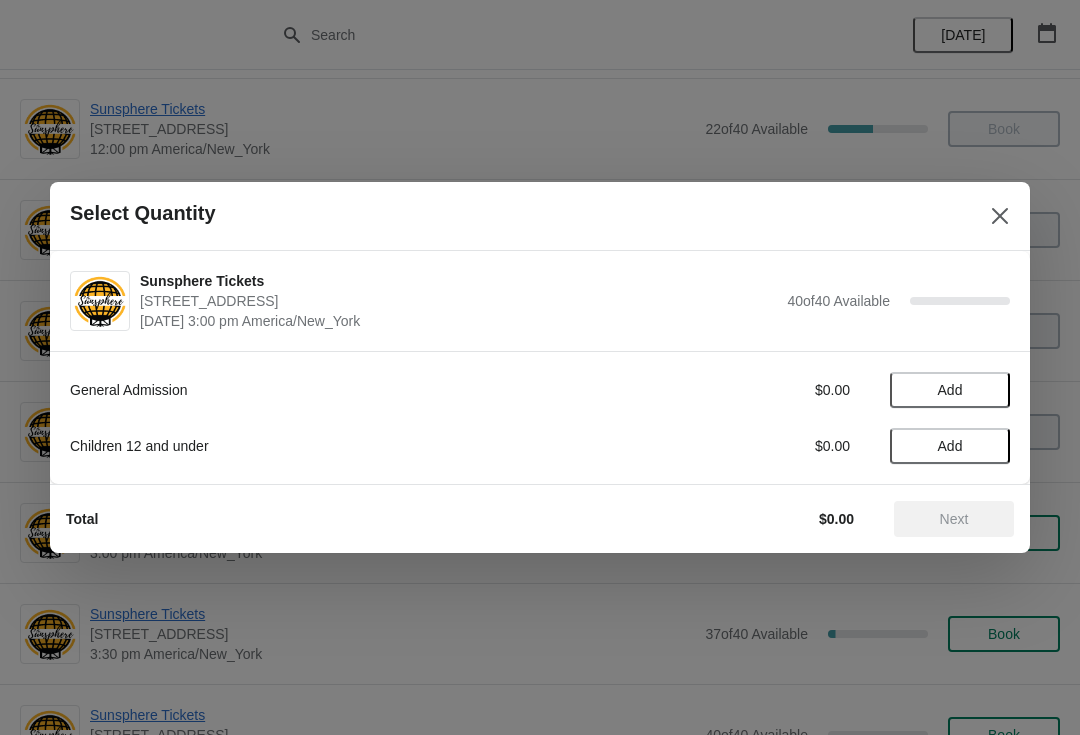 click on "Add" at bounding box center (950, 390) 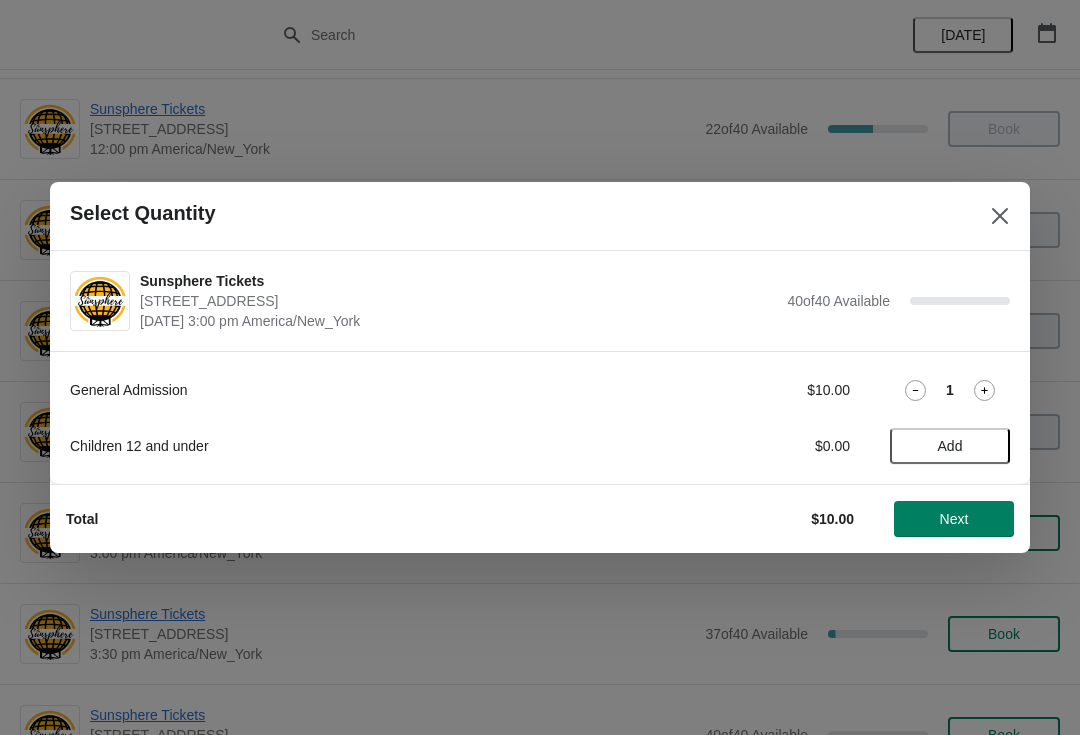 click 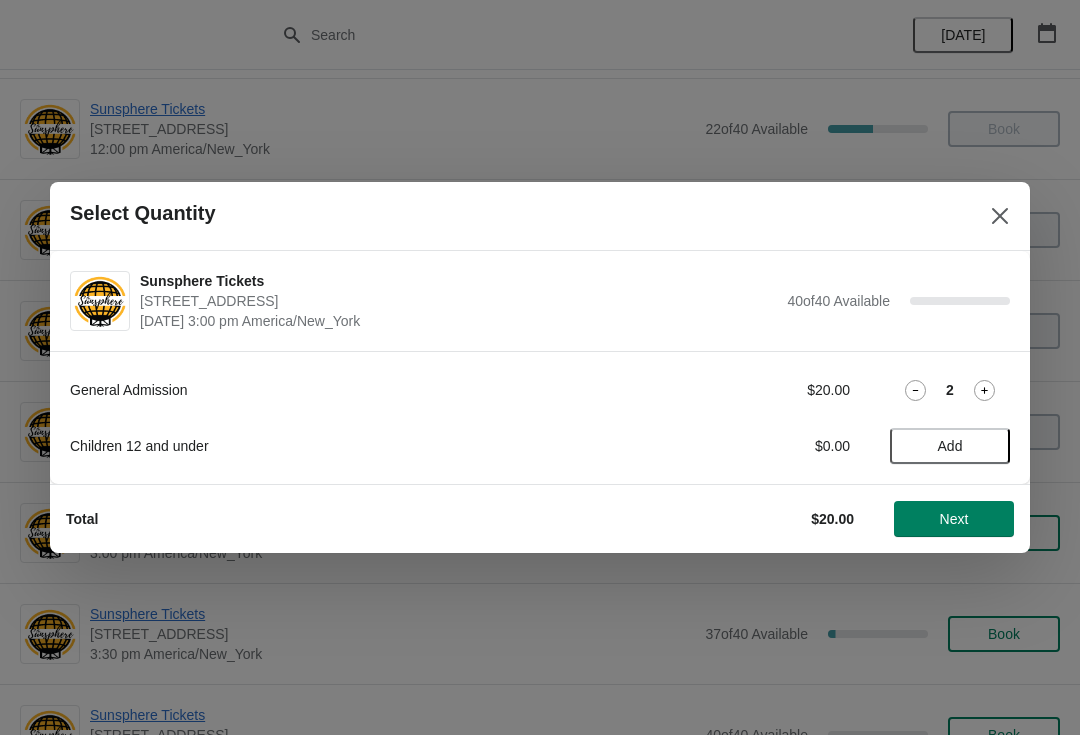 click on "Next" at bounding box center (954, 519) 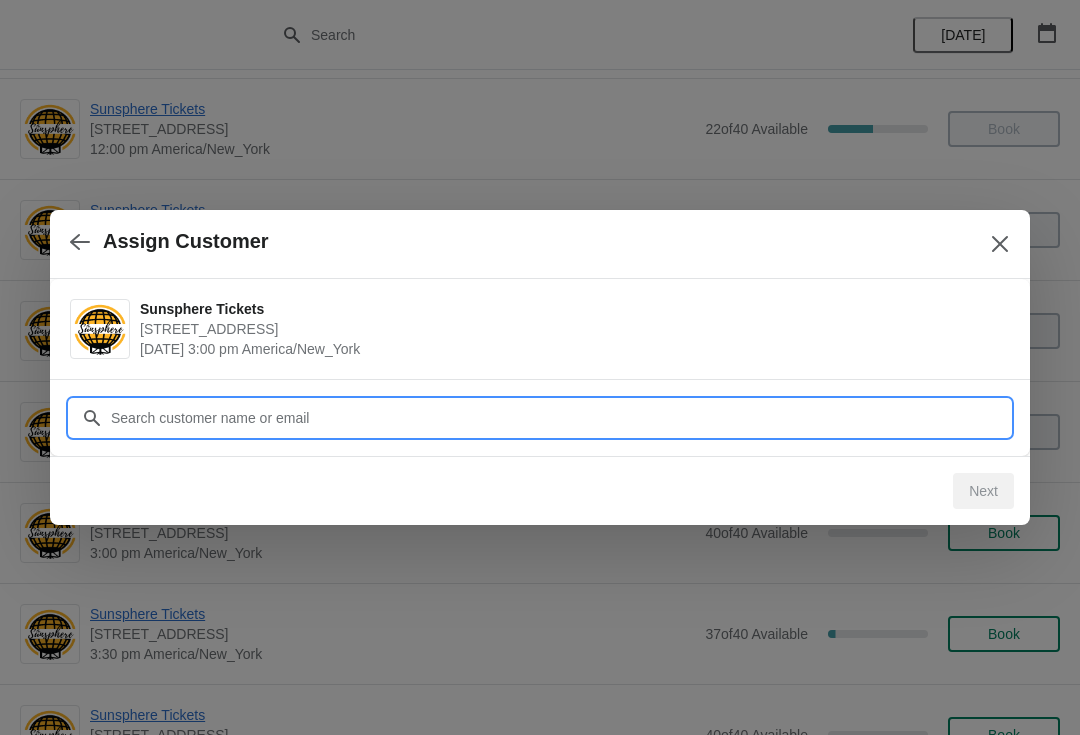click on "Assign Customer Sunsphere Tickets 810 Clinch Avenue, Knoxville, TN, USA July 29 | 3:00 pm America/New_York Customer Next" at bounding box center (540, 10162) 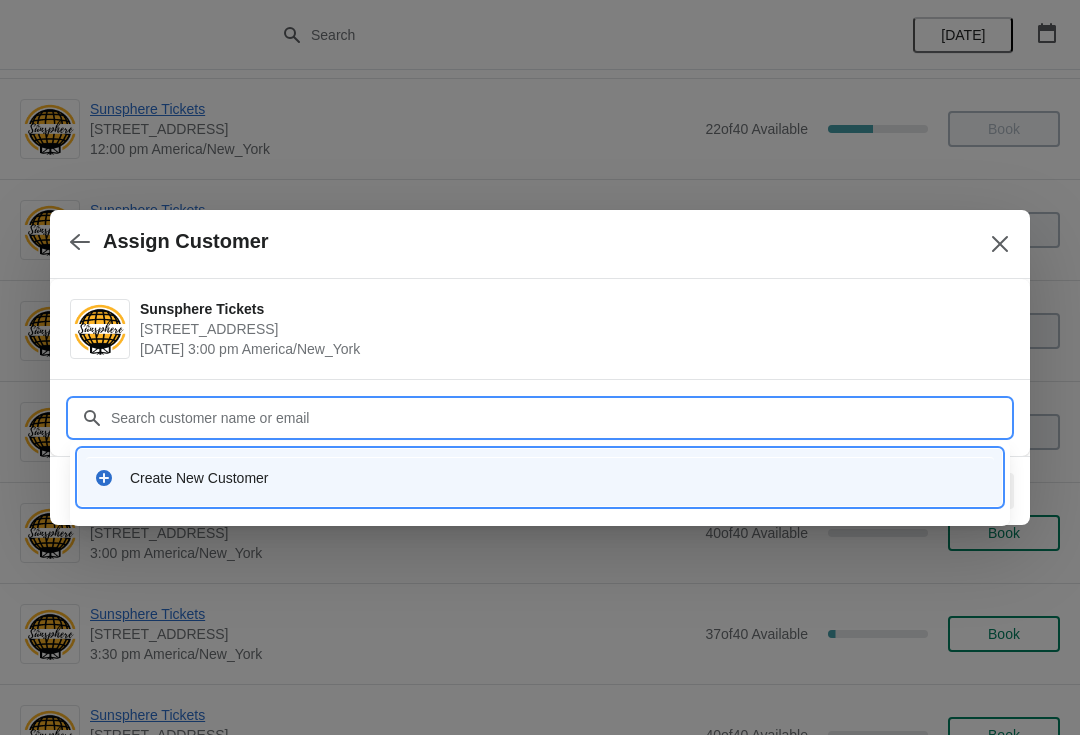 click on "Create New Customer" at bounding box center [540, 477] 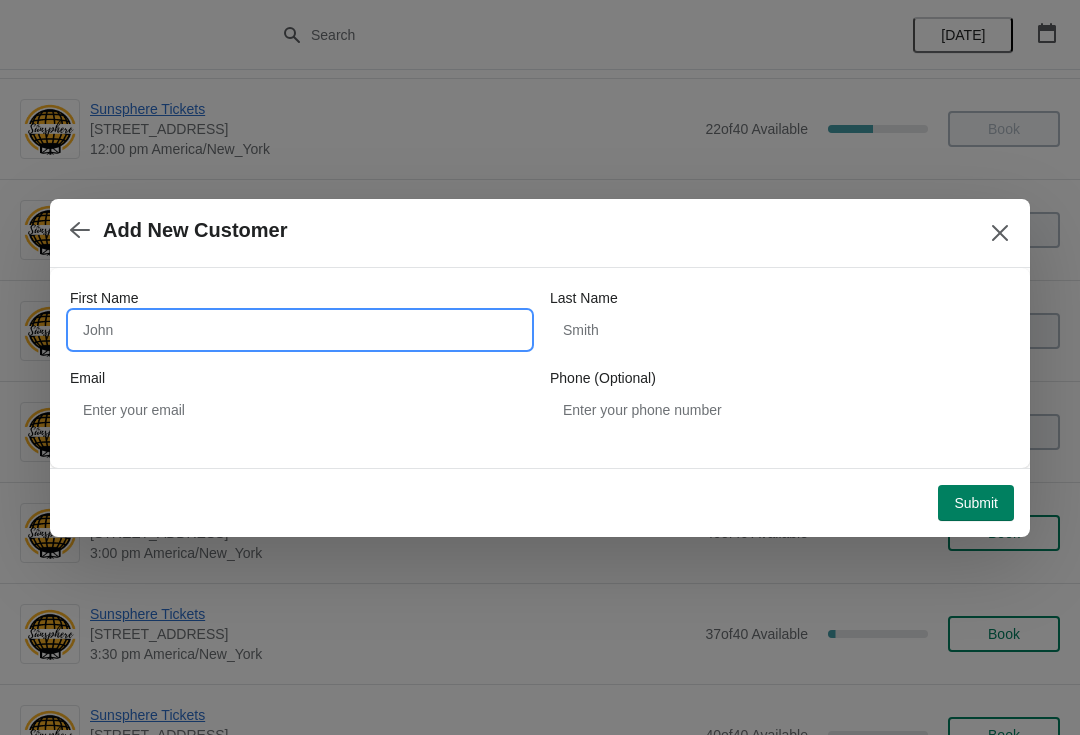 click on "First Name" at bounding box center [300, 330] 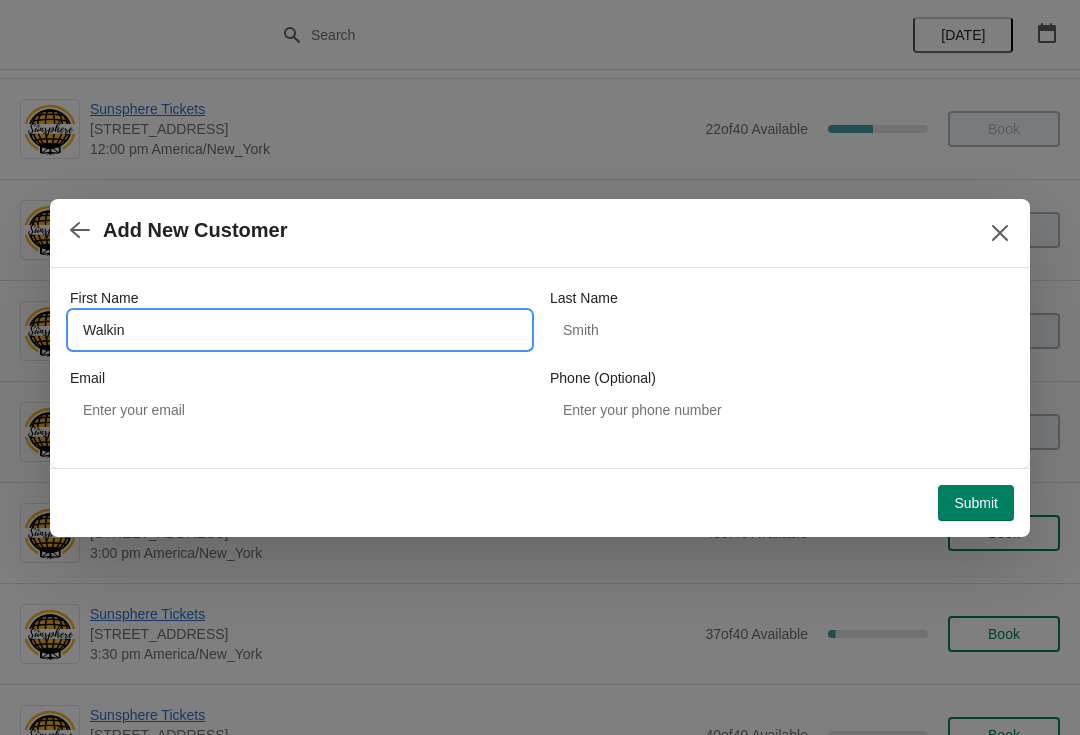 type on "Walkin" 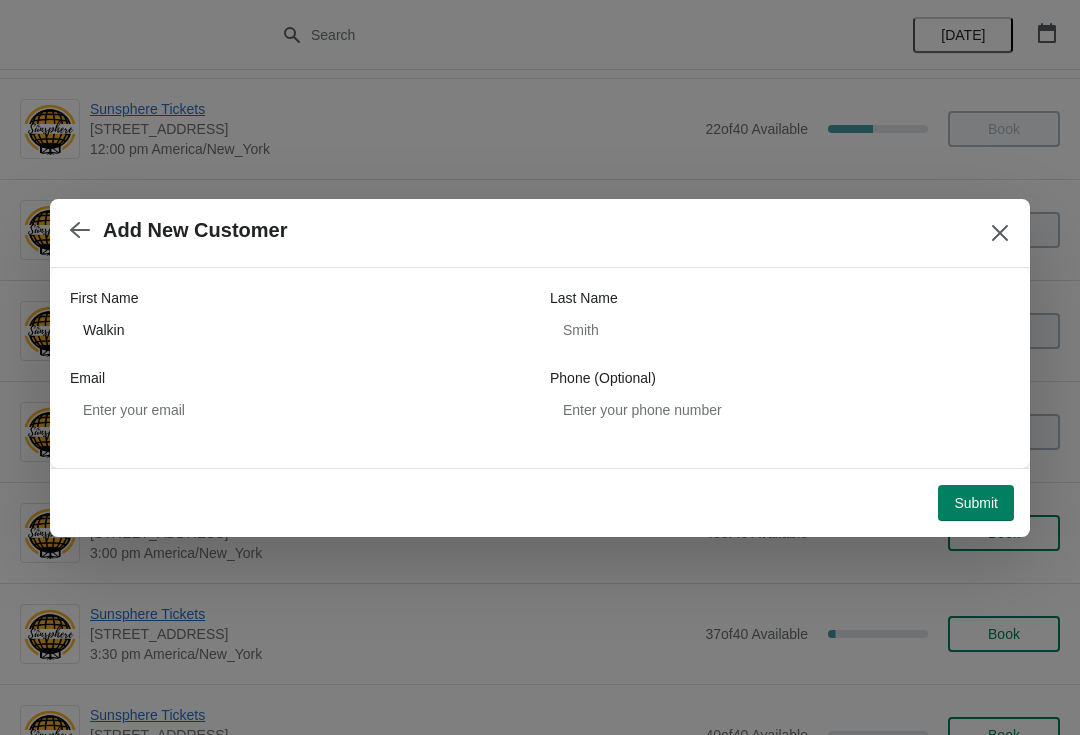 click on "Submit" at bounding box center [976, 503] 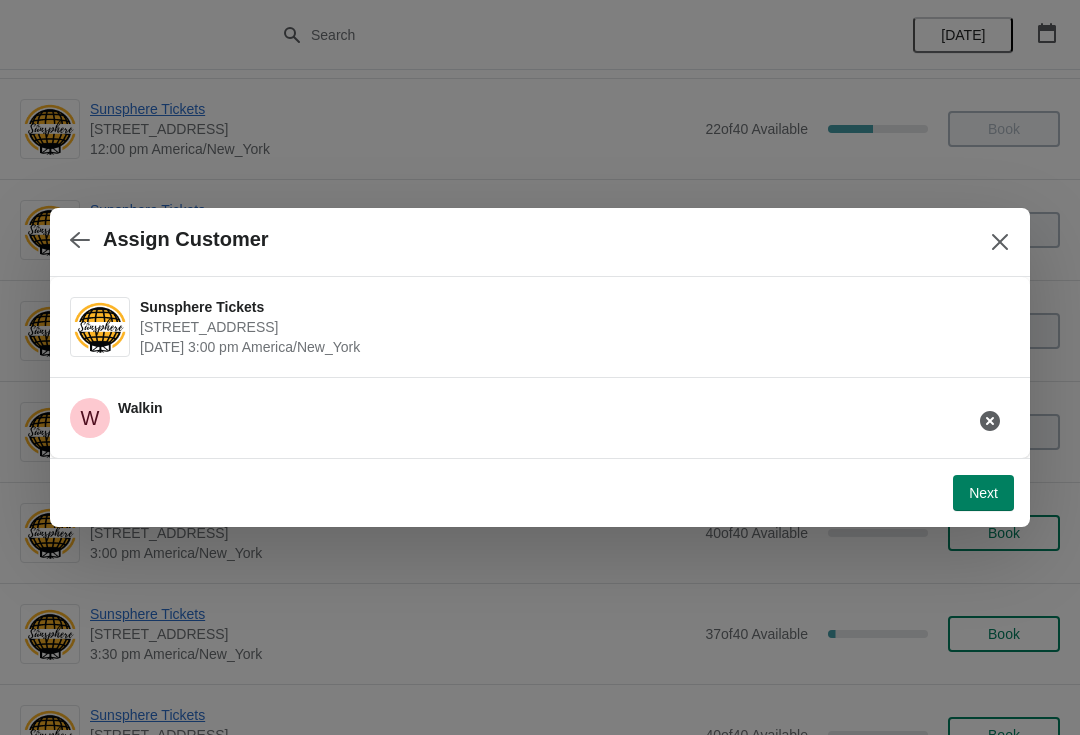 click on "Next" at bounding box center (983, 493) 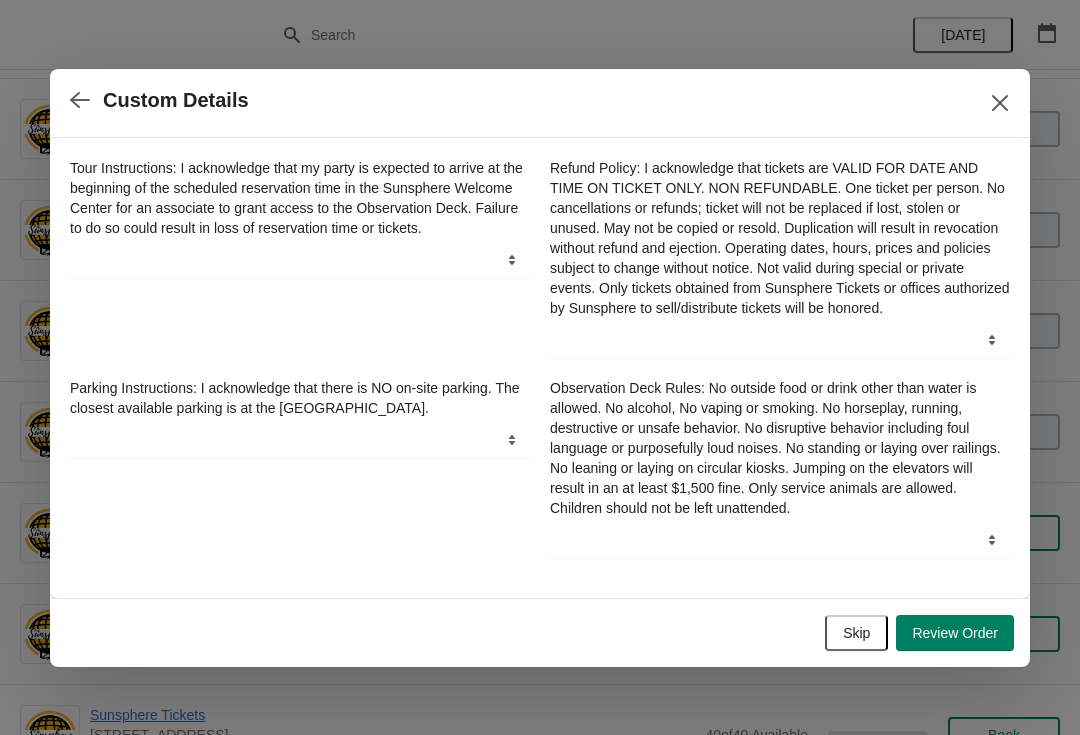 click on "Skip" at bounding box center [856, 633] 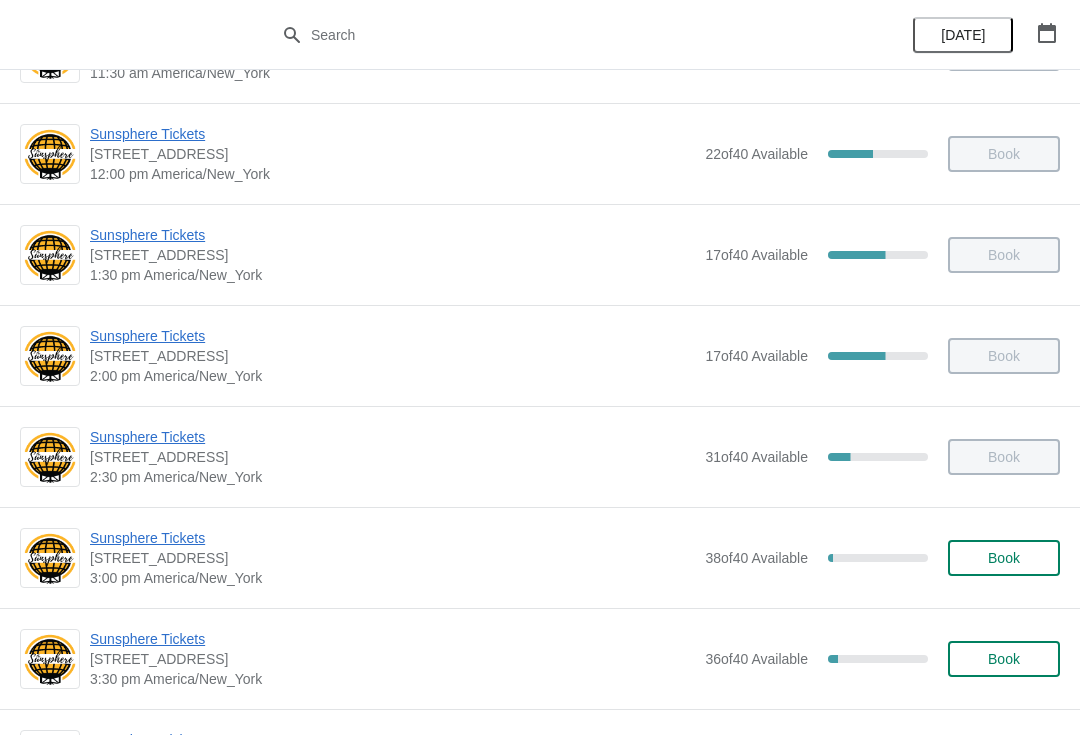 scroll, scrollTop: 482, scrollLeft: 0, axis: vertical 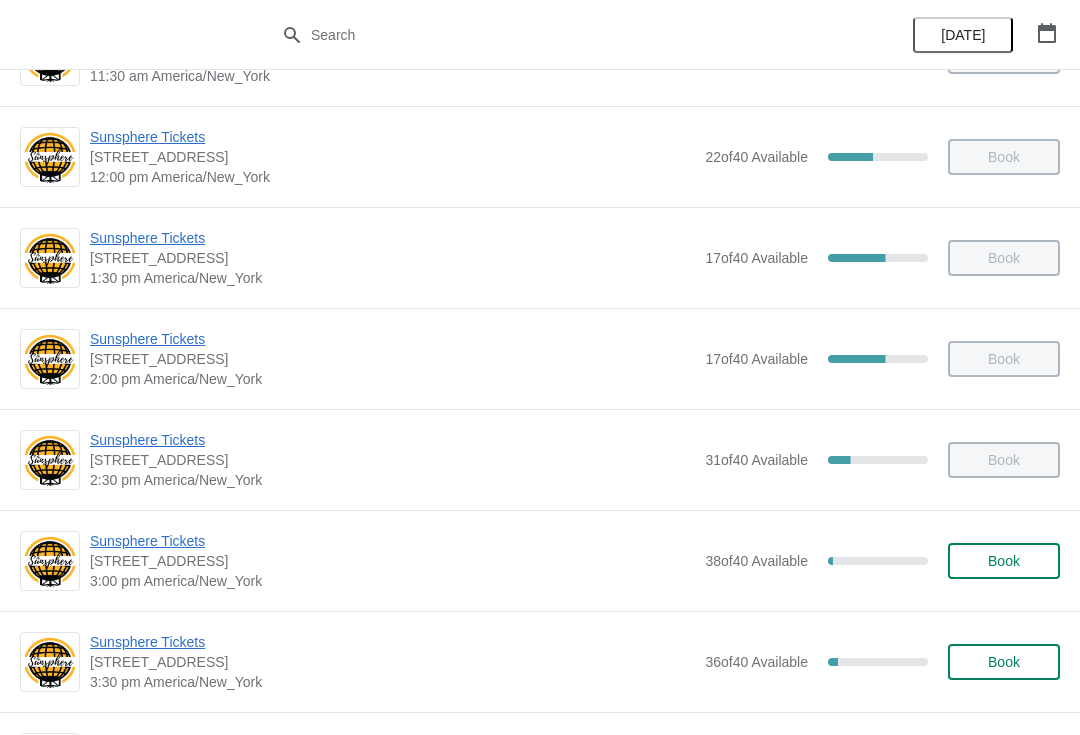 click on "Book" at bounding box center (1004, 561) 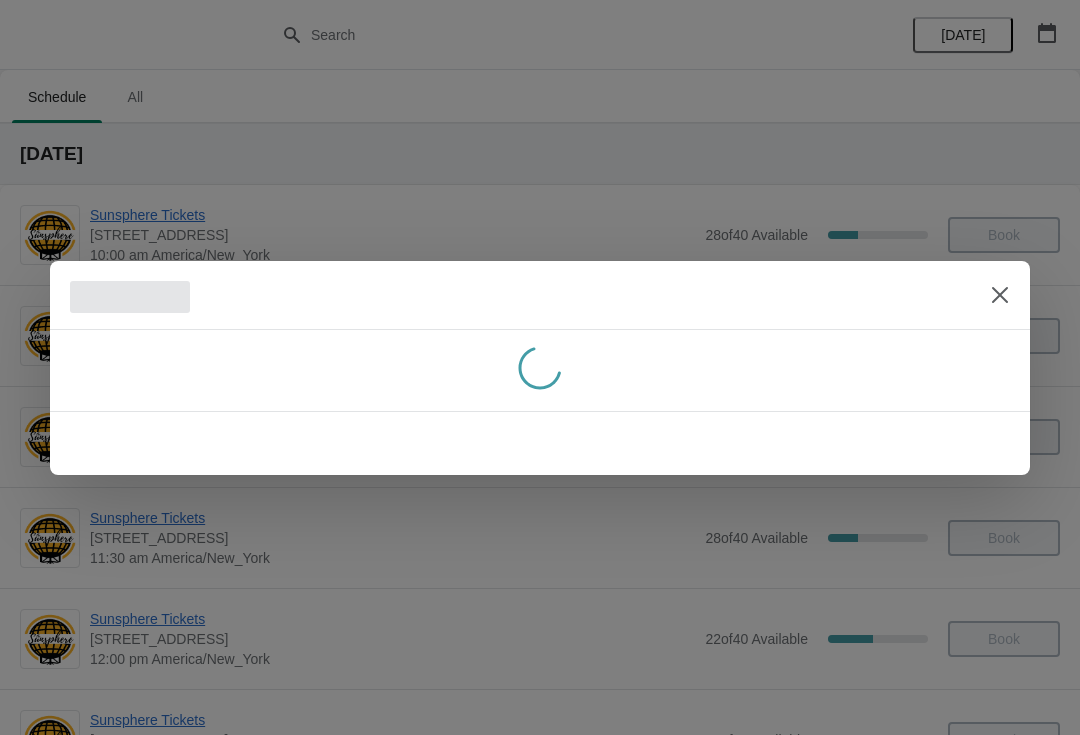 scroll, scrollTop: 0, scrollLeft: 0, axis: both 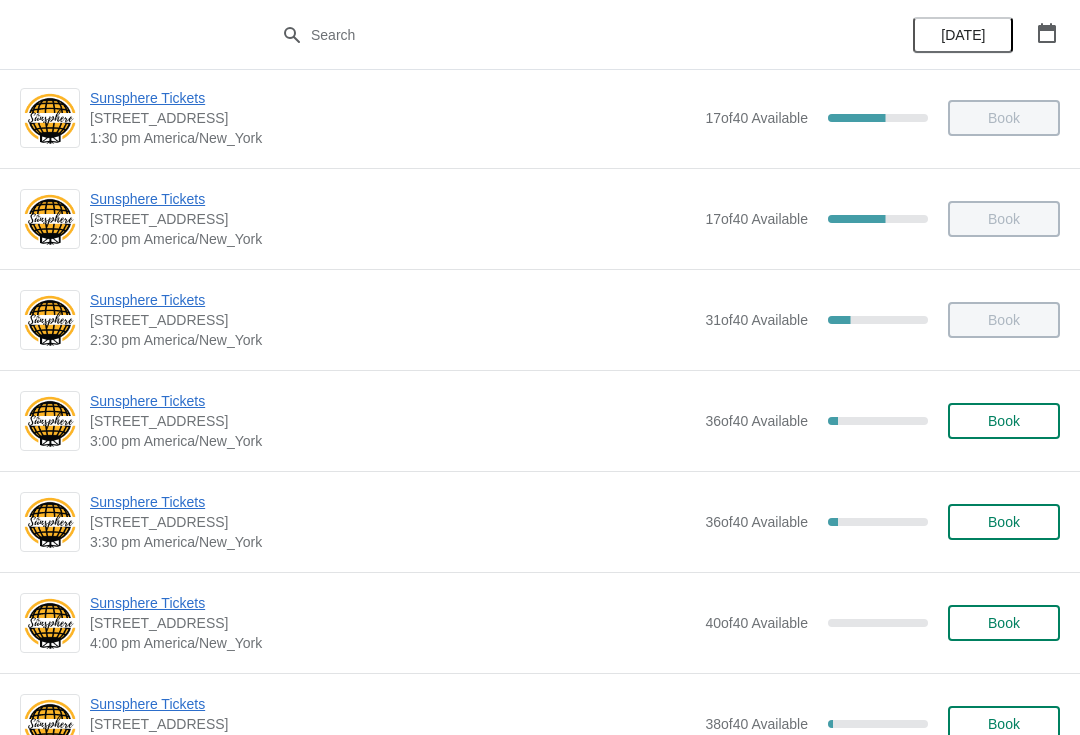 click on "Sunsphere Tickets 810 Clinch Avenue, Knoxville, TN, USA 3:00 pm America/New_York 36  of  40   Available 10 % Book" at bounding box center (575, 421) 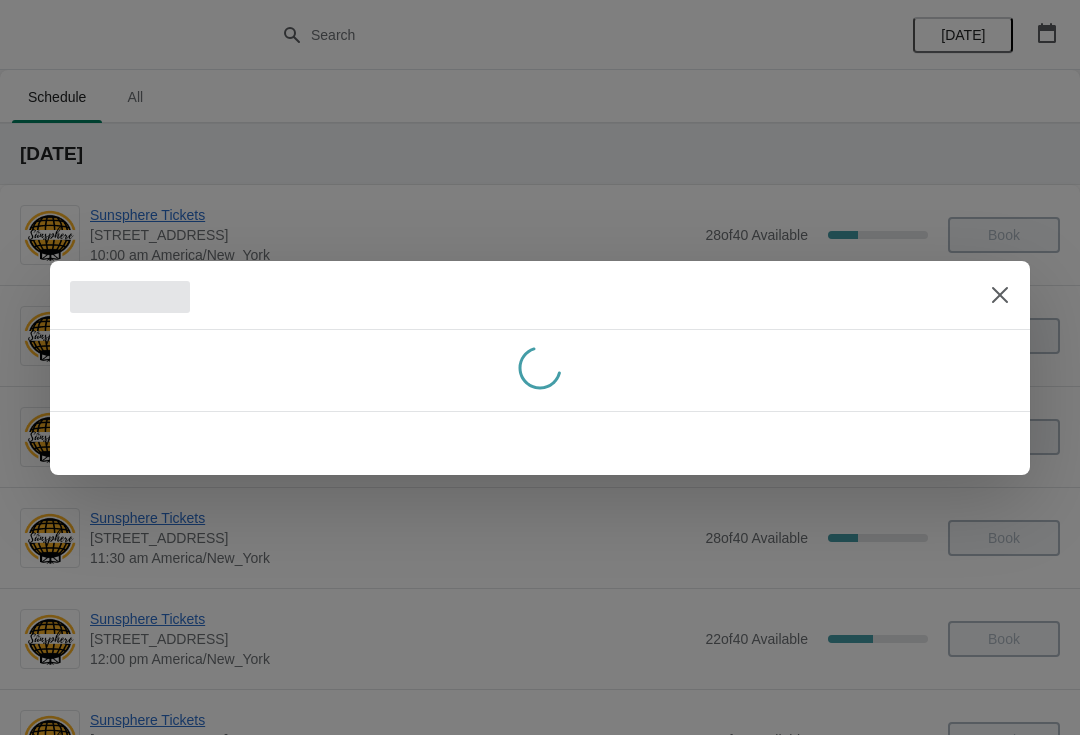 scroll, scrollTop: 622, scrollLeft: 0, axis: vertical 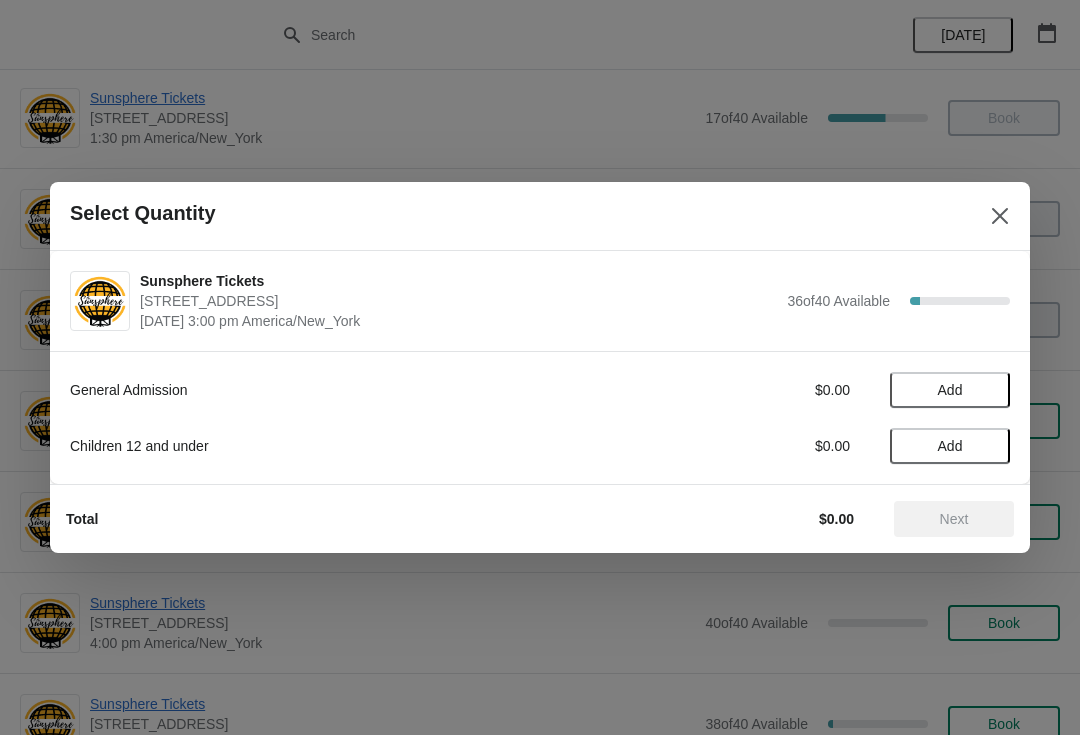 click on "Add" at bounding box center [950, 390] 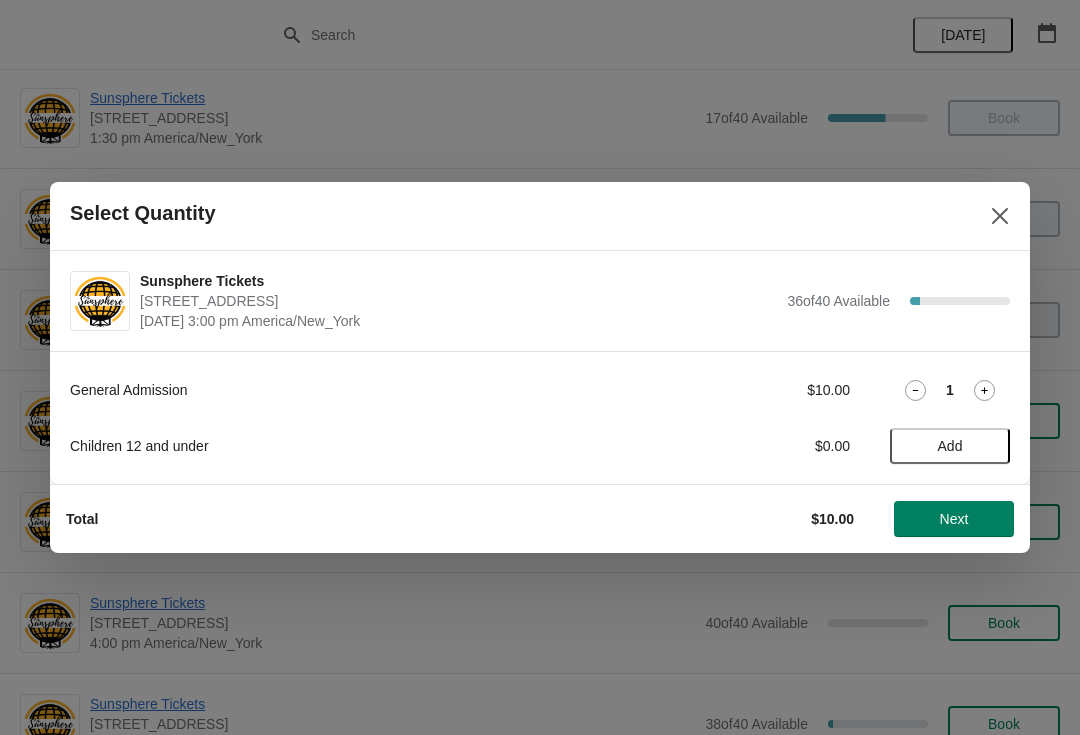 click 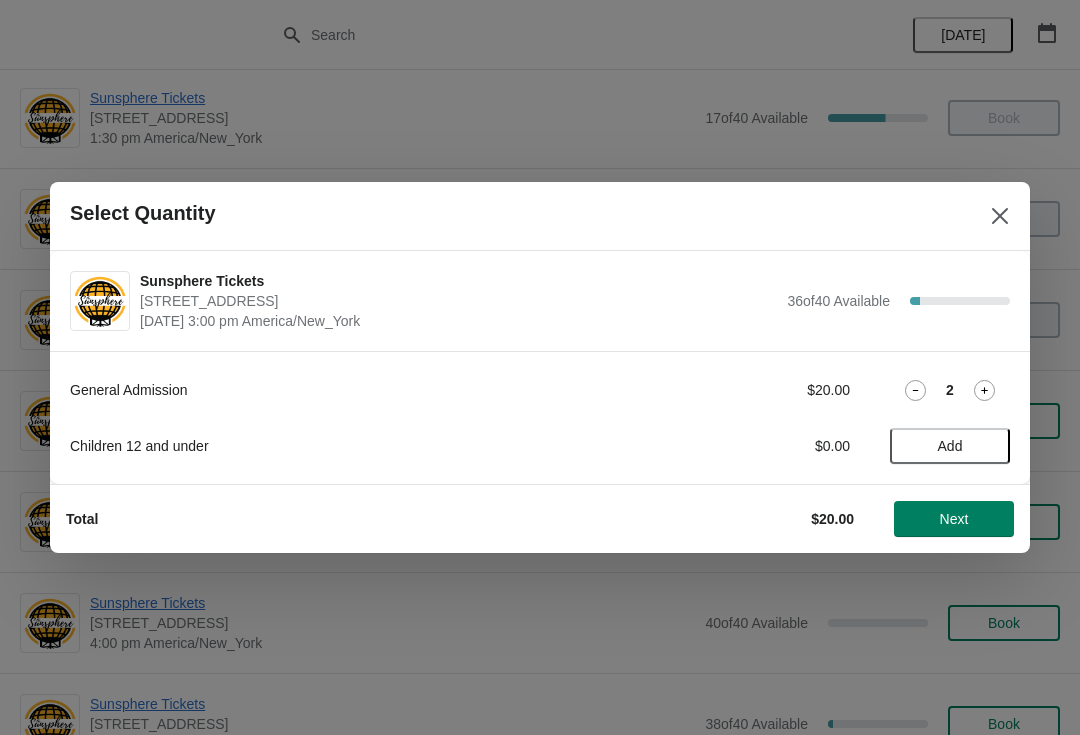 click on "General Admission $20.00 2" at bounding box center [540, 390] 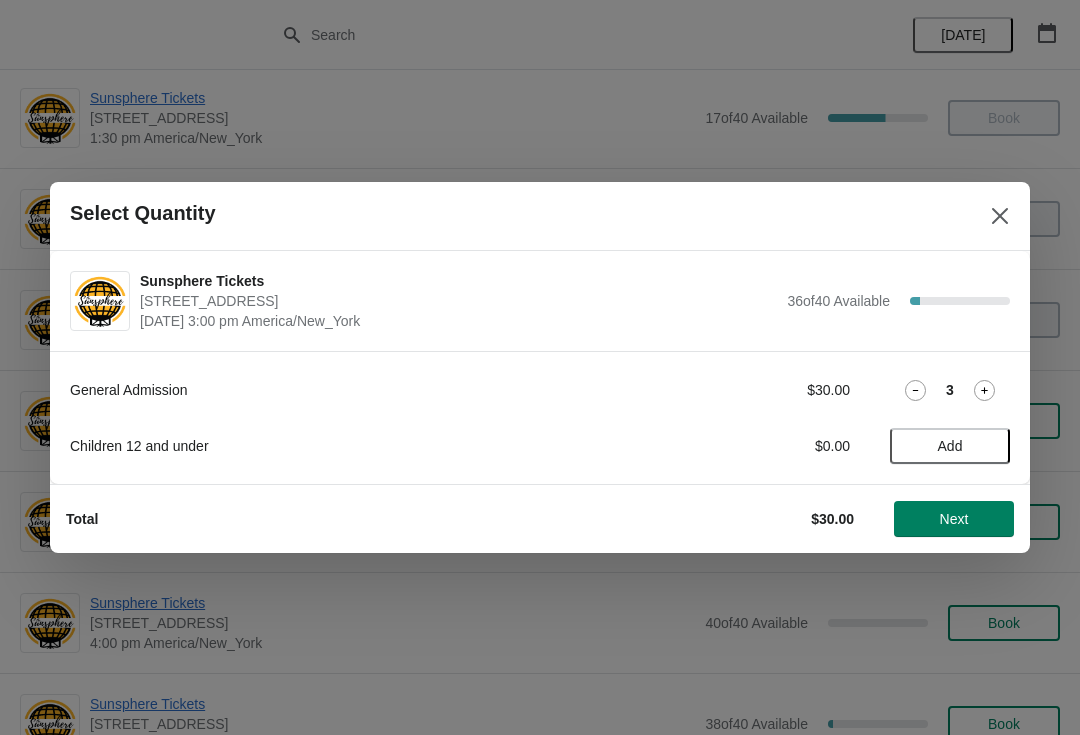 click on "Next" at bounding box center [954, 519] 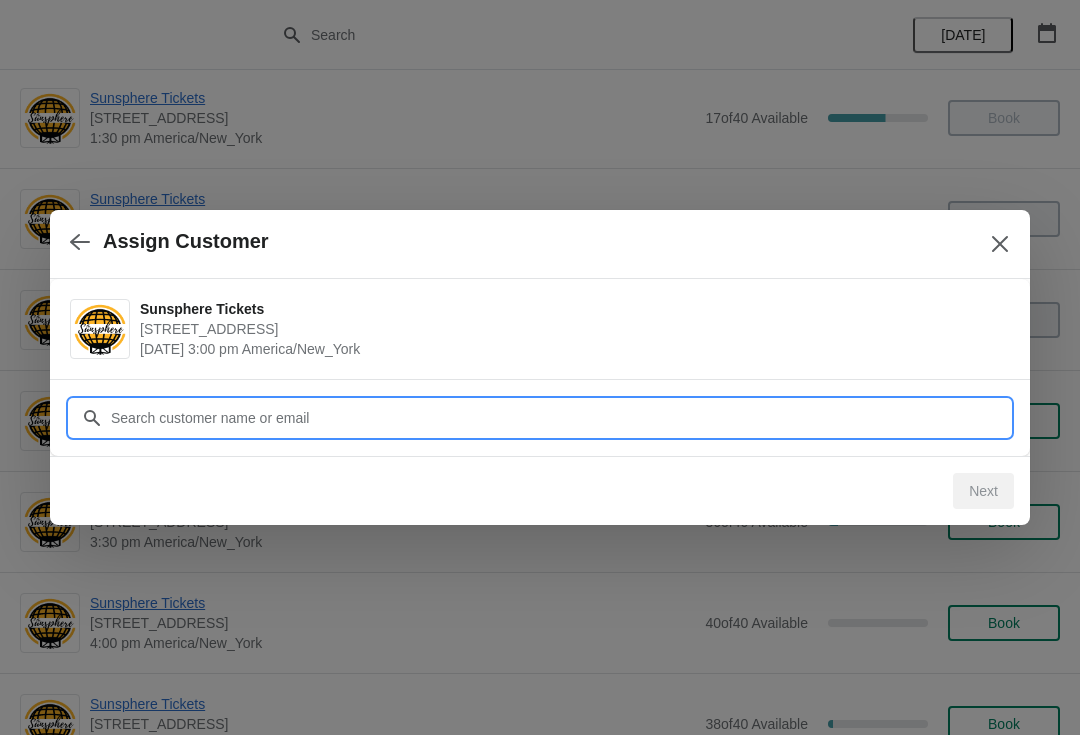 click on "Assign Customer Sunsphere Tickets 810 Clinch Avenue, Knoxville, TN, USA July 29 | 3:00 pm America/New_York Customer Next" at bounding box center (540, 10050) 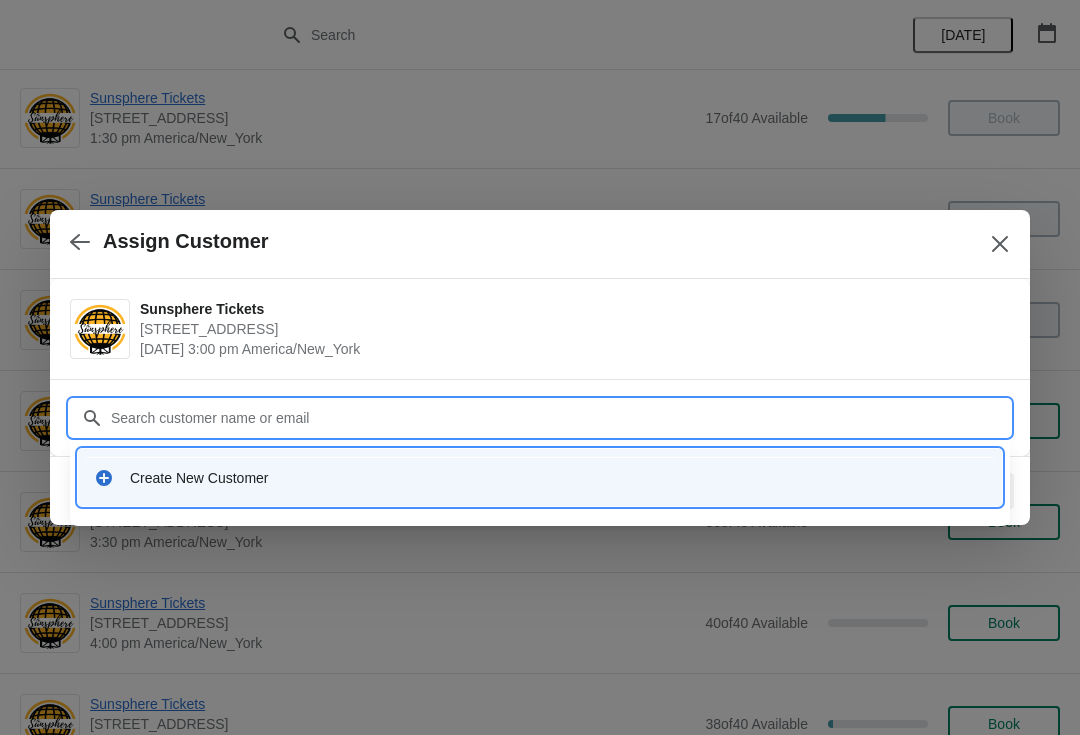 click on "Create New Customer" at bounding box center (540, 477) 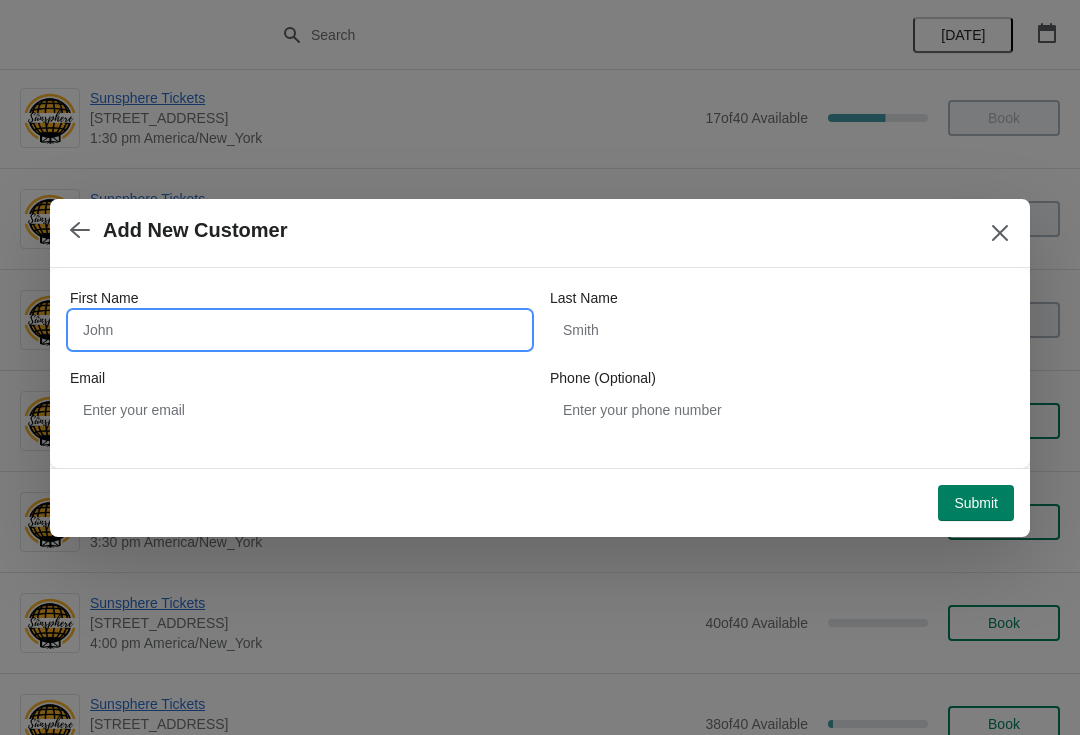 click on "First Name" at bounding box center [300, 330] 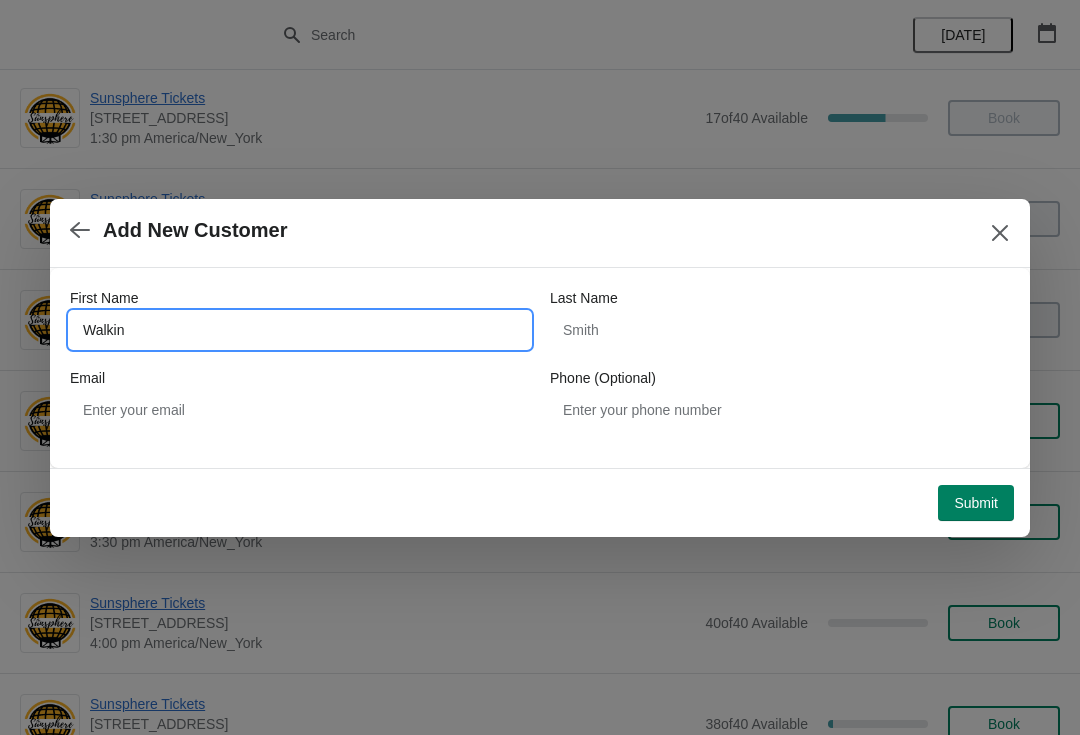 type on "Walkin" 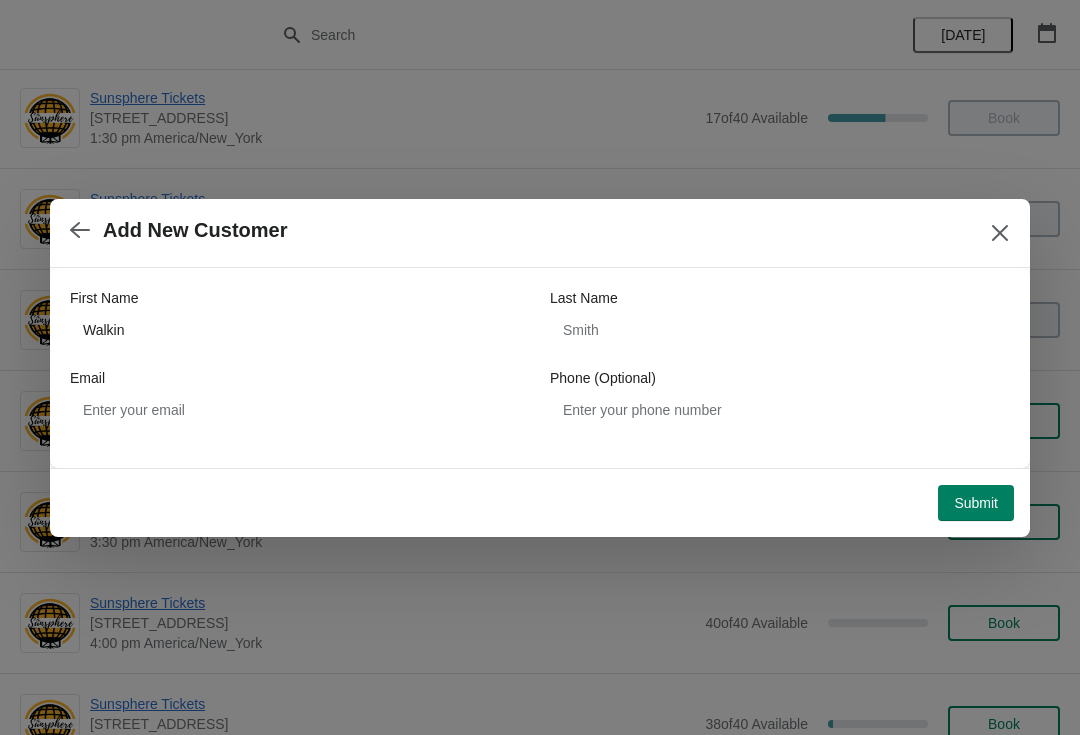 click on "Submit" at bounding box center (976, 503) 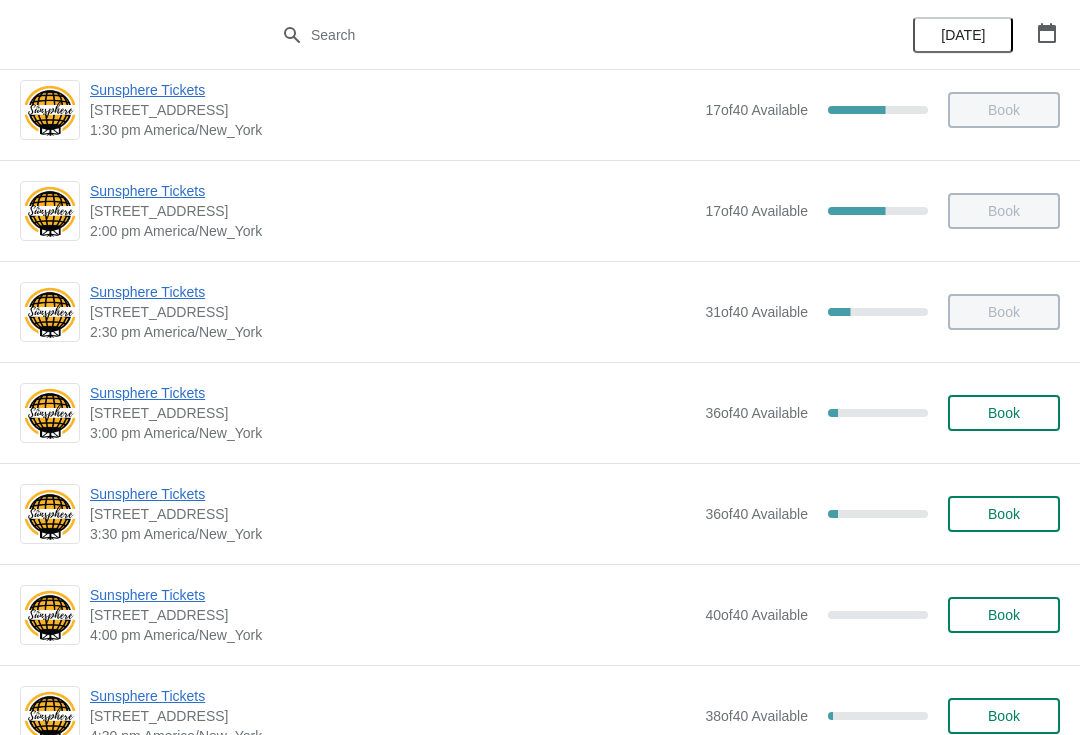 scroll, scrollTop: 632, scrollLeft: 0, axis: vertical 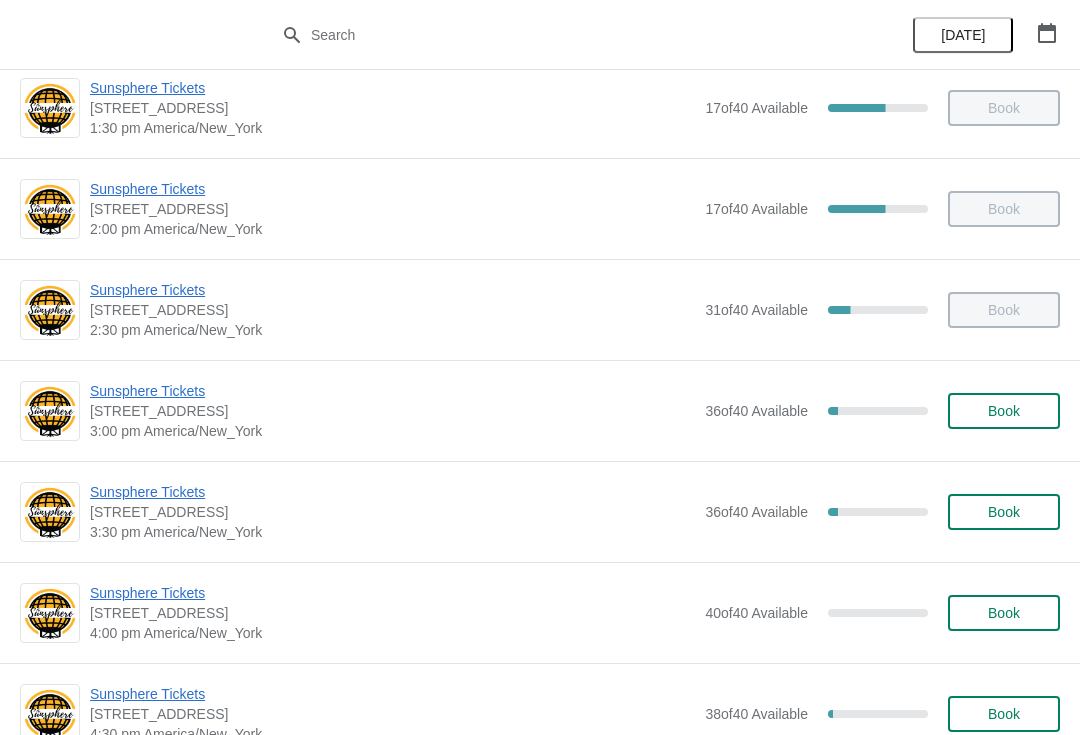 click on "Book" at bounding box center [1004, 411] 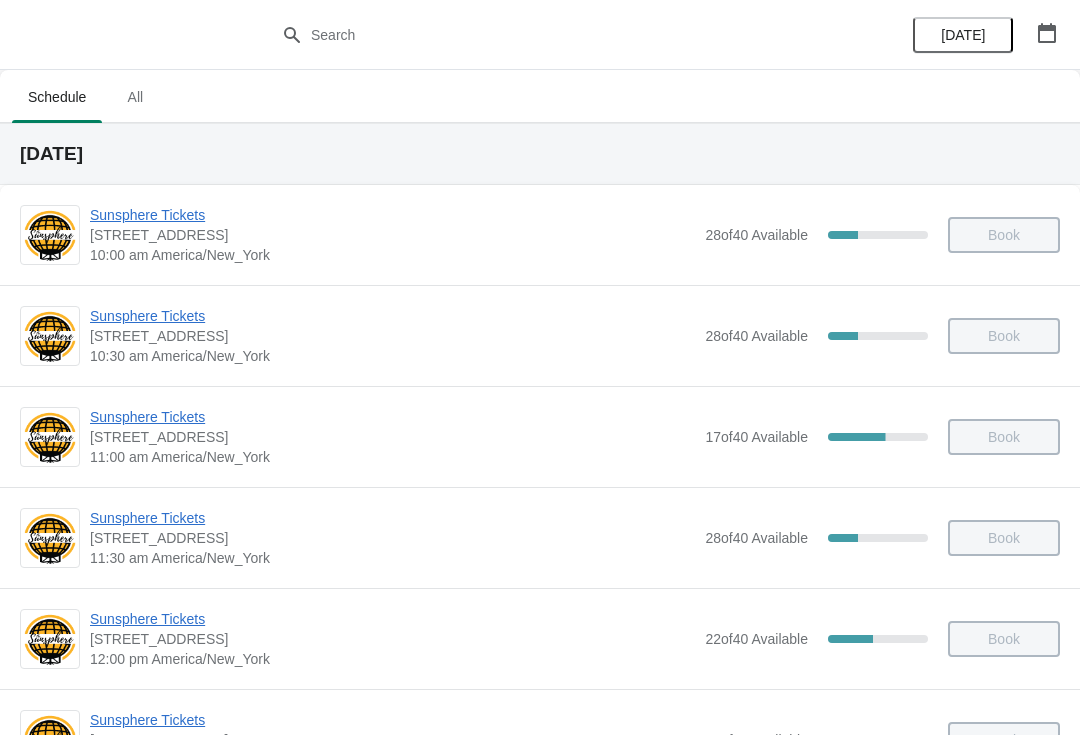 scroll, scrollTop: 632, scrollLeft: 0, axis: vertical 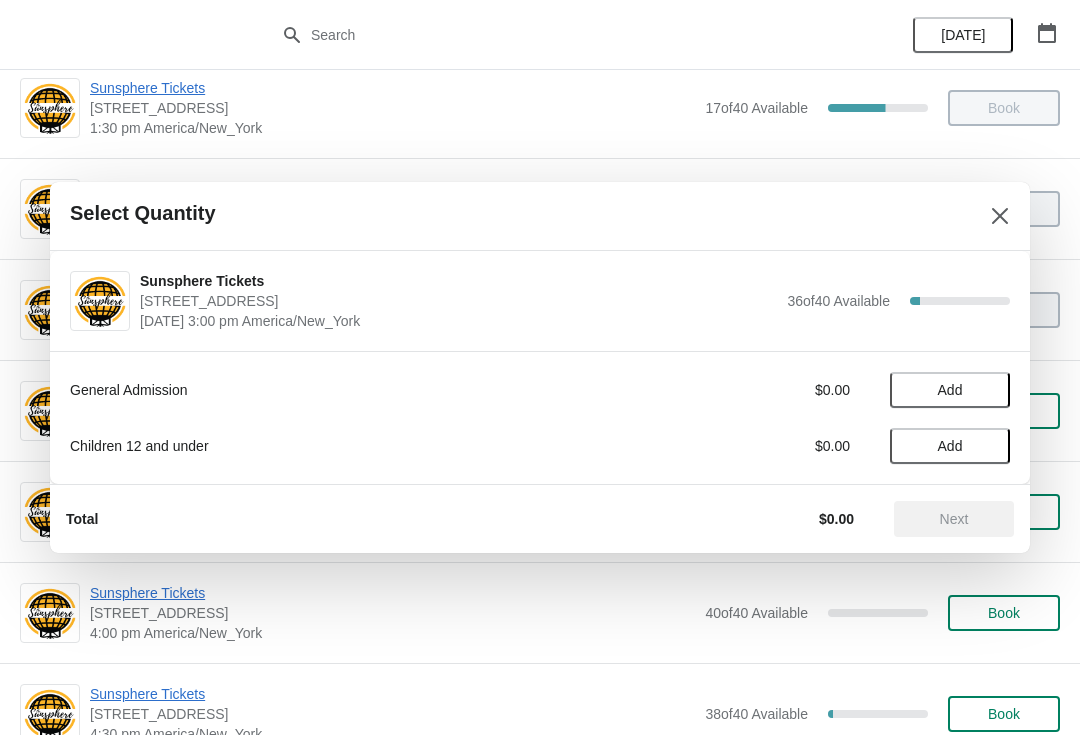 click on "Add" at bounding box center [950, 390] 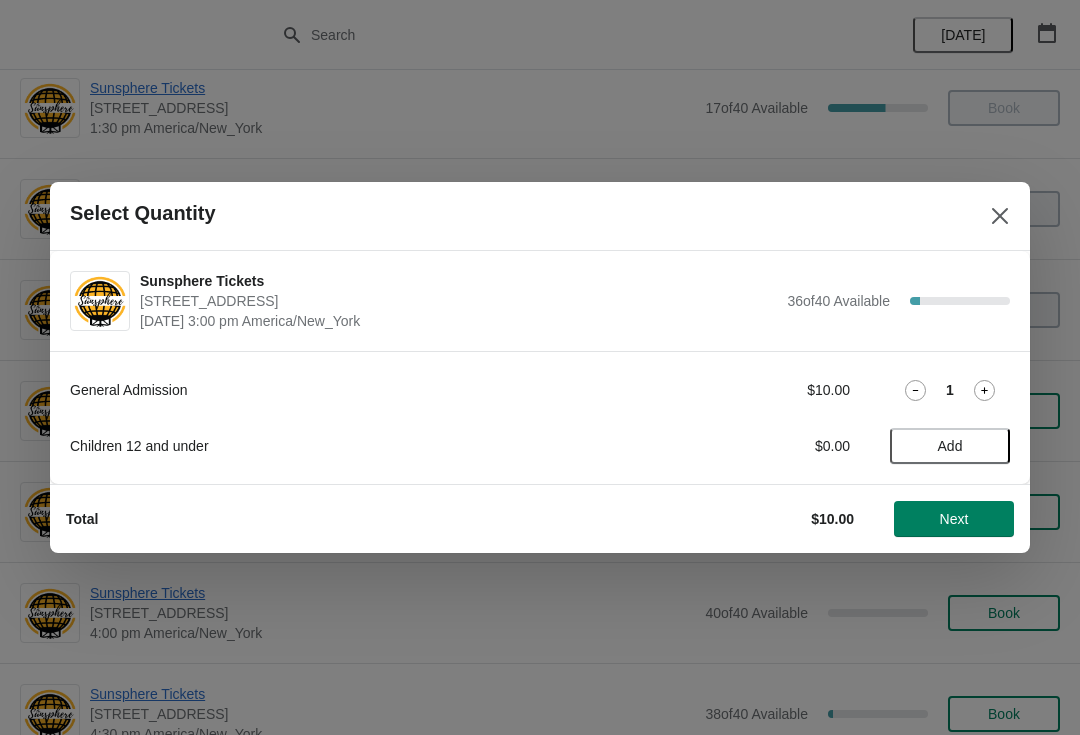 click 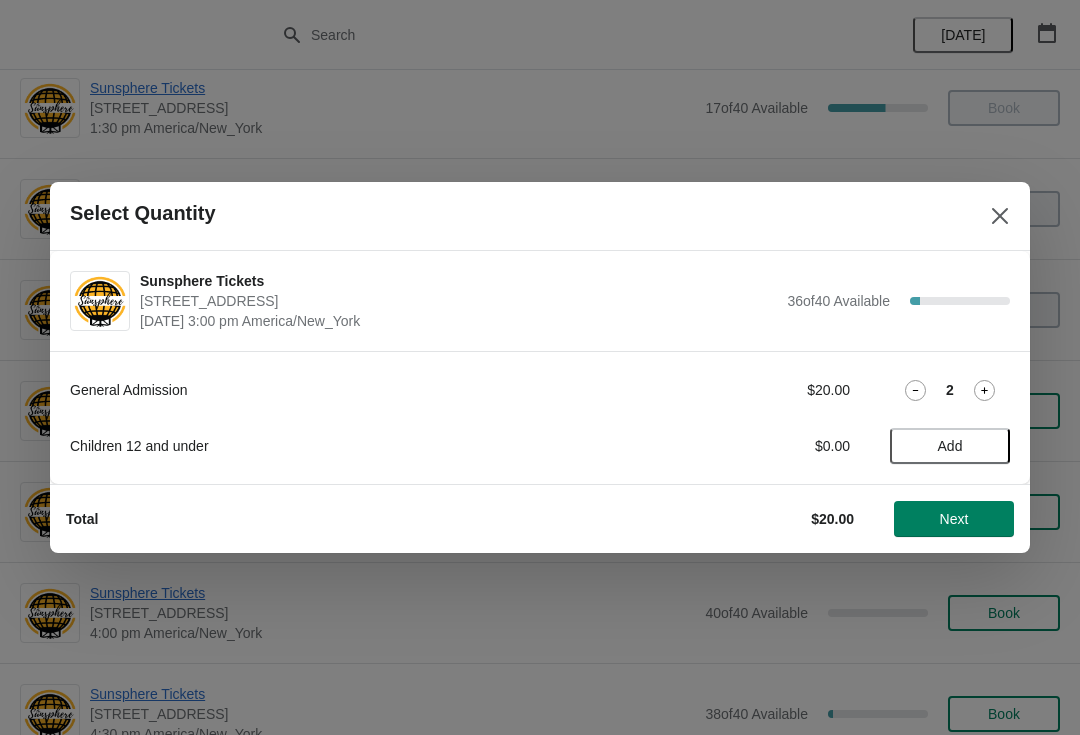click on "Add" at bounding box center (950, 446) 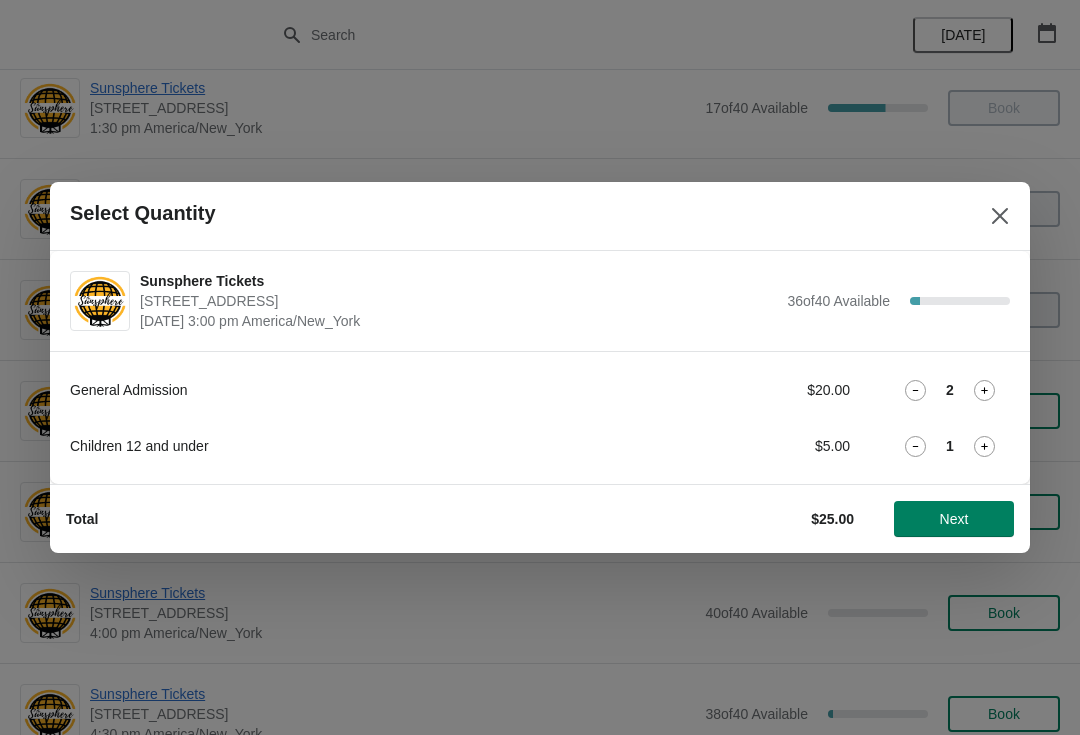 click 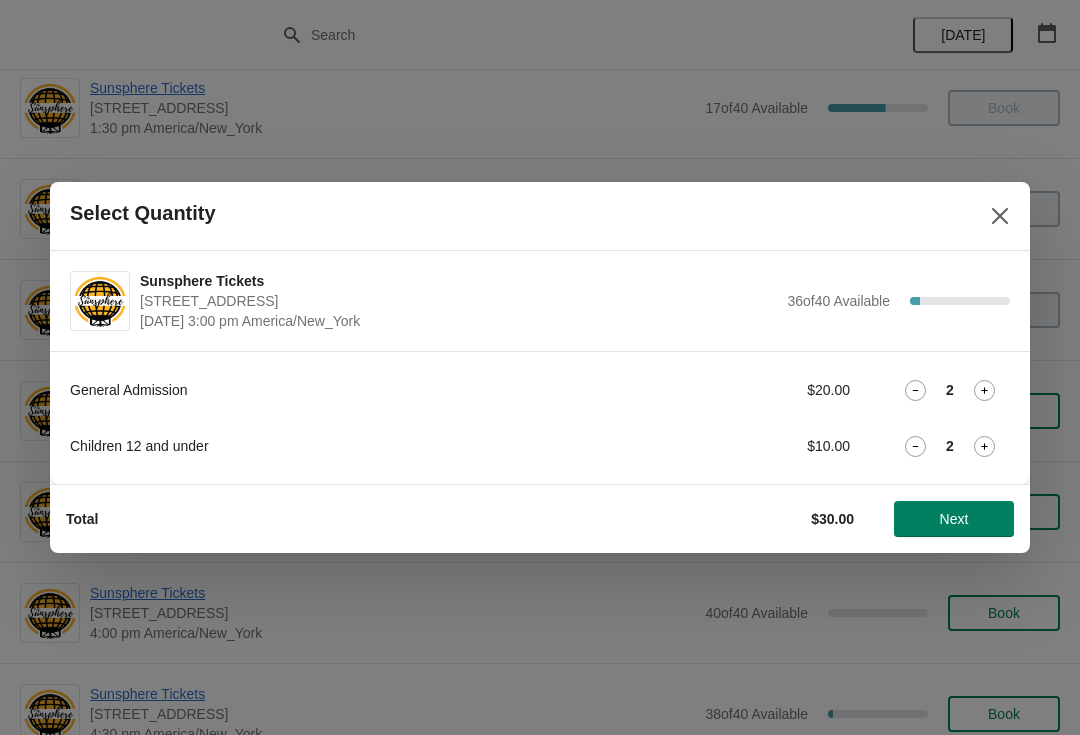click on "Next" at bounding box center [954, 519] 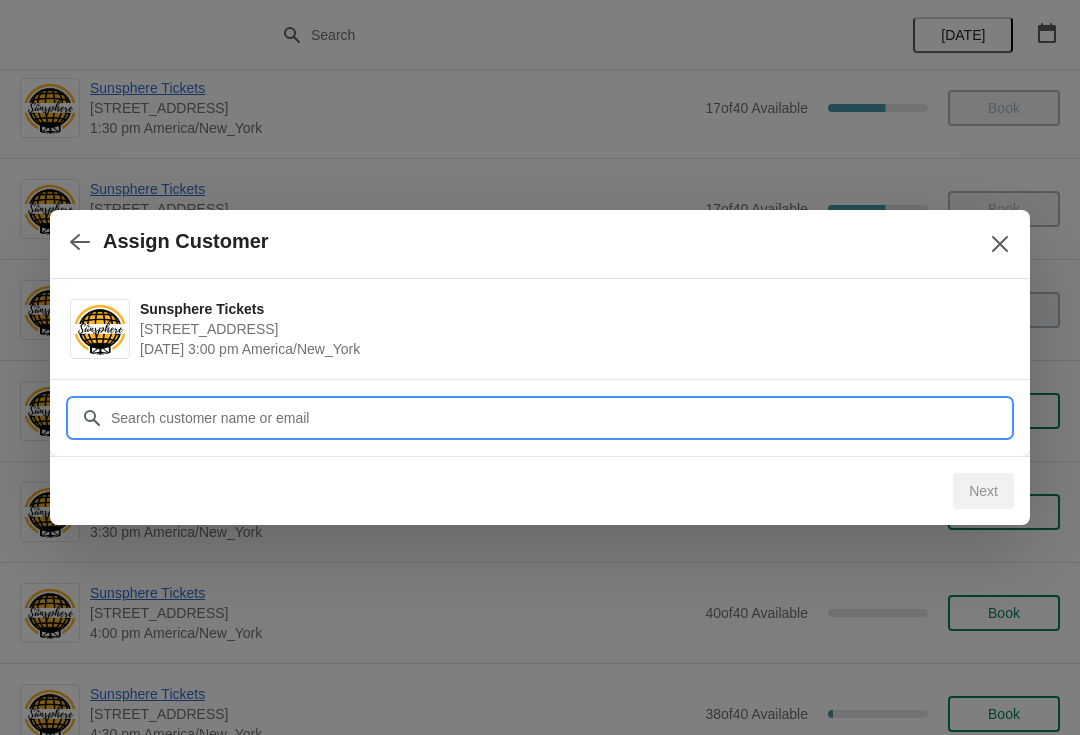 click on "Customer" at bounding box center (560, 418) 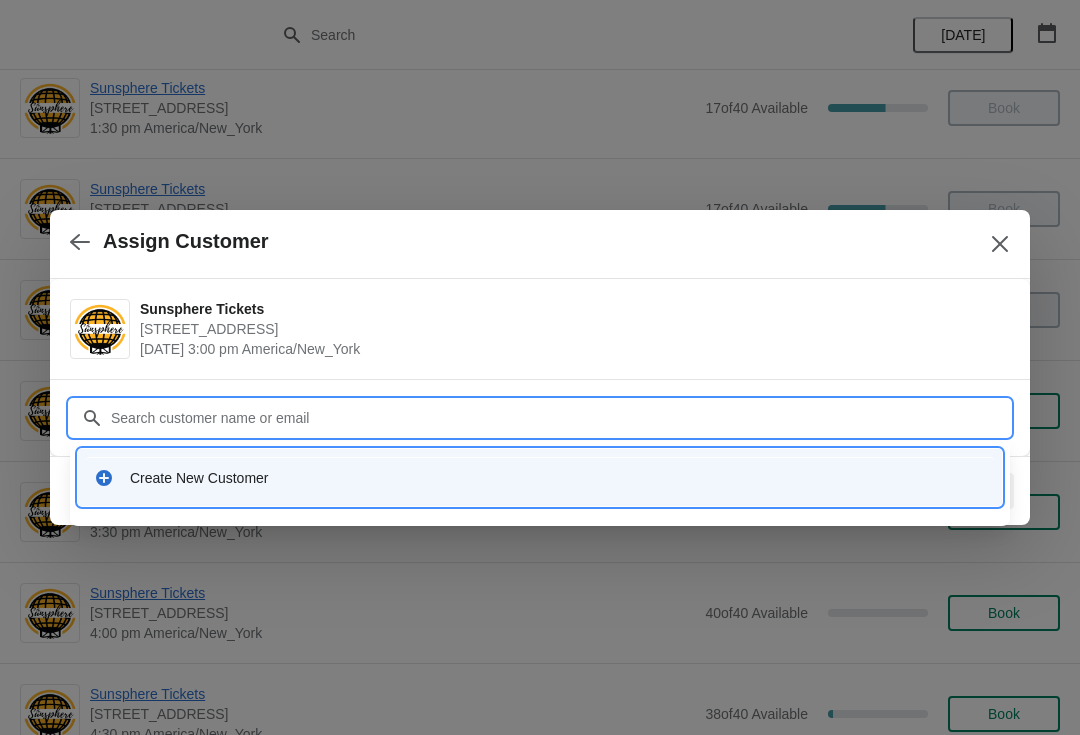 click on "Create New Customer" at bounding box center [558, 478] 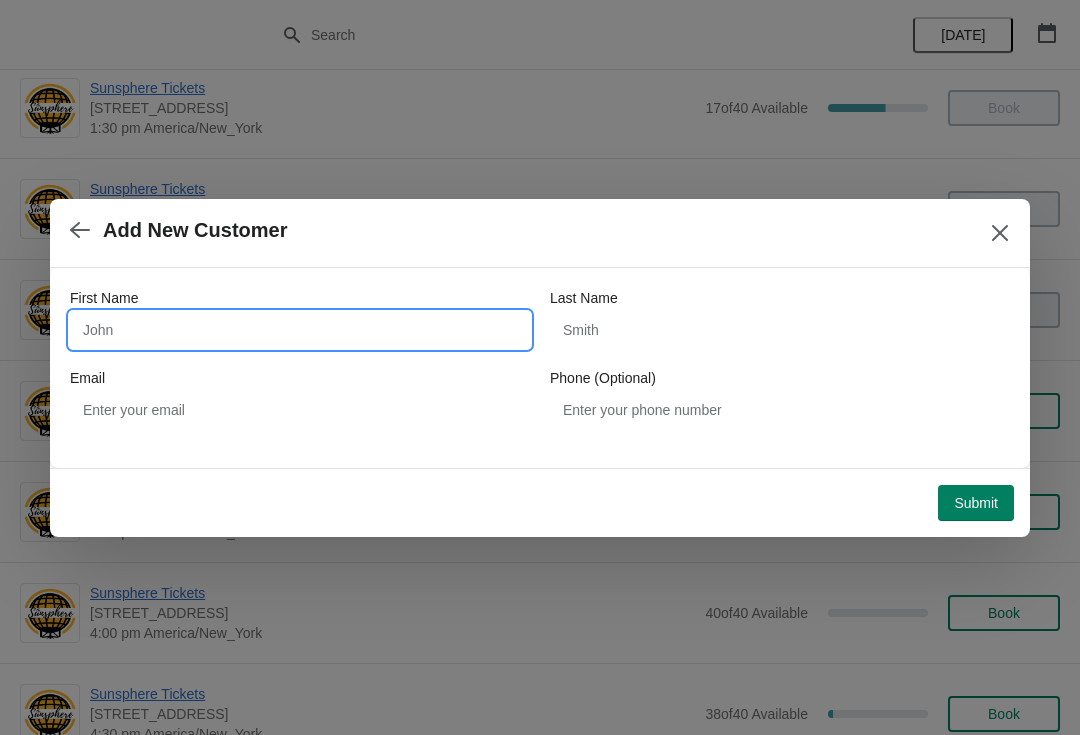 click on "First Name" at bounding box center [300, 330] 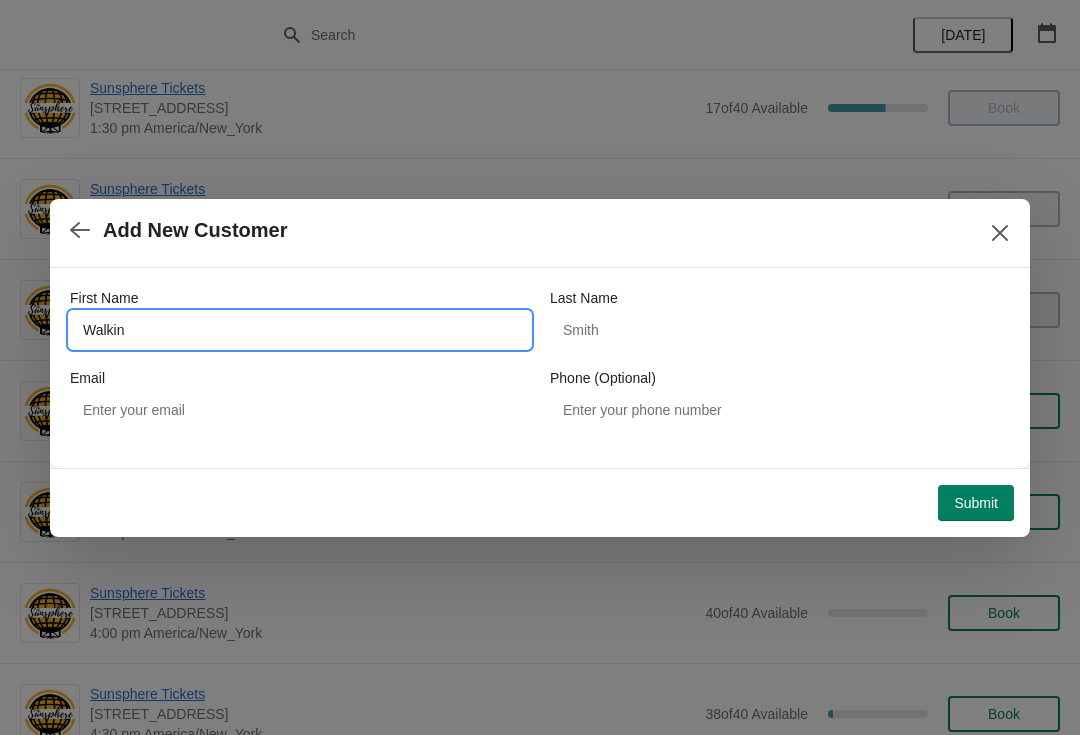 type on "Walkin" 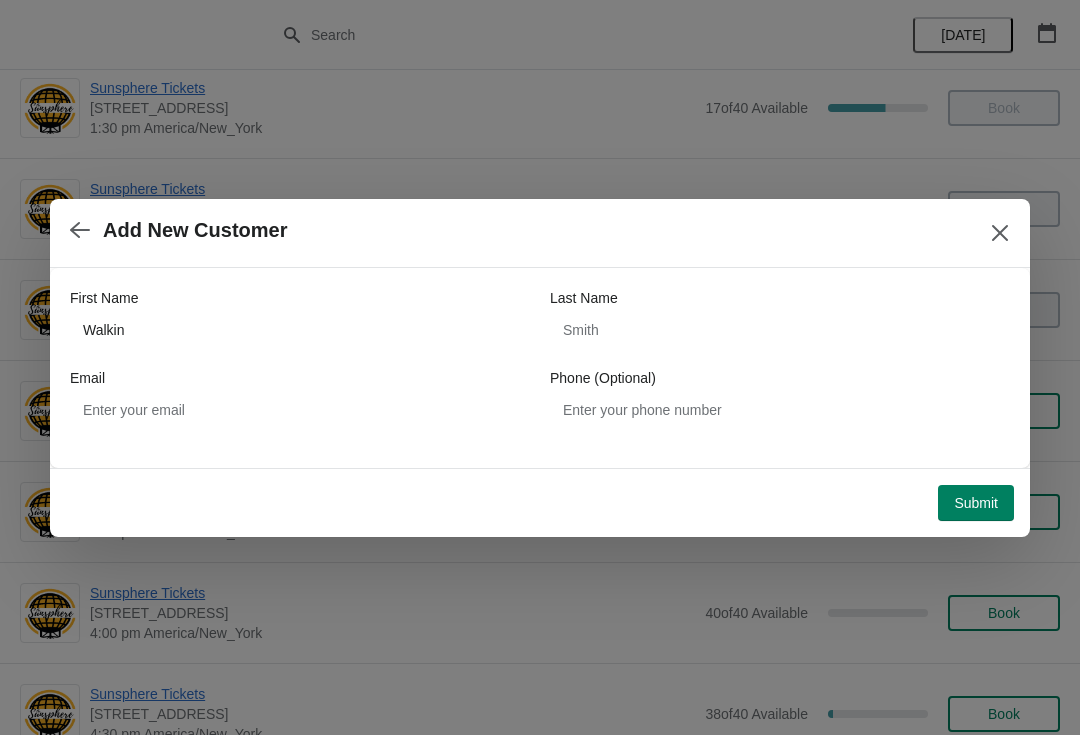 click on "Submit" at bounding box center [976, 503] 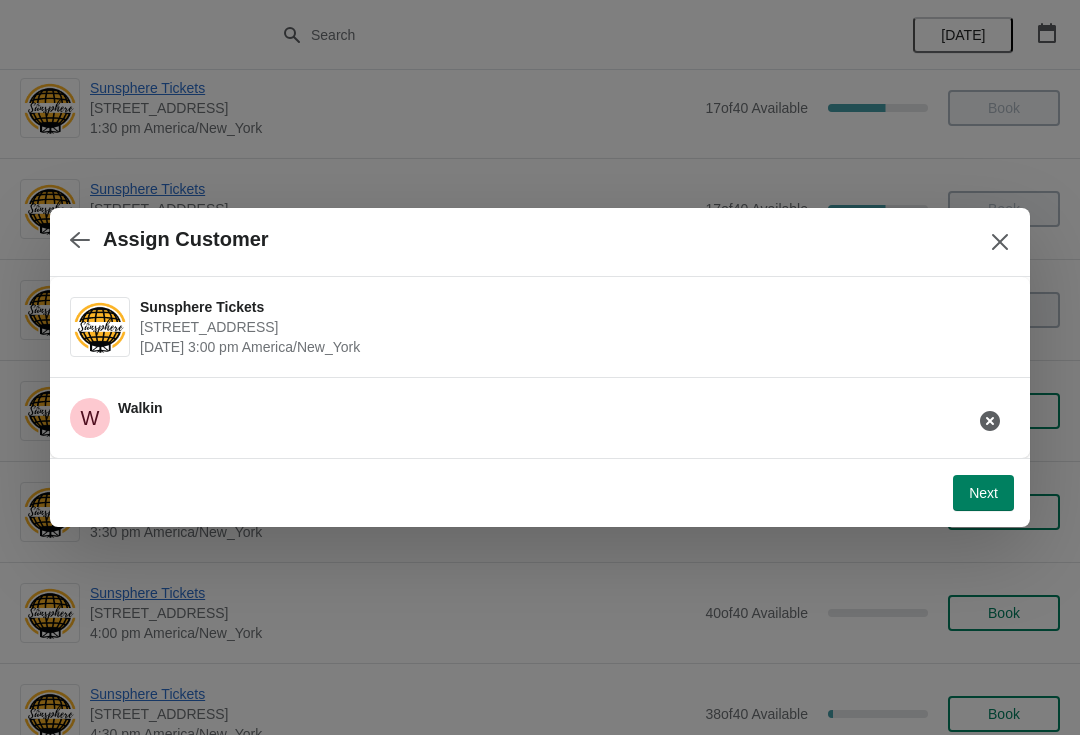 click on "Next" at bounding box center [983, 493] 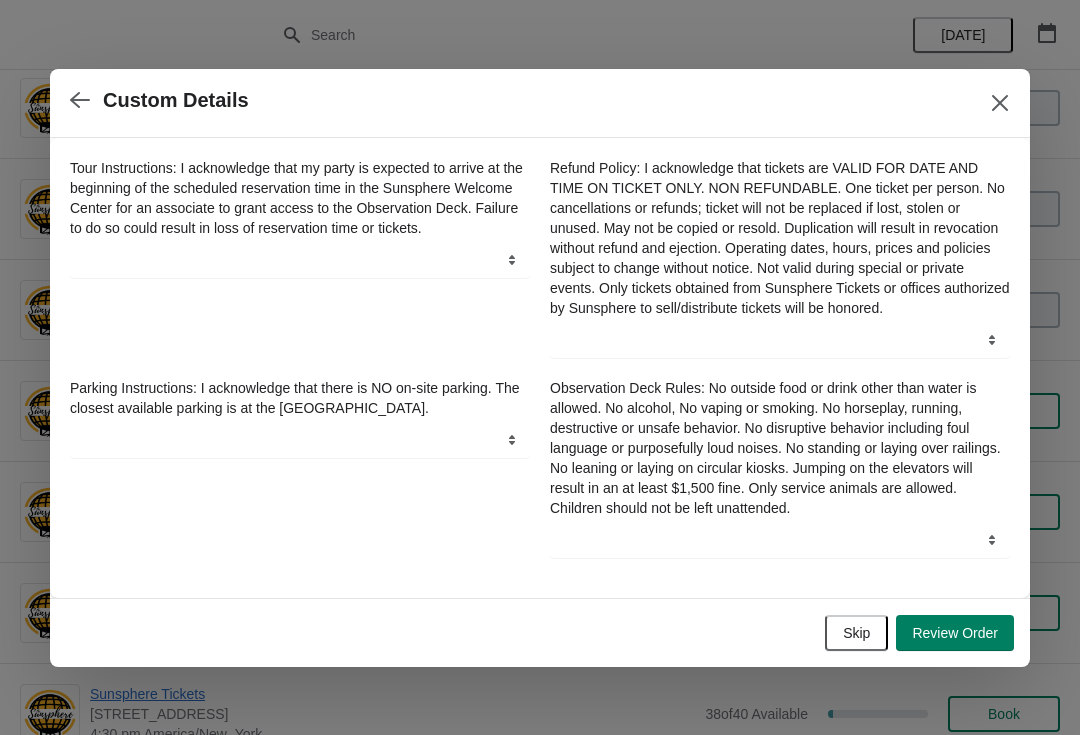 click on "Skip" at bounding box center (856, 633) 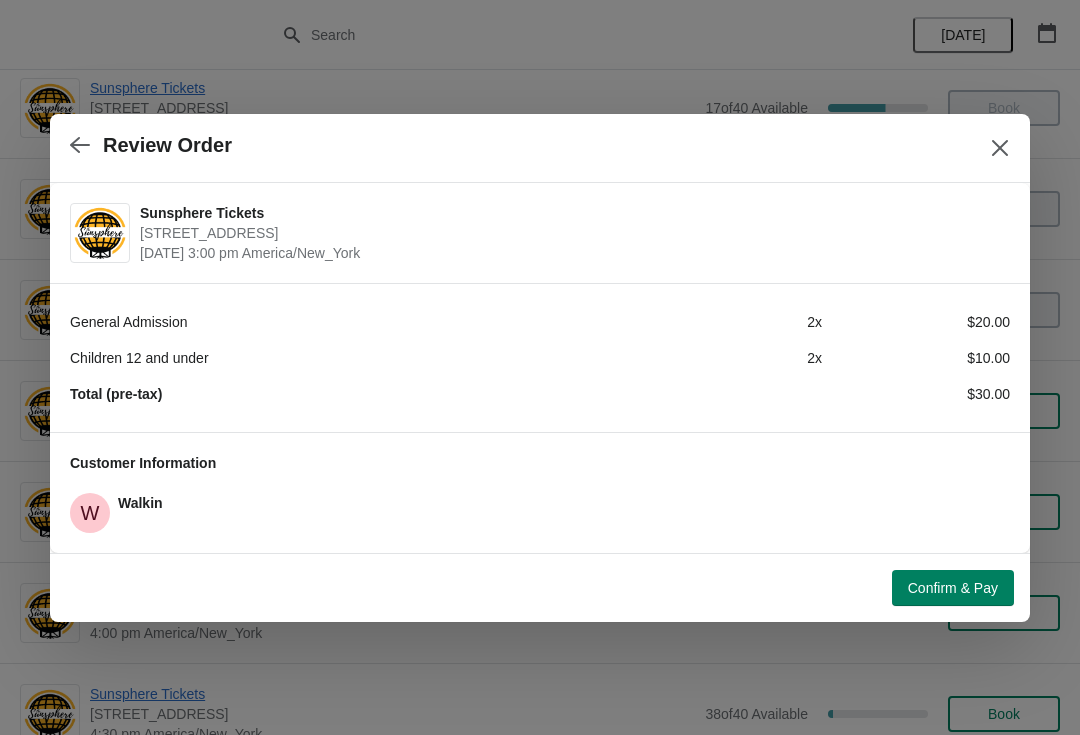 click on "Confirm & Pay" at bounding box center (953, 588) 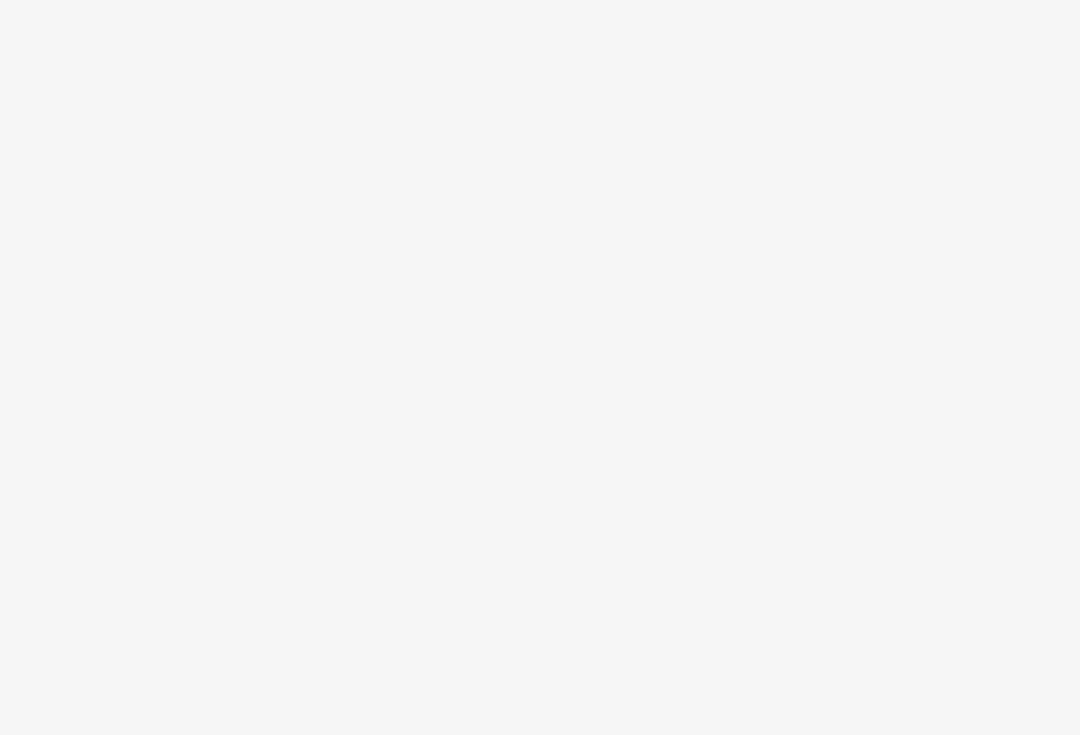 scroll, scrollTop: 0, scrollLeft: 0, axis: both 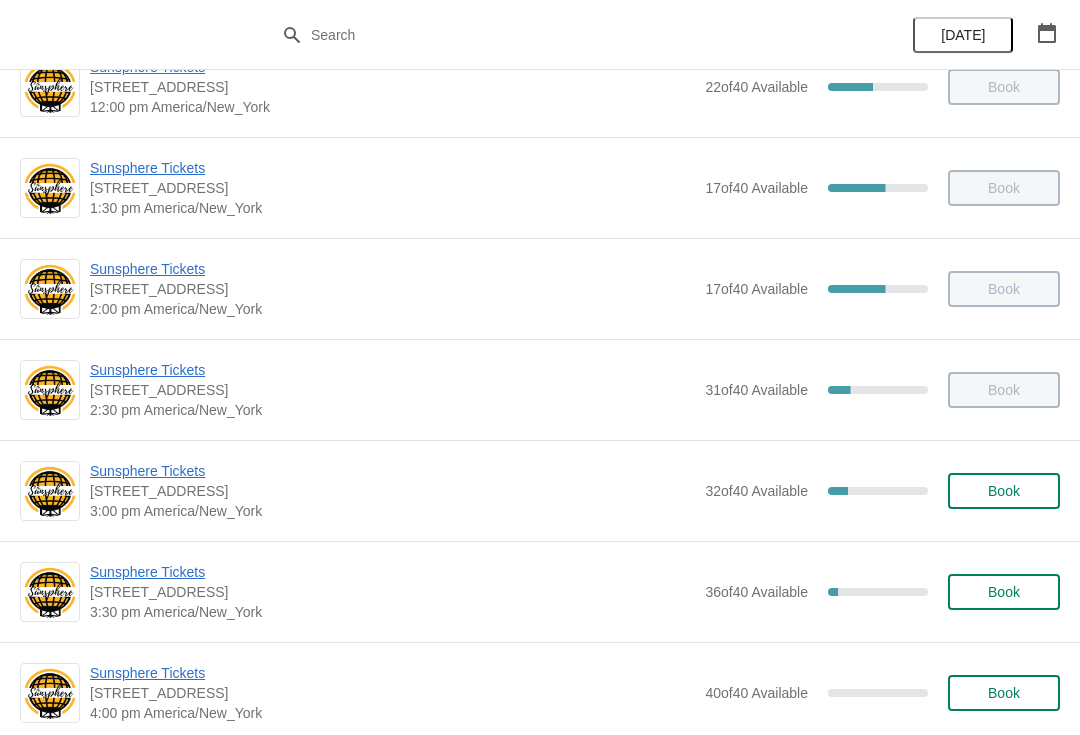 click on "Book" at bounding box center (1004, 491) 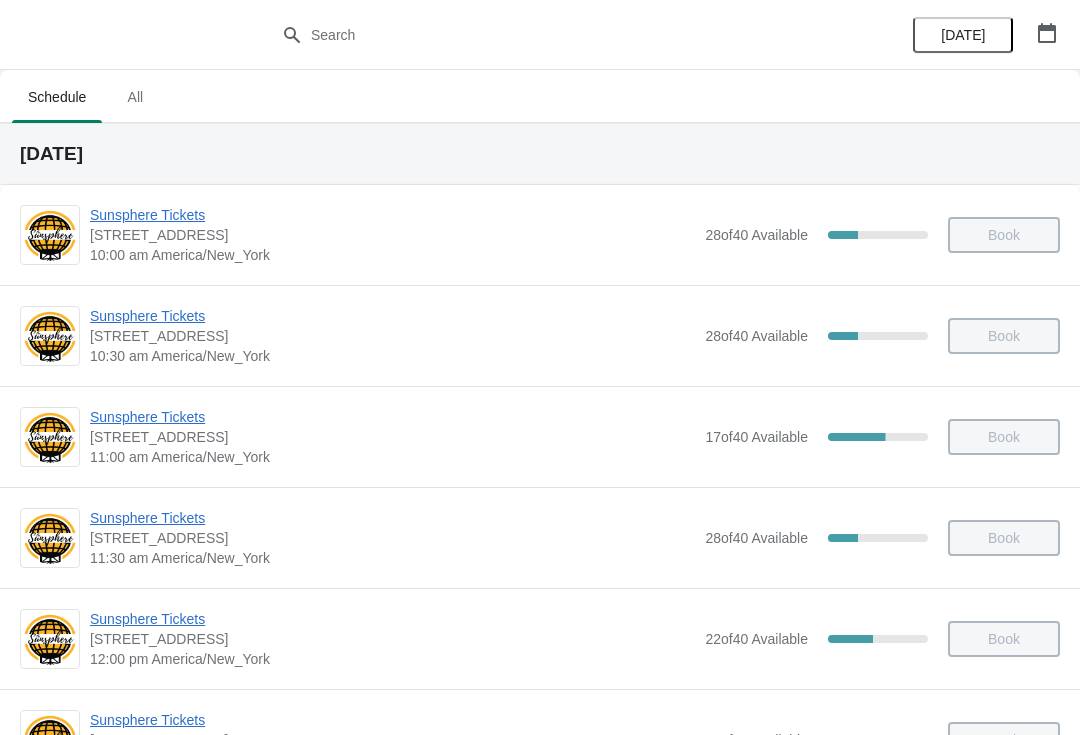 scroll, scrollTop: 552, scrollLeft: 0, axis: vertical 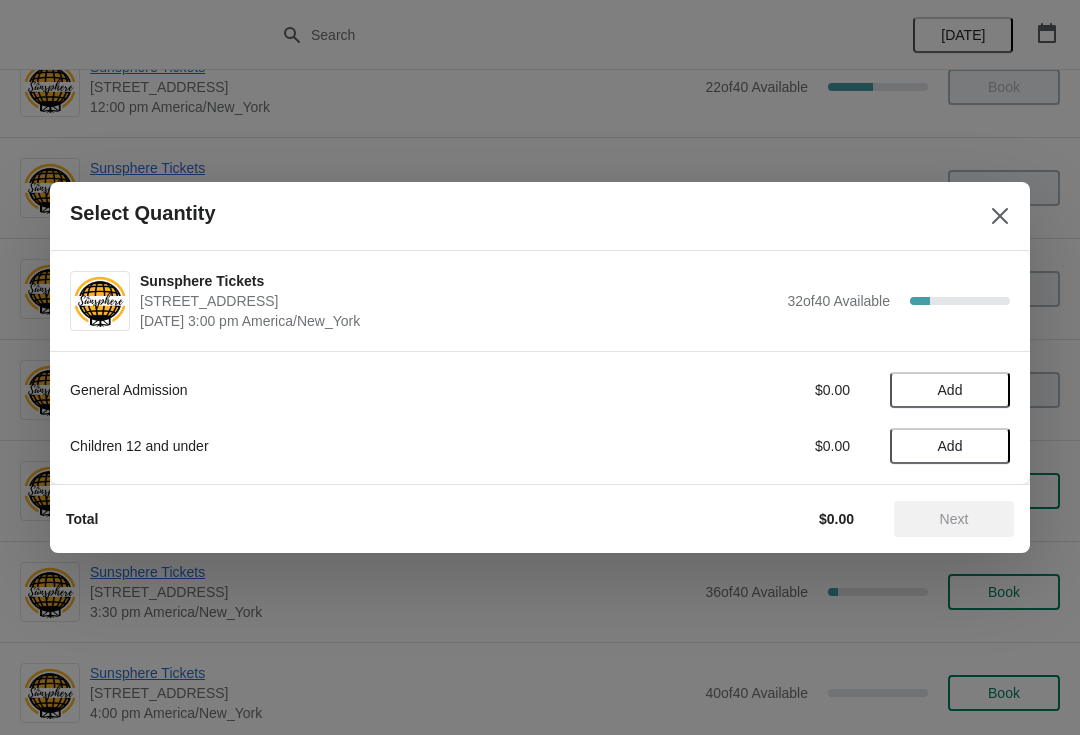 click on "Add" at bounding box center [950, 390] 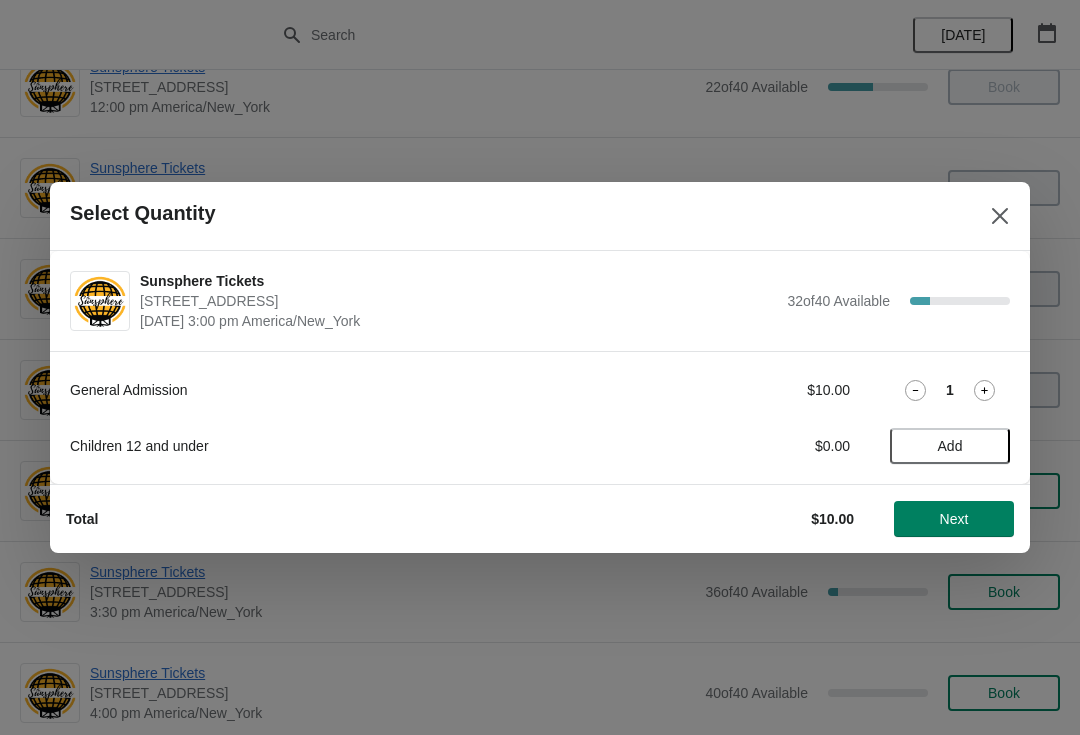 click on "Next" at bounding box center (954, 519) 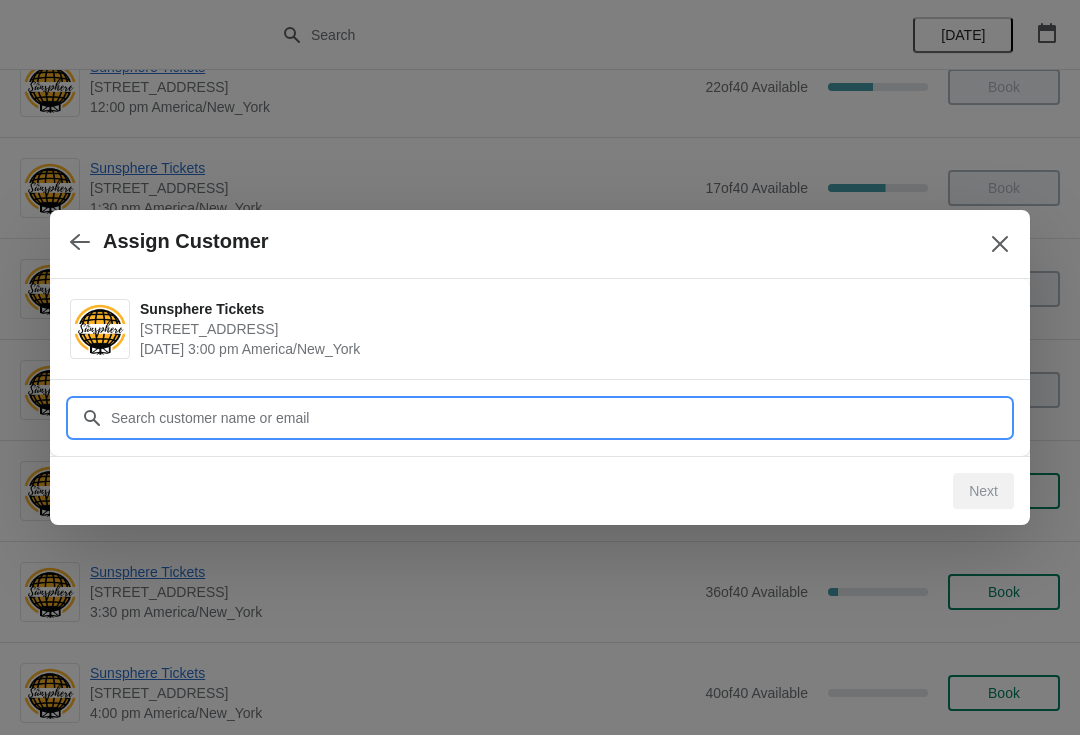 click on "Assign Customer Sunsphere Tickets 810 Clinch Avenue, Knoxville, TN, USA July 29 | 3:00 pm America/New_York Customer Next" at bounding box center (540, 10120) 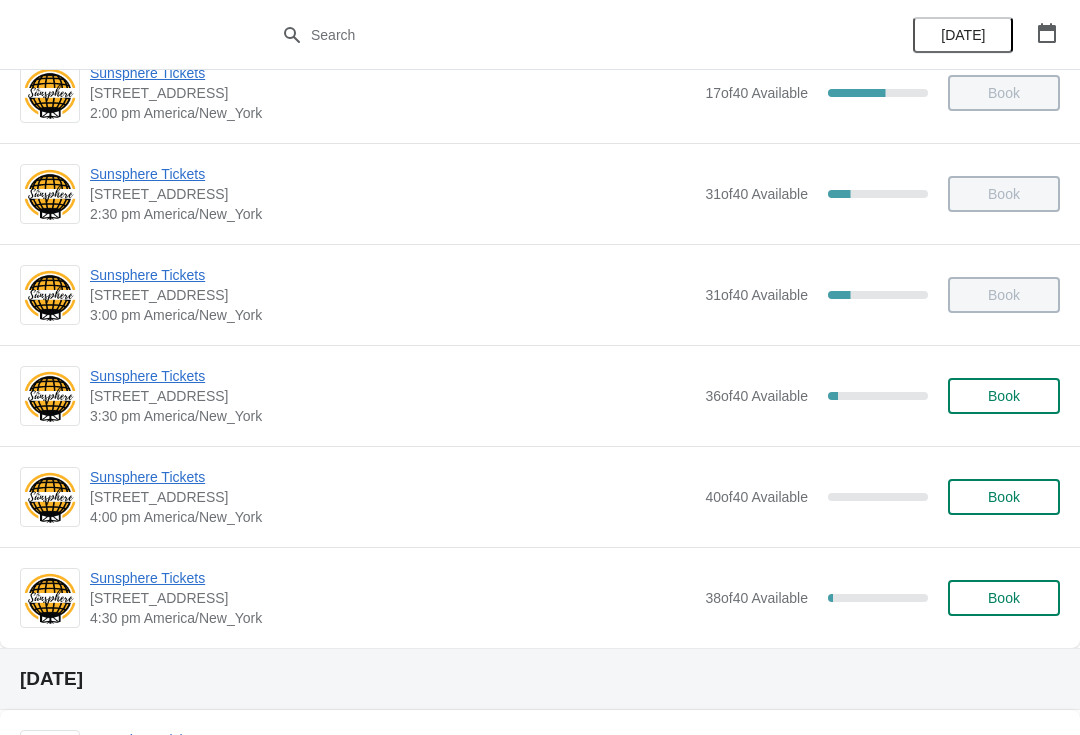 scroll, scrollTop: 744, scrollLeft: 0, axis: vertical 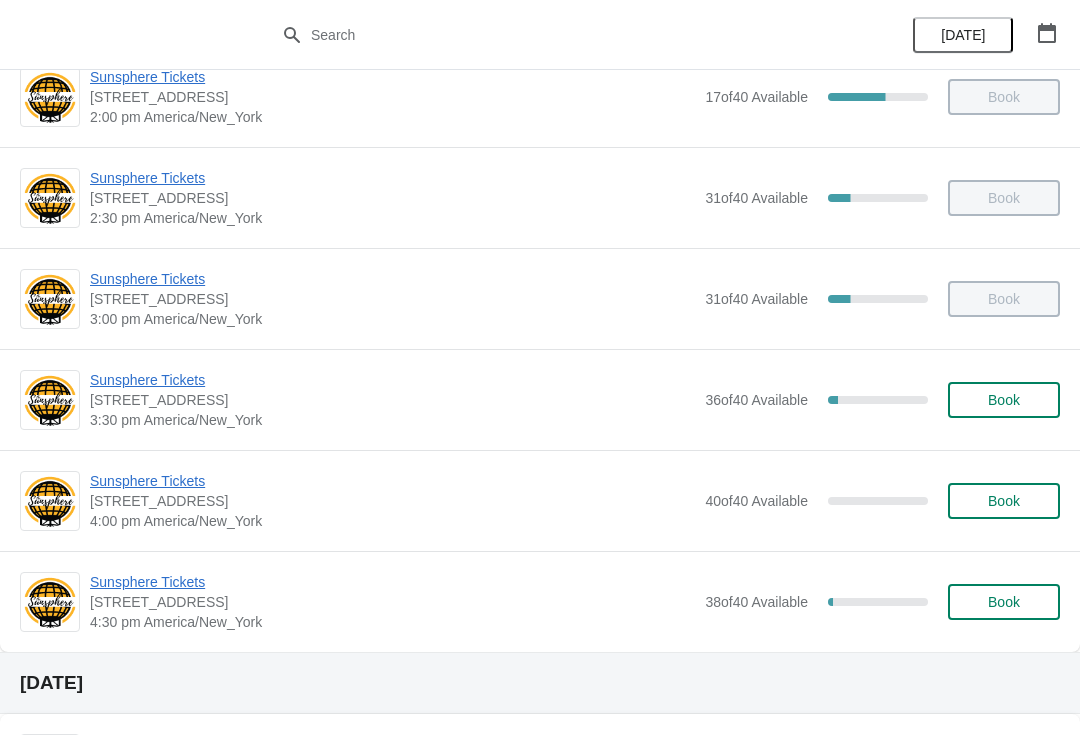click on "Book" at bounding box center [1004, 400] 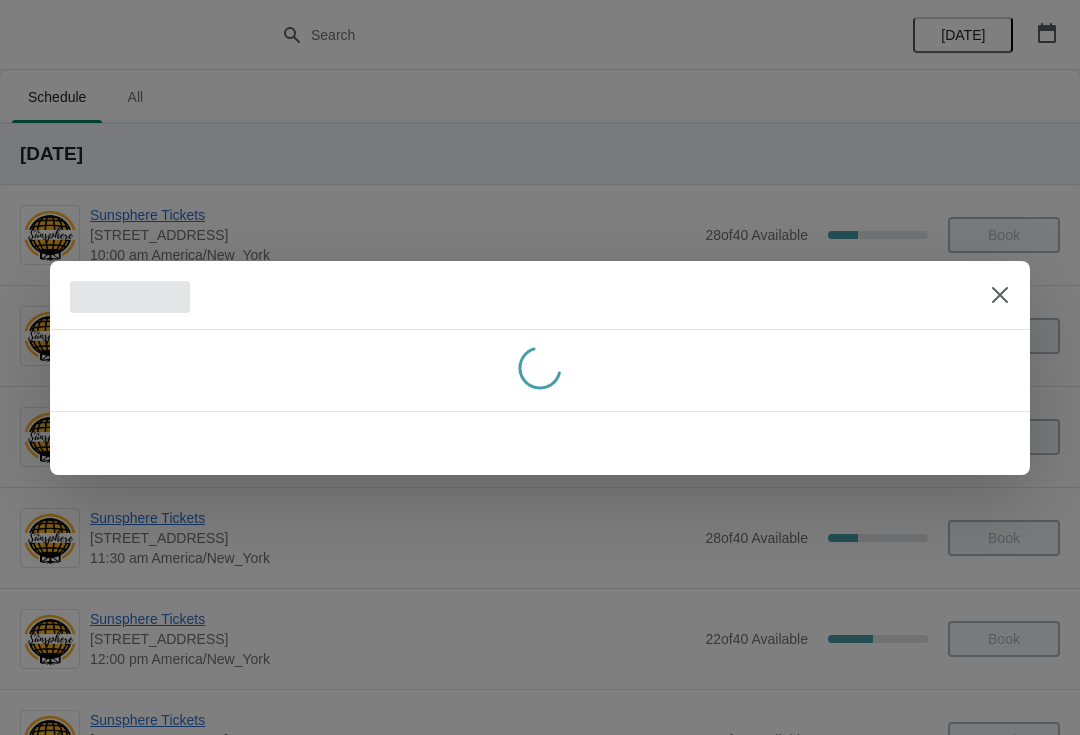 scroll, scrollTop: 744, scrollLeft: 0, axis: vertical 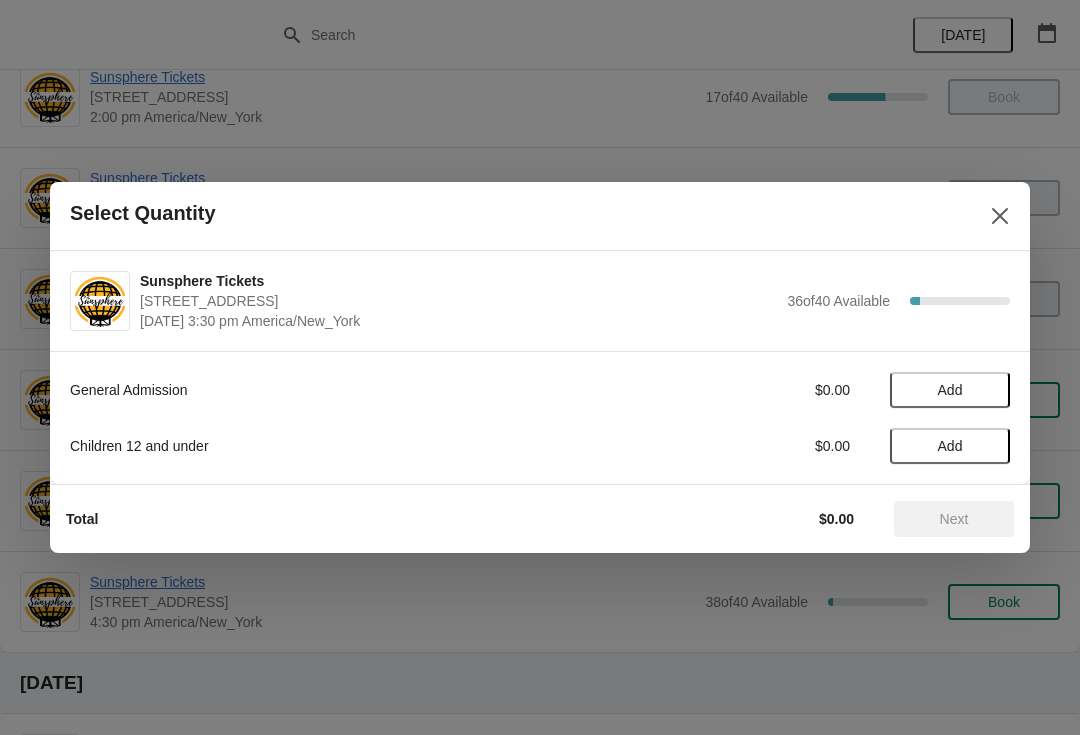 click on "Add" at bounding box center [950, 390] 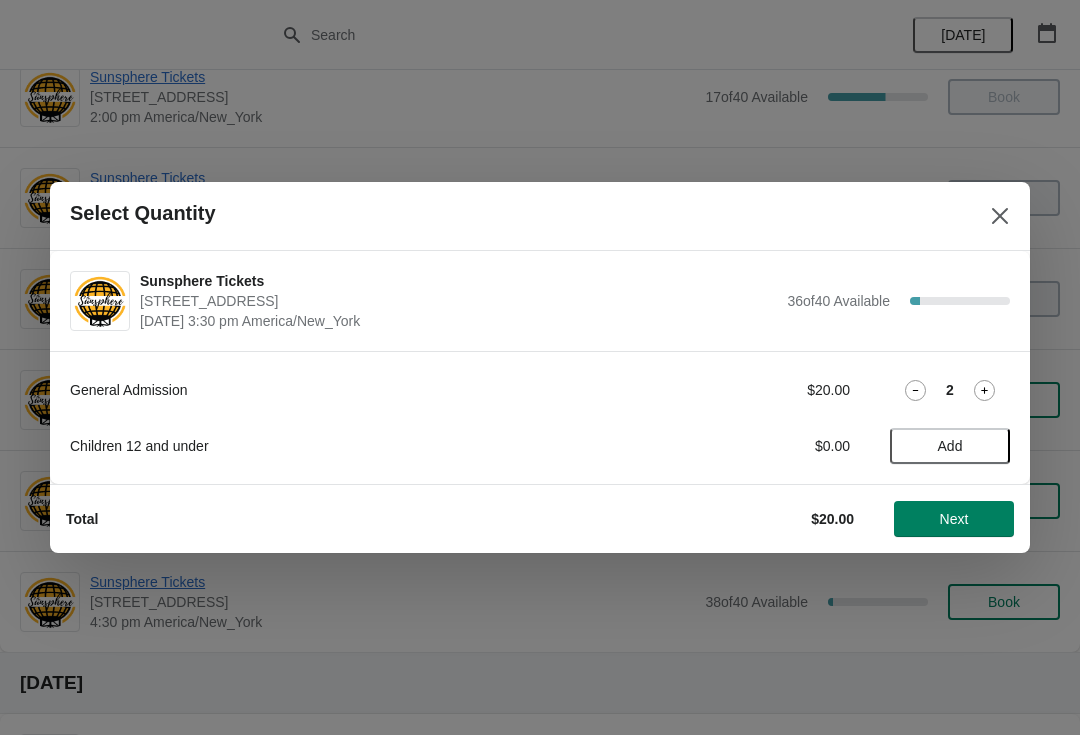 click 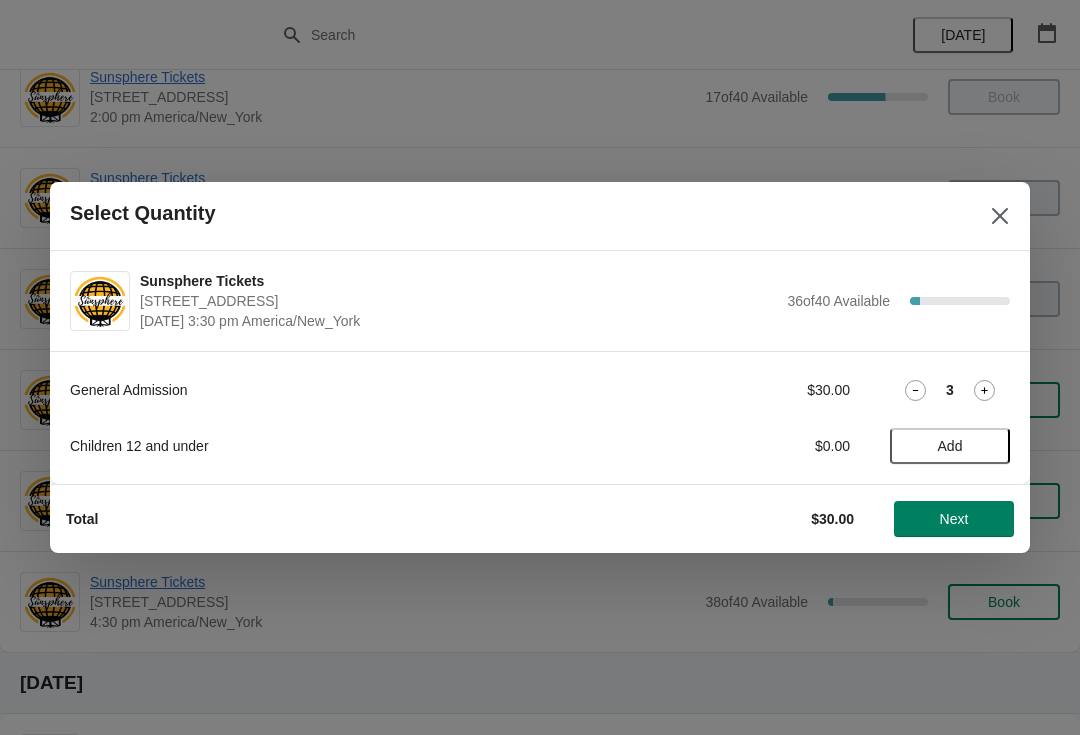 click on "Next" at bounding box center [954, 519] 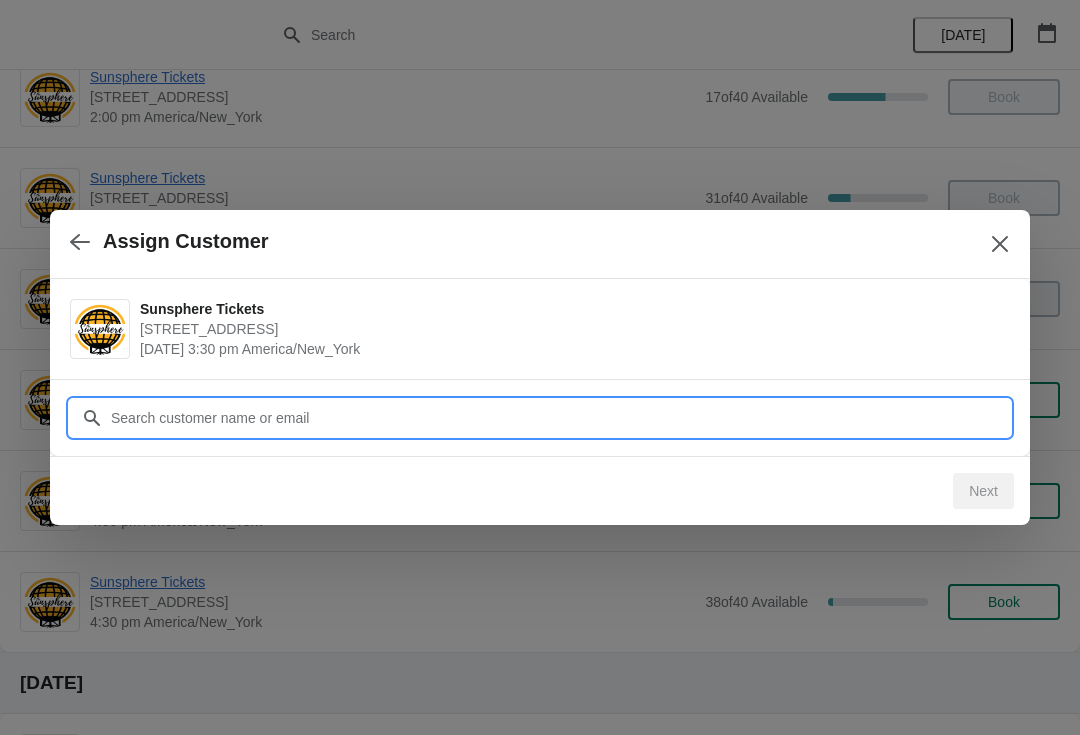 click on "Customer" at bounding box center [560, 418] 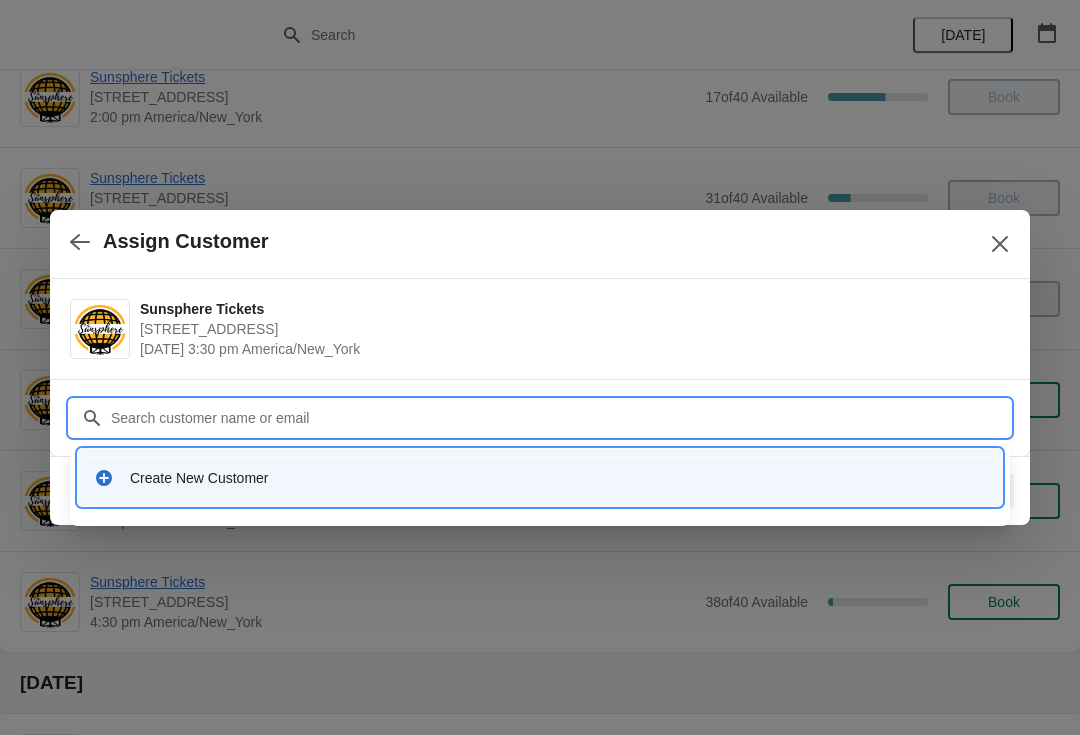 click on "Create New Customer" at bounding box center [558, 478] 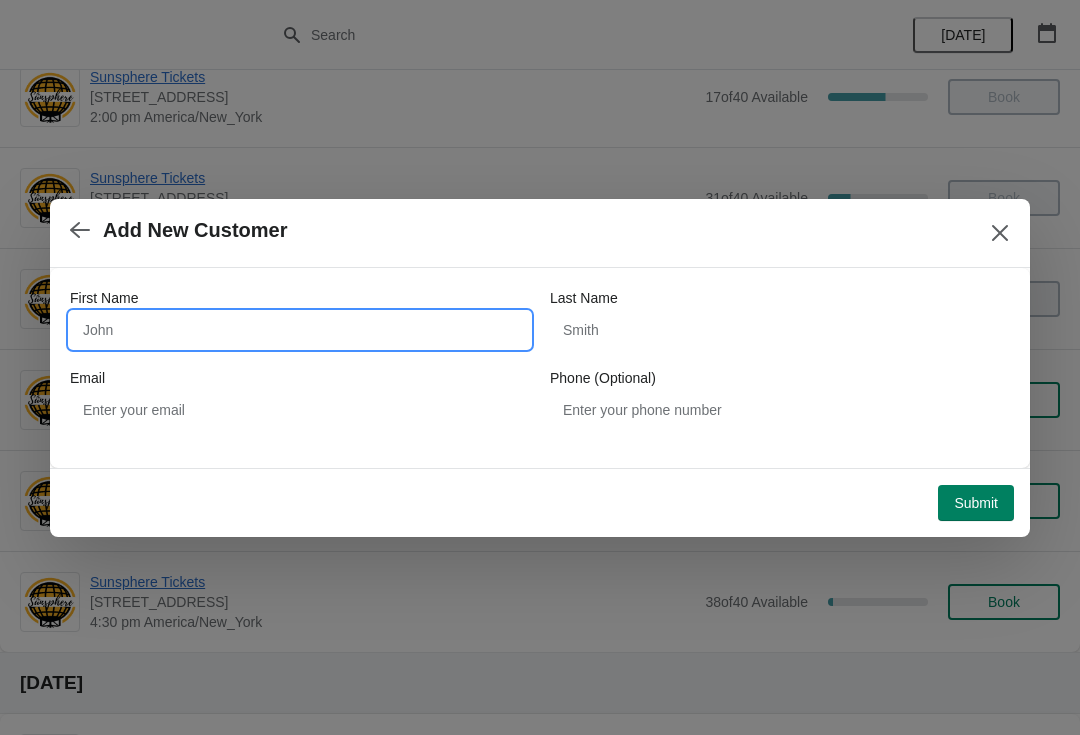 click on "First Name" at bounding box center [300, 330] 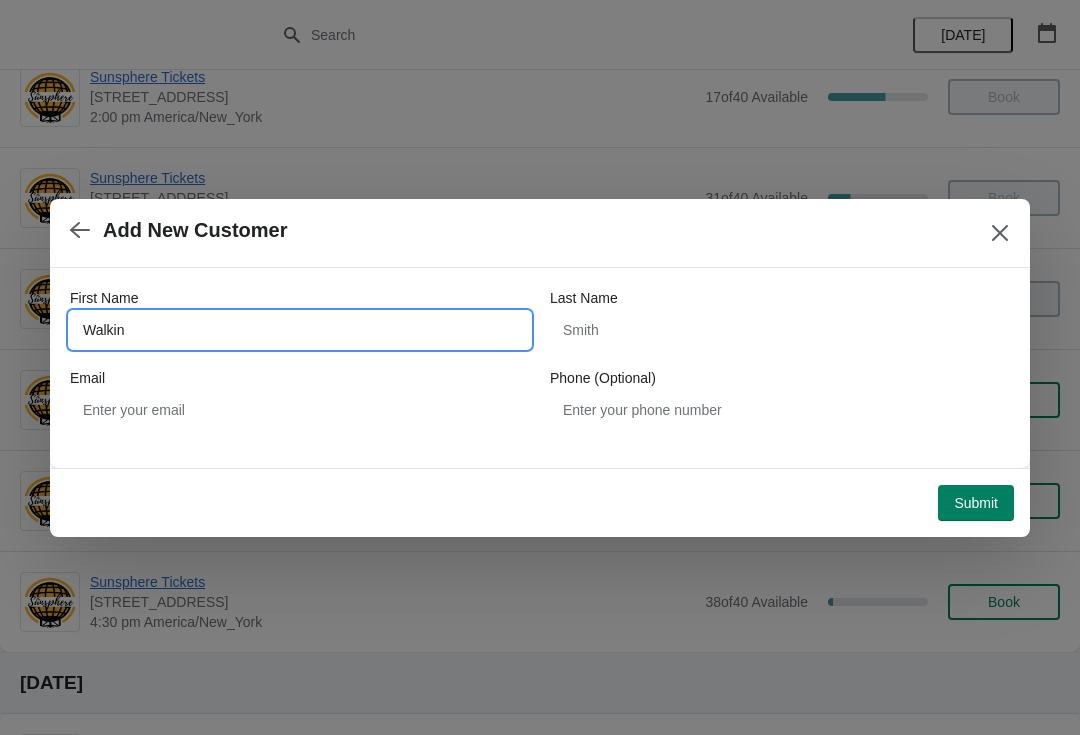 type on "Walkin" 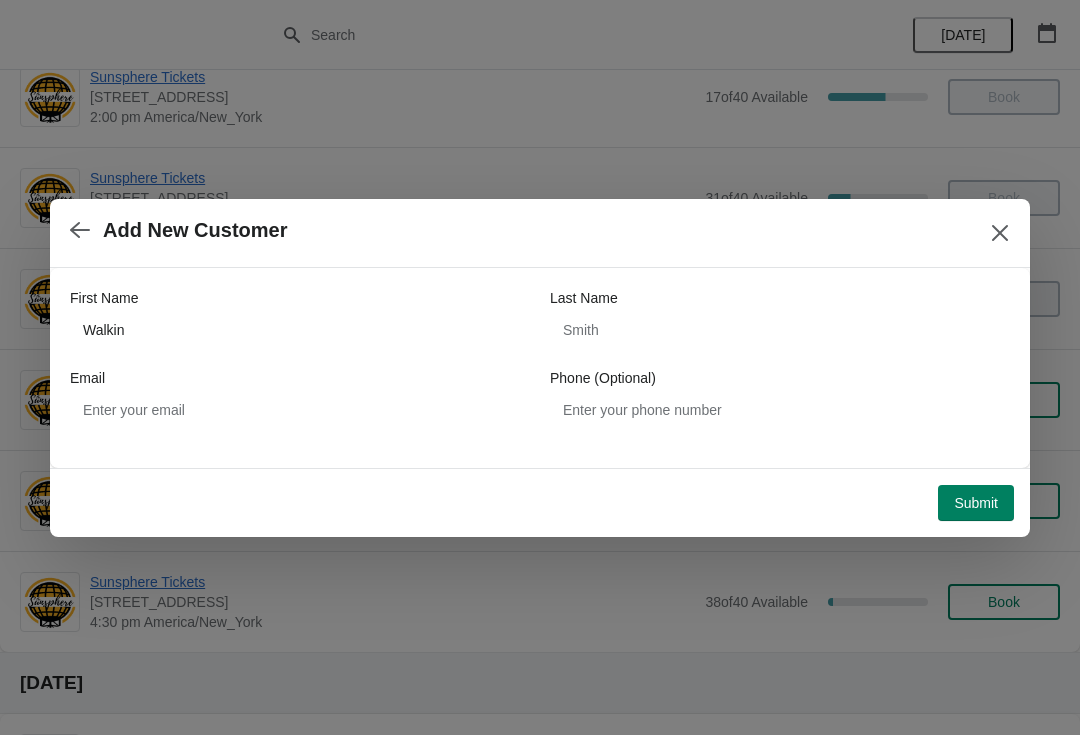 click on "Submit" at bounding box center (976, 503) 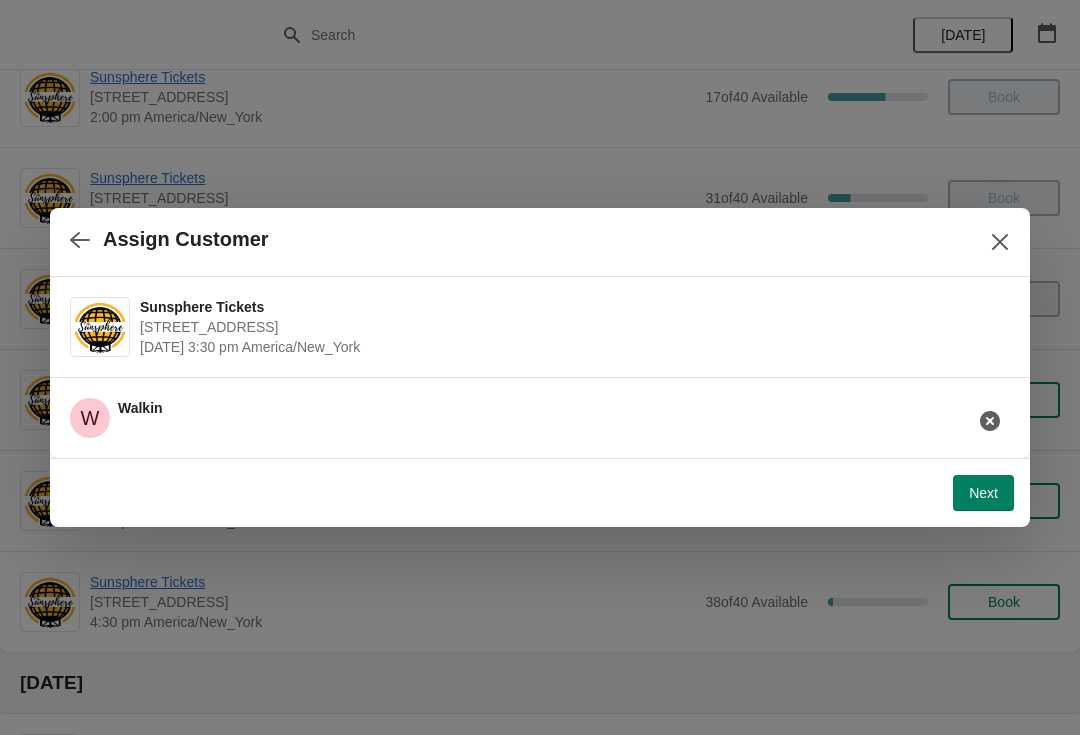 click on "Next" at bounding box center [983, 493] 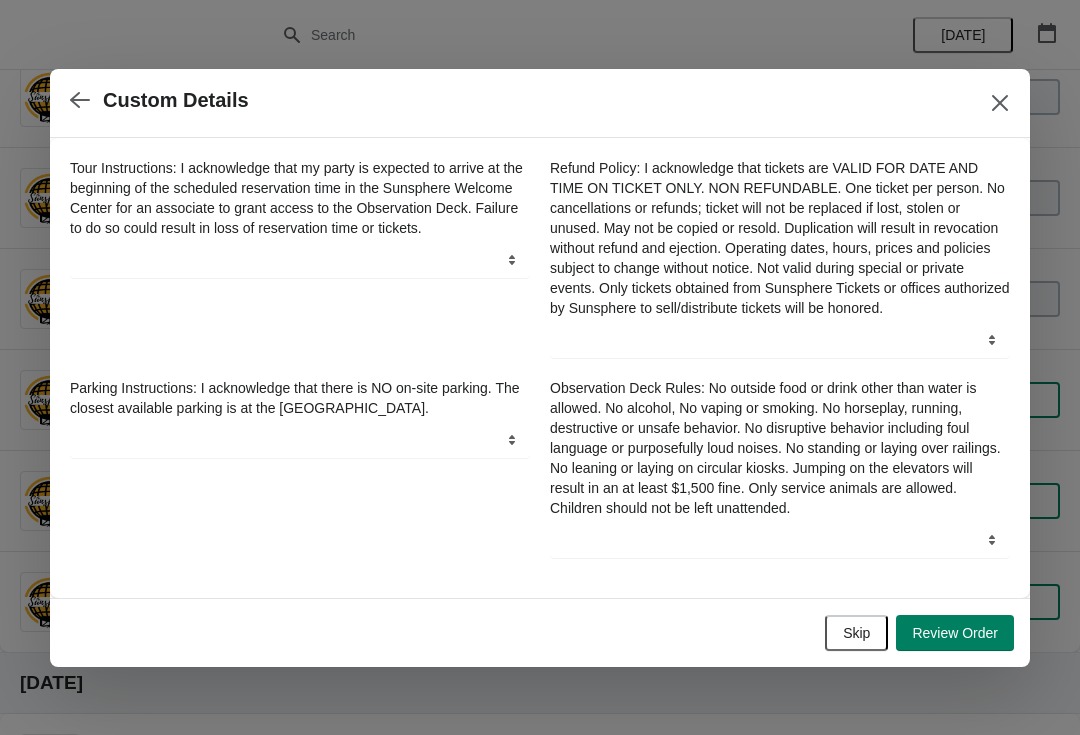 click on "Skip" at bounding box center (856, 633) 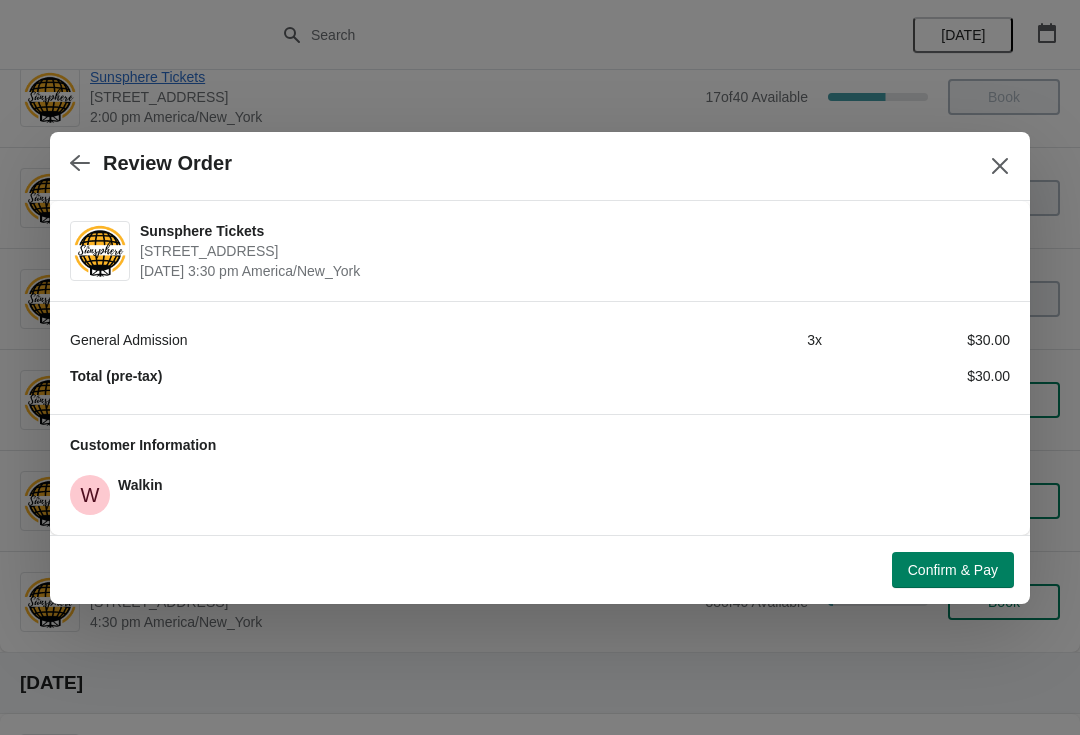 click on "Confirm & Pay" at bounding box center (953, 570) 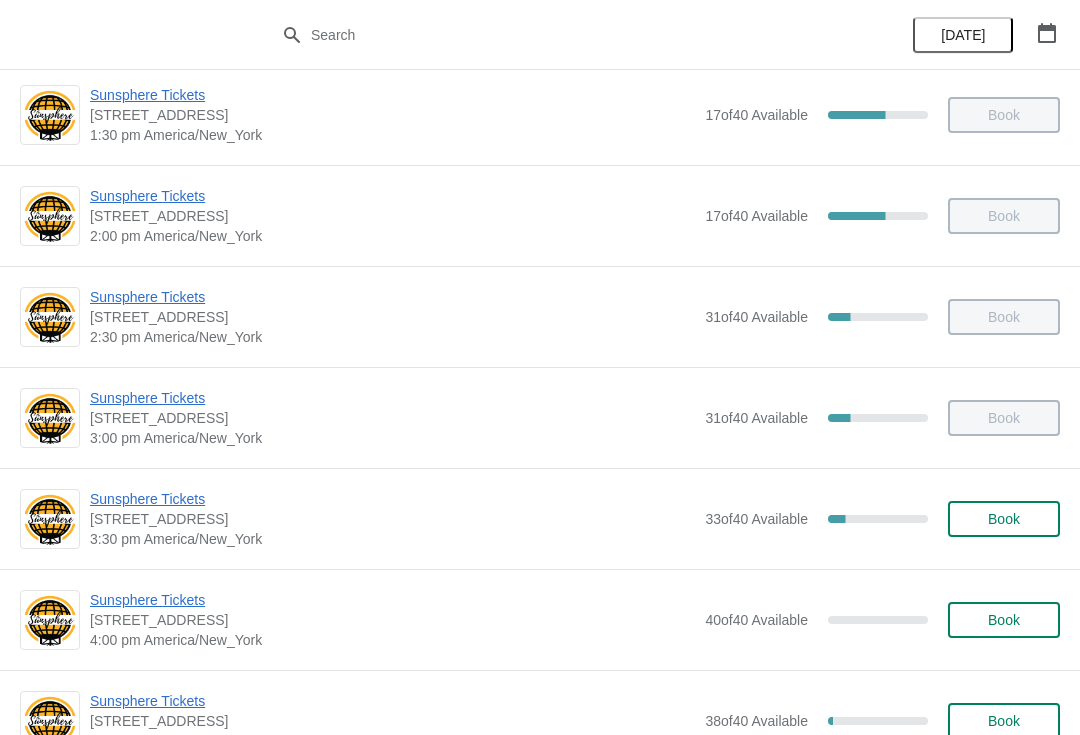 scroll, scrollTop: 626, scrollLeft: 0, axis: vertical 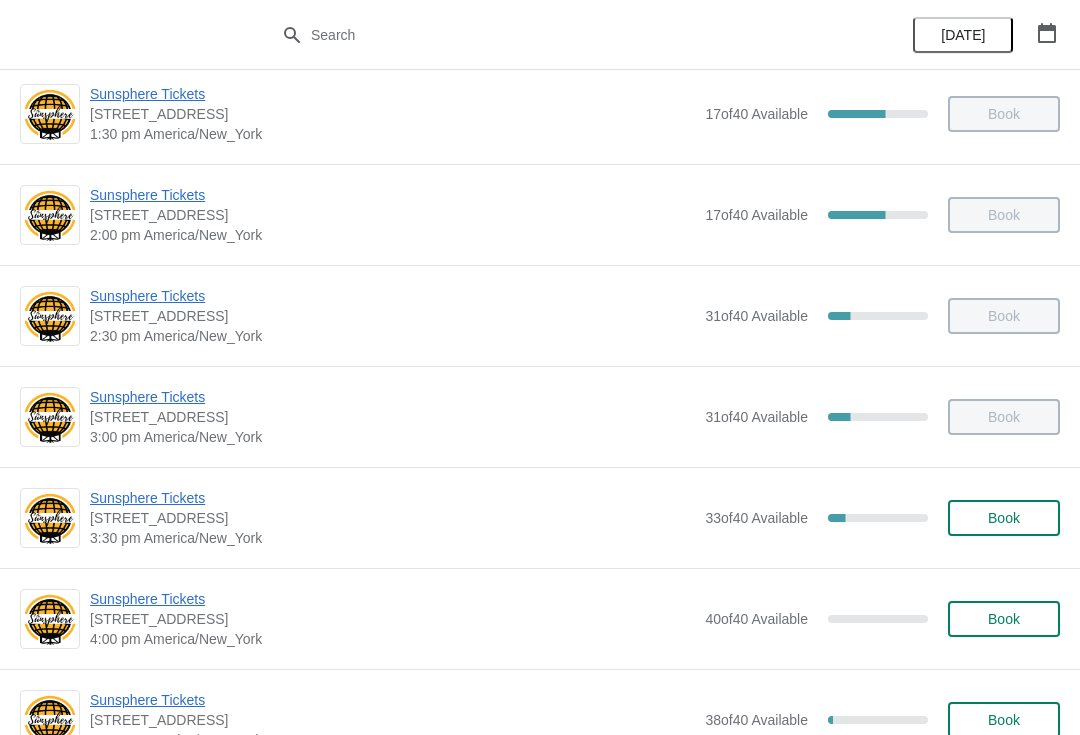 click on "Book" at bounding box center (1004, 518) 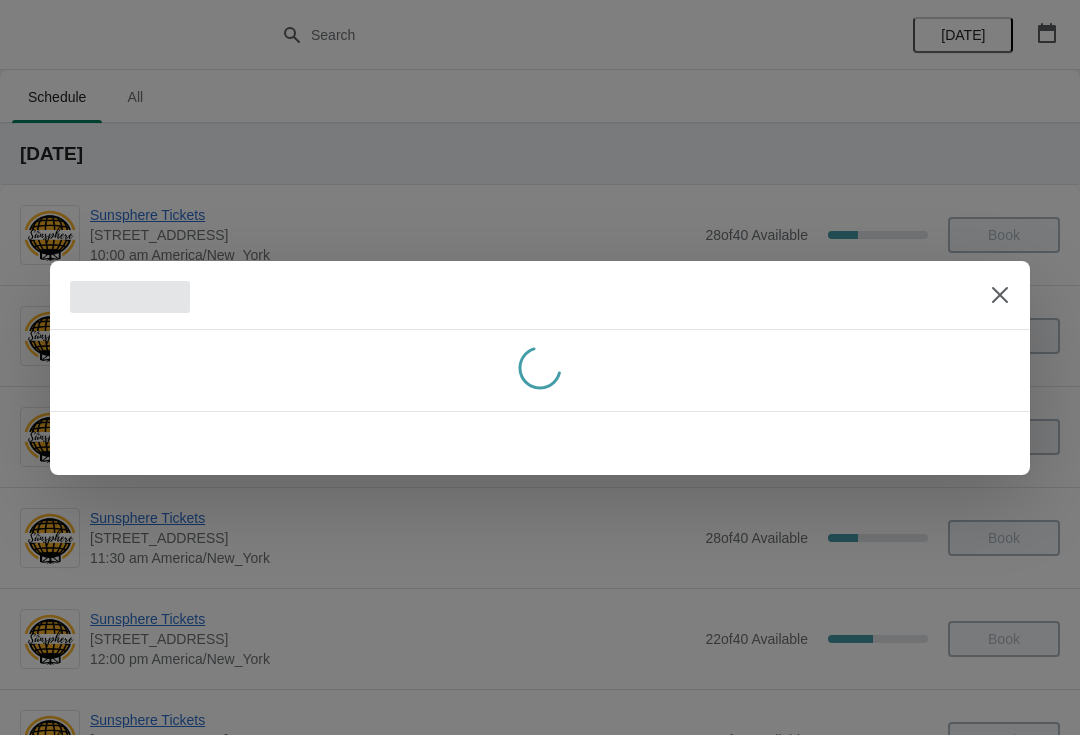scroll, scrollTop: 626, scrollLeft: 0, axis: vertical 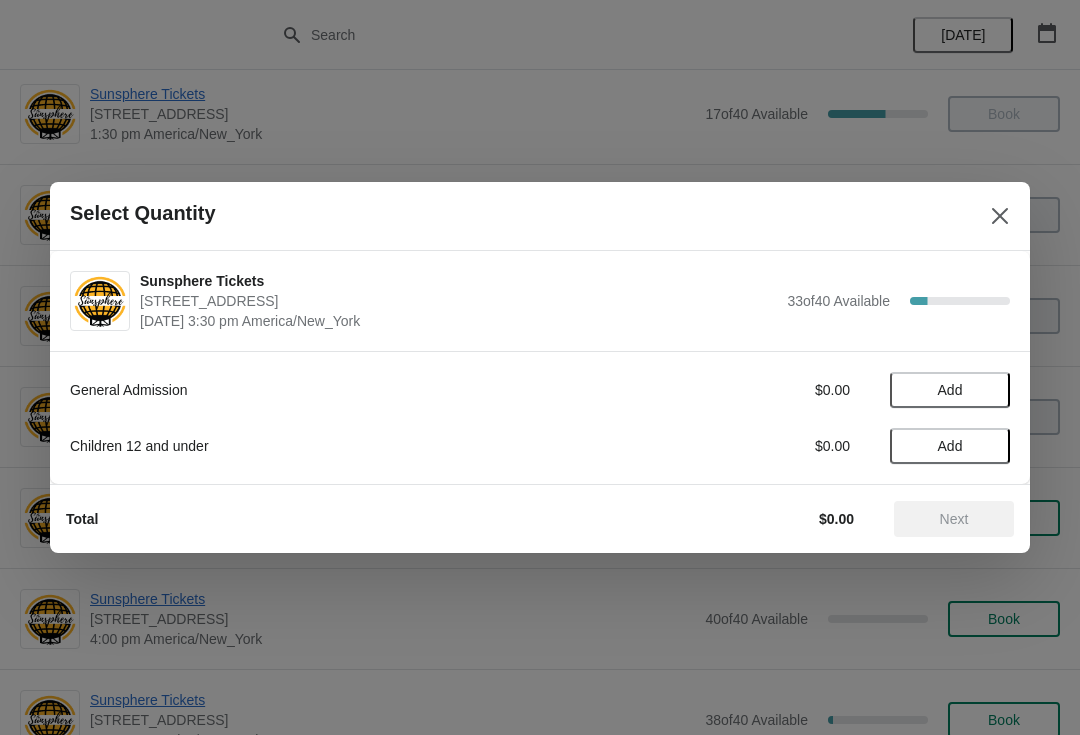 click on "Add" at bounding box center (950, 390) 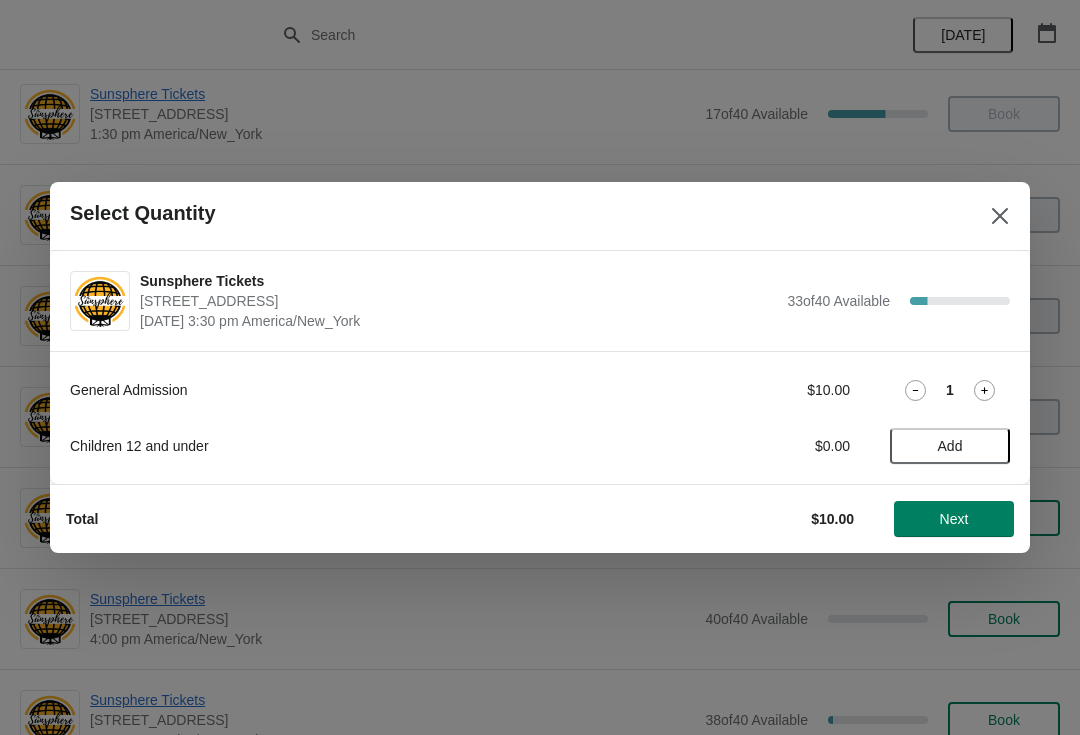 click 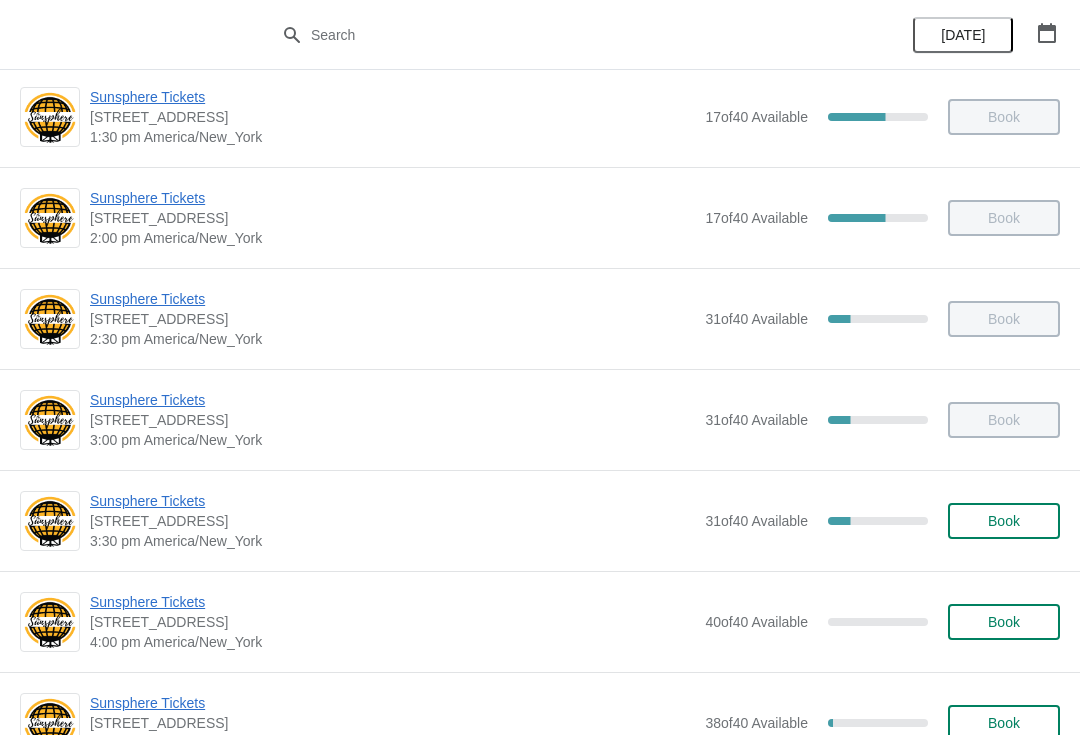 scroll, scrollTop: 653, scrollLeft: 0, axis: vertical 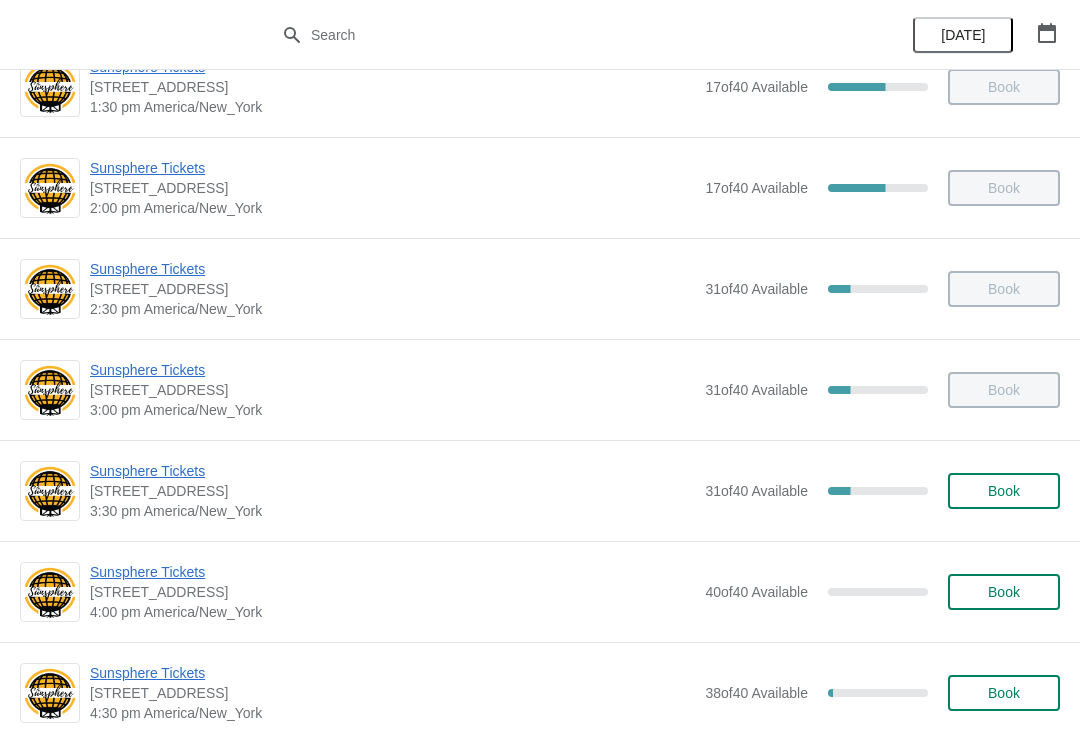 click on "Sunsphere Tickets [STREET_ADDRESS] 3:30 pm [GEOGRAPHIC_DATA]/New_York 31  of  40   Available 22.5 % Book" at bounding box center [575, 491] 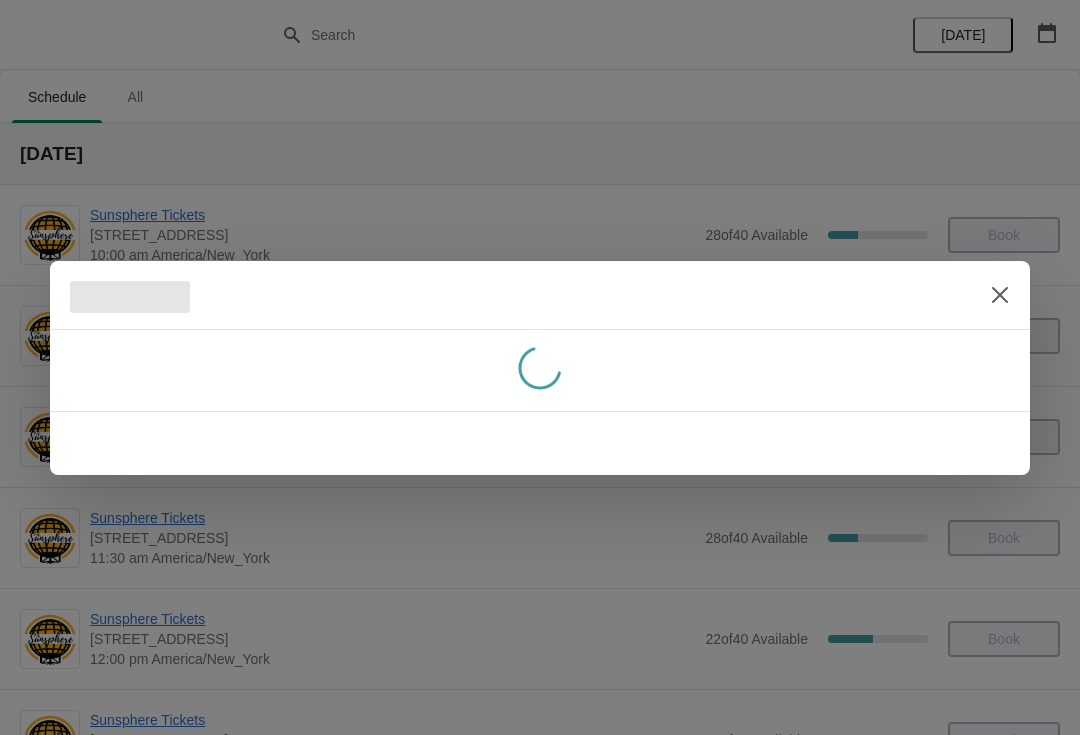 scroll, scrollTop: 653, scrollLeft: 0, axis: vertical 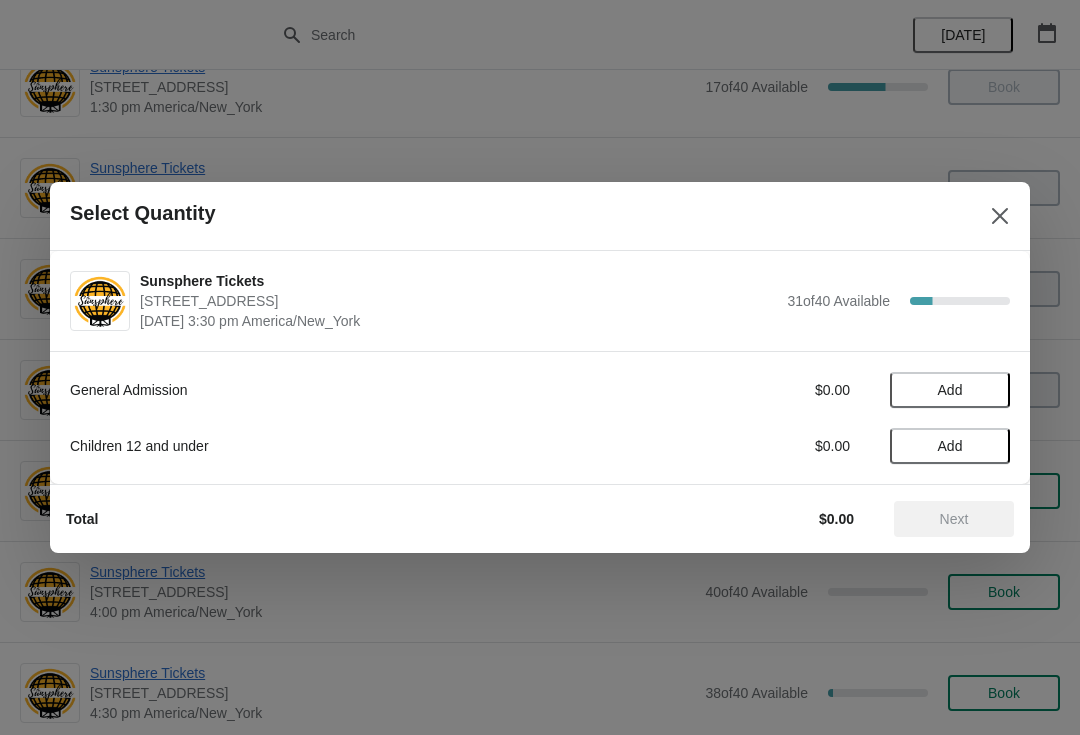 click on "Add" at bounding box center [950, 390] 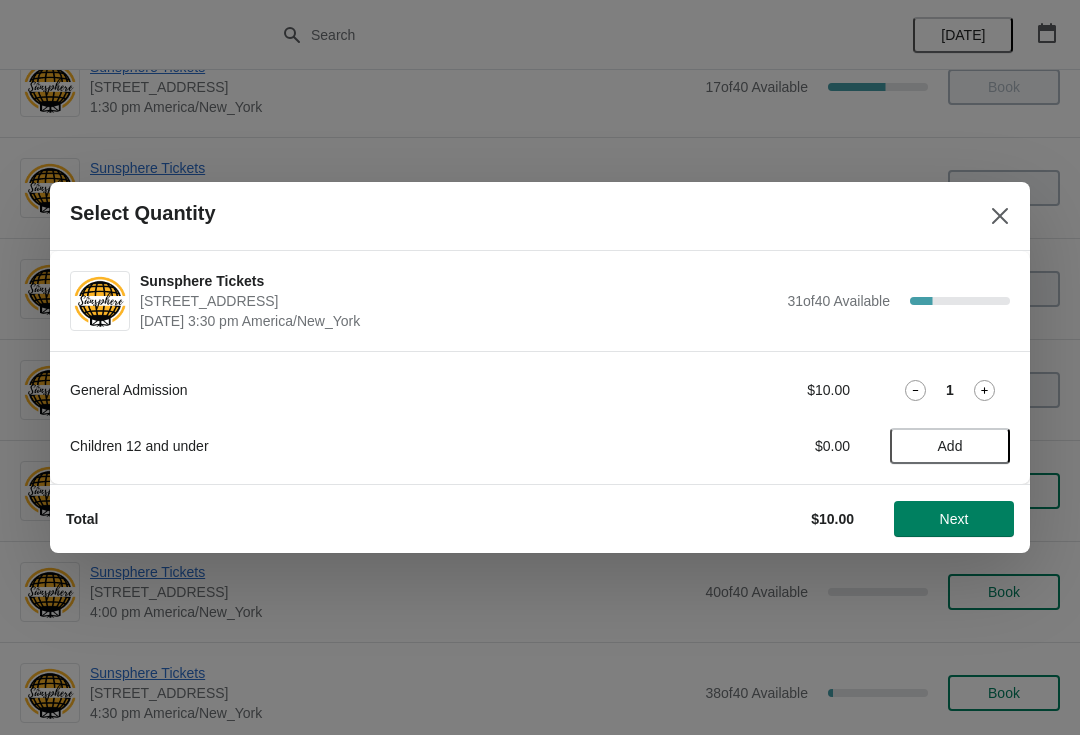 click 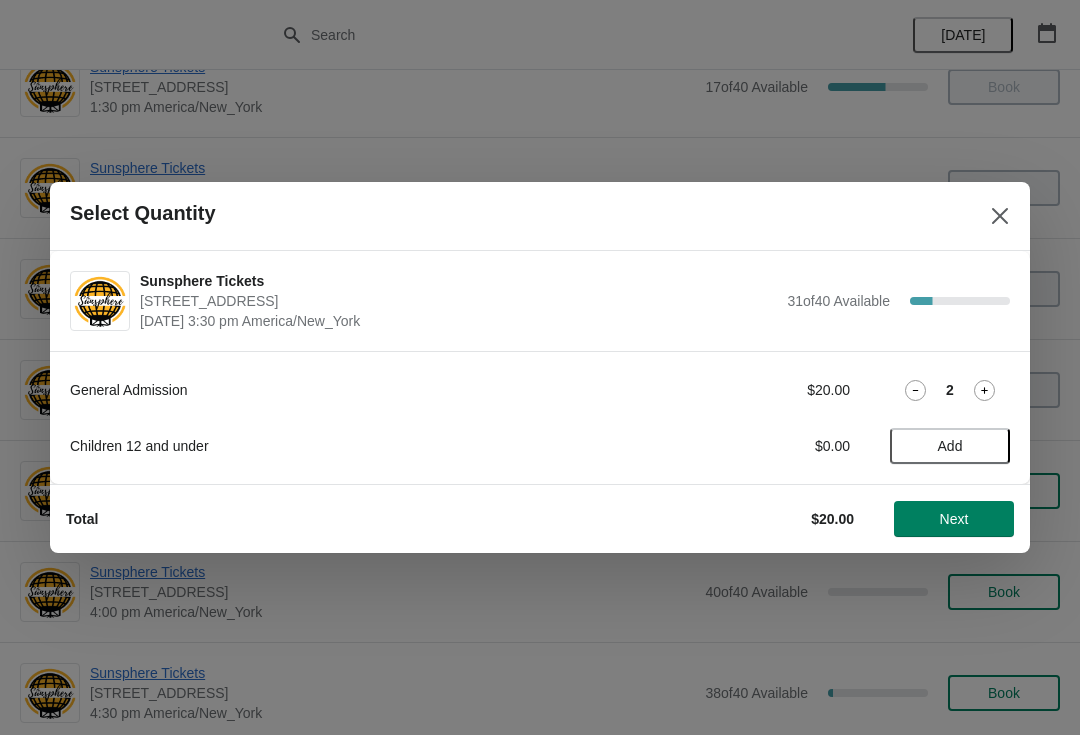 click on "Add" at bounding box center (950, 446) 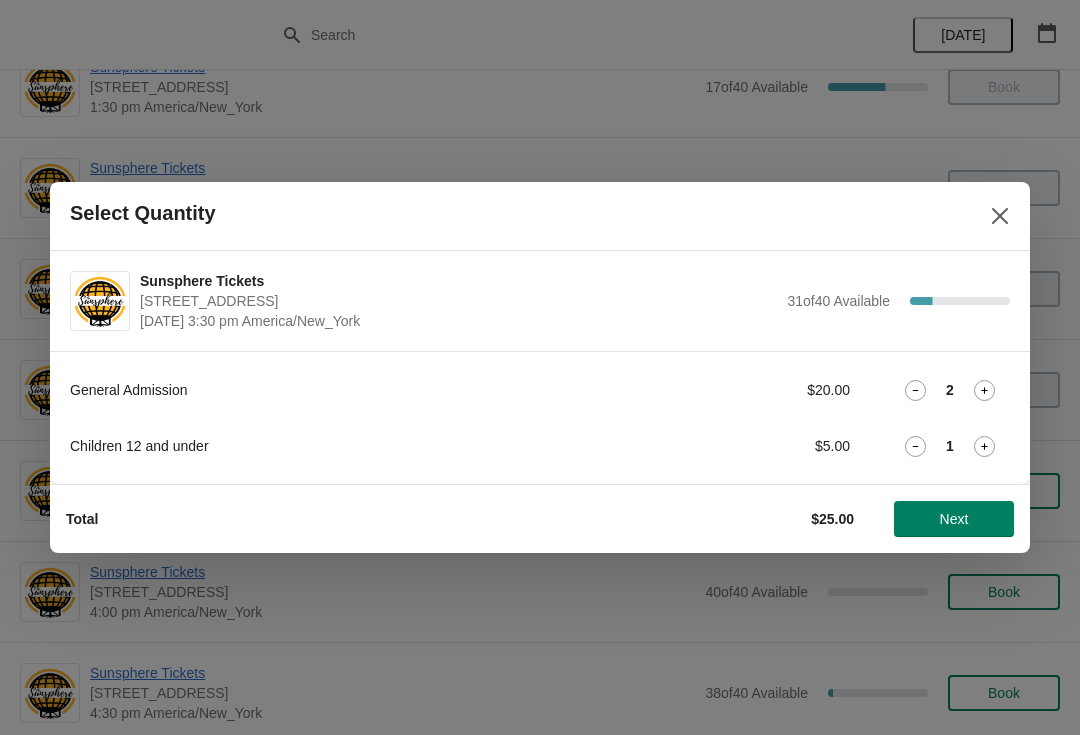 click on "Children 12 and under $5.00 1" at bounding box center [540, 446] 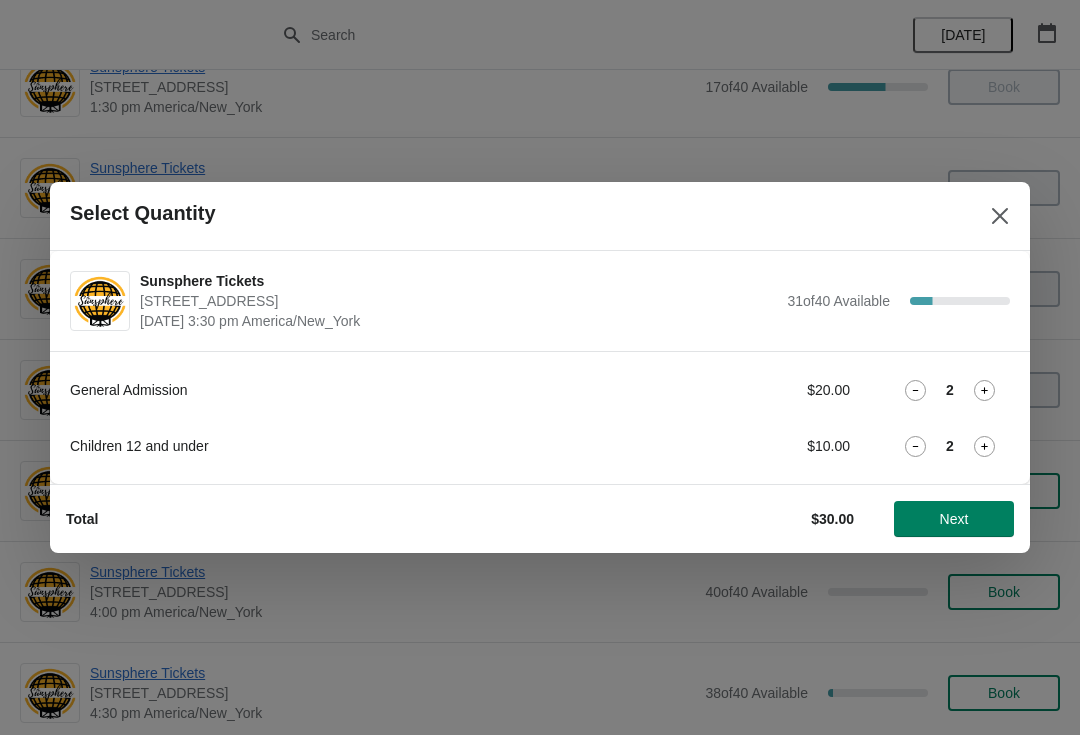 click on "Next" at bounding box center (954, 519) 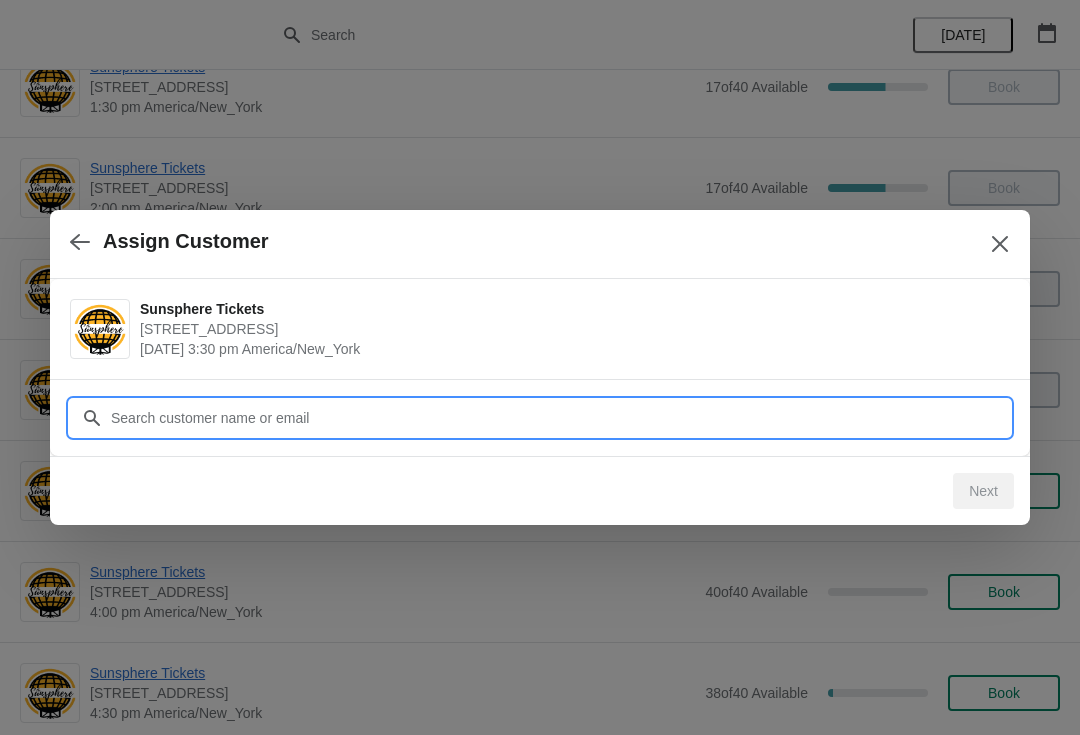 click on "Customer" at bounding box center [560, 418] 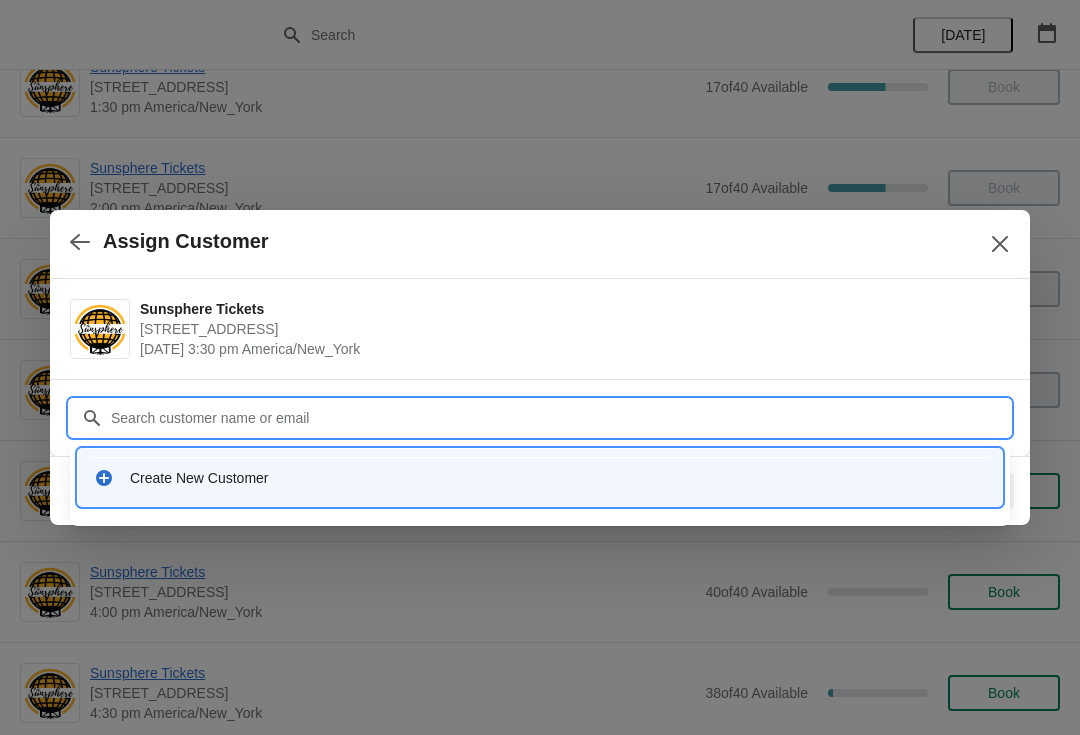 click on "Create New Customer" at bounding box center (558, 478) 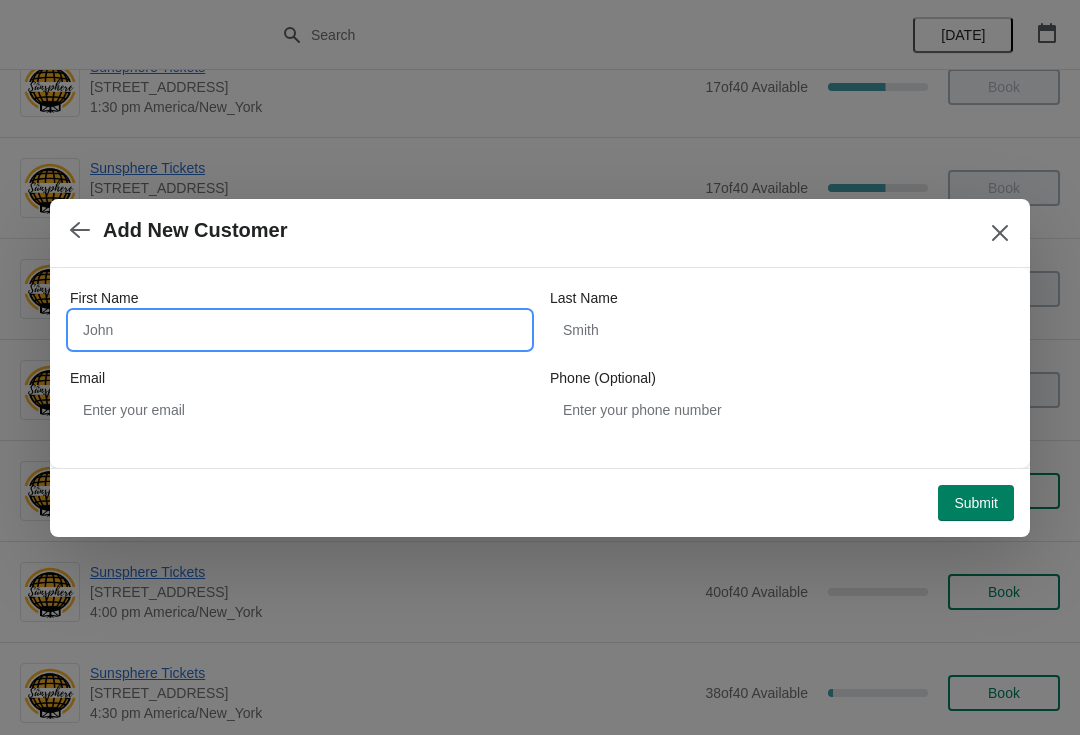 click on "First Name" at bounding box center [300, 330] 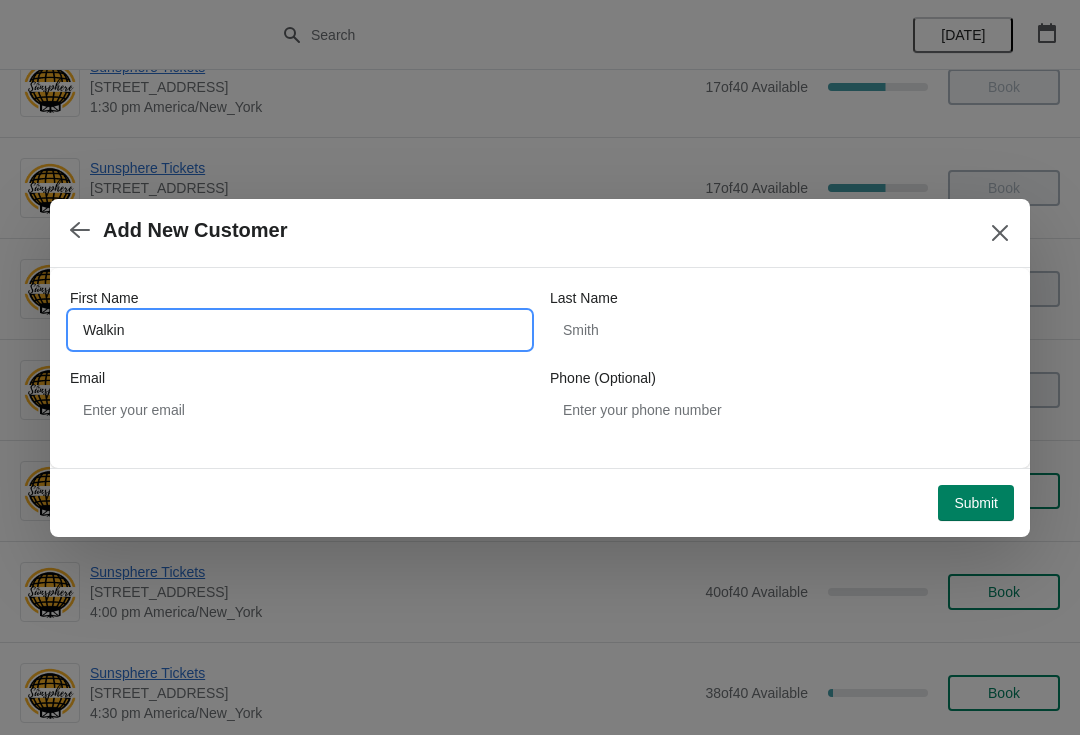 type on "Walkin" 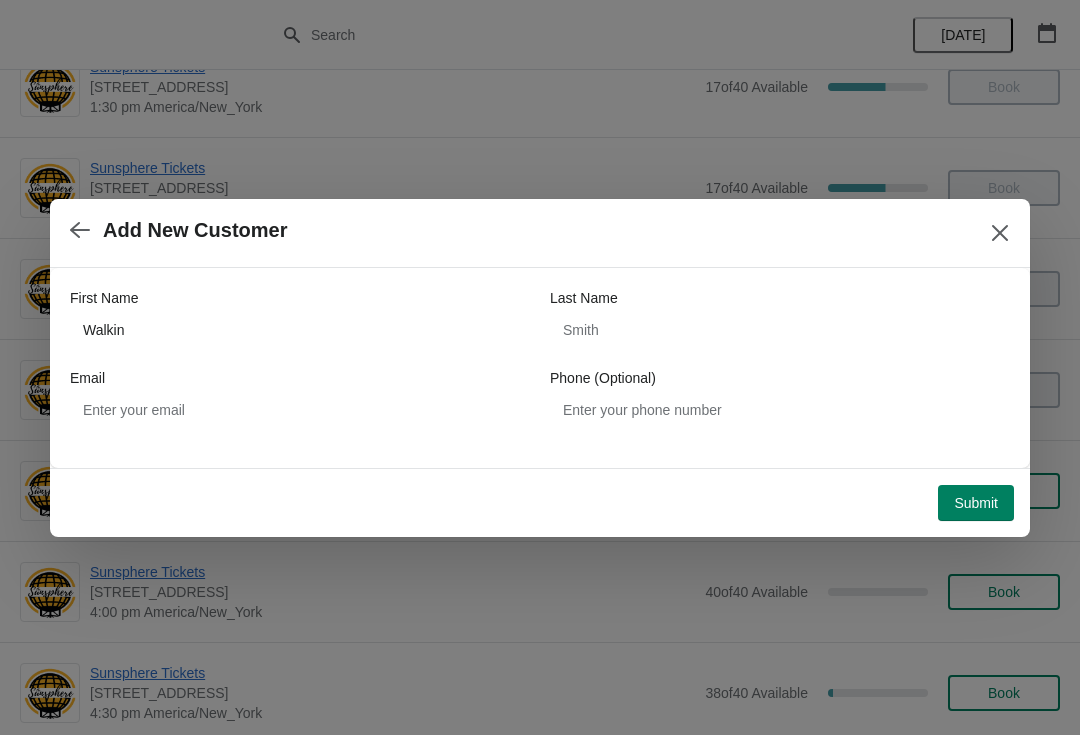click on "Submit" at bounding box center (976, 503) 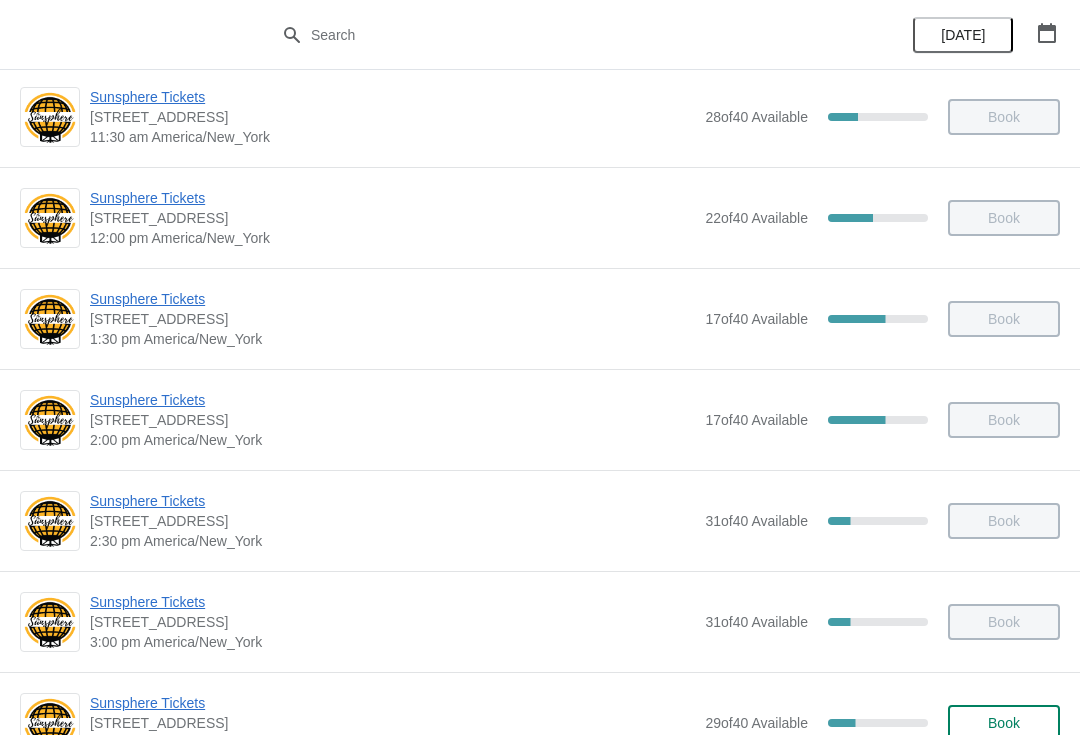 scroll, scrollTop: 476, scrollLeft: 0, axis: vertical 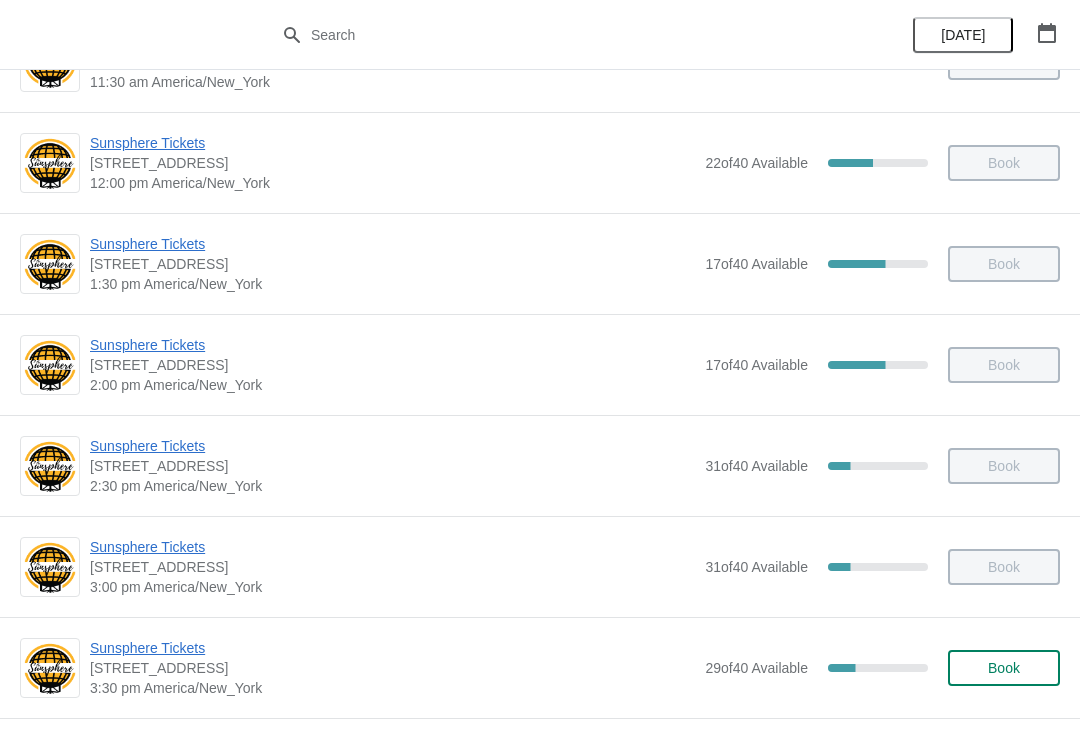 click on "Book" at bounding box center [1004, 668] 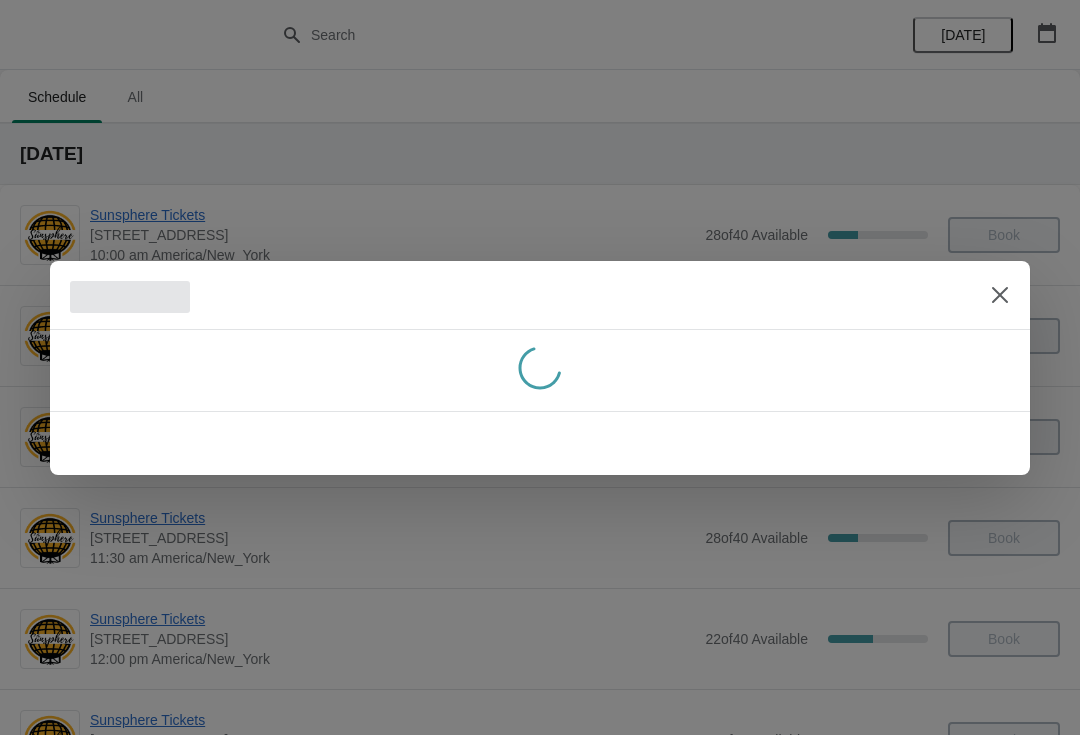 scroll, scrollTop: 0, scrollLeft: 0, axis: both 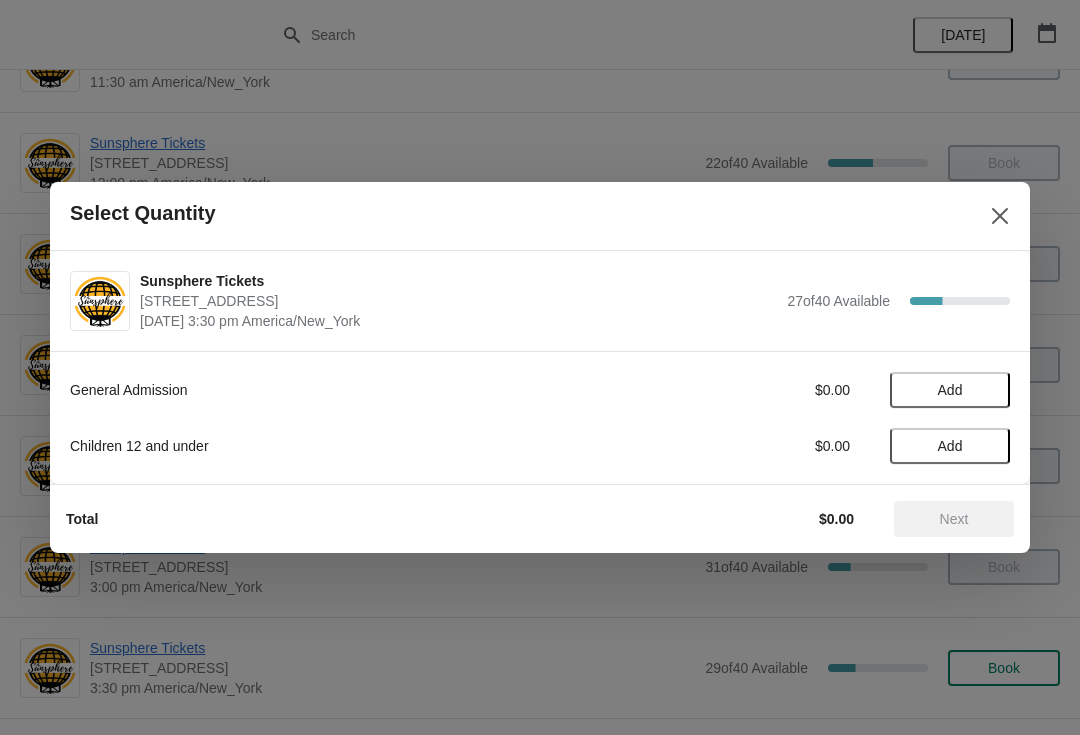 click on "Add" at bounding box center [950, 390] 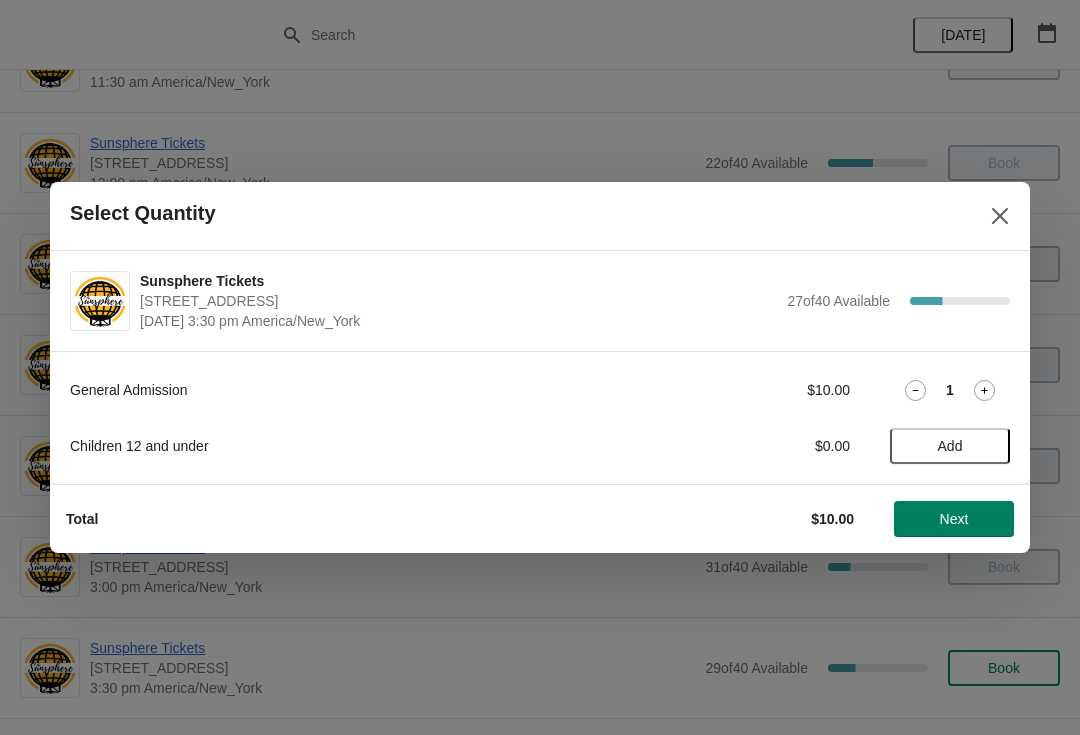 click 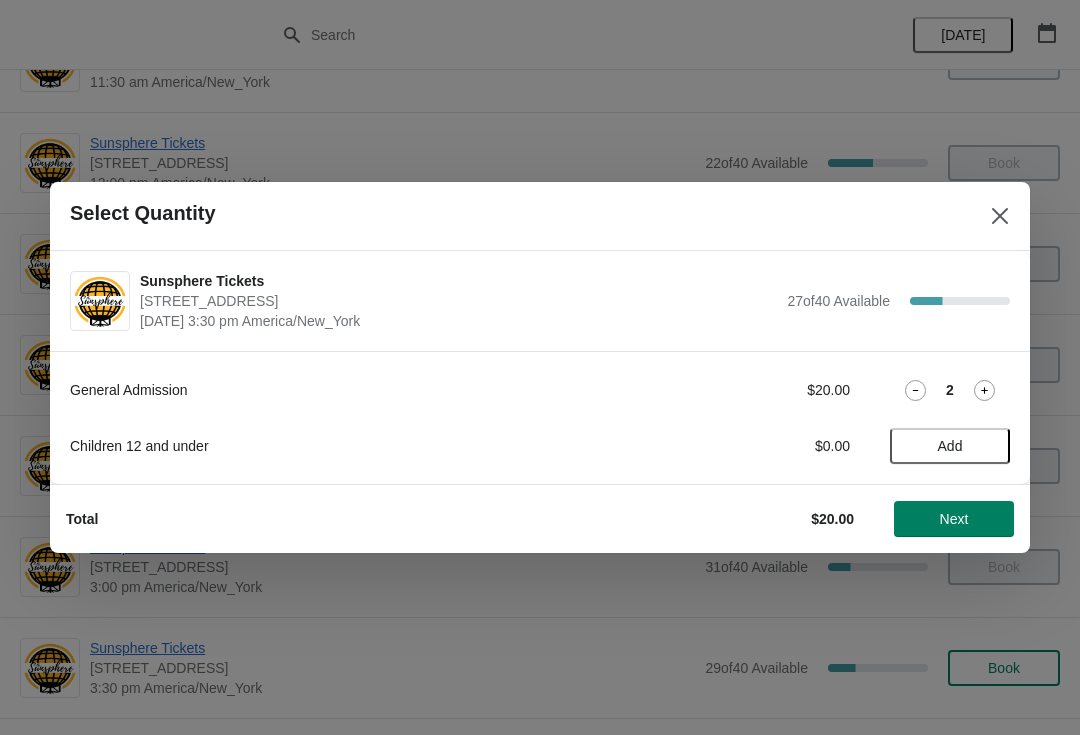 click on "Next" at bounding box center [954, 519] 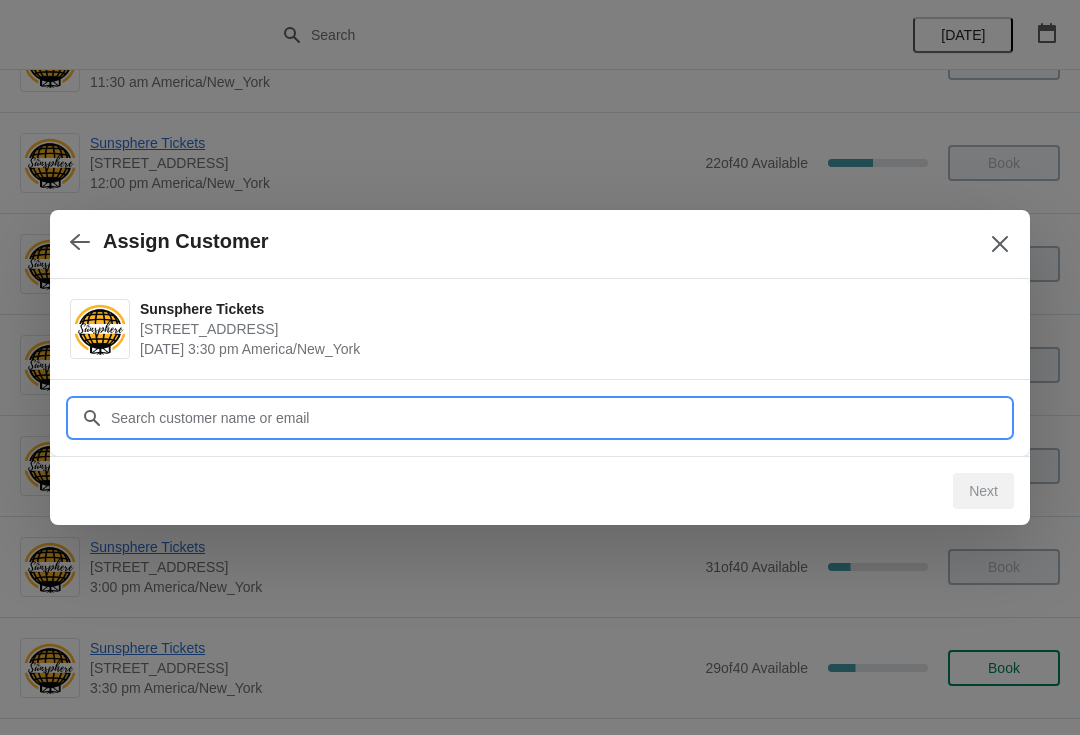 click on "Assign Customer Sunsphere Tickets 810 Clinch Avenue, Knoxville, TN, USA July 29 | 3:30 pm America/New_York Customer Next" at bounding box center [540, 10196] 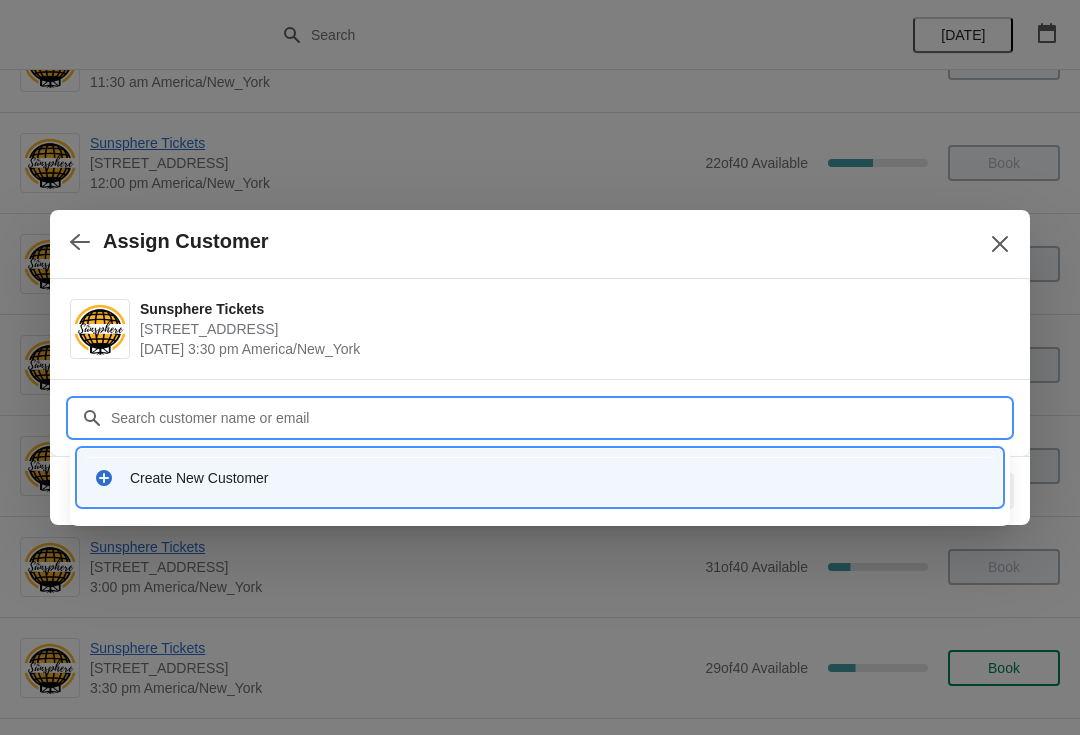 click on "Create New Customer" at bounding box center (540, 477) 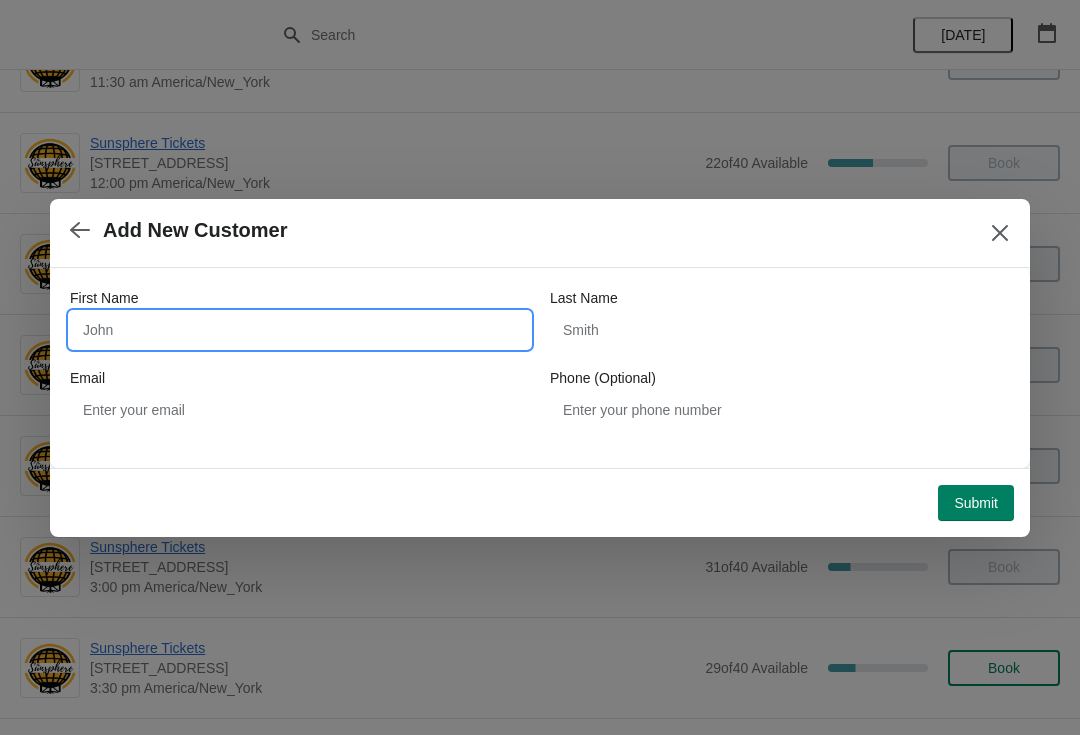 click on "First Name" at bounding box center (300, 330) 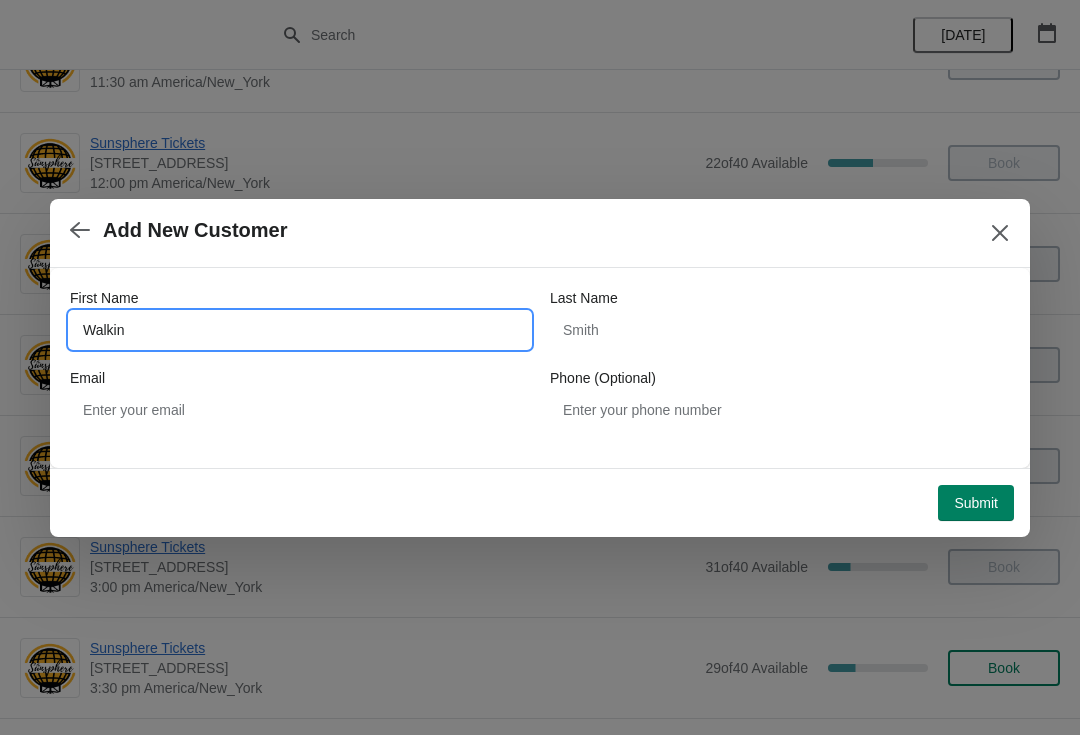 type on "Walkin" 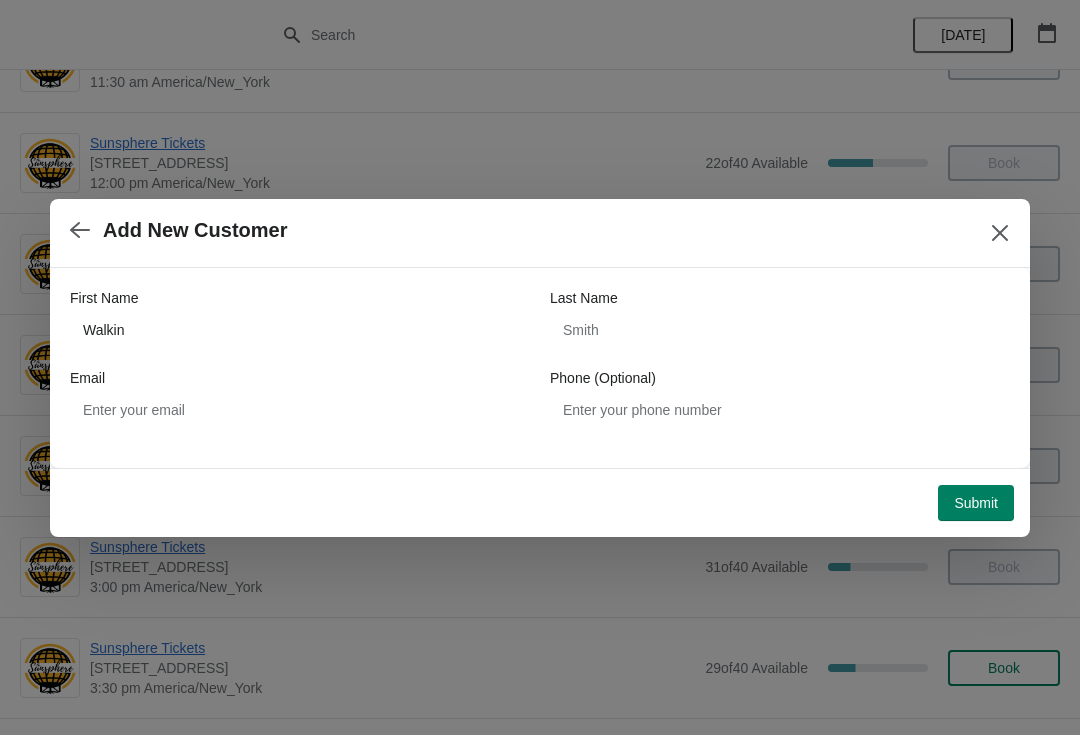 click on "Submit" at bounding box center [976, 503] 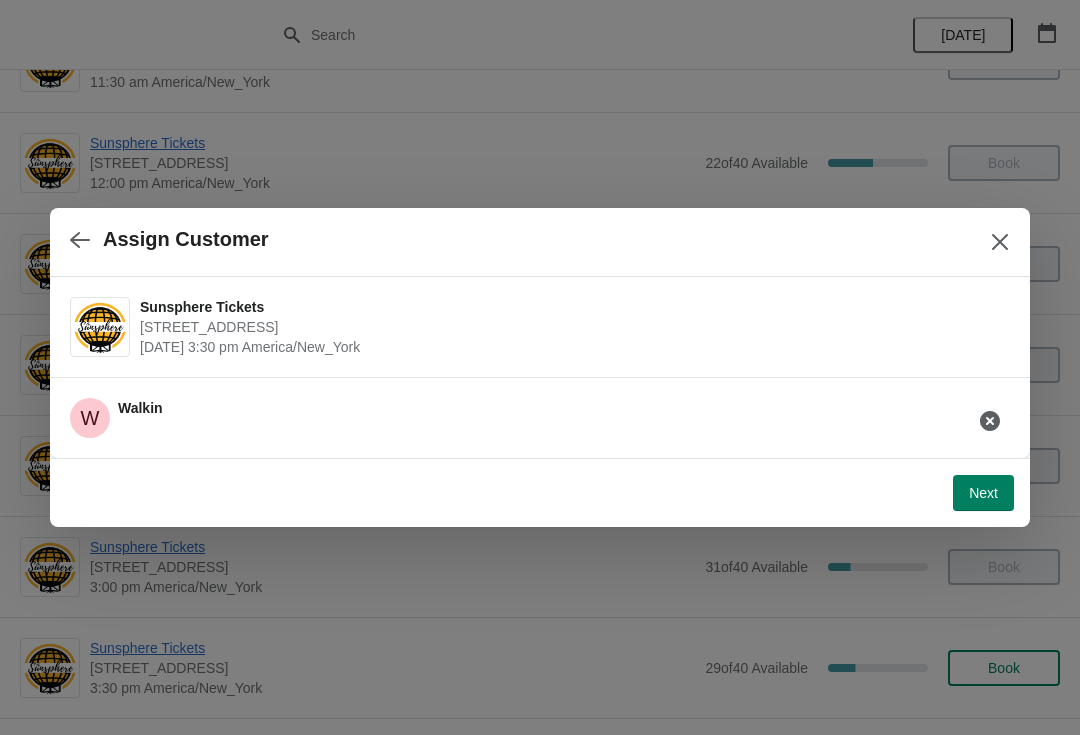 click on "Next" at bounding box center [983, 493] 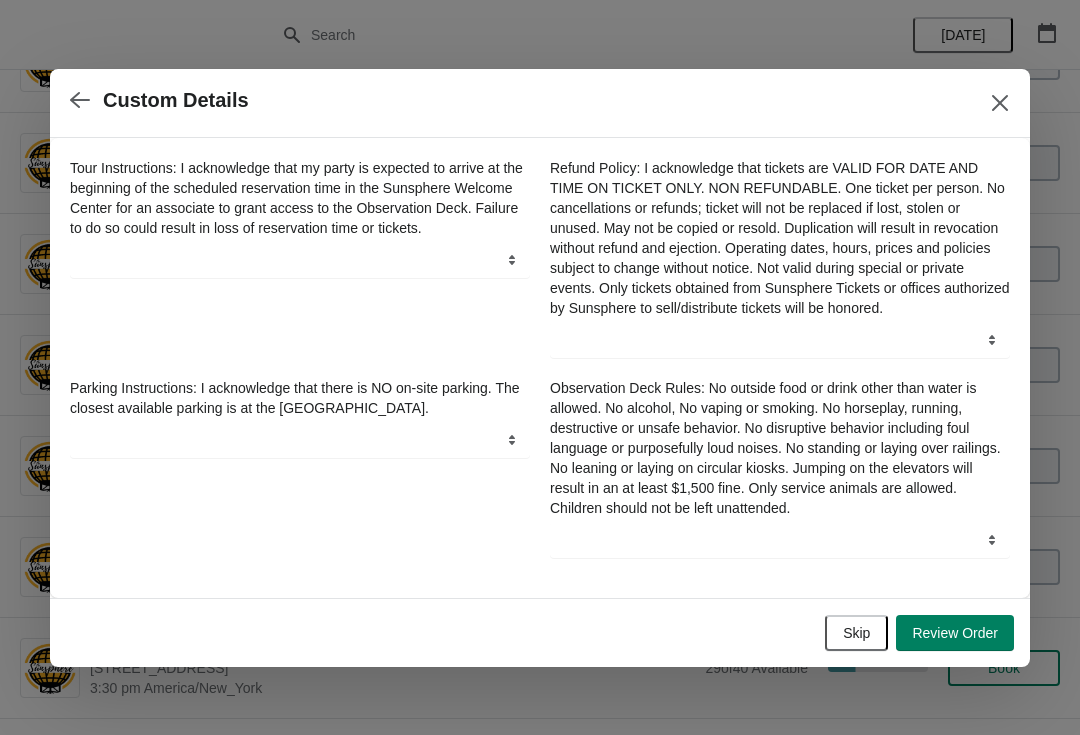 click on "Skip" at bounding box center (856, 633) 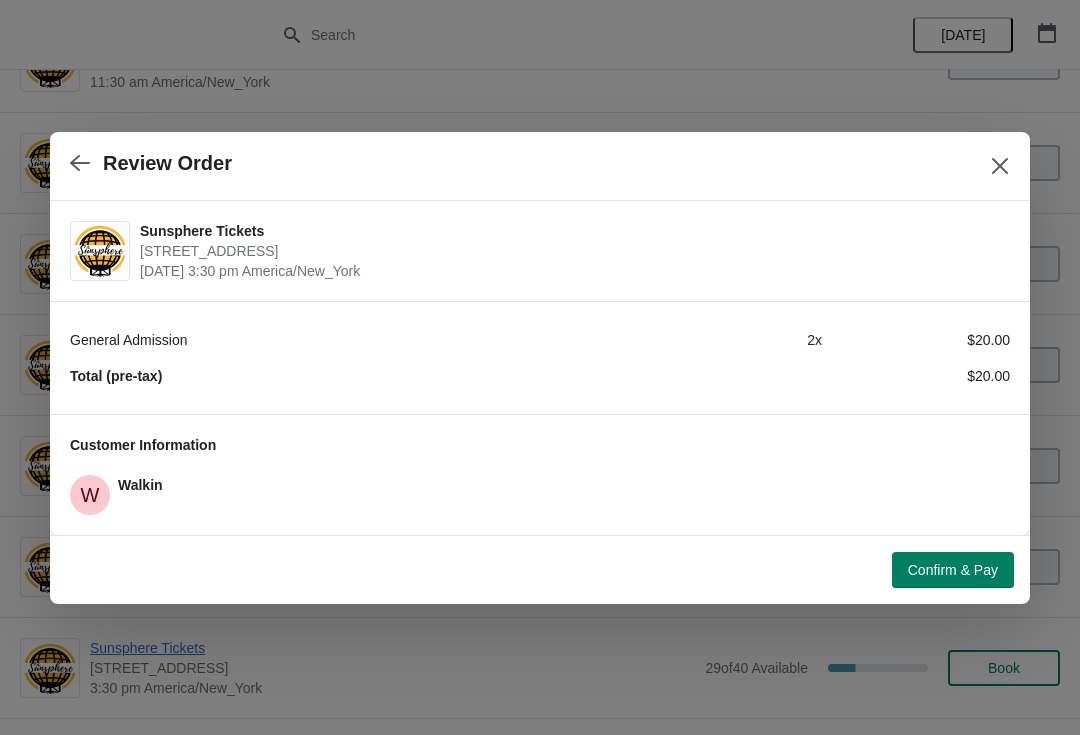 click on "Confirm & Pay" at bounding box center [953, 570] 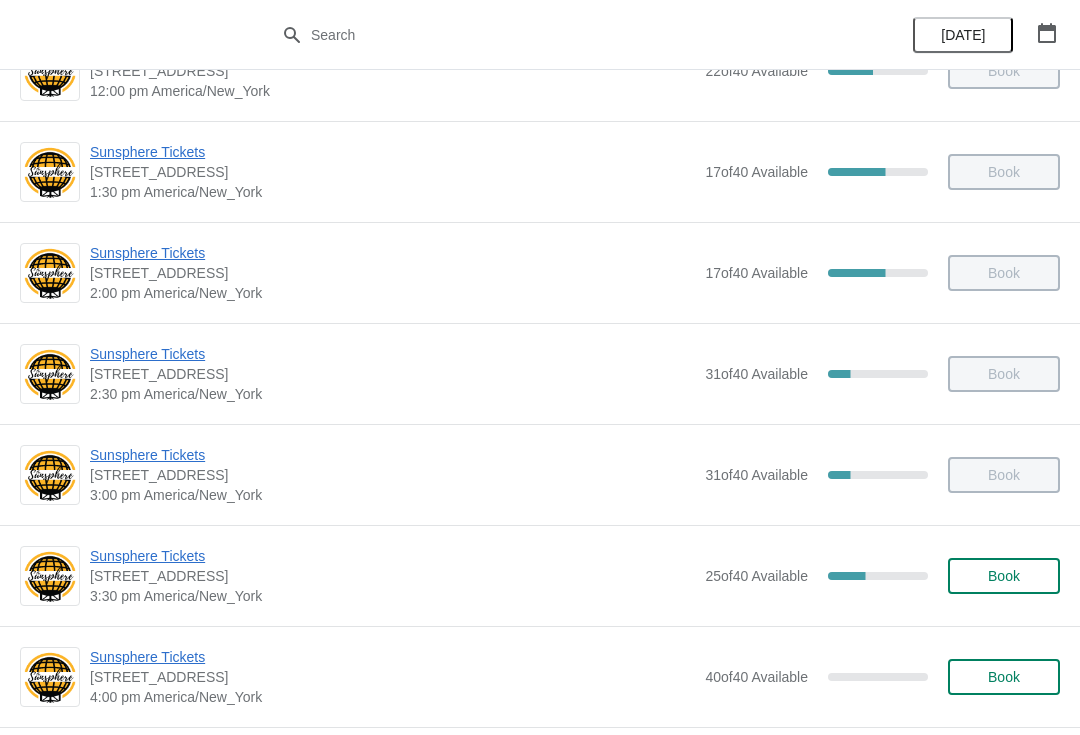scroll, scrollTop: 600, scrollLeft: 0, axis: vertical 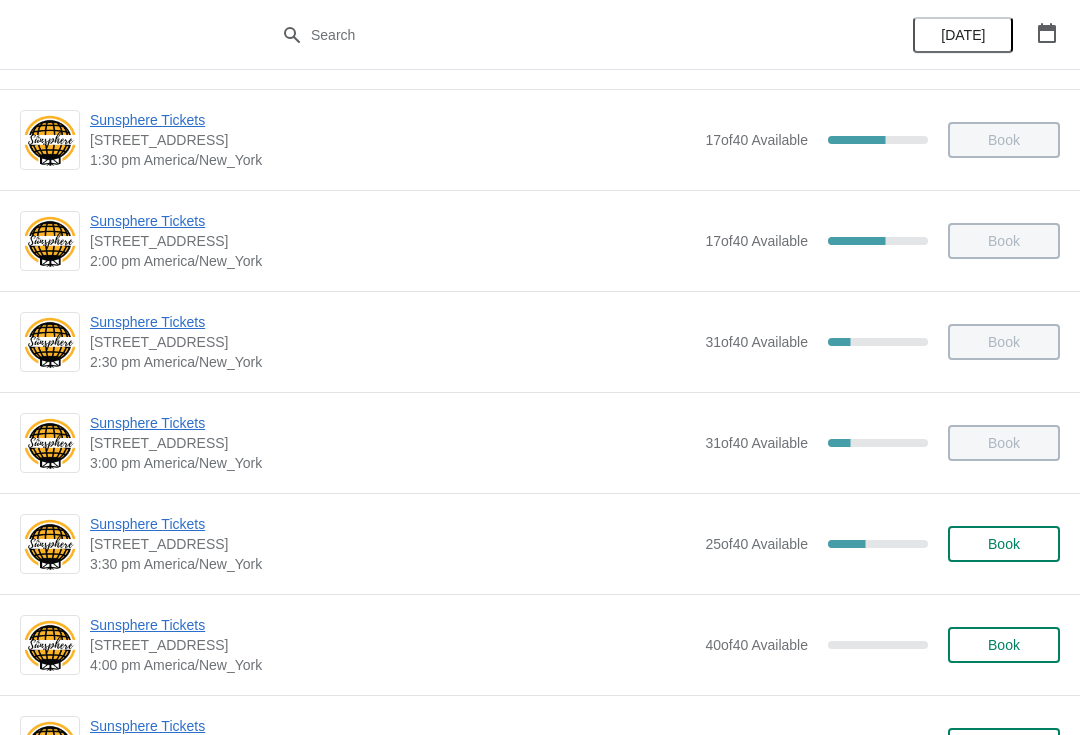 click on "Book" at bounding box center [1004, 544] 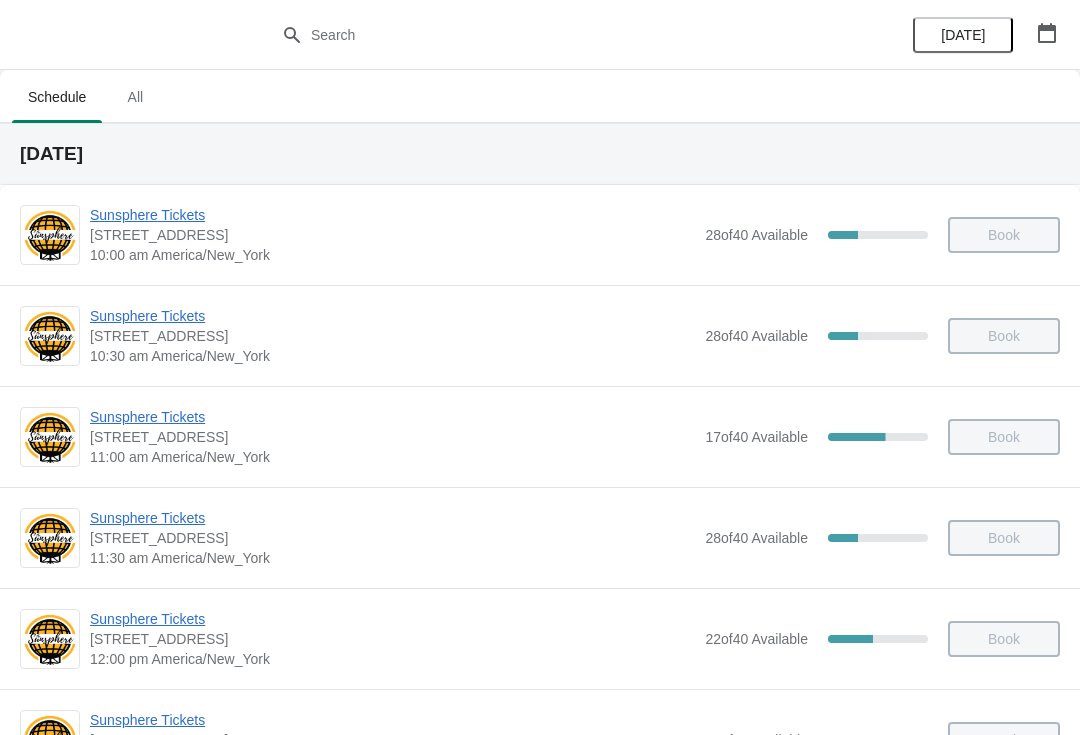 scroll, scrollTop: 600, scrollLeft: 0, axis: vertical 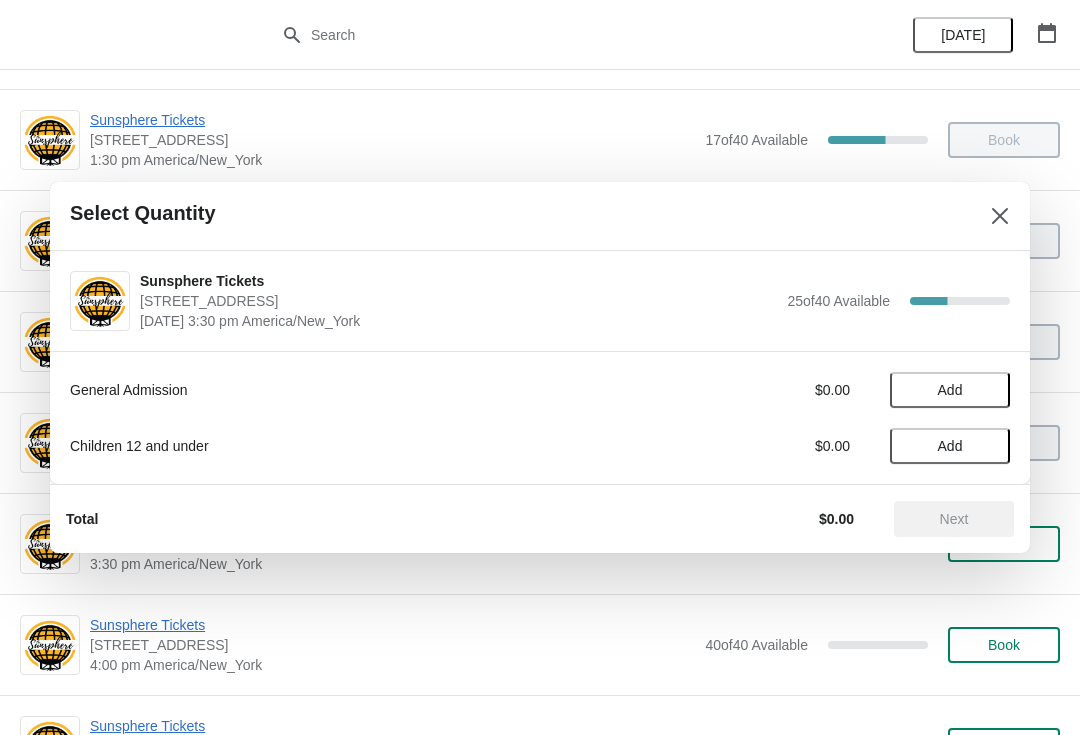 click on "Add" at bounding box center (950, 390) 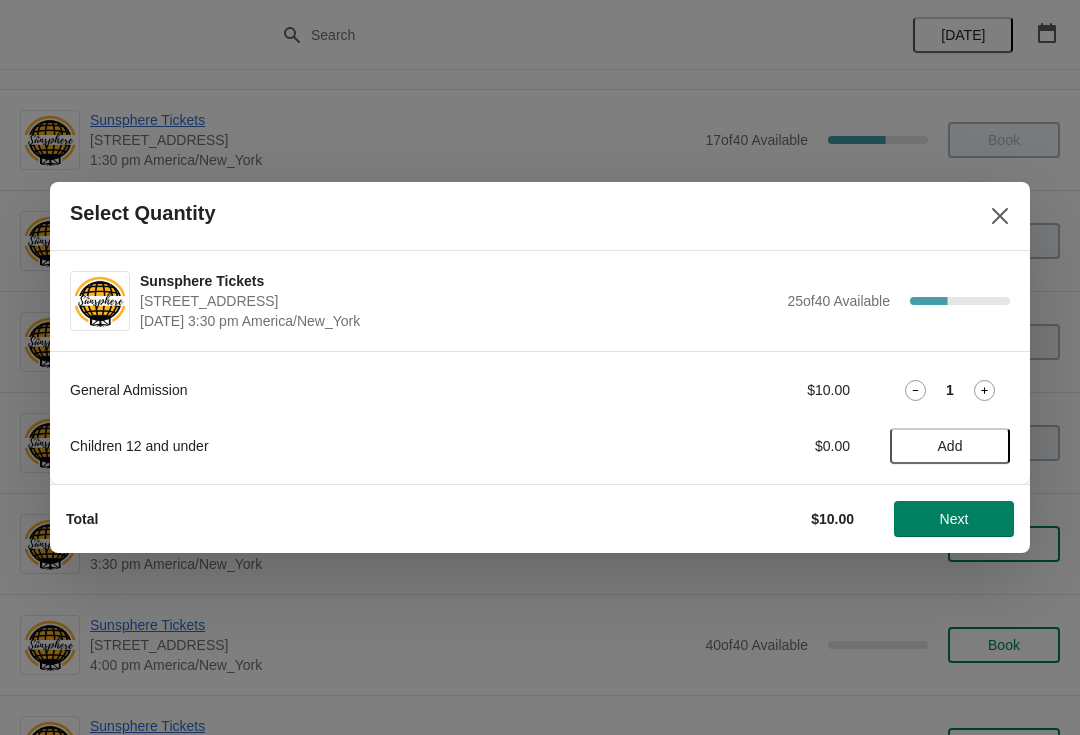 click on "Next" at bounding box center [954, 519] 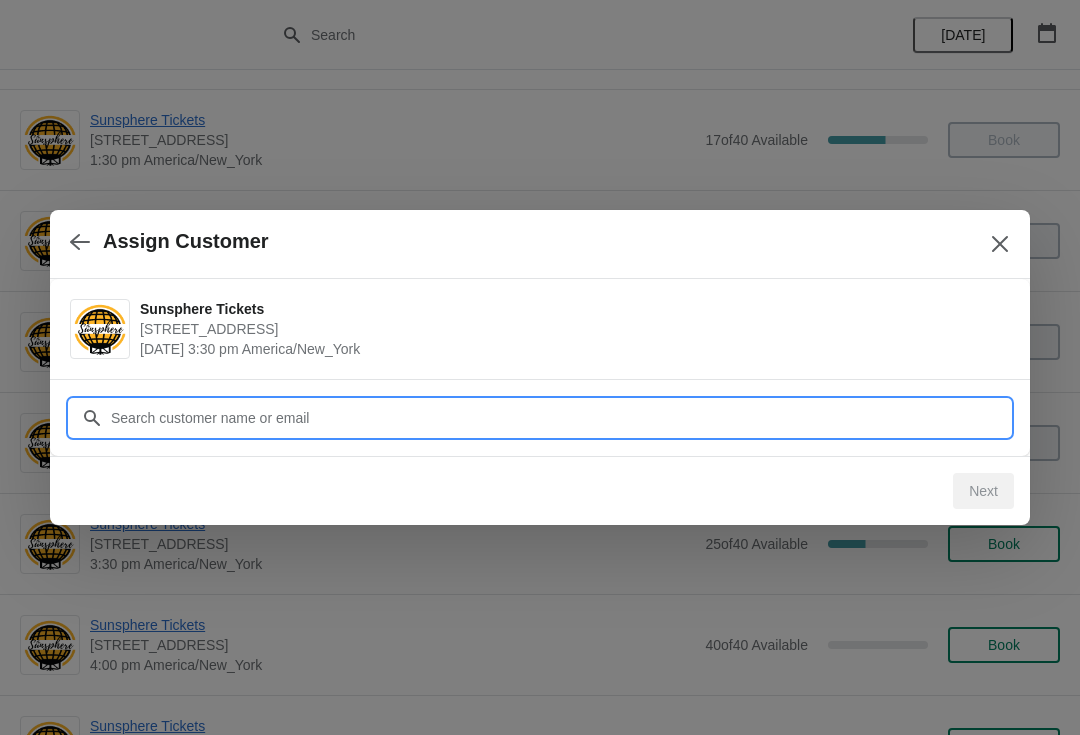 click on "Customer" at bounding box center (560, 418) 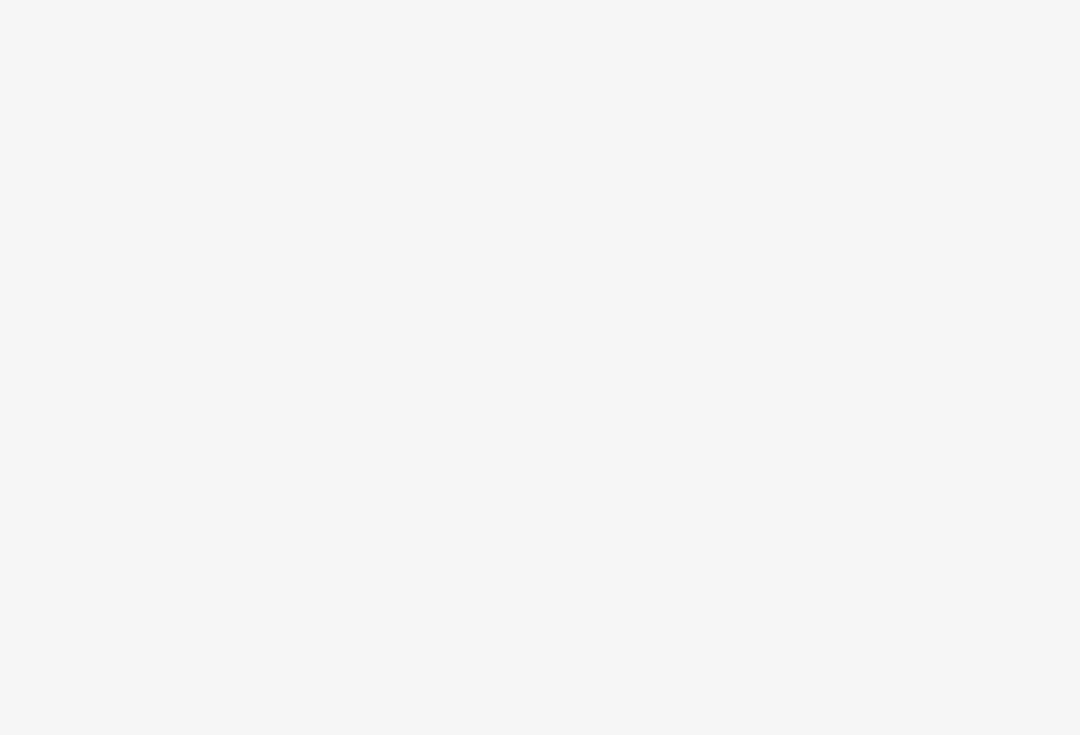 scroll, scrollTop: 0, scrollLeft: 0, axis: both 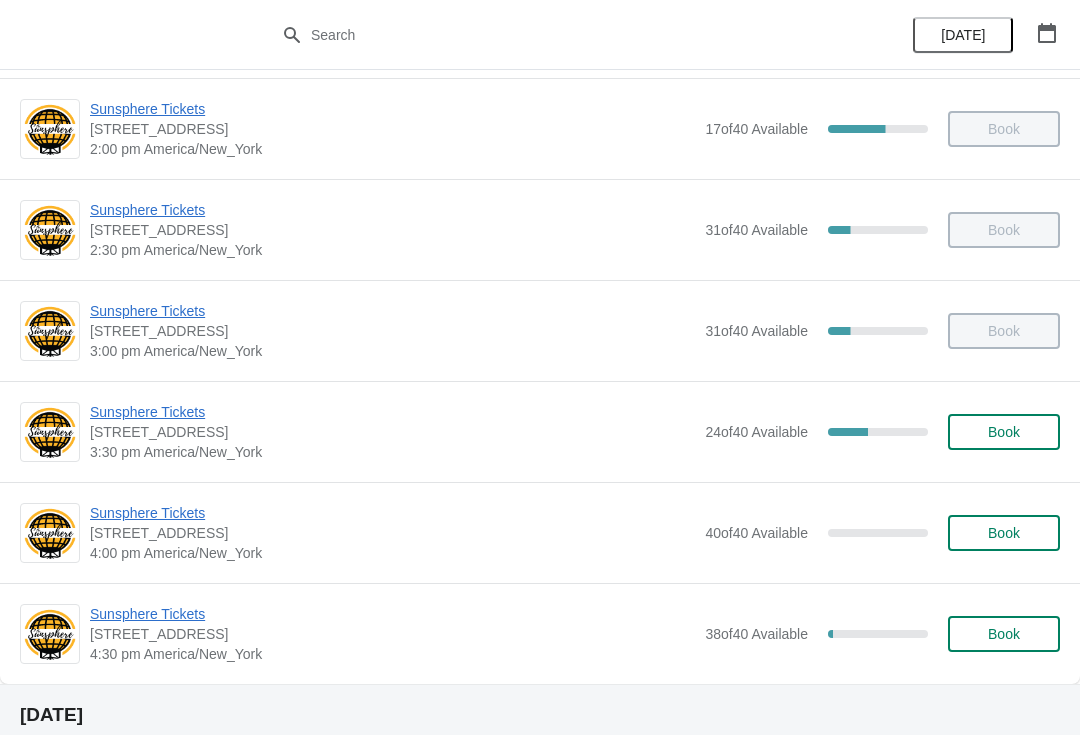 click on "Book" at bounding box center (1004, 432) 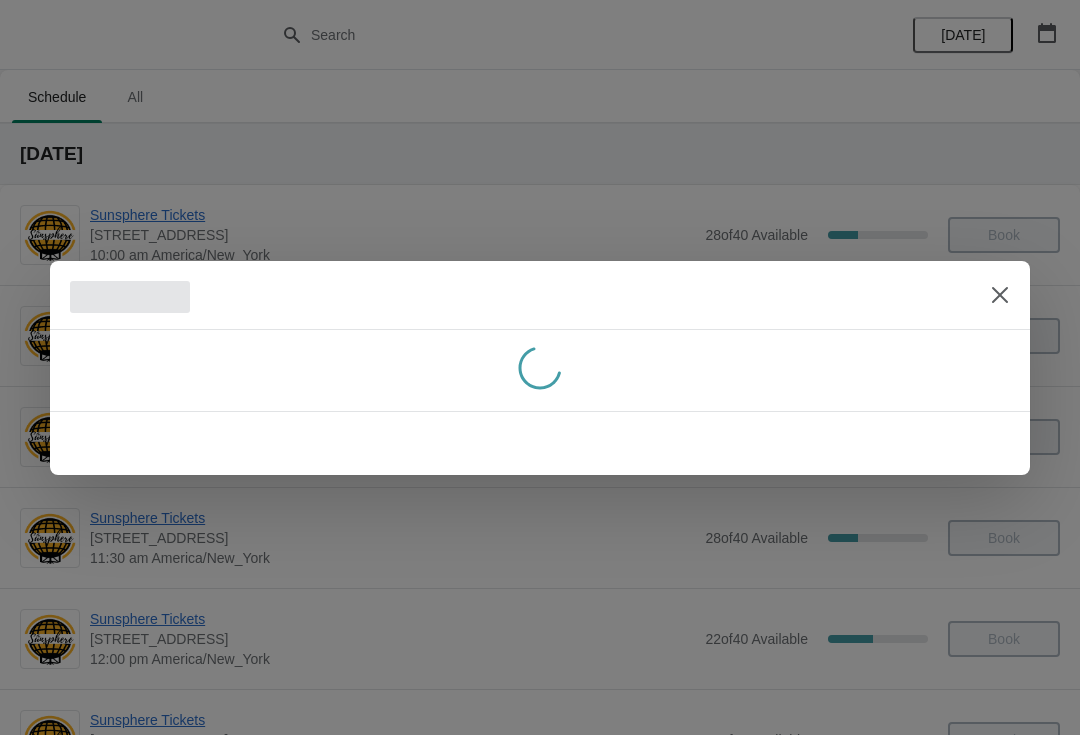 scroll, scrollTop: 712, scrollLeft: 0, axis: vertical 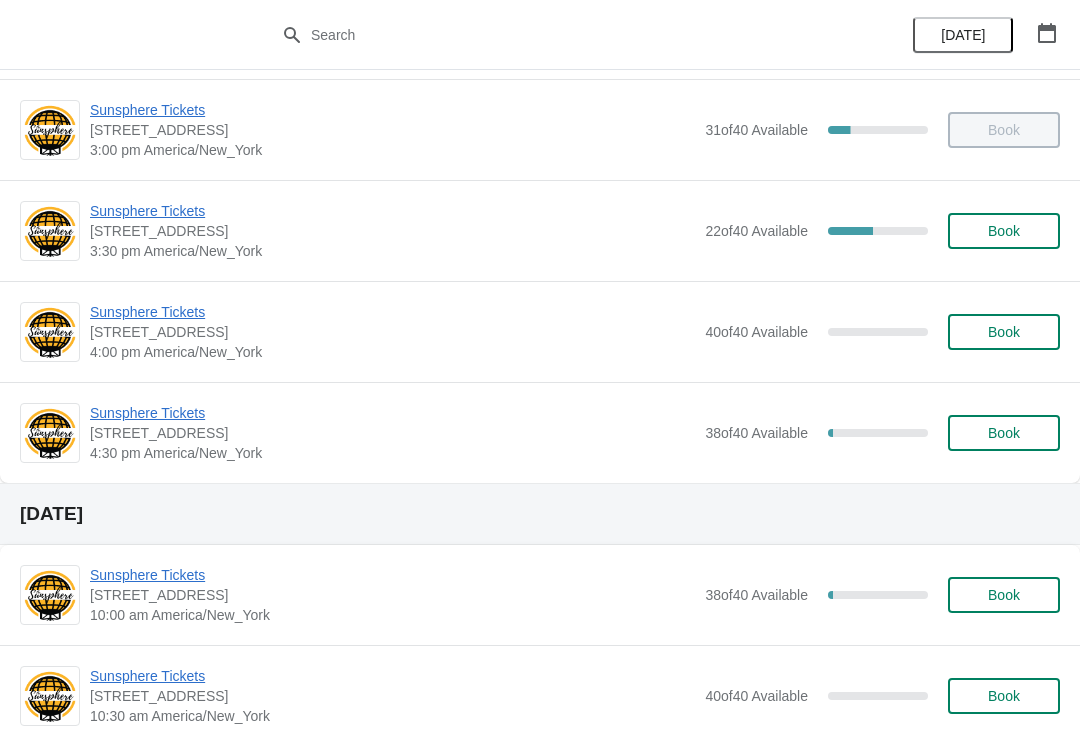click on "Book" at bounding box center [1004, 231] 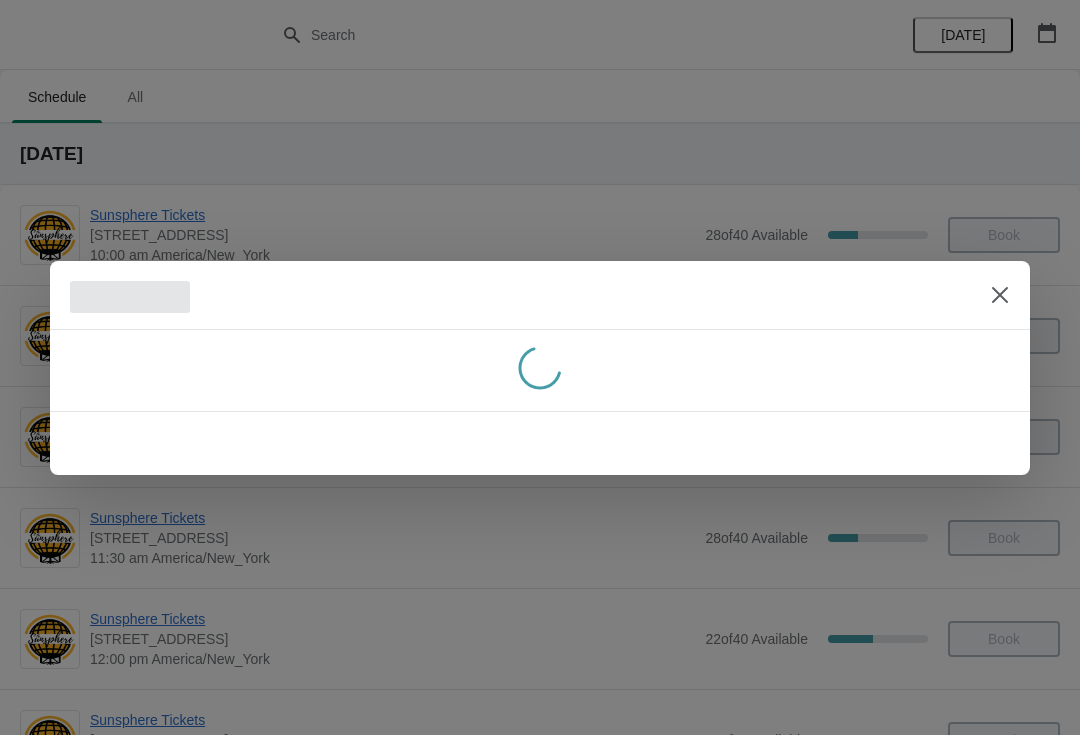 scroll, scrollTop: 0, scrollLeft: 0, axis: both 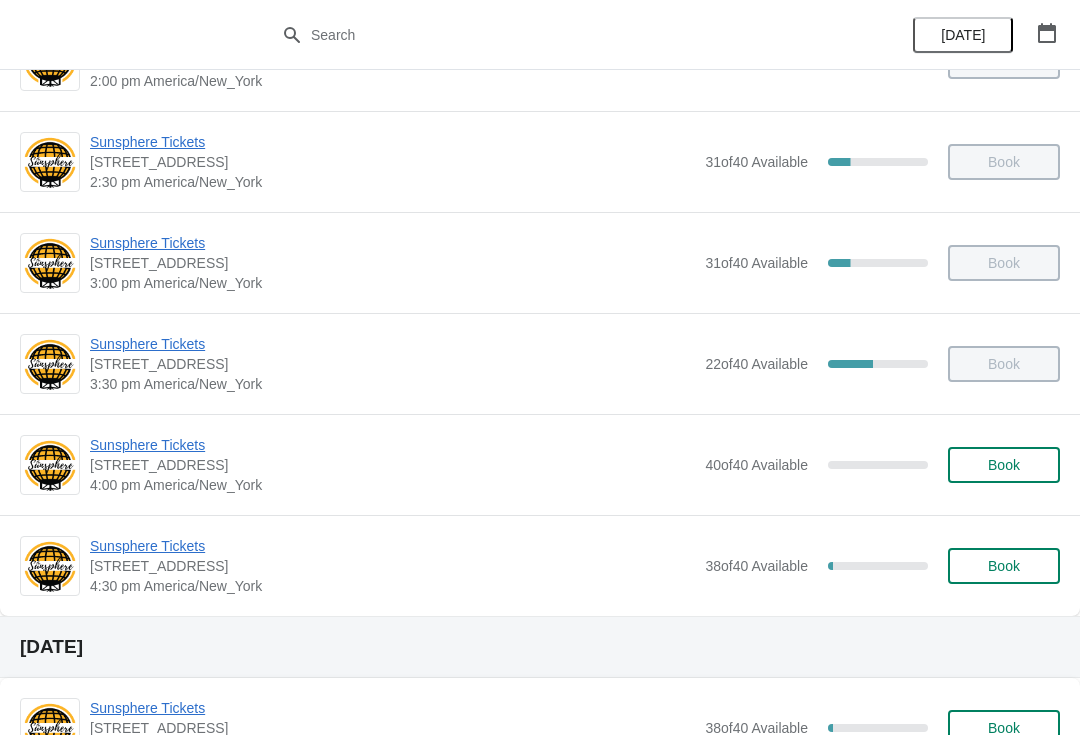 click on "Sunsphere Tickets" at bounding box center (392, 546) 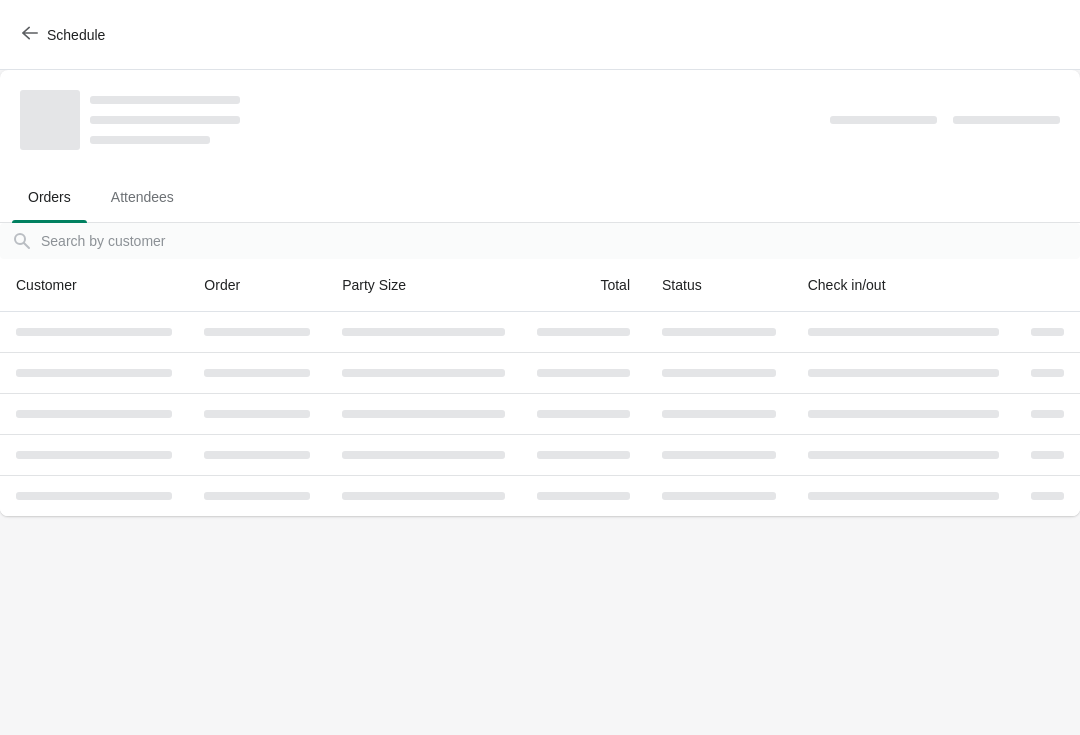 scroll, scrollTop: 0, scrollLeft: 0, axis: both 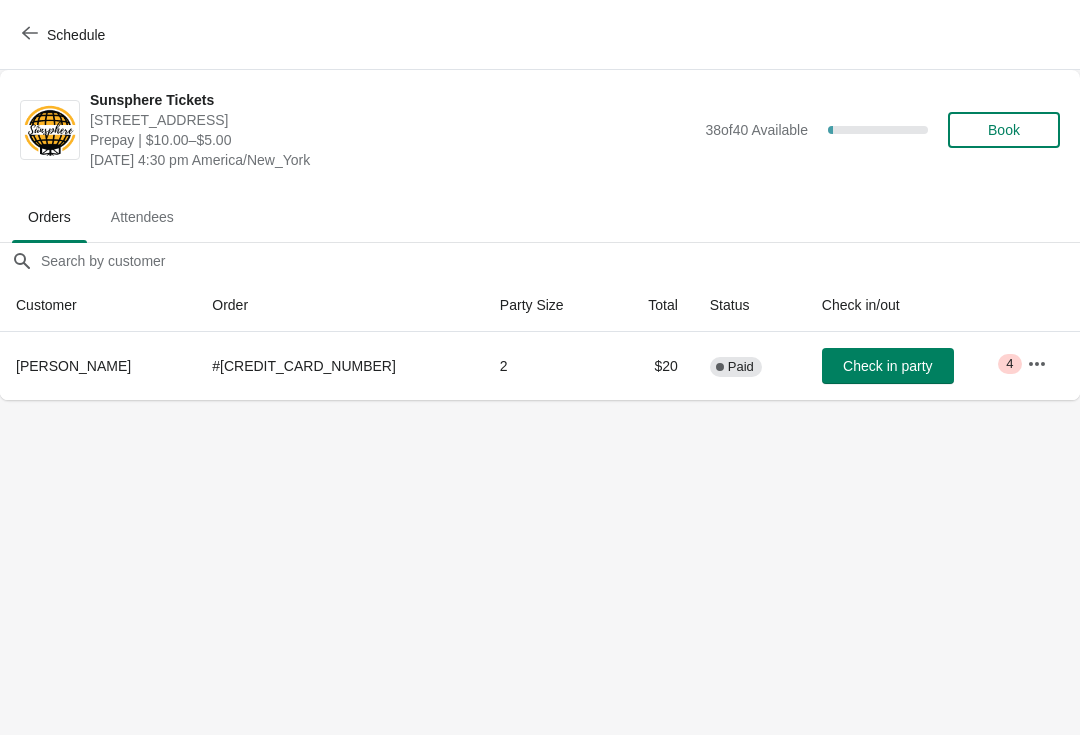 click on "Check in party" at bounding box center (888, 366) 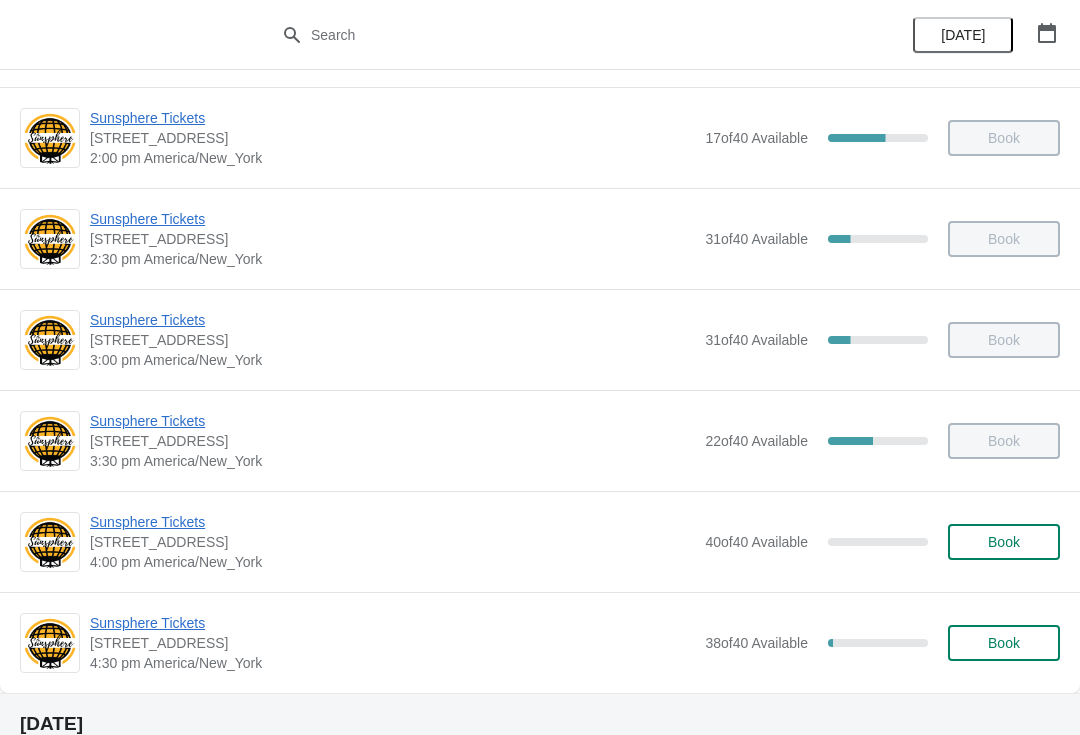 scroll, scrollTop: 783, scrollLeft: 0, axis: vertical 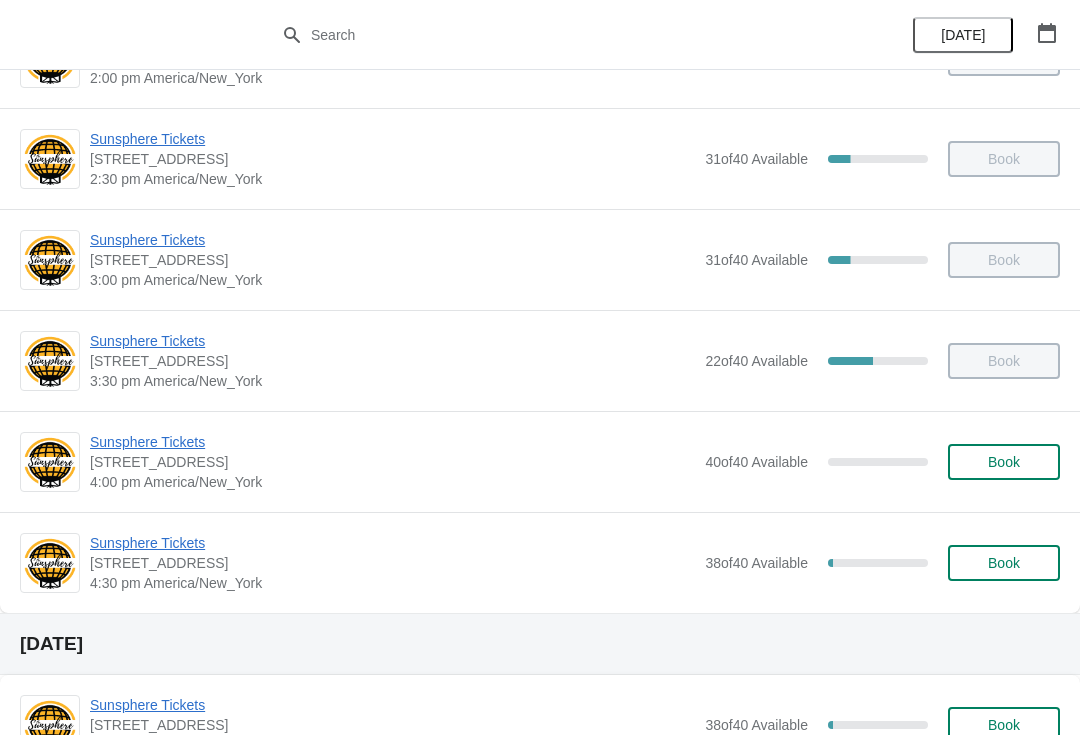click on "Book" at bounding box center (1004, 462) 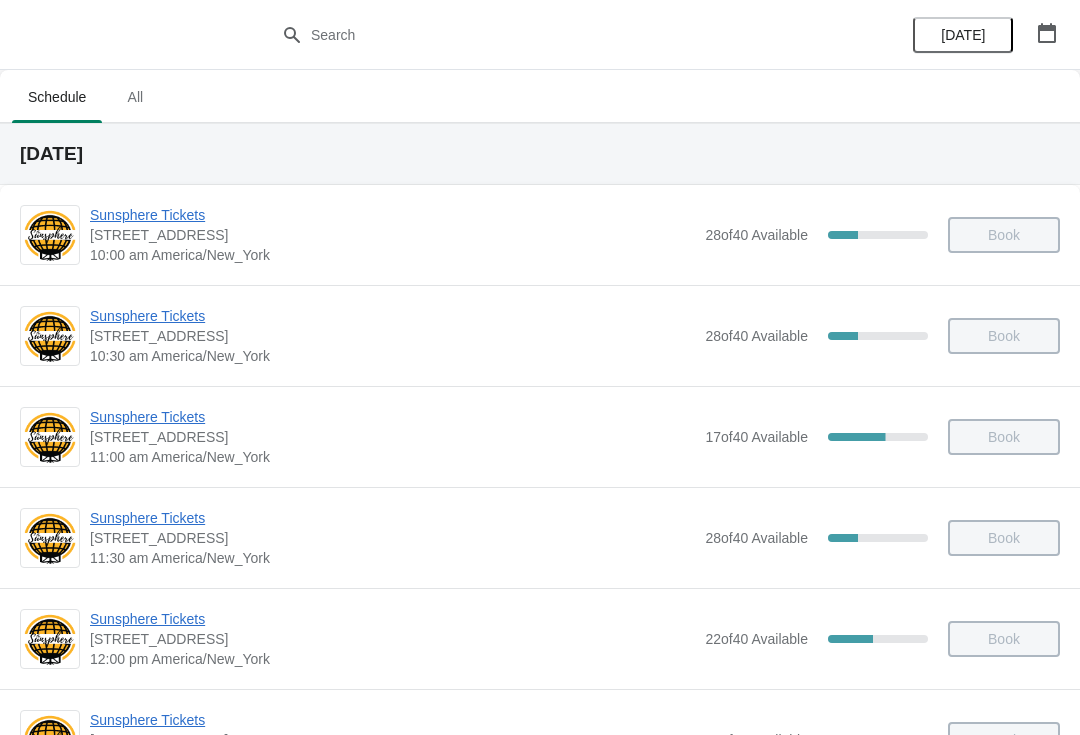 scroll, scrollTop: 783, scrollLeft: 0, axis: vertical 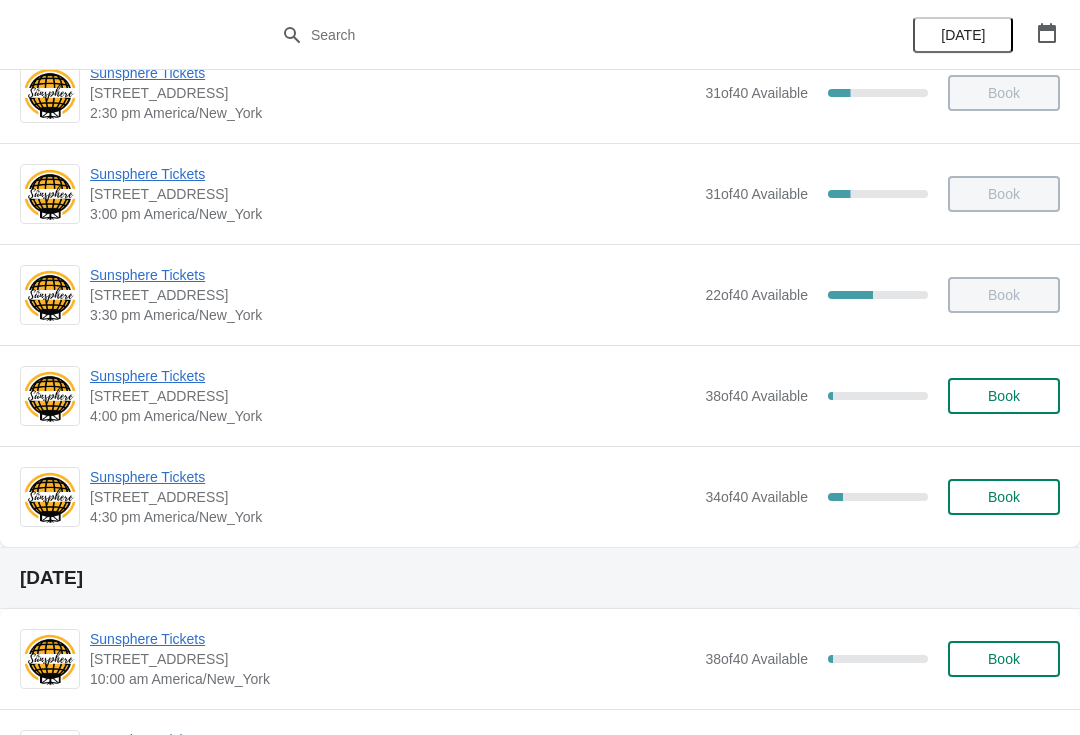 click on "Book" at bounding box center [1004, 396] 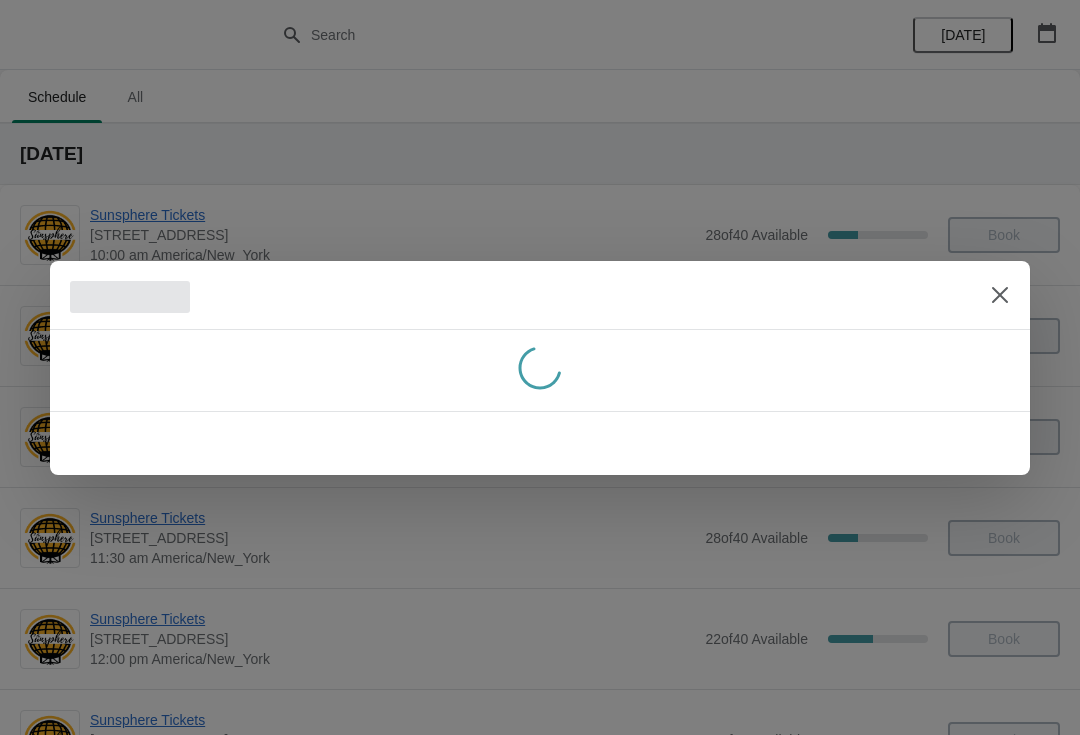scroll, scrollTop: 0, scrollLeft: 0, axis: both 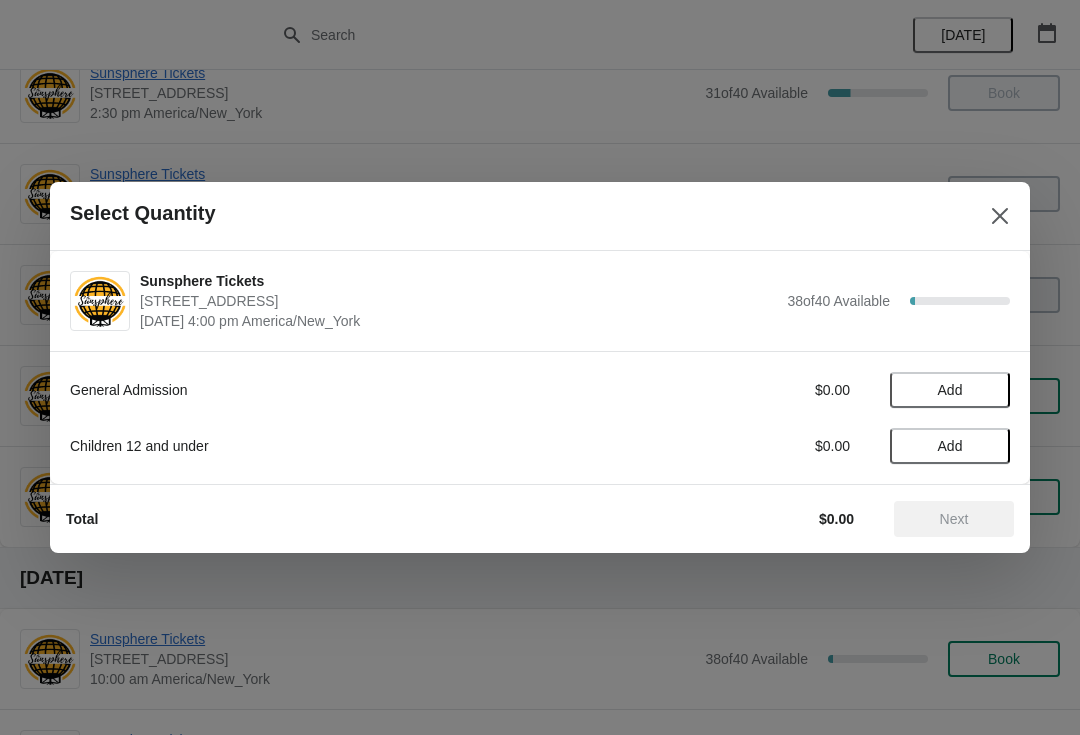 click on "Add" at bounding box center (950, 390) 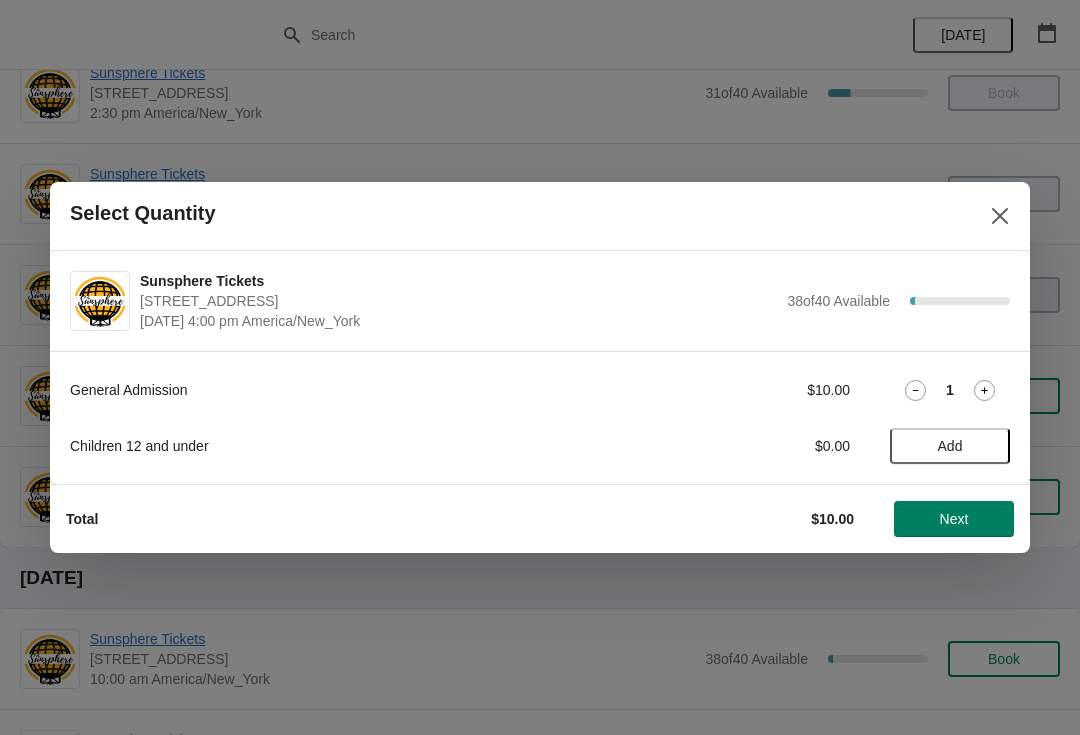 click 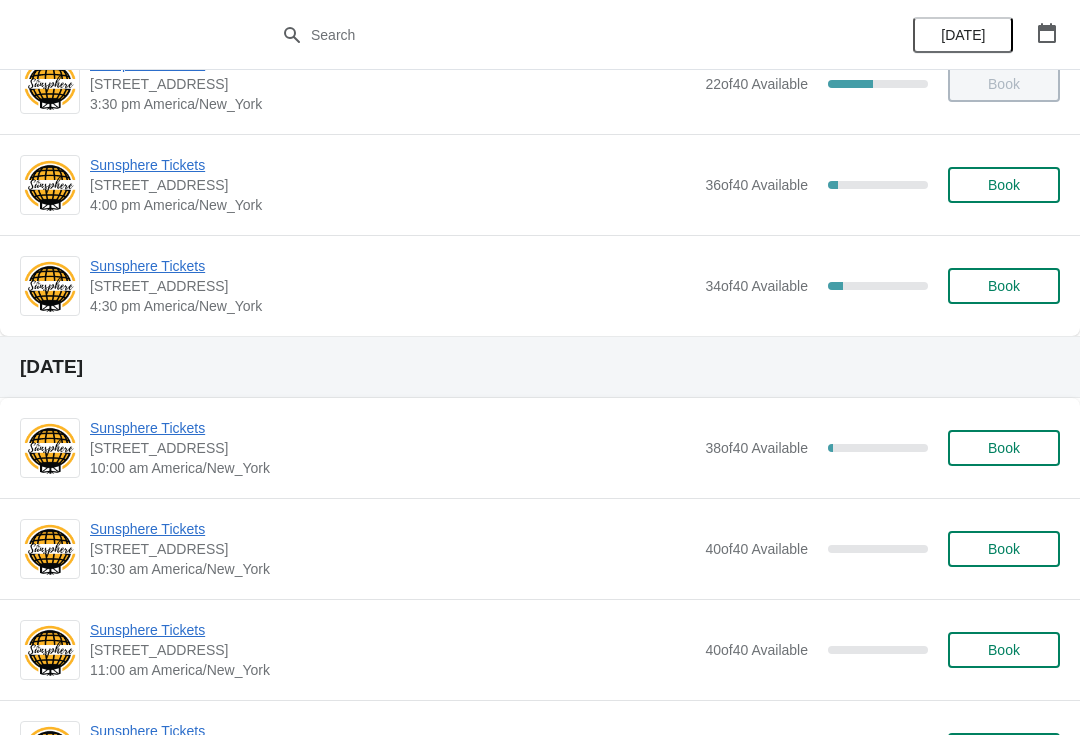 scroll, scrollTop: 1053, scrollLeft: 0, axis: vertical 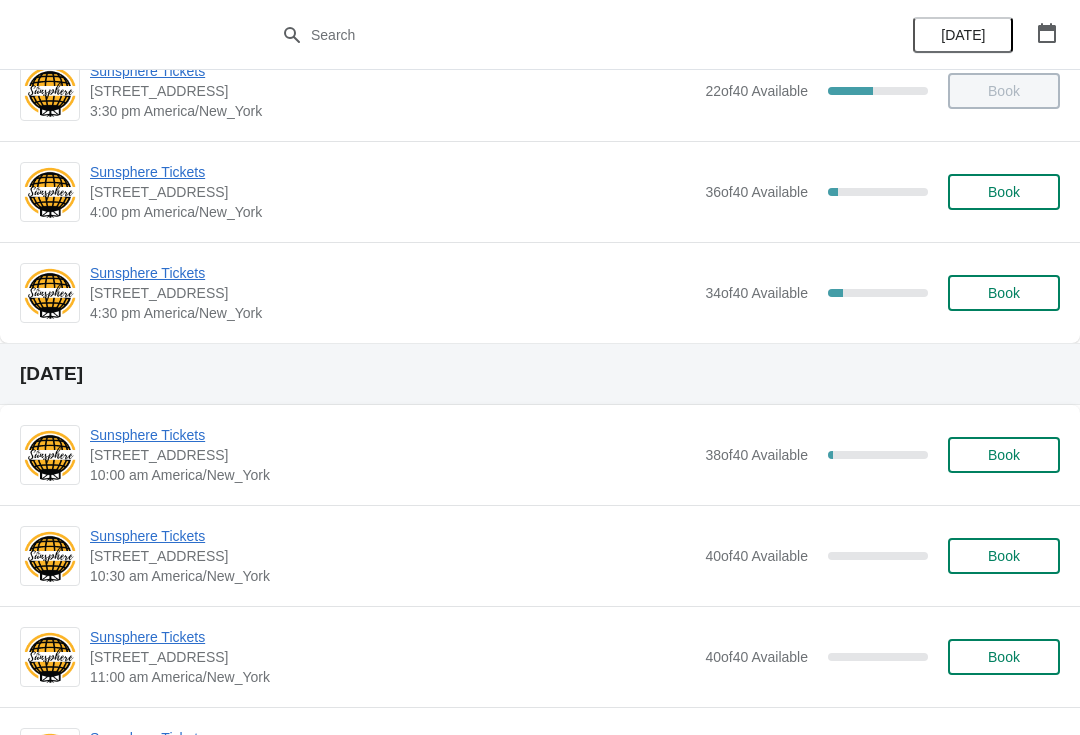 click on "Book" at bounding box center [1004, 192] 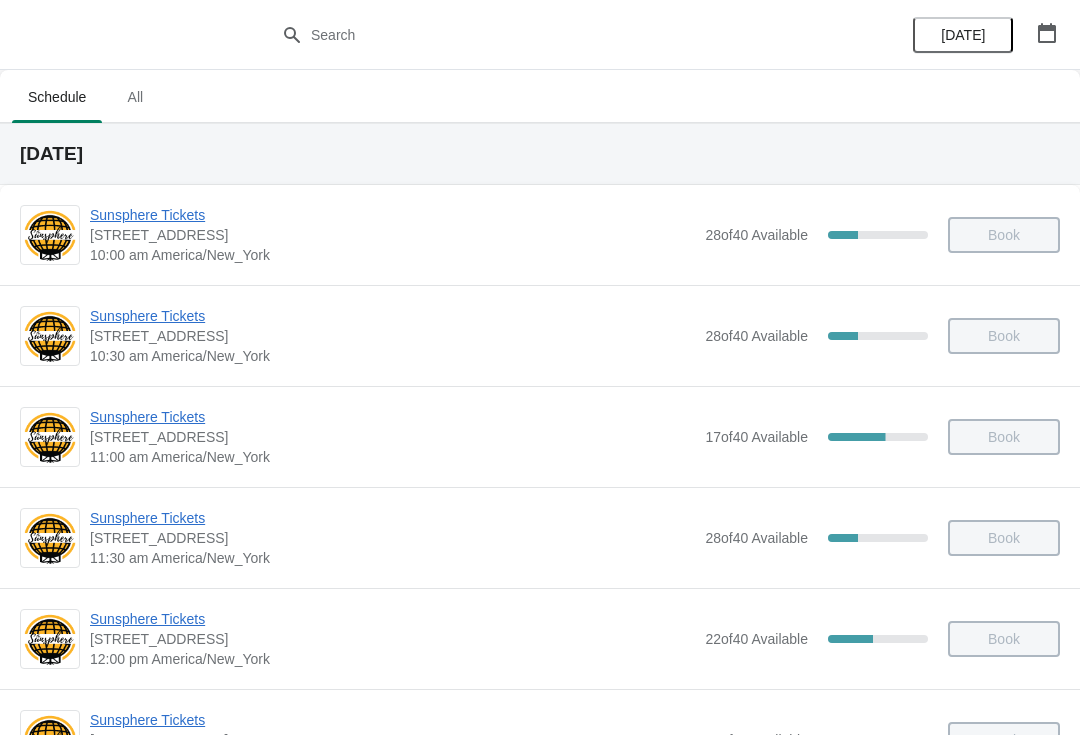 scroll, scrollTop: 1053, scrollLeft: 0, axis: vertical 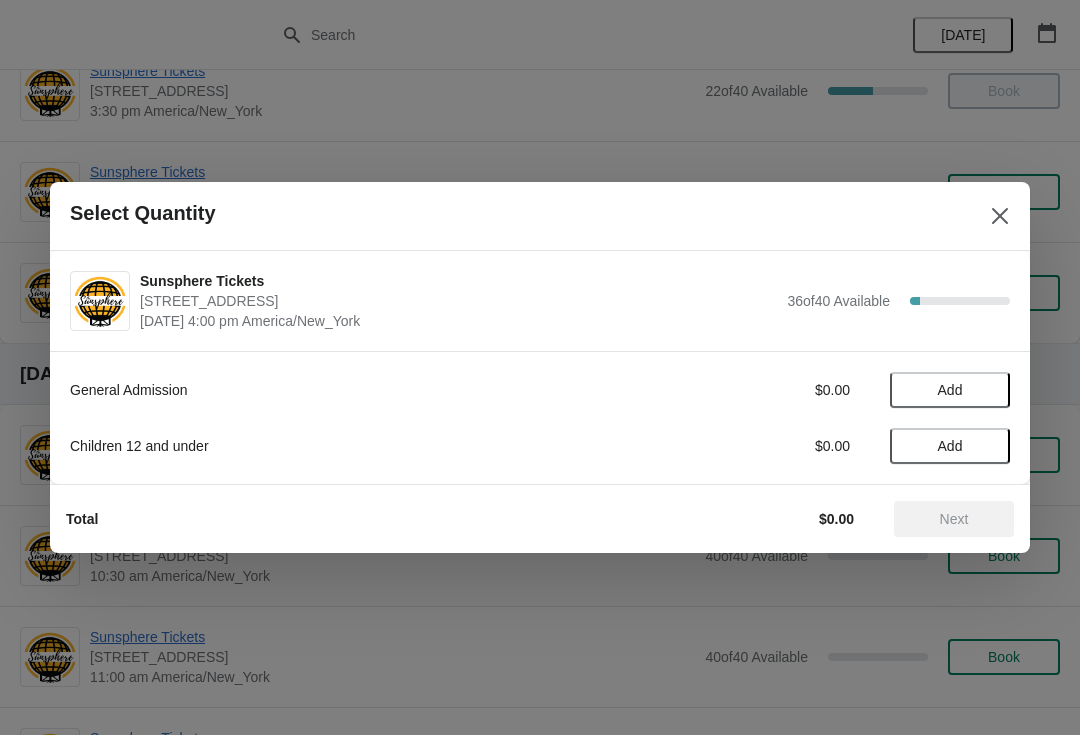 click on "Add" at bounding box center [950, 390] 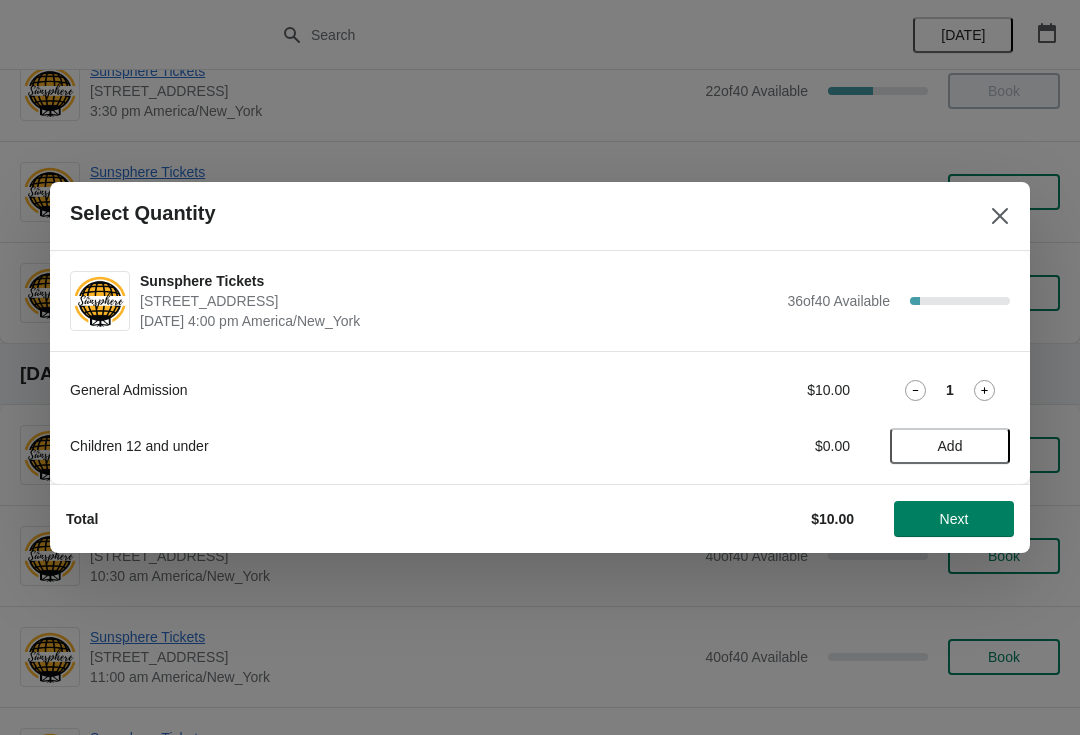 click 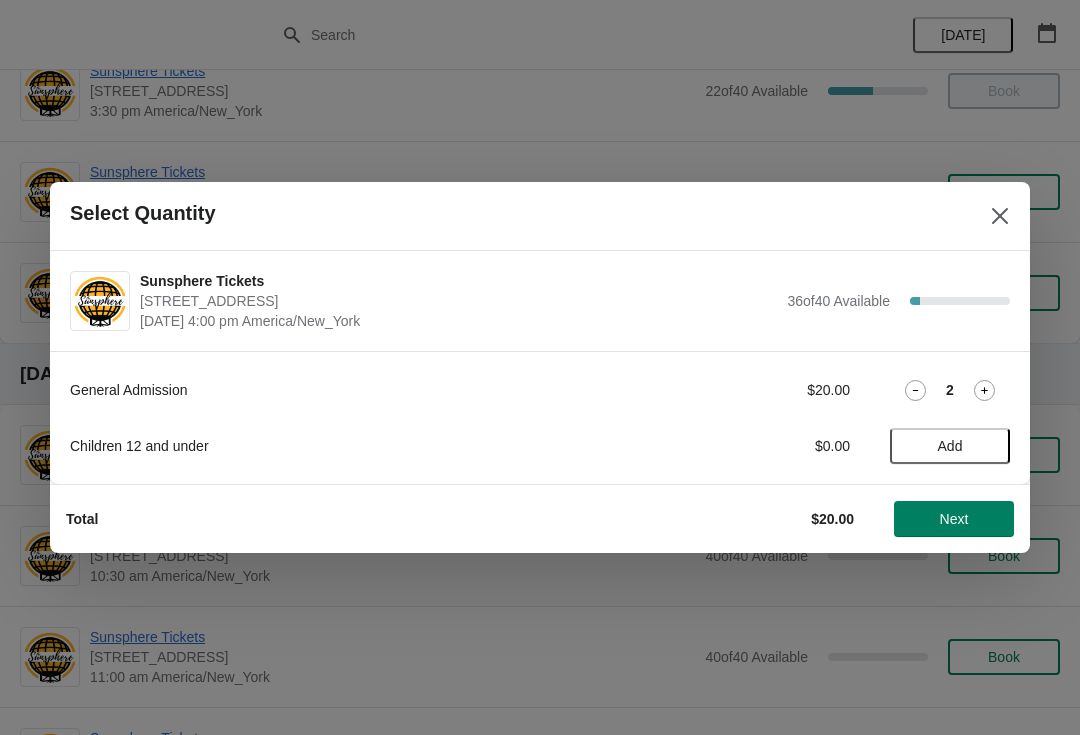 click 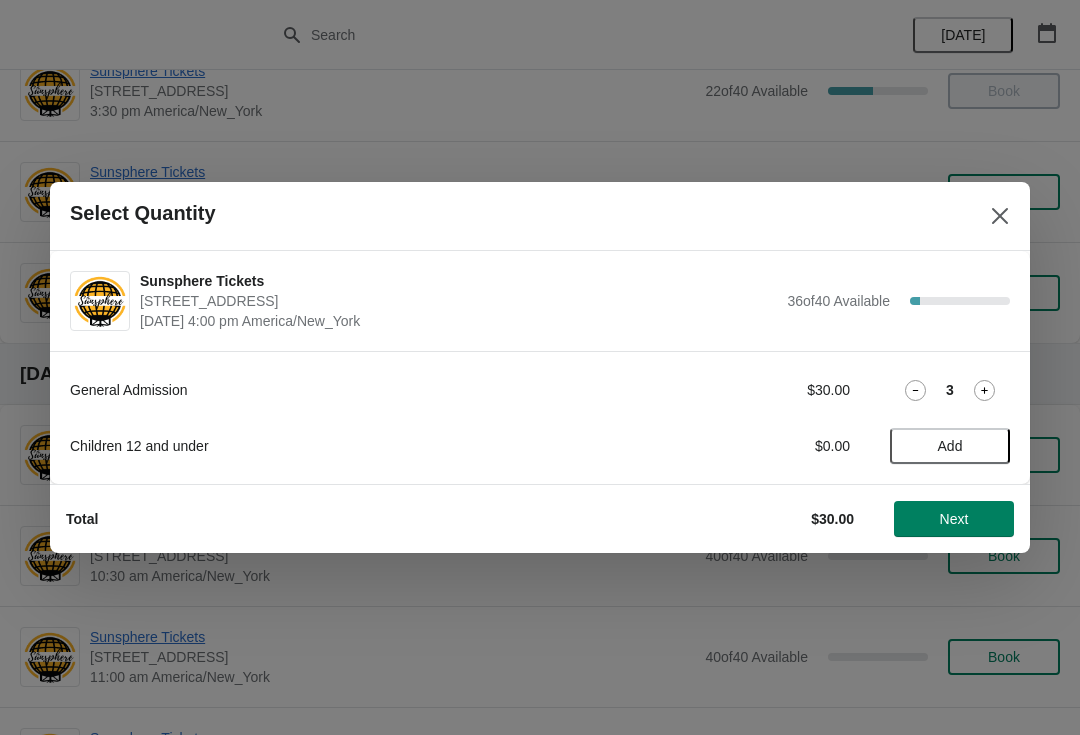 click on "Next" at bounding box center (954, 519) 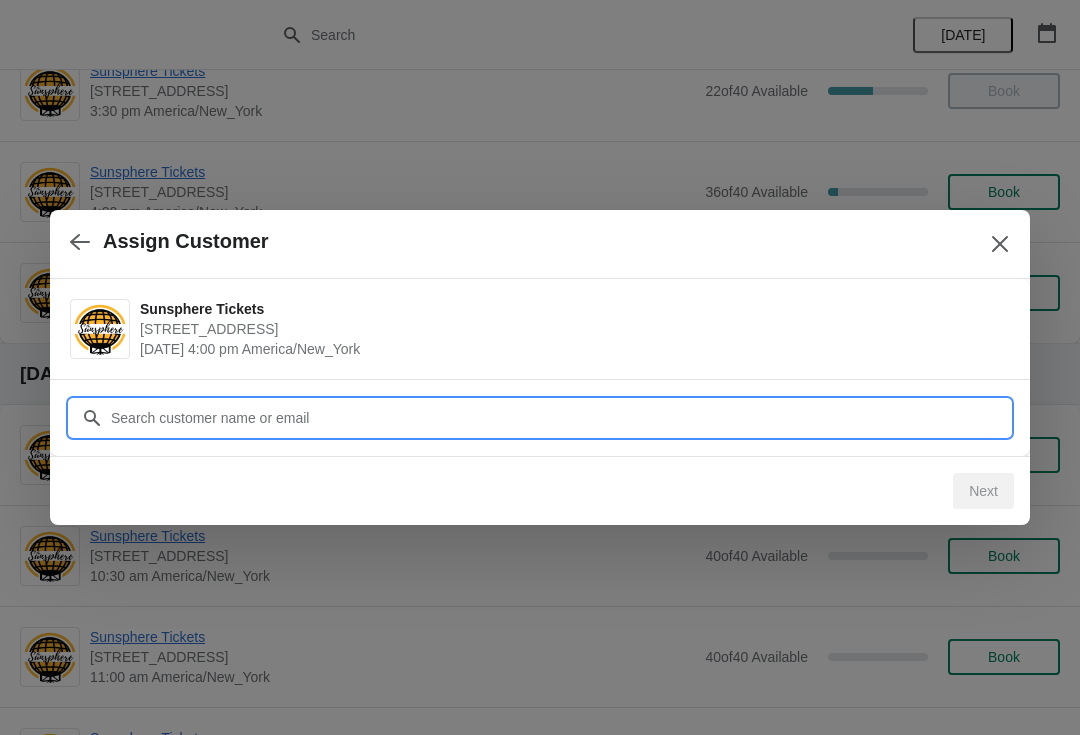 click on "Customer" at bounding box center [560, 418] 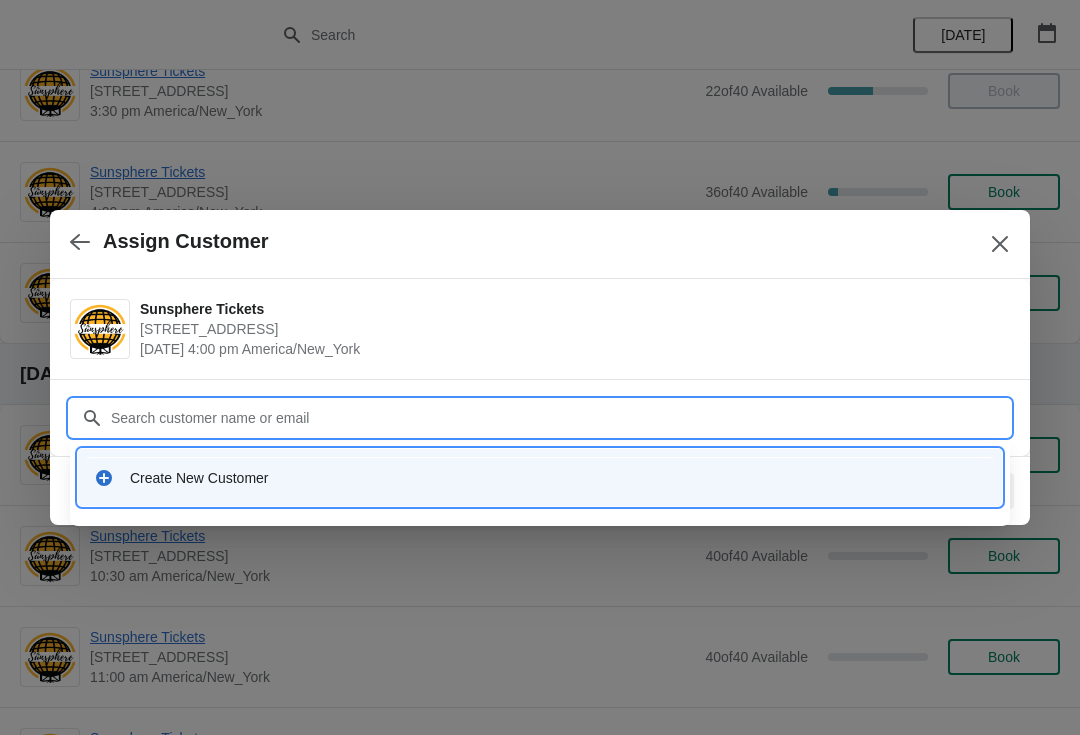 click on "Create New Customer" at bounding box center (558, 478) 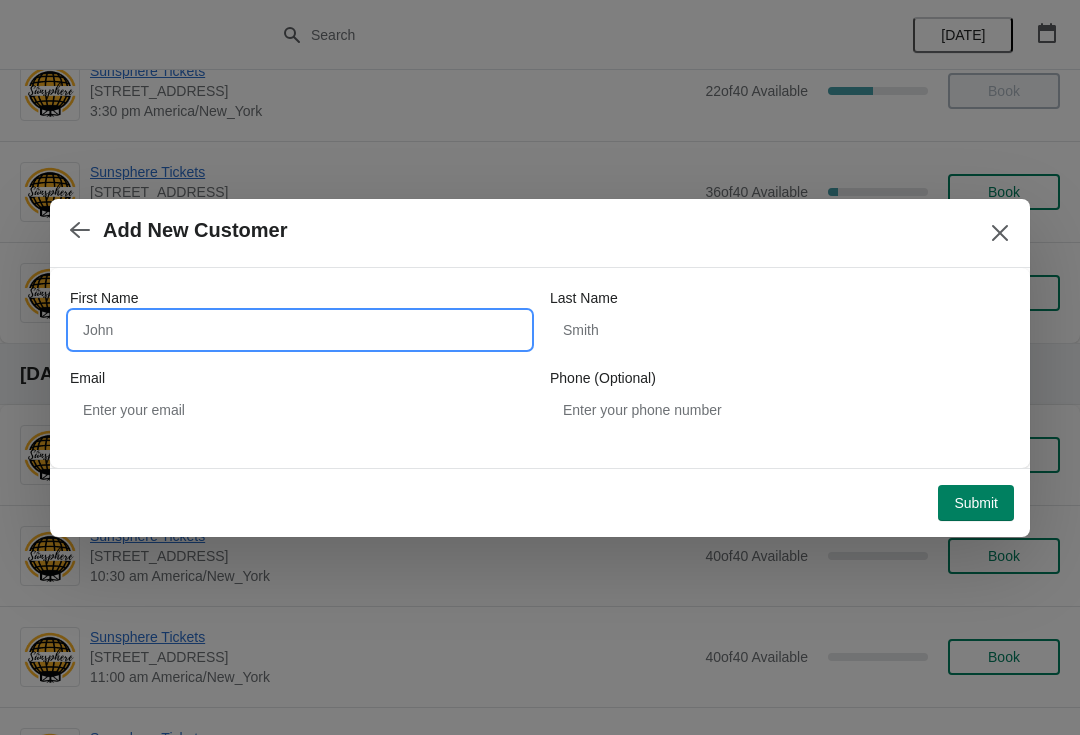 click on "First Name" at bounding box center (300, 330) 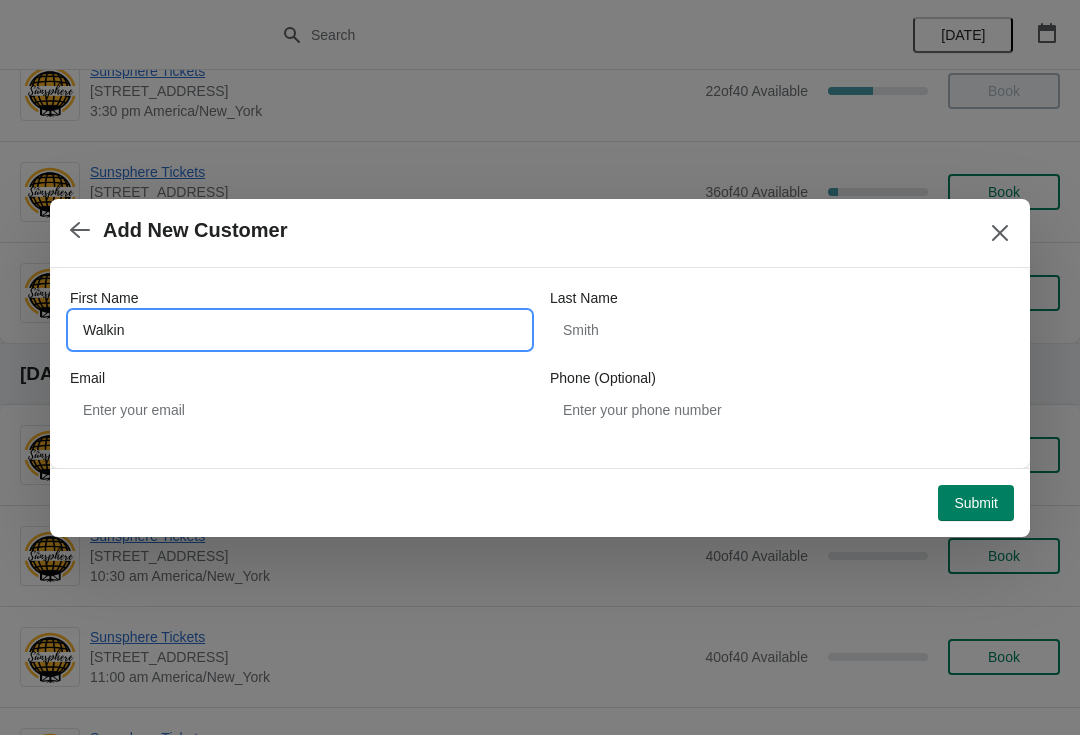 type on "Walkin" 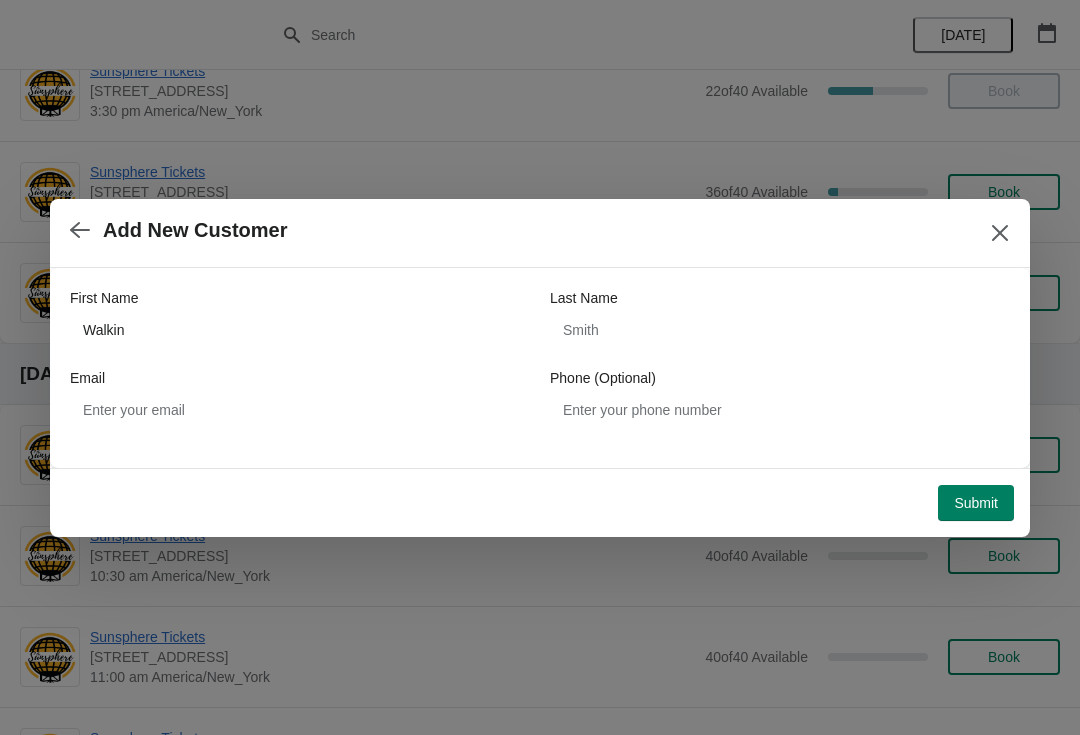 click on "Submit" at bounding box center (976, 503) 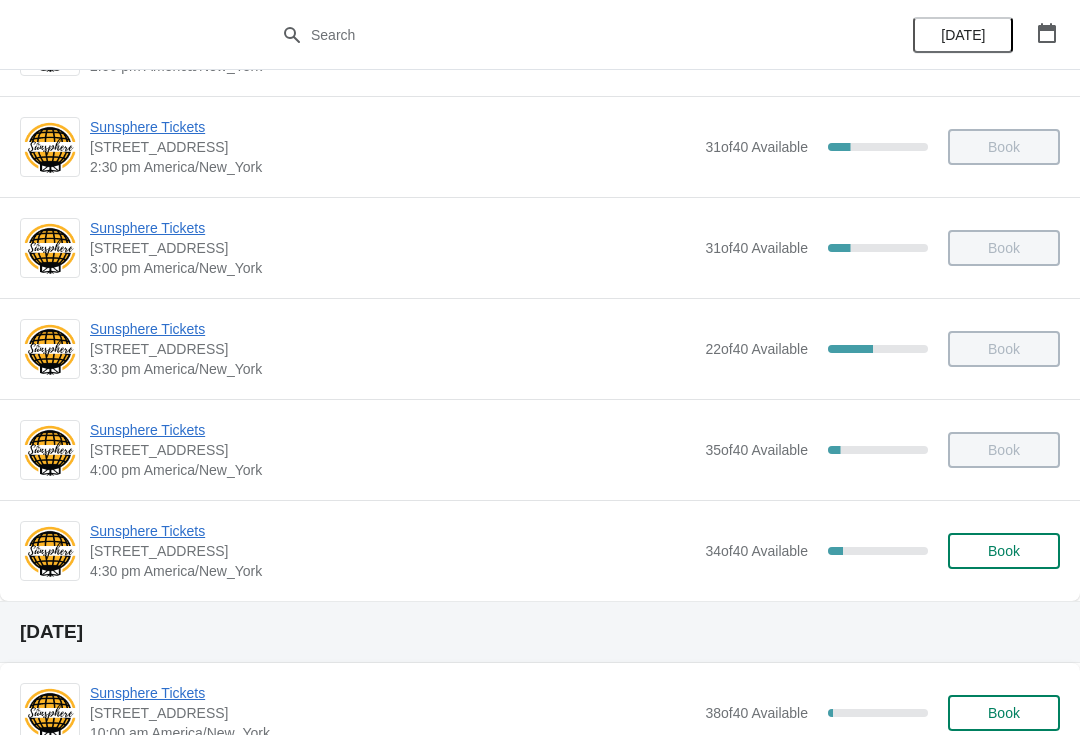 scroll, scrollTop: 819, scrollLeft: 0, axis: vertical 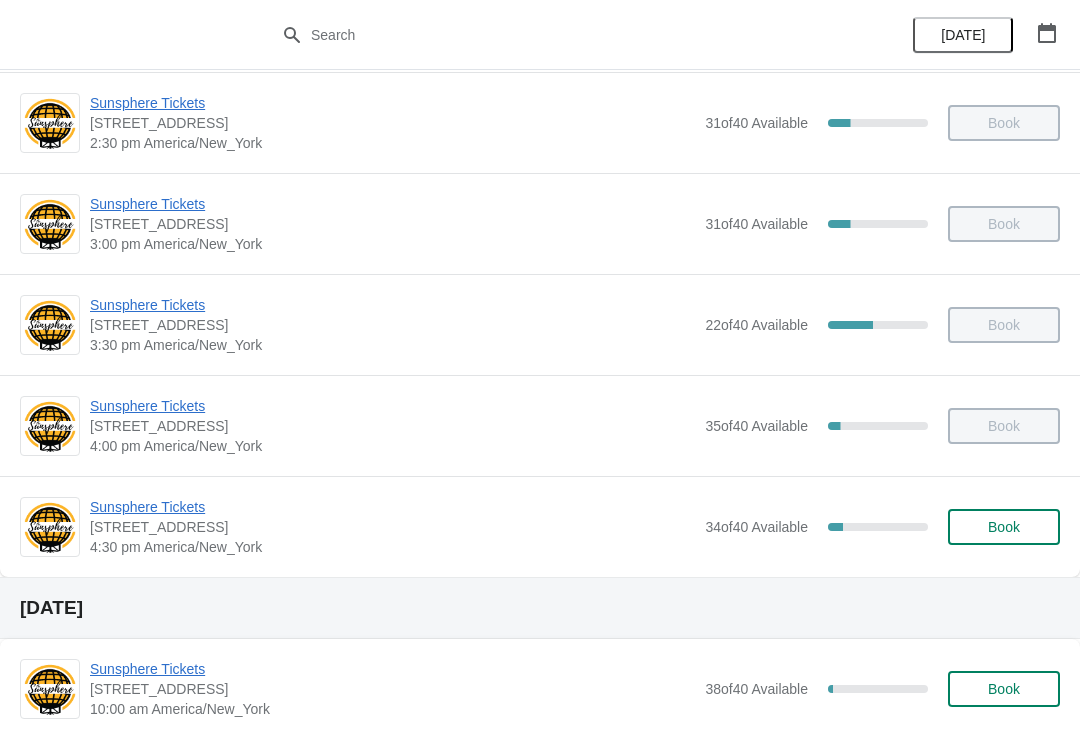 click on "Sunsphere Tickets [STREET_ADDRESS] 4:30 pm [GEOGRAPHIC_DATA]/New_York 34  of  40   Available 15 % Book" at bounding box center [540, 526] 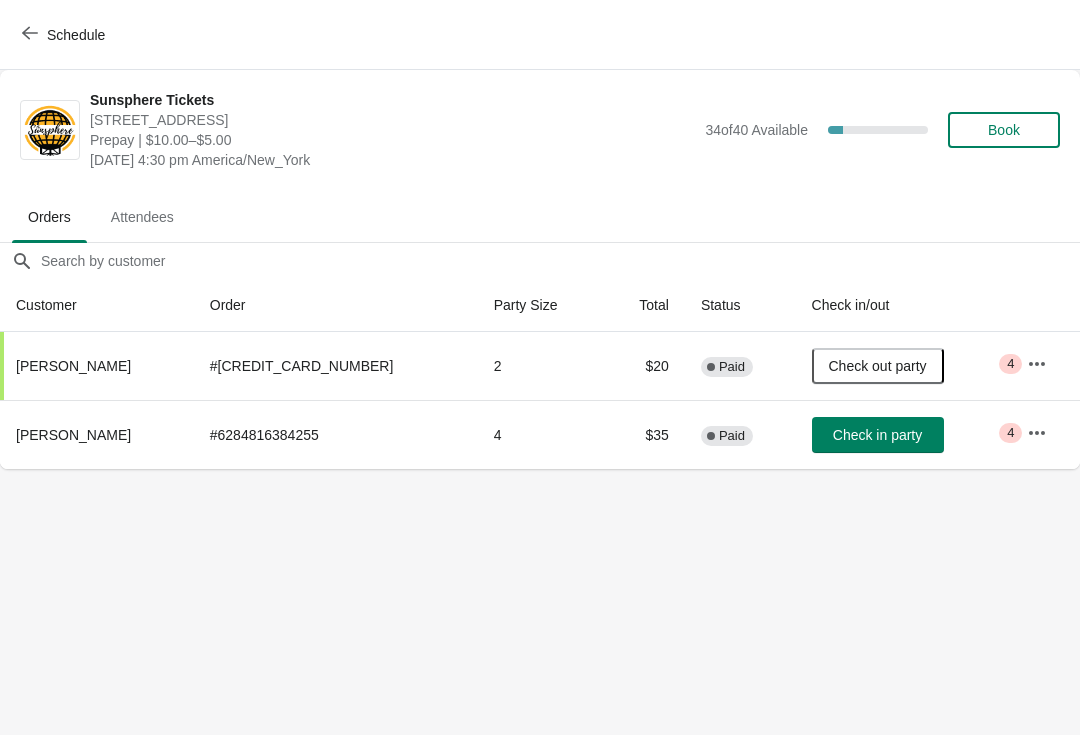 click on "Check in party" at bounding box center [877, 435] 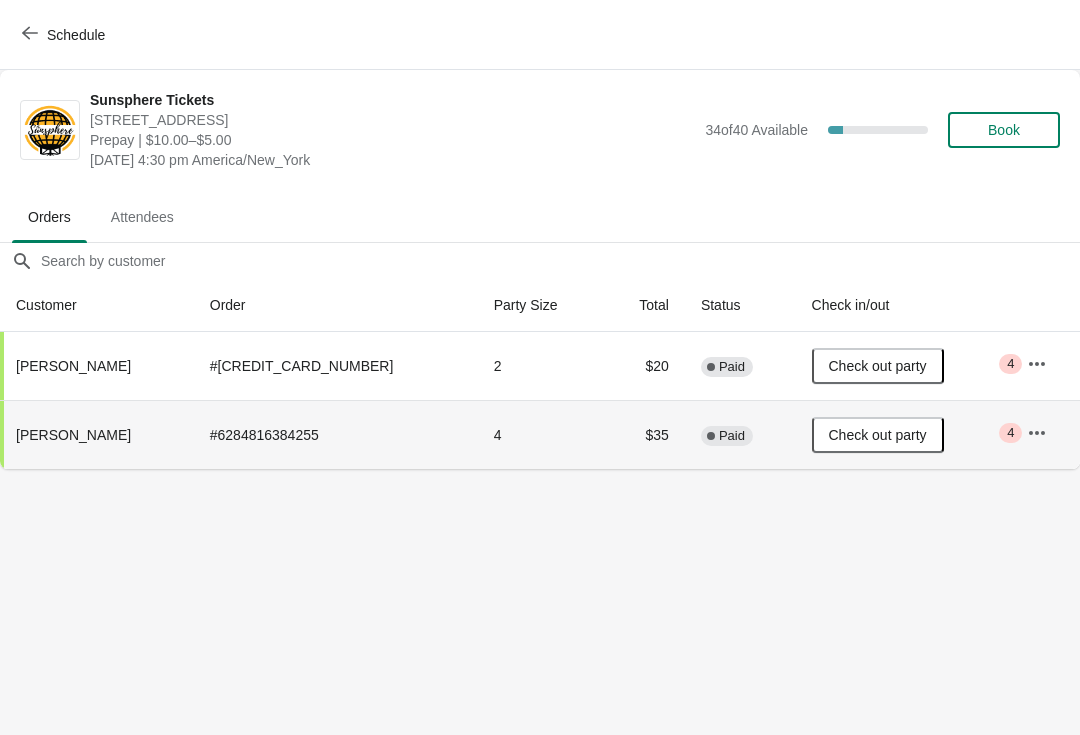 click on "Sunsphere Tickets 810 Clinch Avenue, Knoxville, TN, USA Prepay | $10.00–$5.00 Tuesday, July 29, 2025 | 4:30 pm America/New_York 34  of  40   Available 15 % Book" at bounding box center [575, 130] 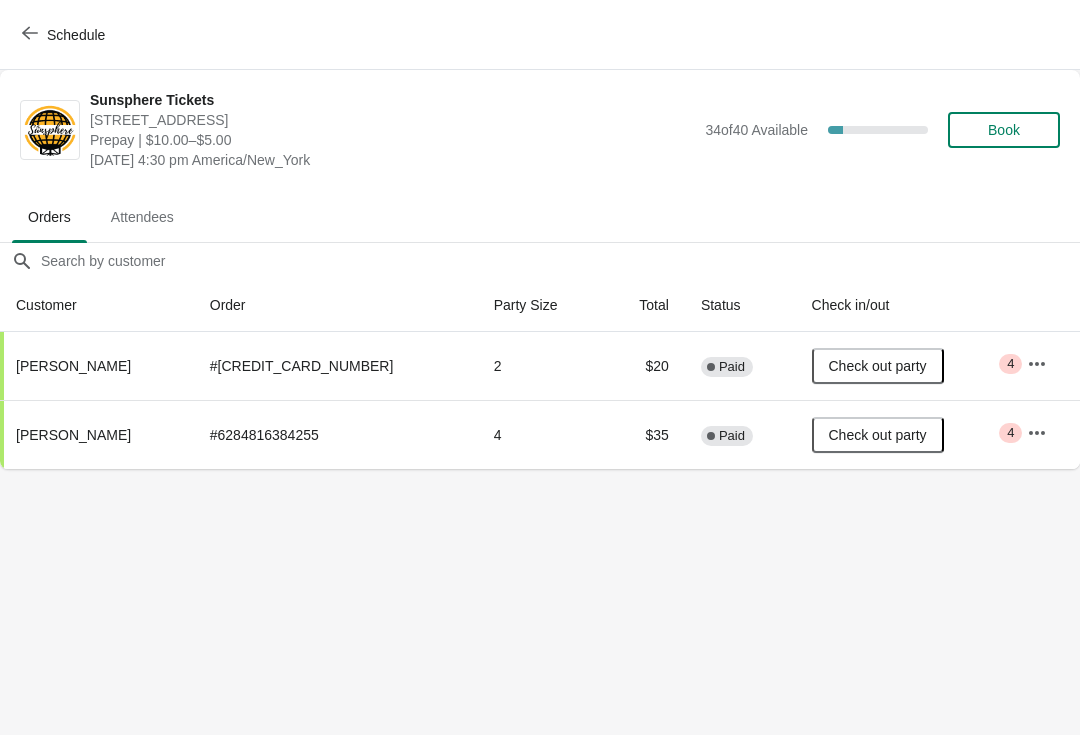click on "Book" at bounding box center [1004, 130] 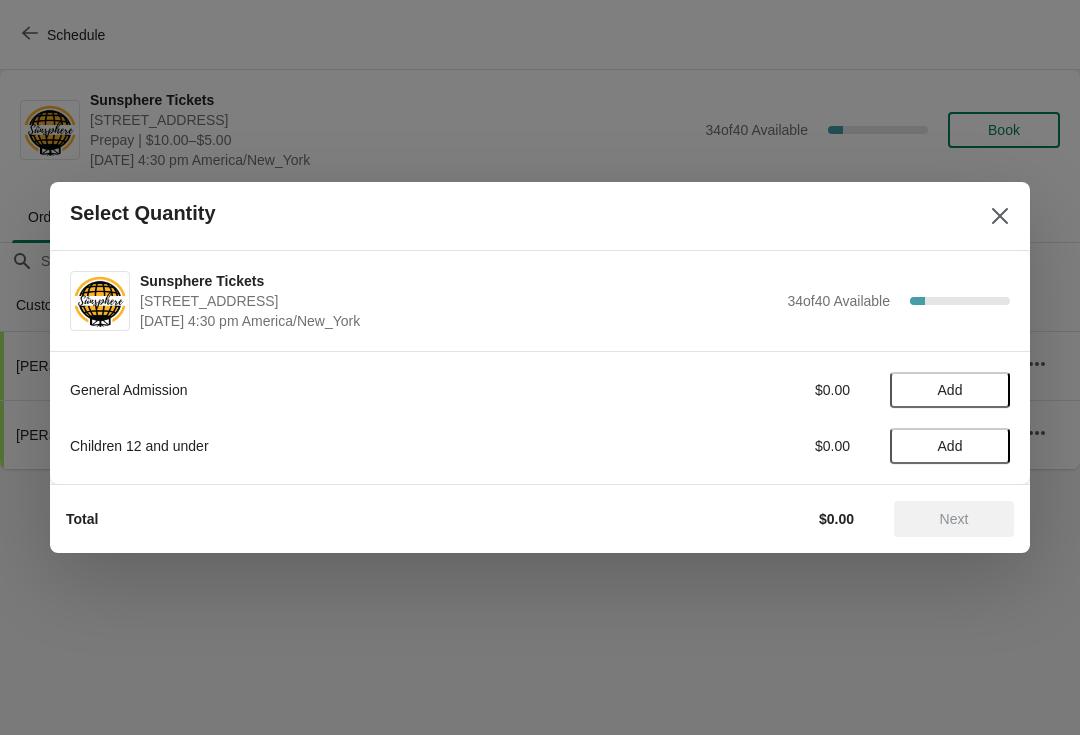 click on "Add" at bounding box center [950, 390] 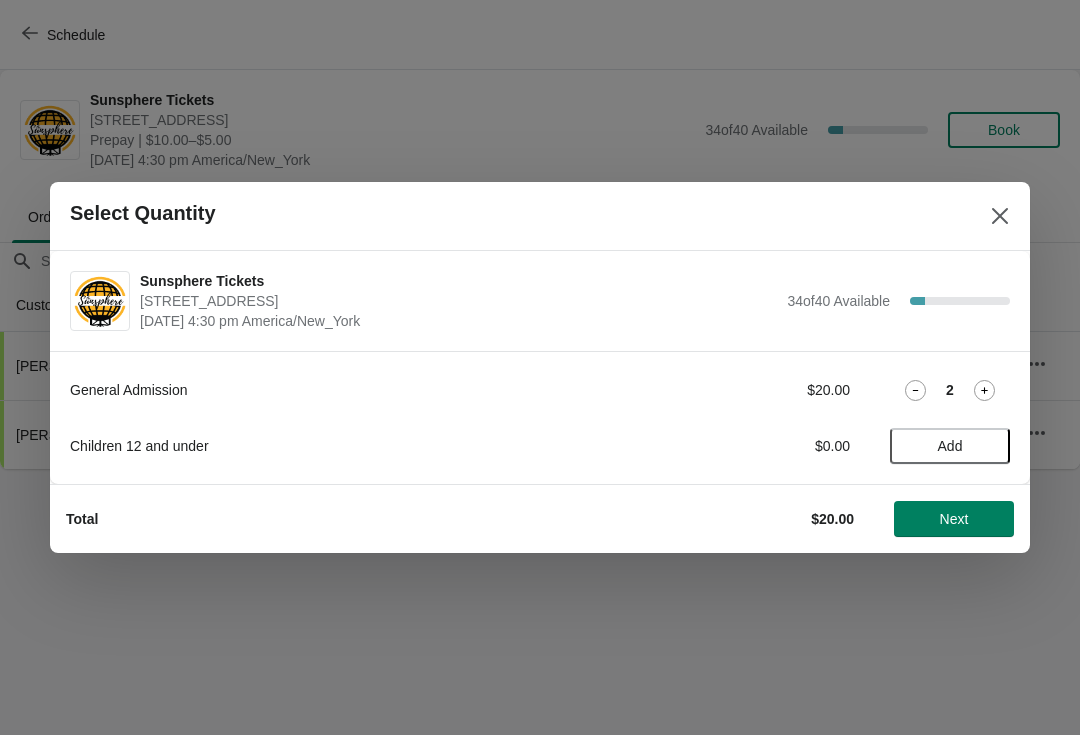 click 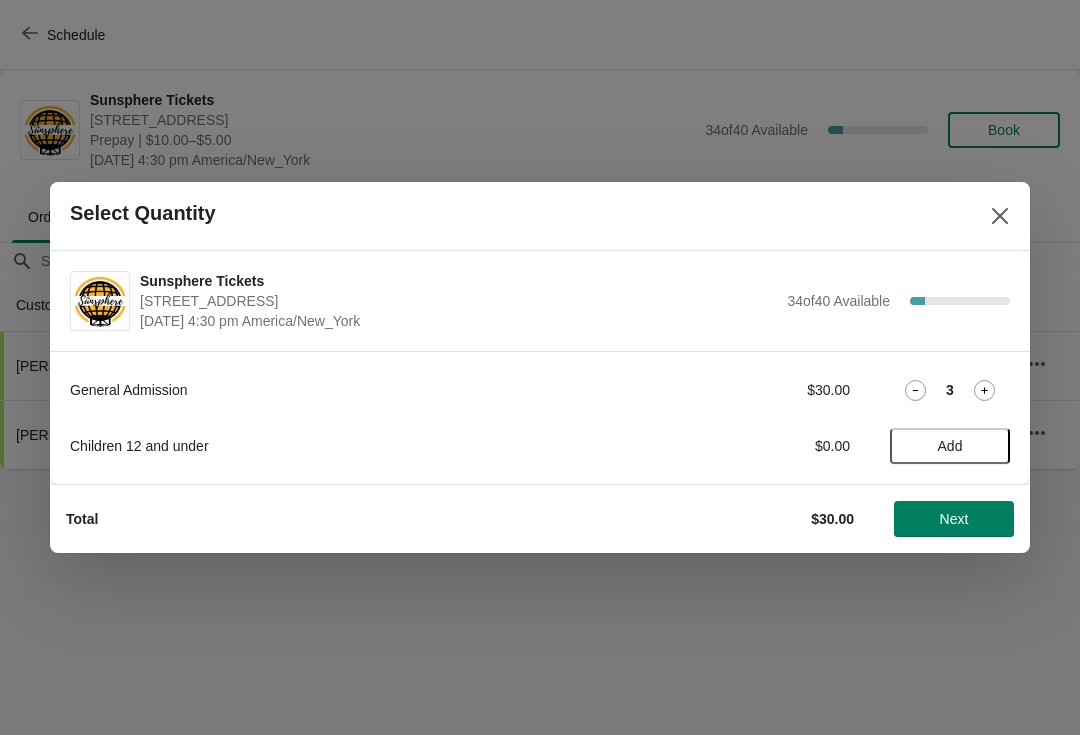 click 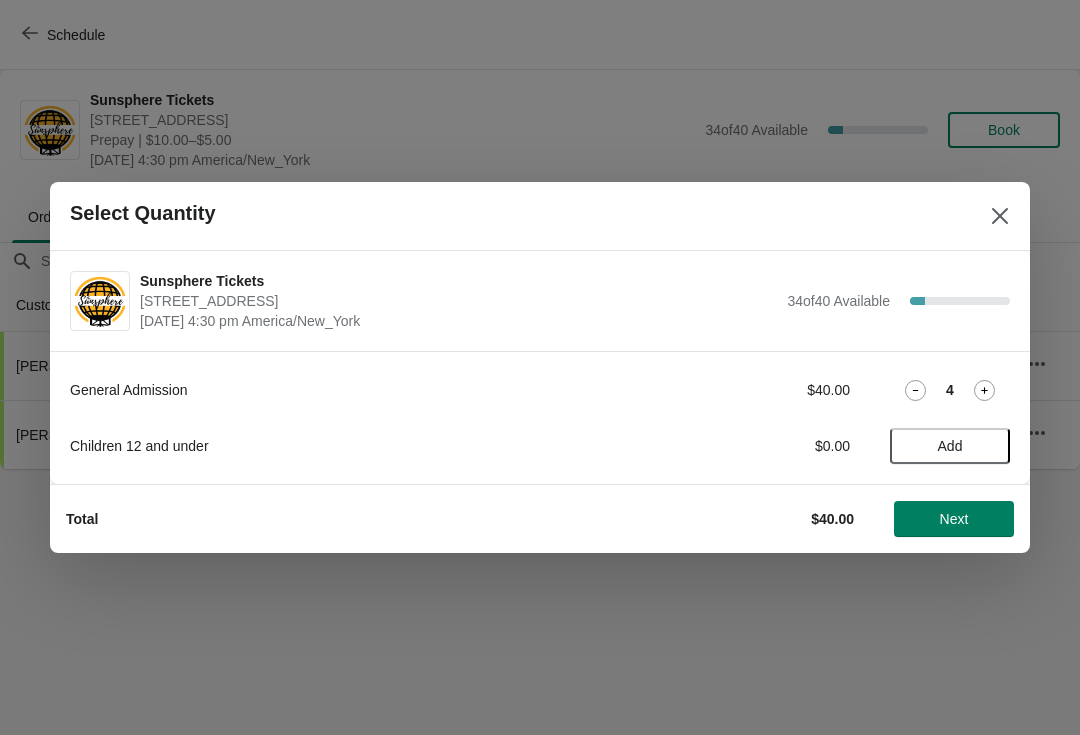 click 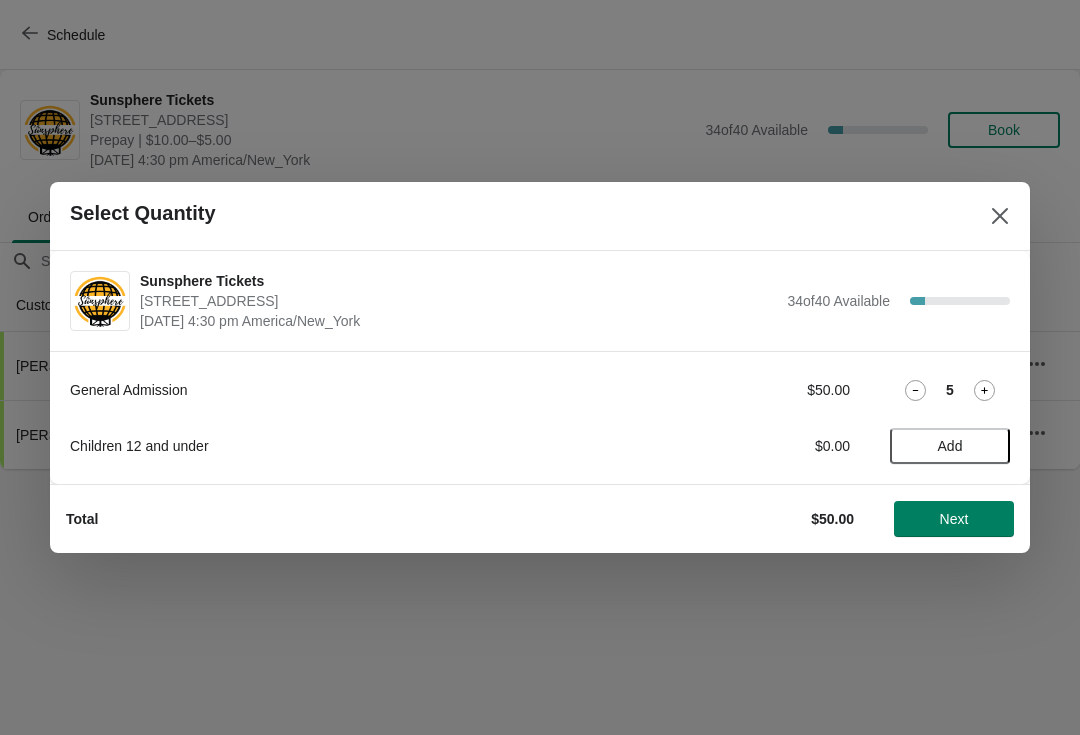 click 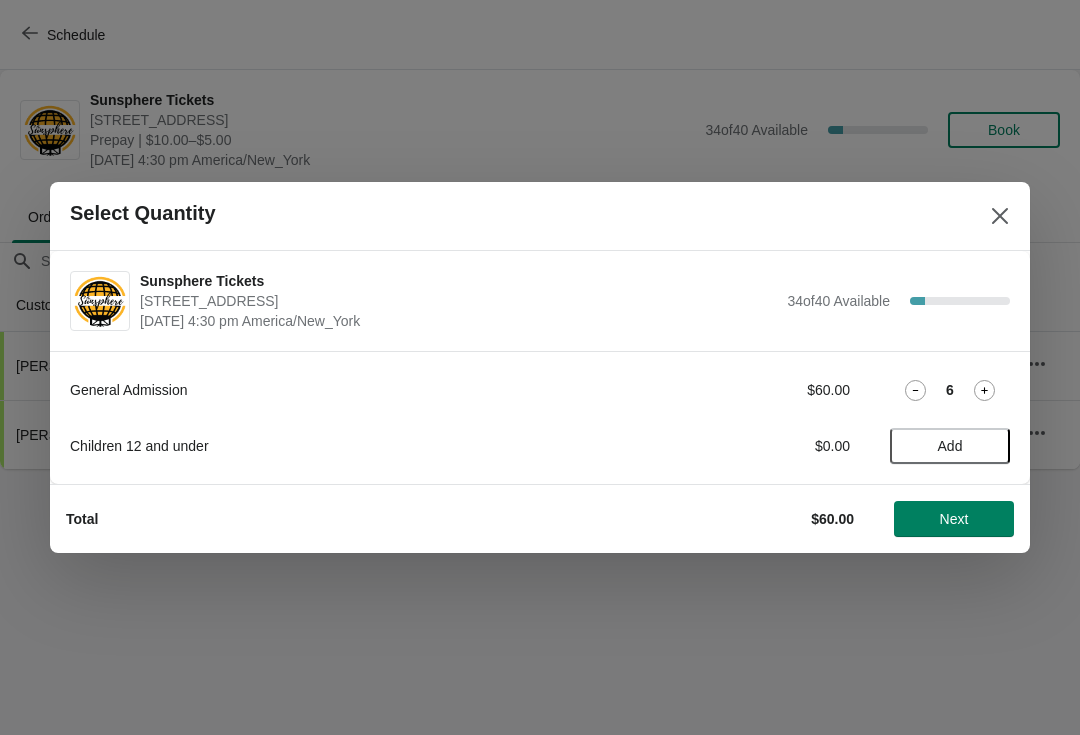 click 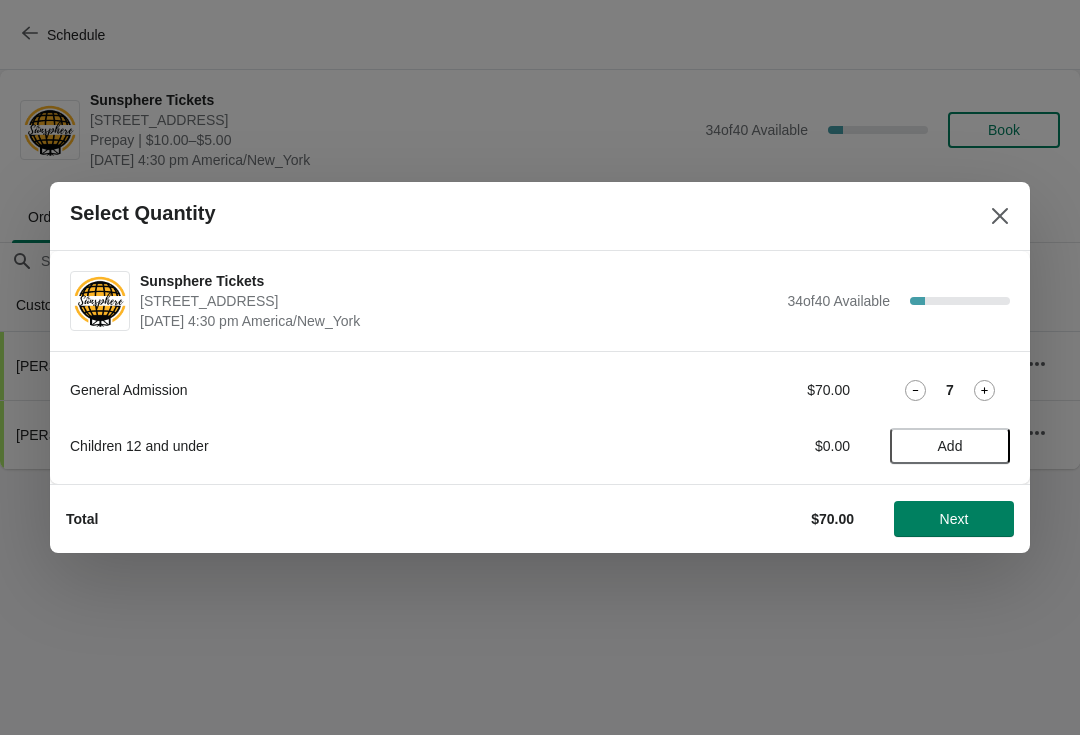 click 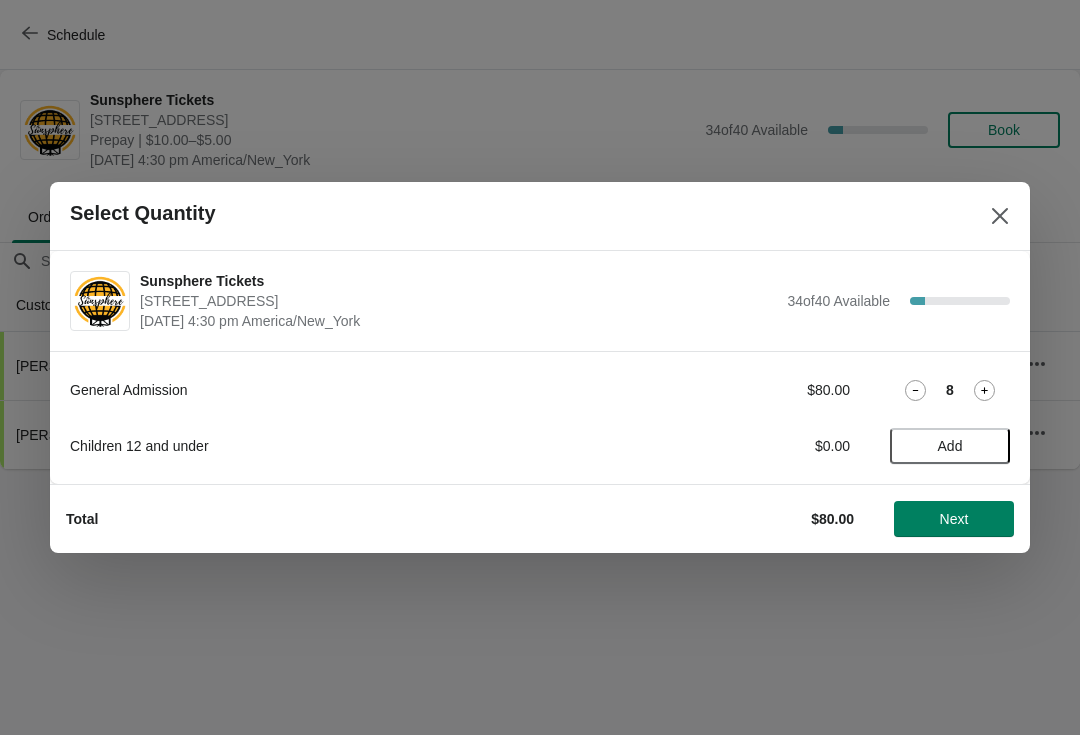 click 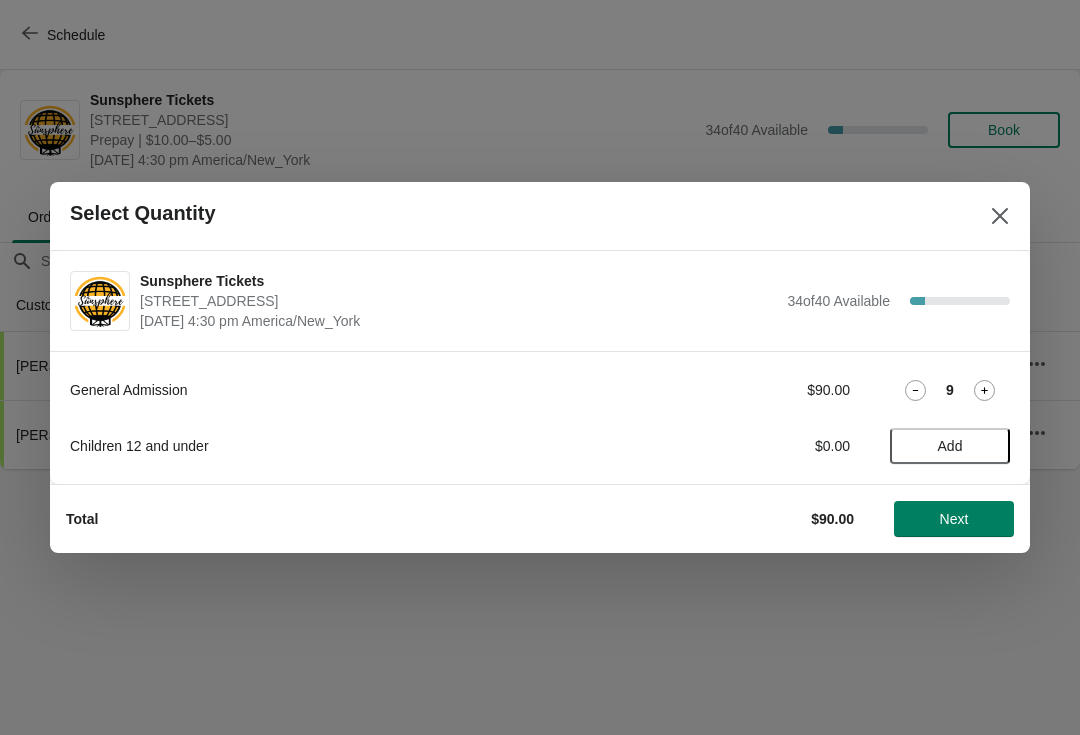 click 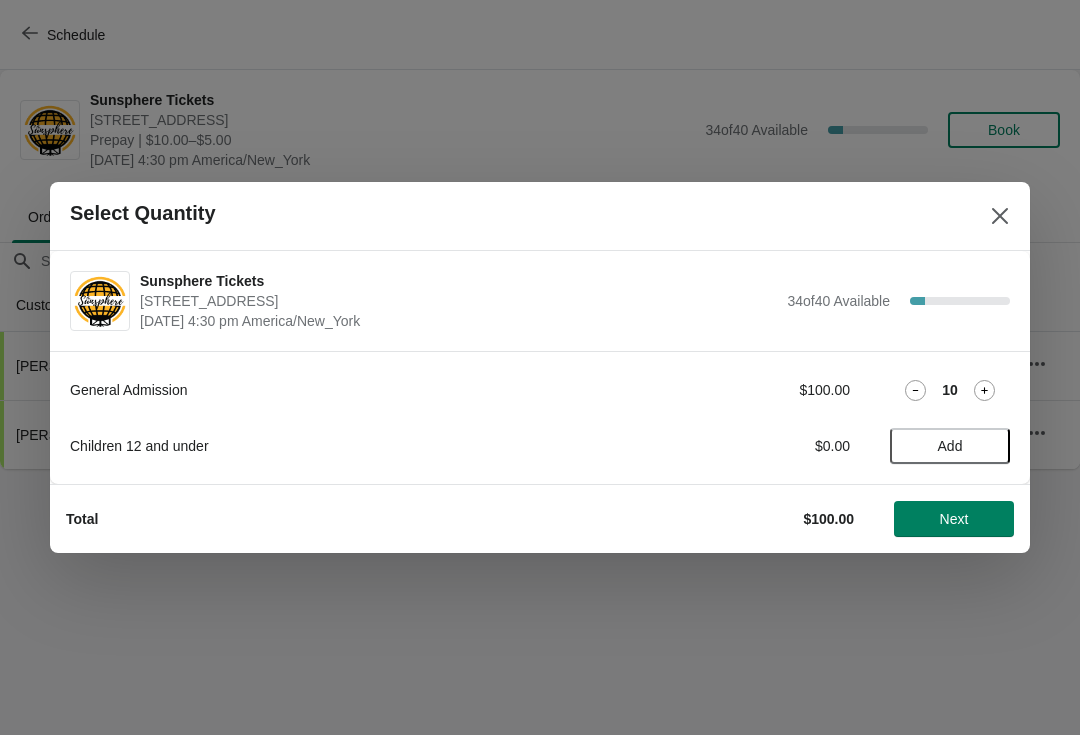 click 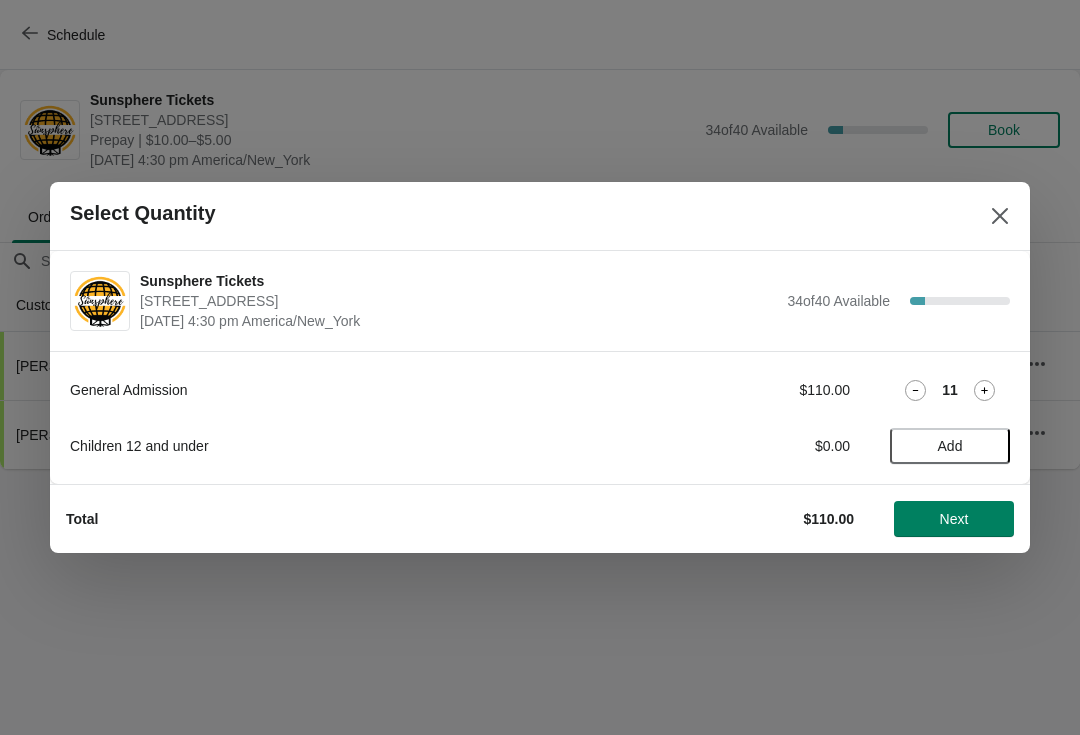 click 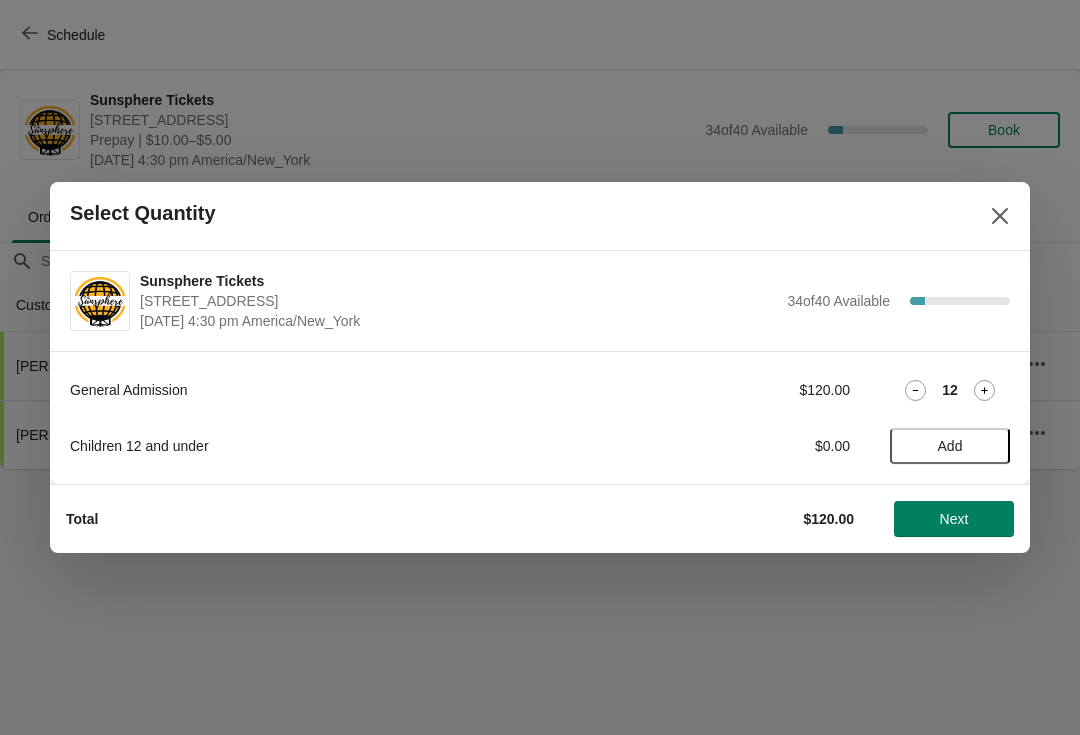 click on "Add" at bounding box center [950, 446] 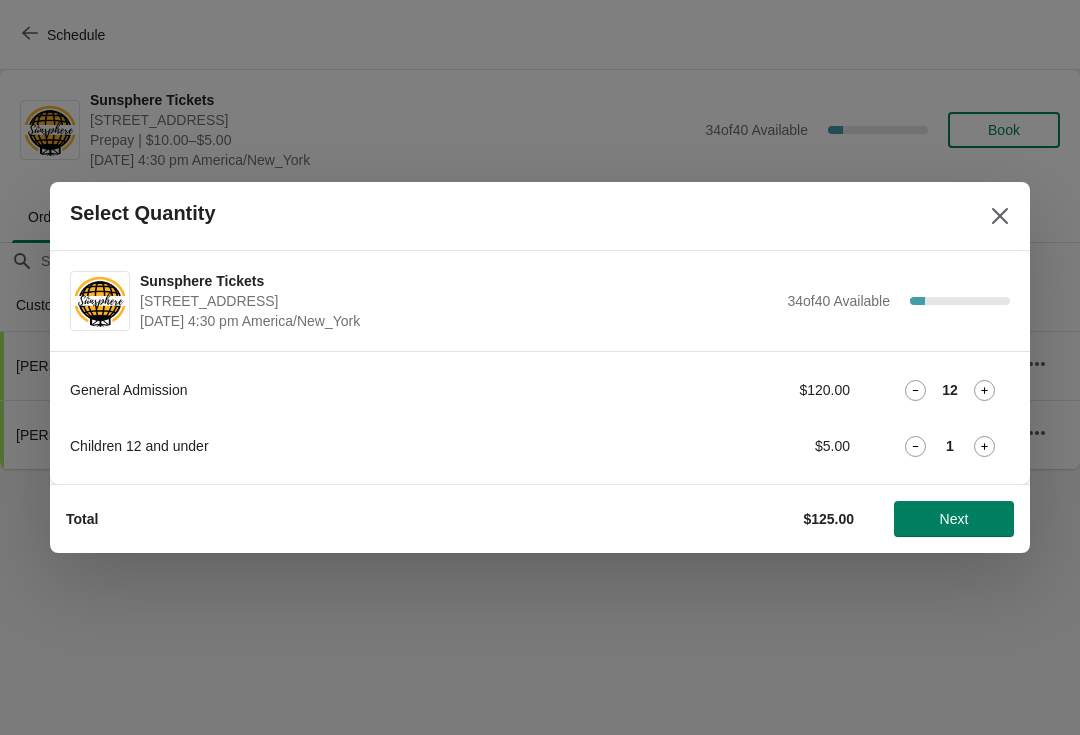 click 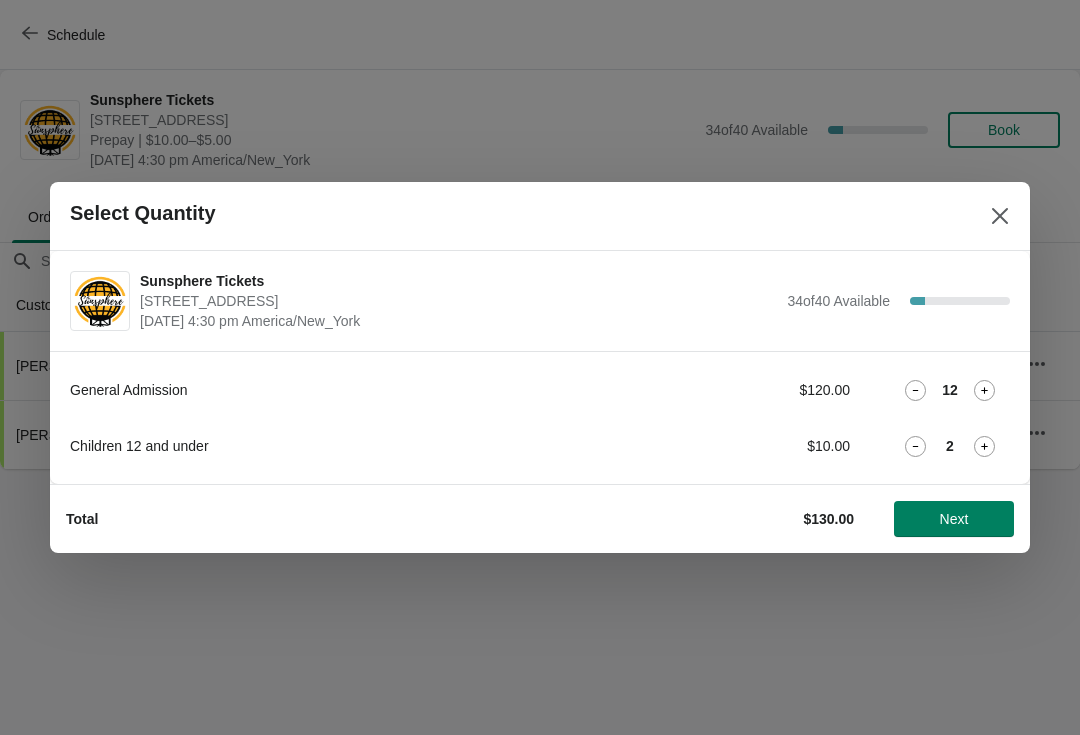 click 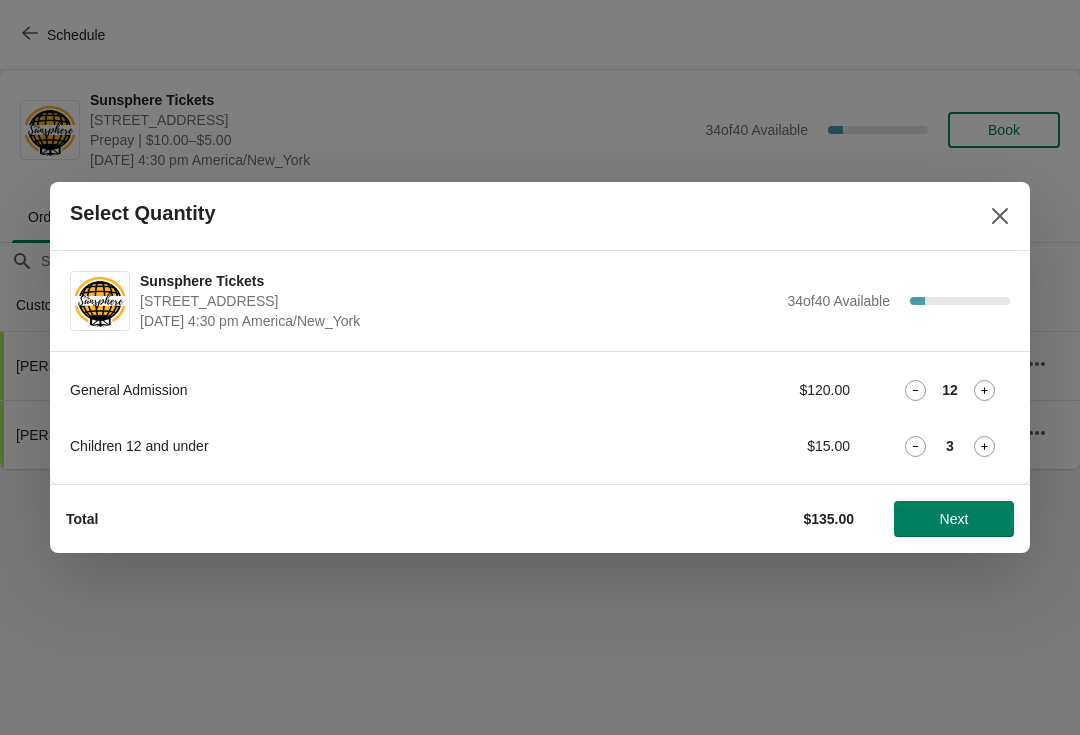 click on "Next" at bounding box center [954, 519] 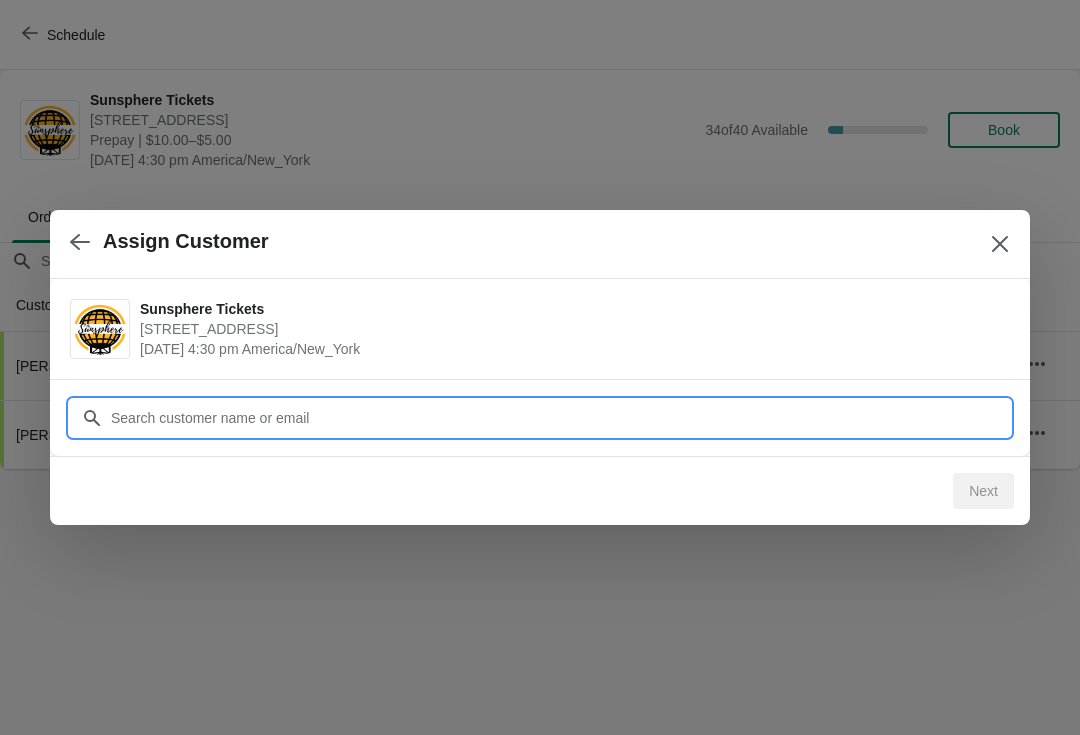 click on "Assign Customer Sunsphere Tickets 810 Clinch Avenue, Knoxville, TN, USA July 29 | 4:30 pm America/New_York Customer Next" at bounding box center [540, 469] 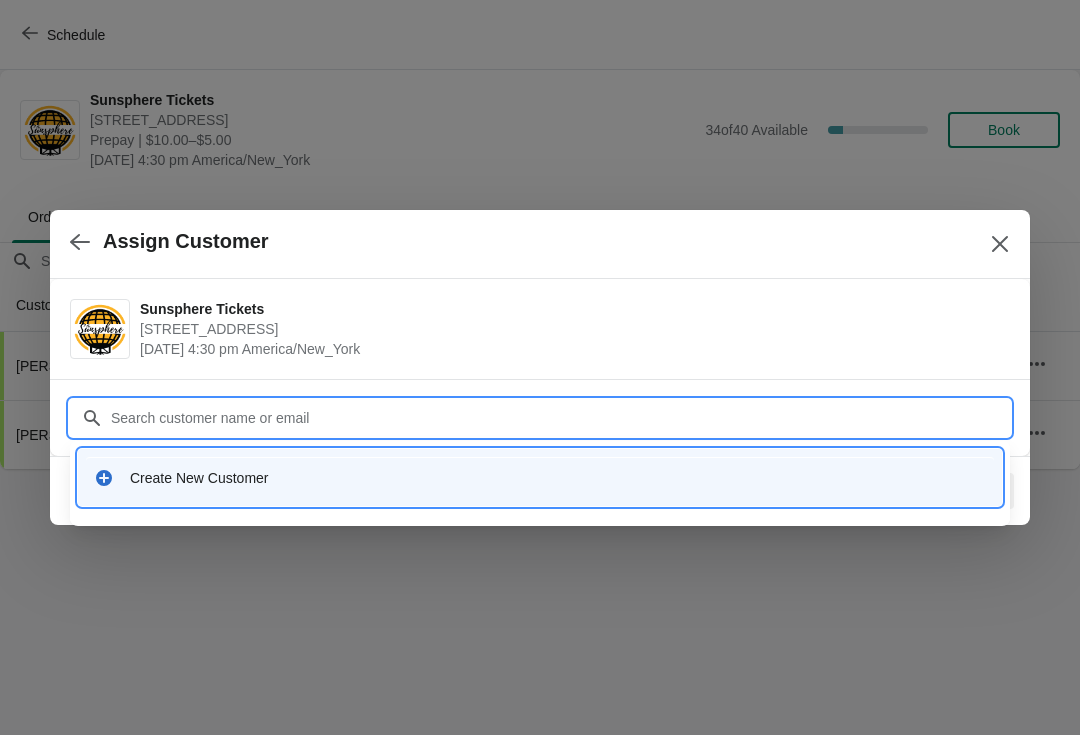 click on "Create New Customer" at bounding box center [558, 478] 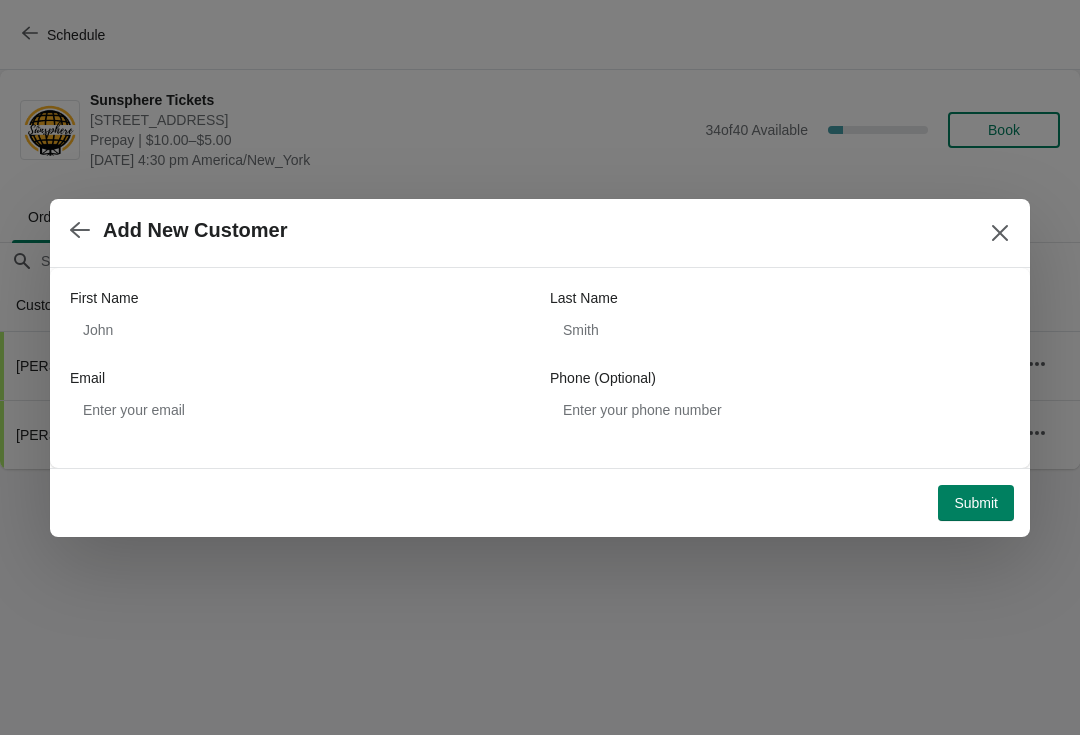 click on "First Name" at bounding box center [300, 298] 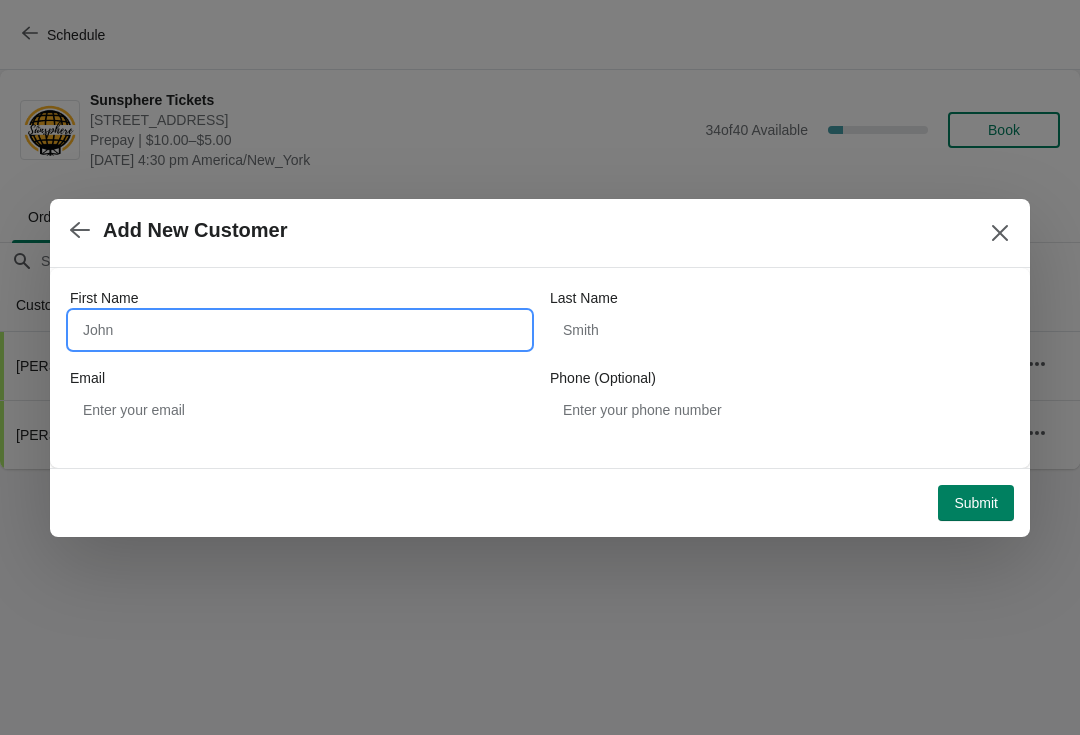 click on "First Name" at bounding box center (300, 330) 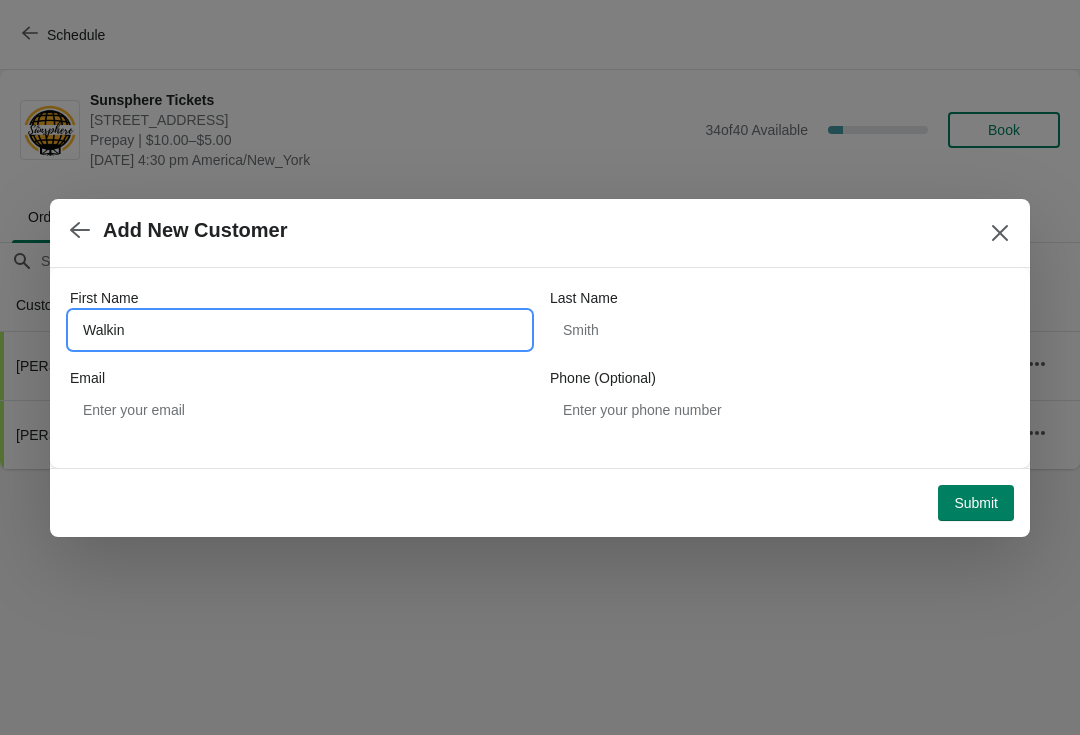 type on "Walkin" 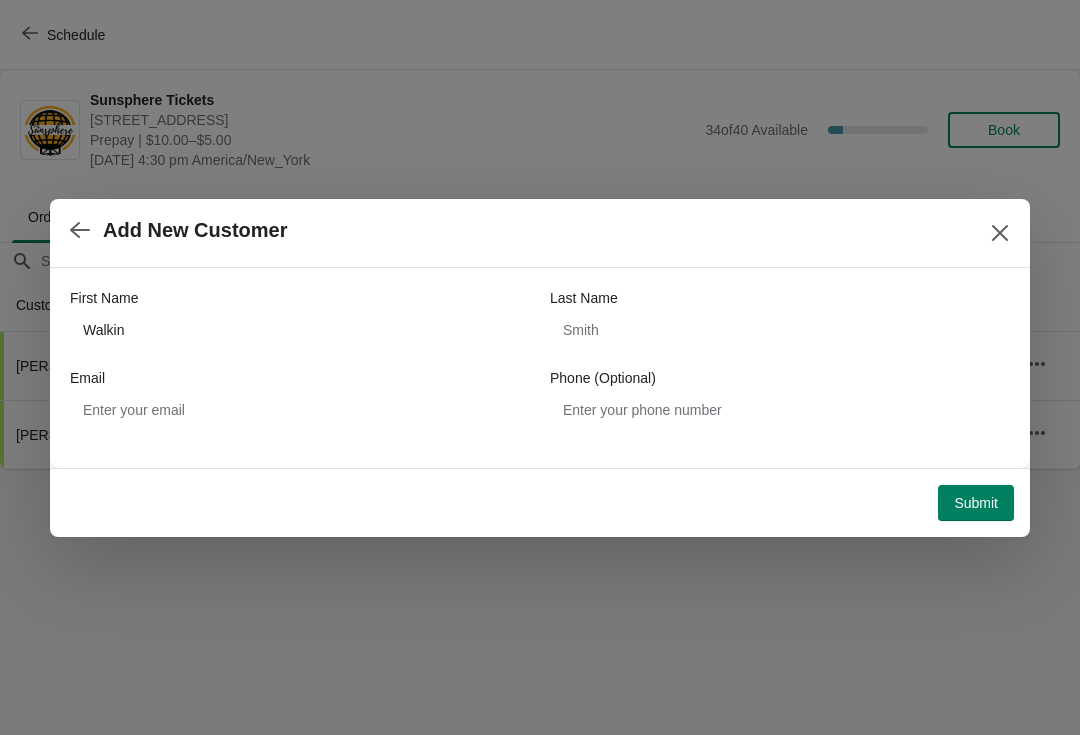 click on "Submit" at bounding box center (976, 503) 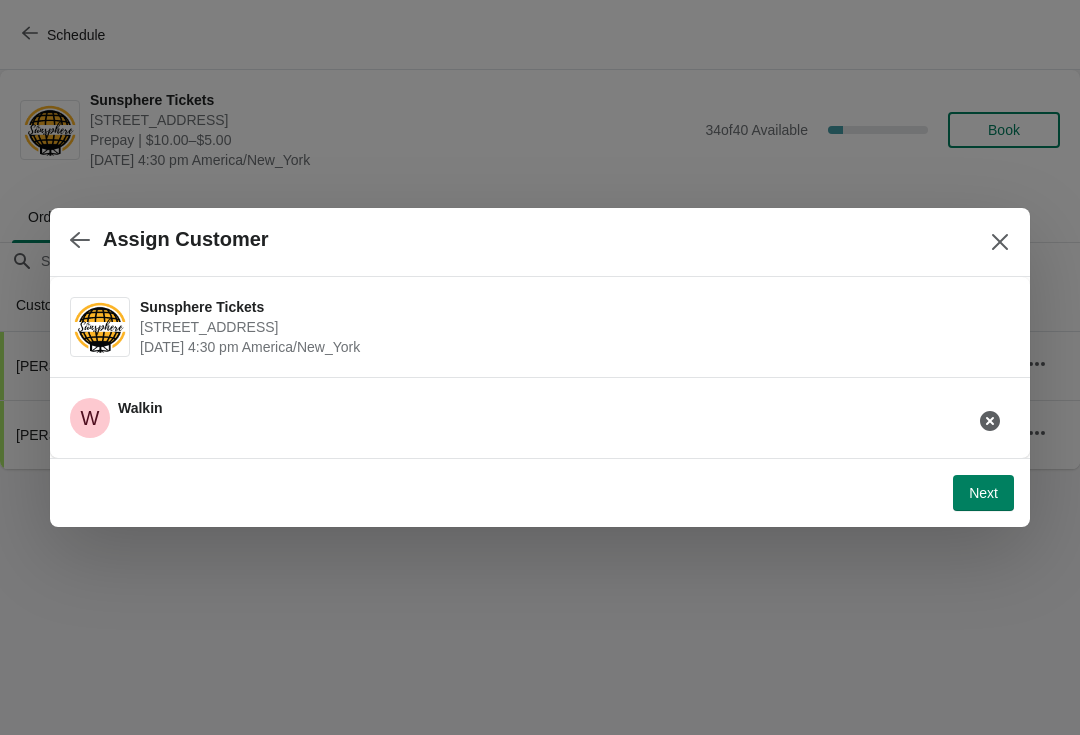 click on "Next" at bounding box center (983, 493) 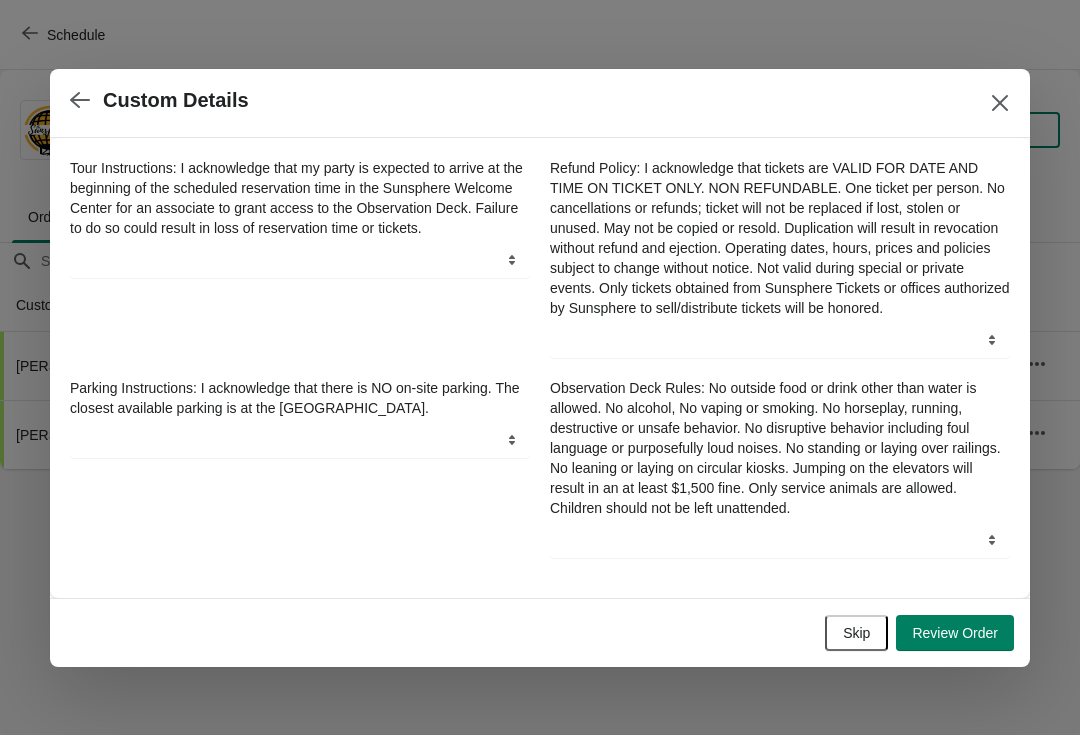 click on "Skip" at bounding box center (856, 633) 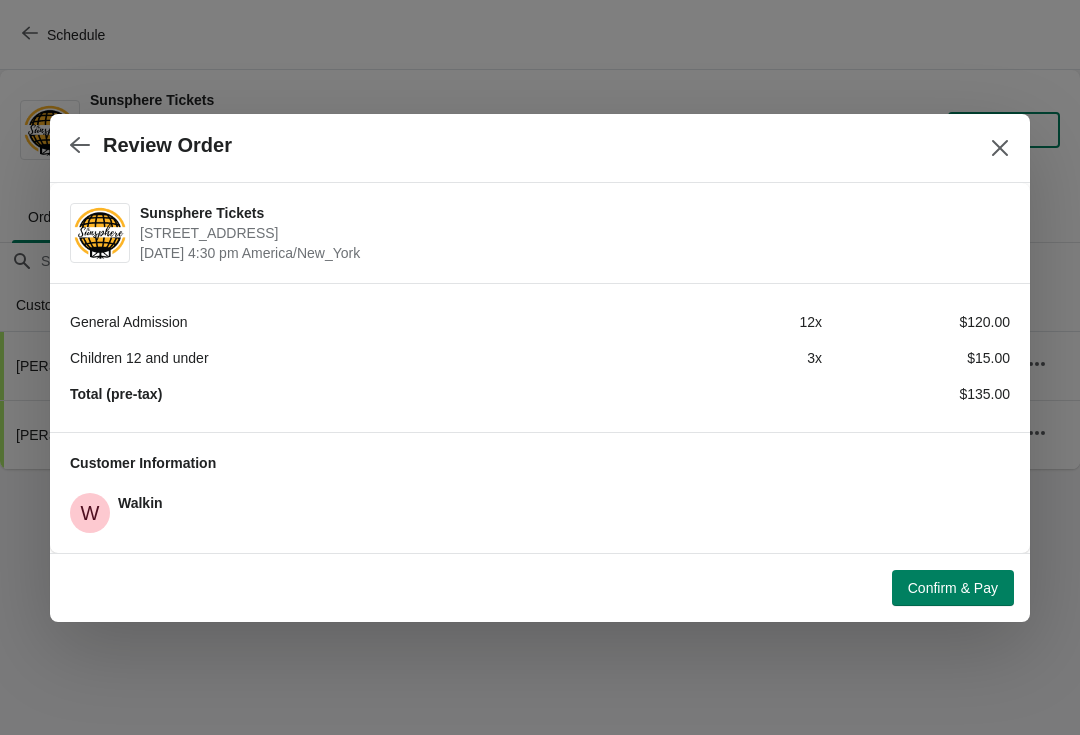 click on "Confirm & Pay" at bounding box center [953, 588] 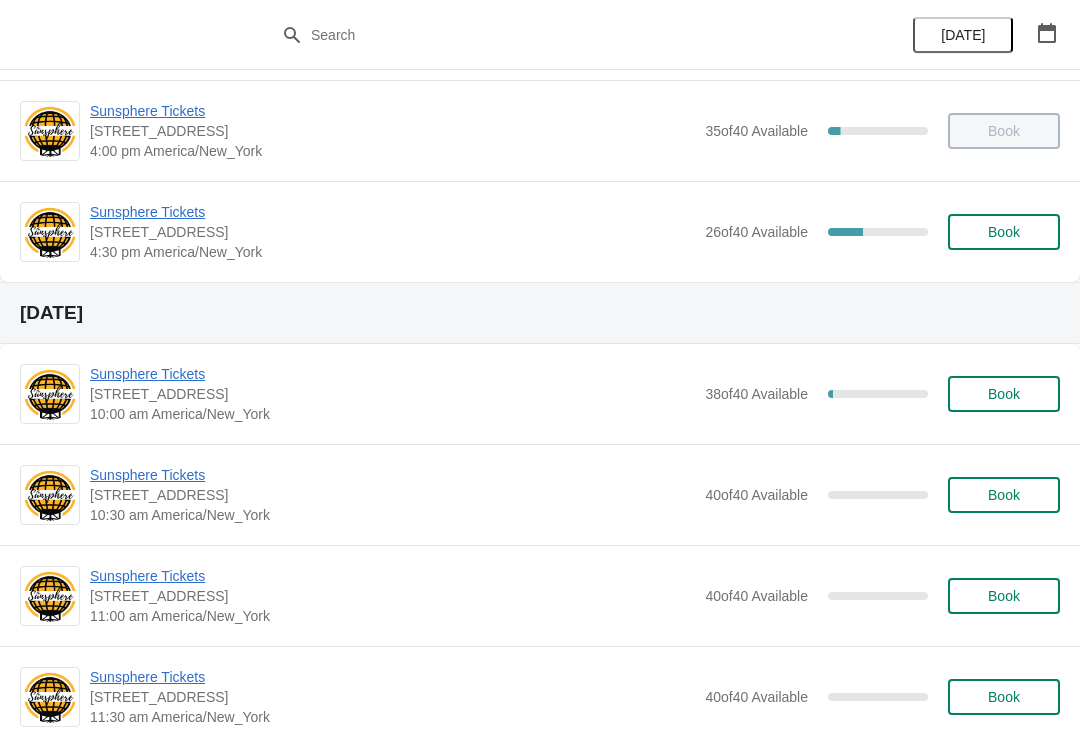 scroll, scrollTop: 1156, scrollLeft: 0, axis: vertical 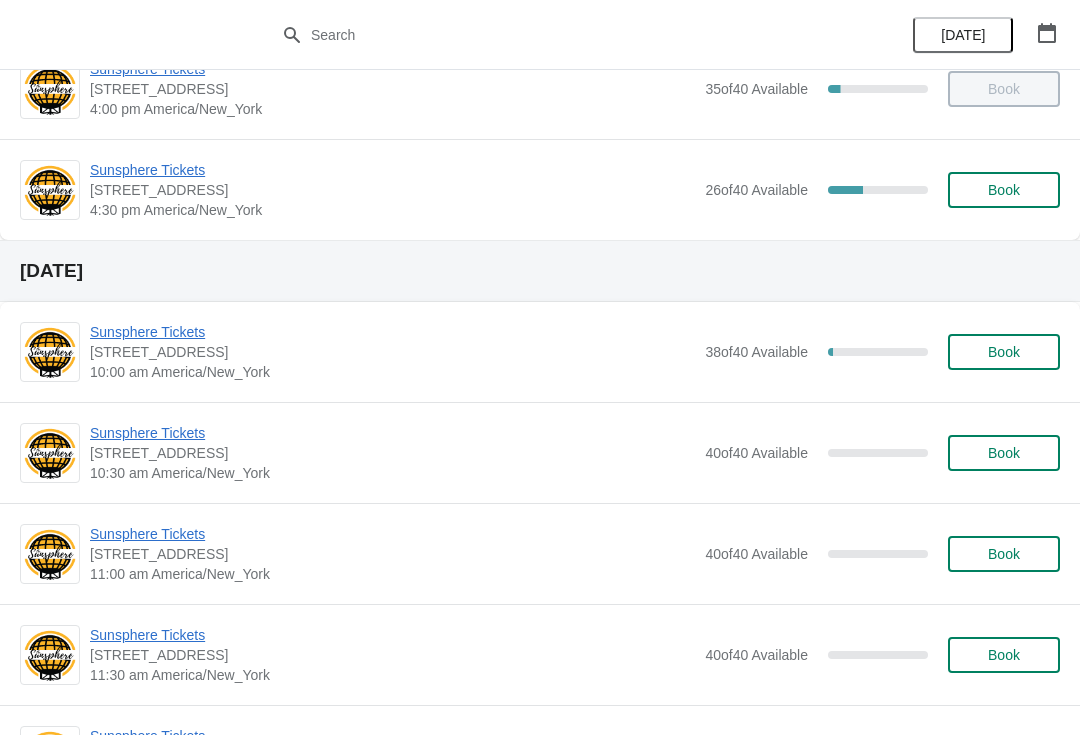 click on "Book" at bounding box center [1004, 190] 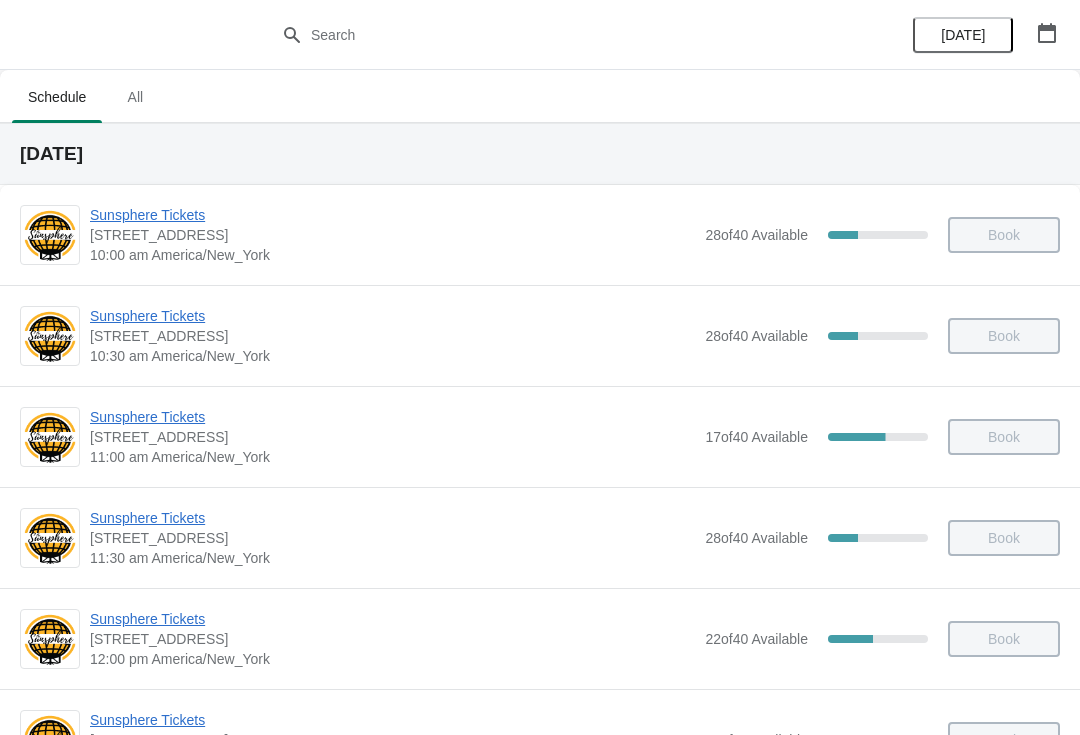 scroll, scrollTop: 1156, scrollLeft: 0, axis: vertical 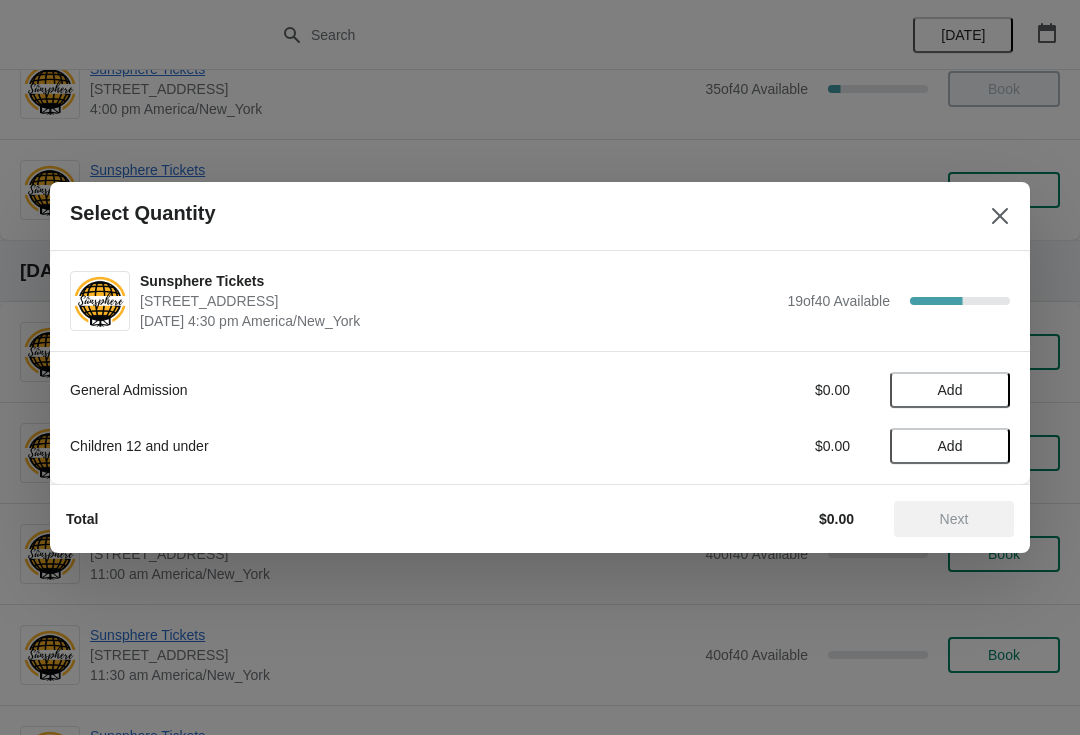click on "Add" at bounding box center [950, 390] 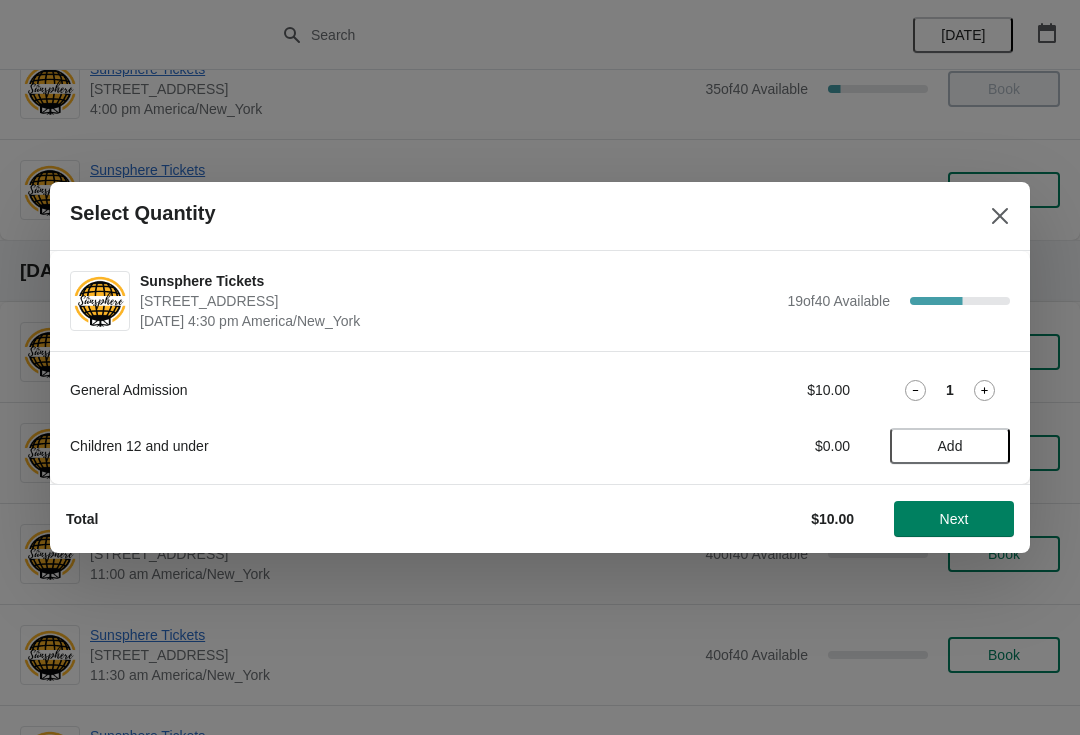 click on "Next" at bounding box center (954, 519) 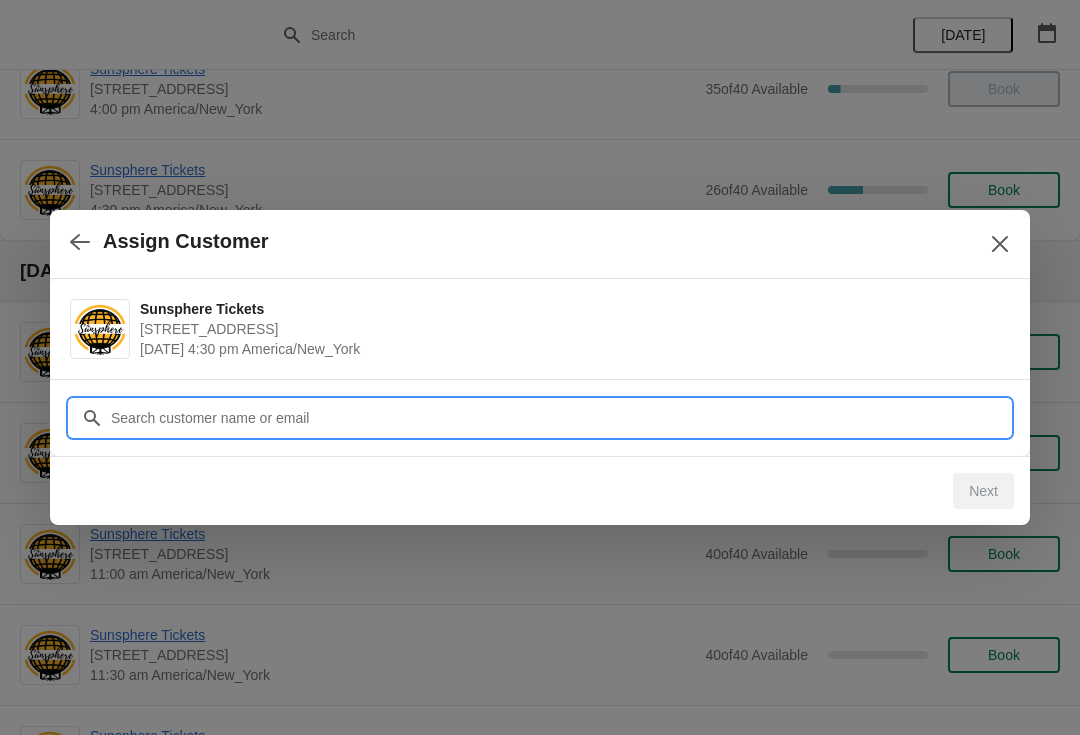 click on "Customer" at bounding box center [560, 418] 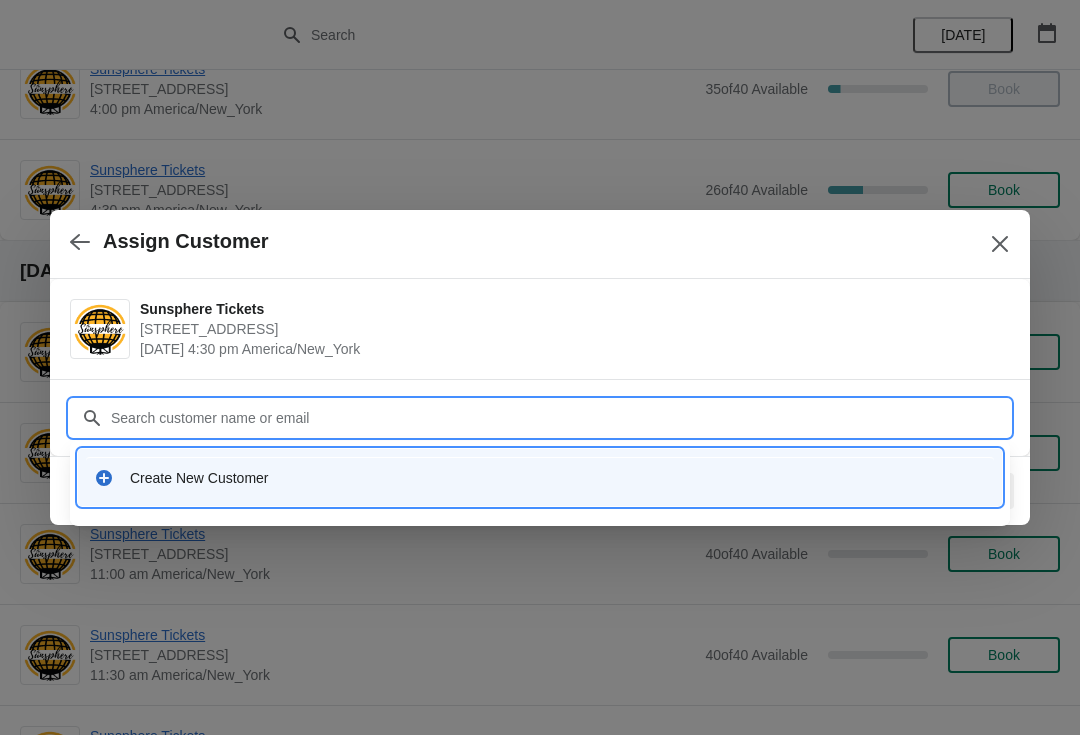 click on "Create New Customer" at bounding box center (540, 477) 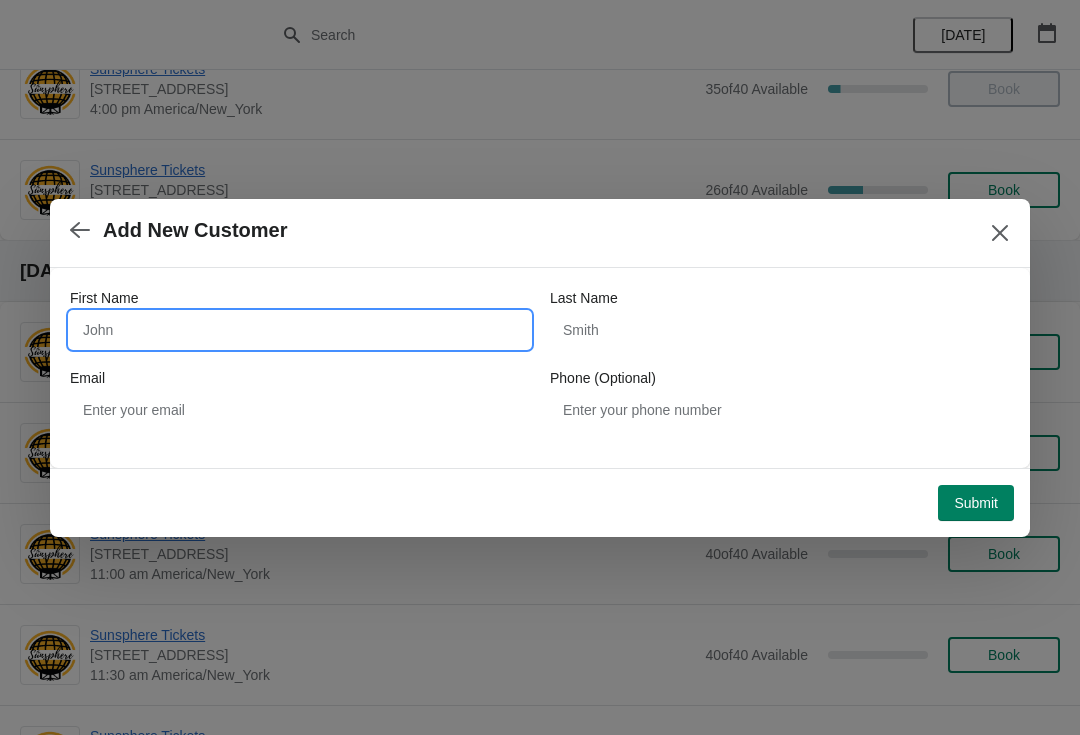 click on "First Name" at bounding box center [300, 330] 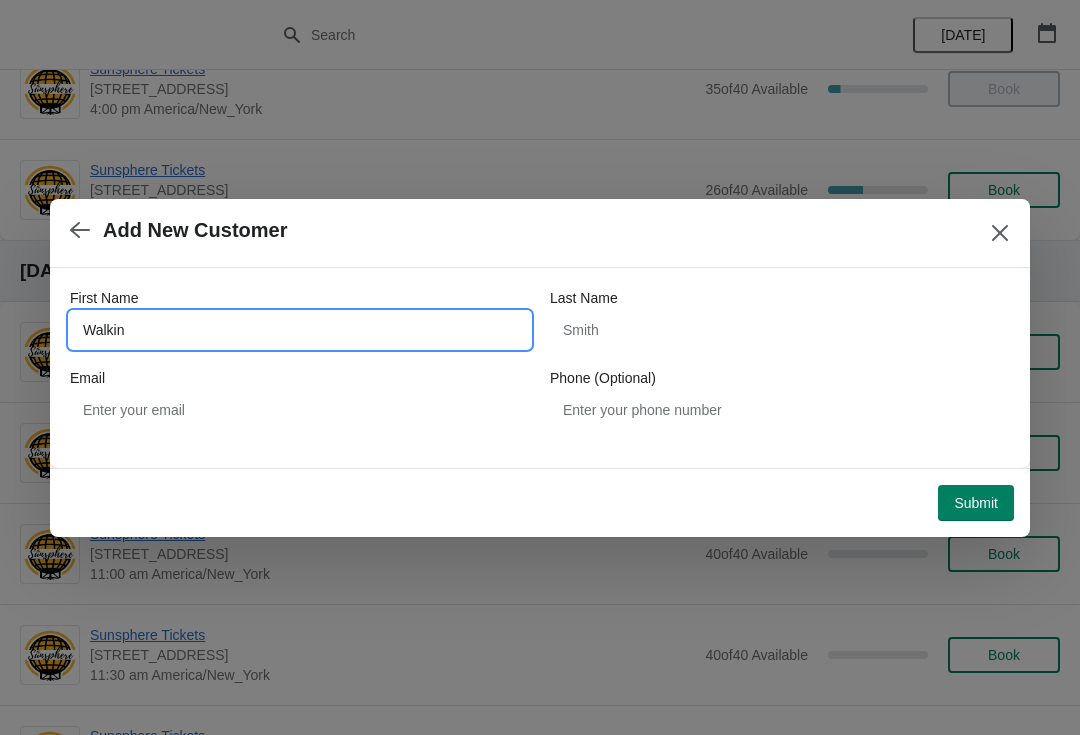 type on "Walkin" 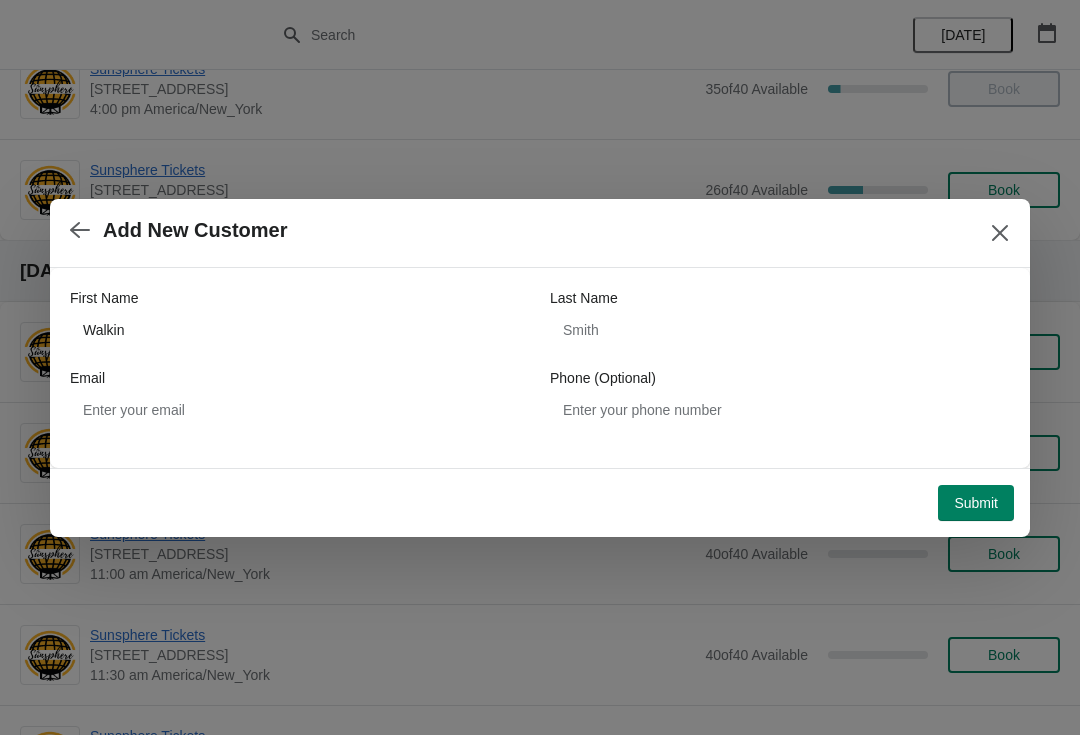 click on "Submit" at bounding box center (976, 503) 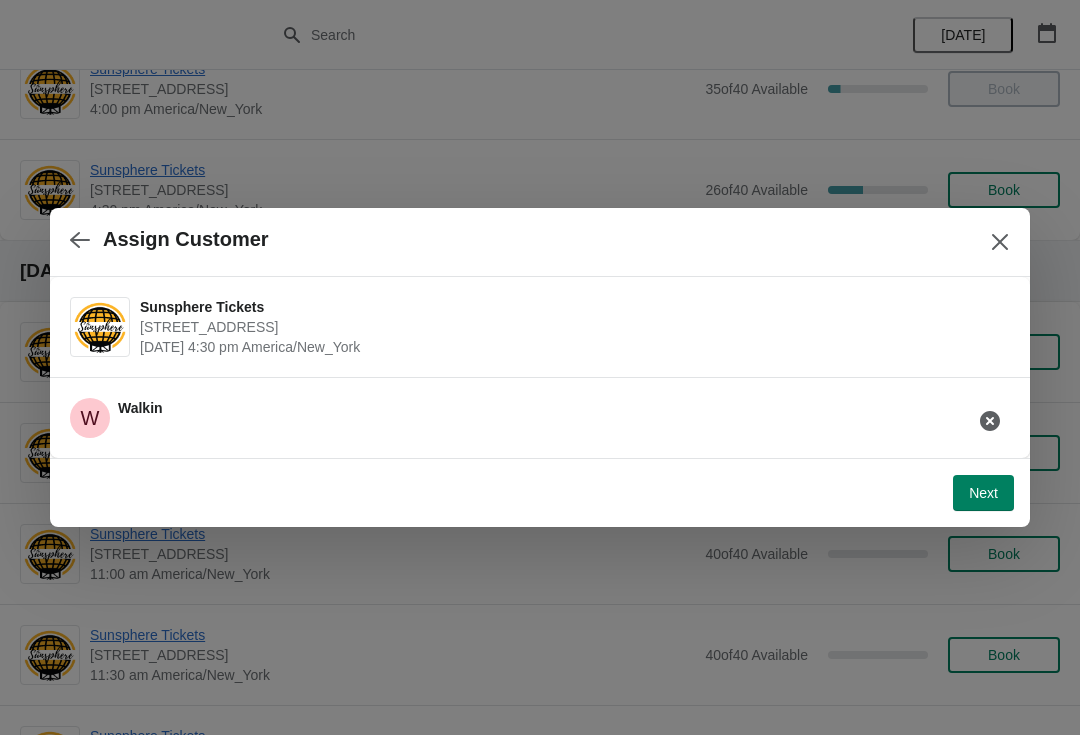 click on "Next" at bounding box center [983, 493] 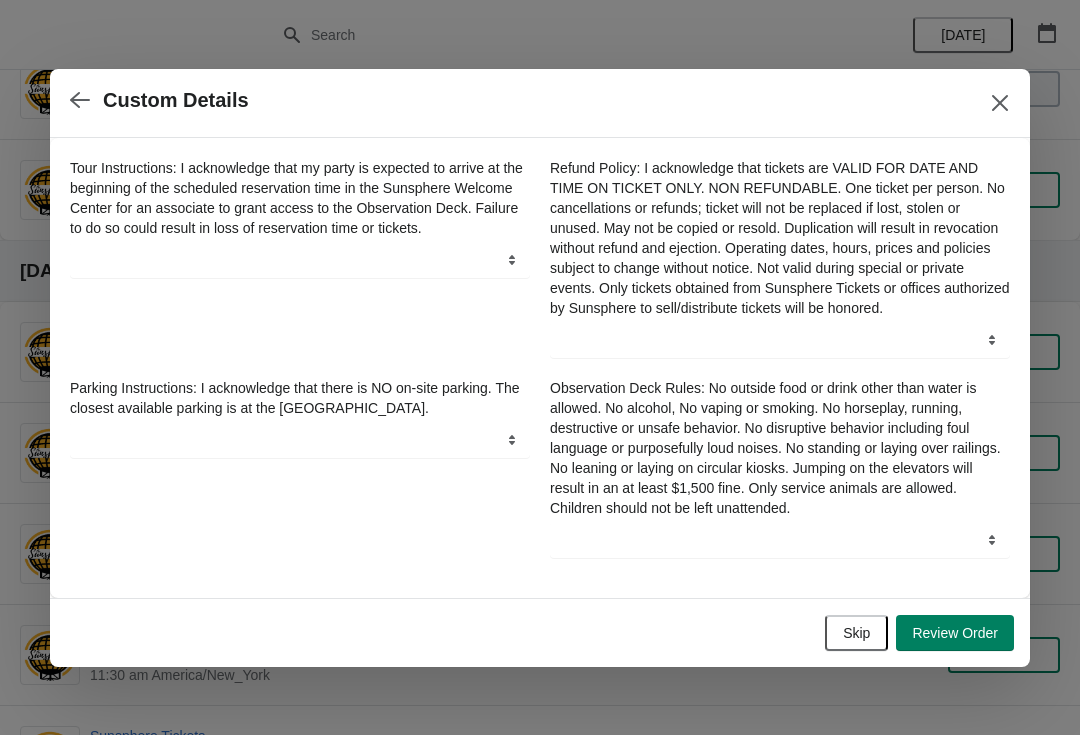 click on "Skip" at bounding box center (856, 633) 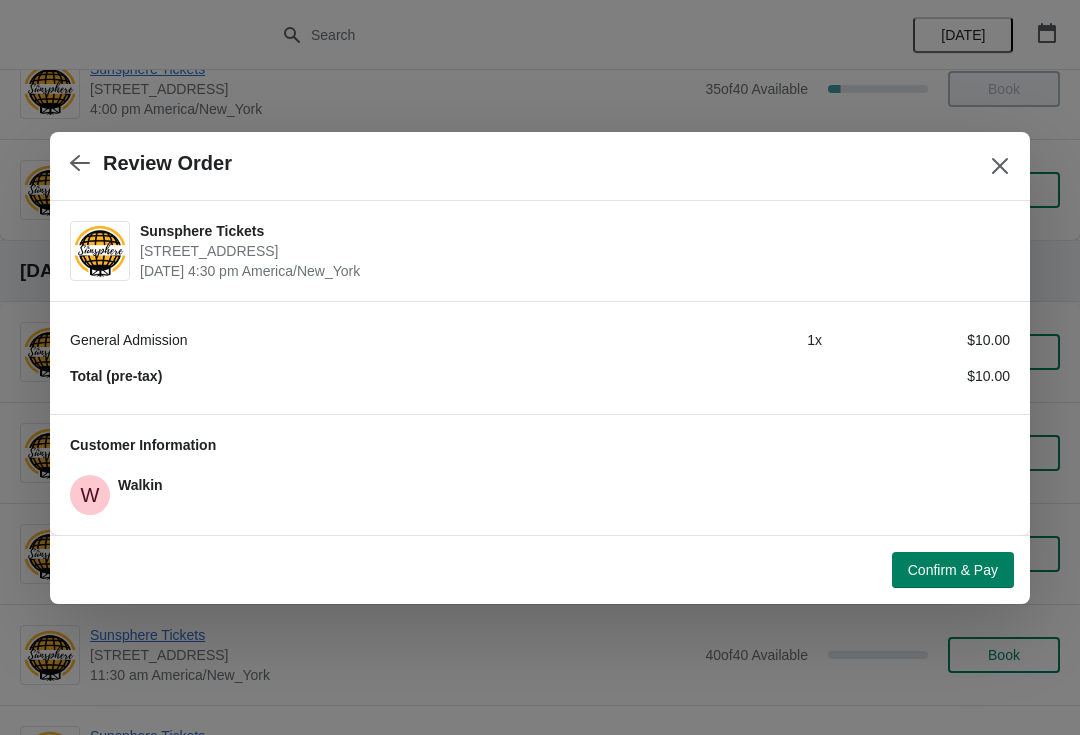 click on "Confirm & Pay" at bounding box center (953, 570) 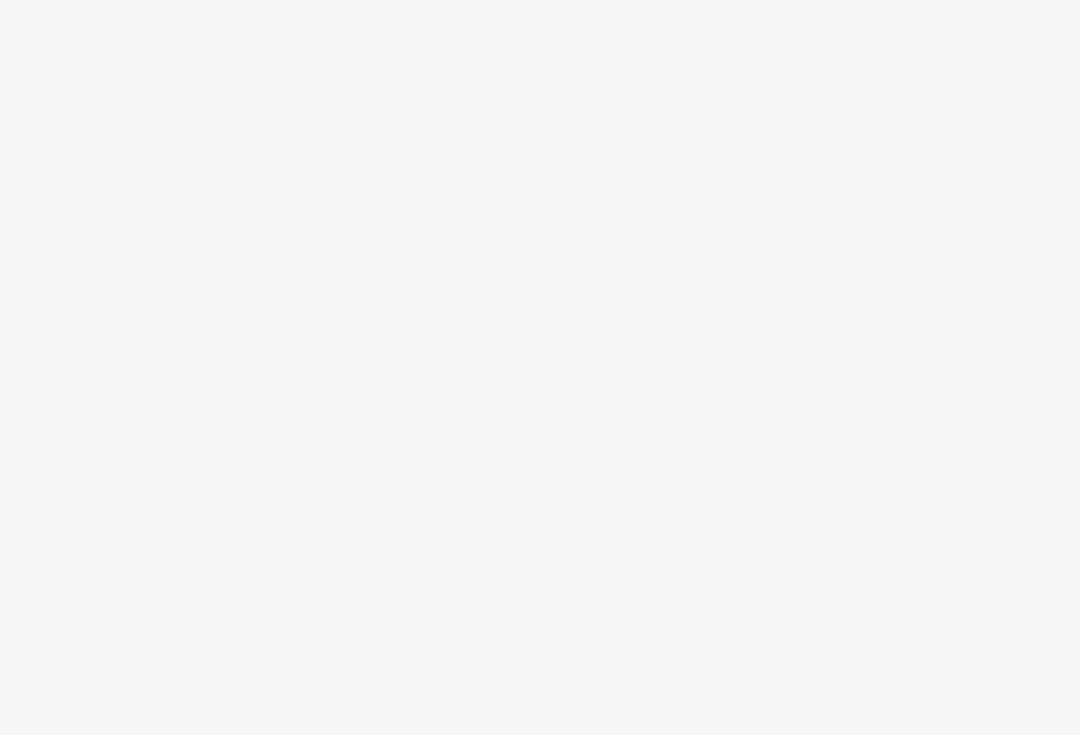 scroll, scrollTop: 0, scrollLeft: 0, axis: both 